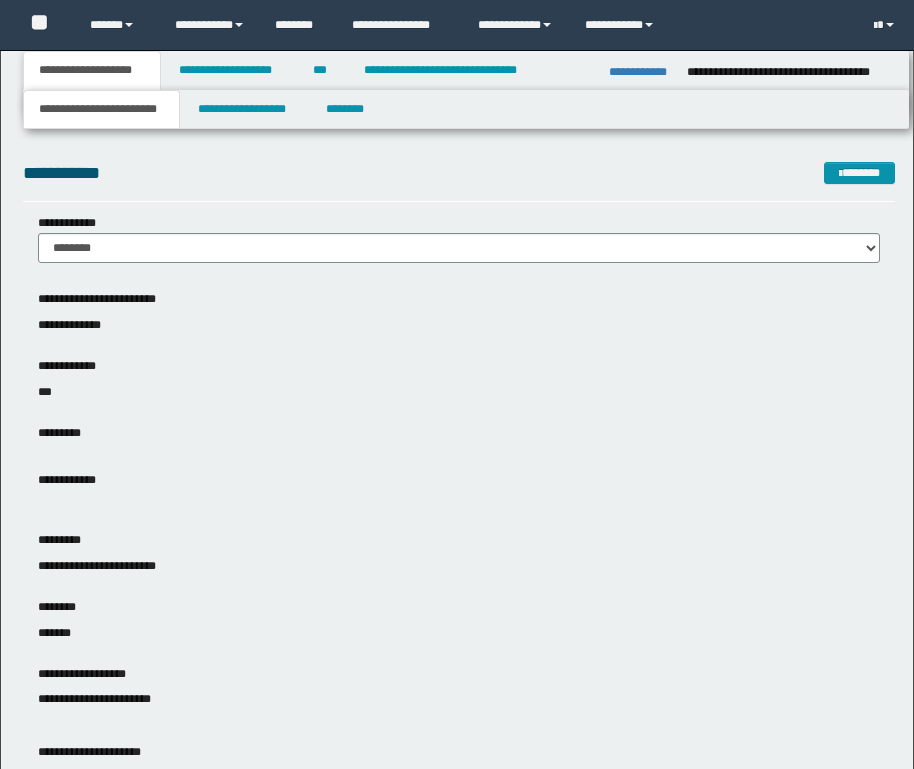 scroll, scrollTop: 0, scrollLeft: 0, axis: both 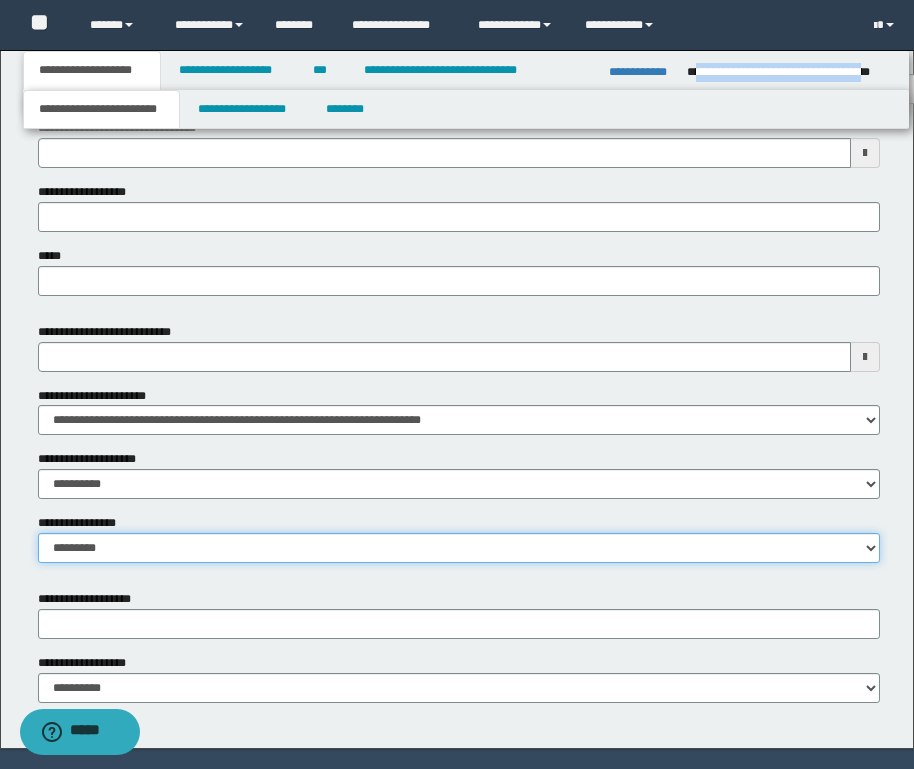 click on "**********" at bounding box center (459, 548) 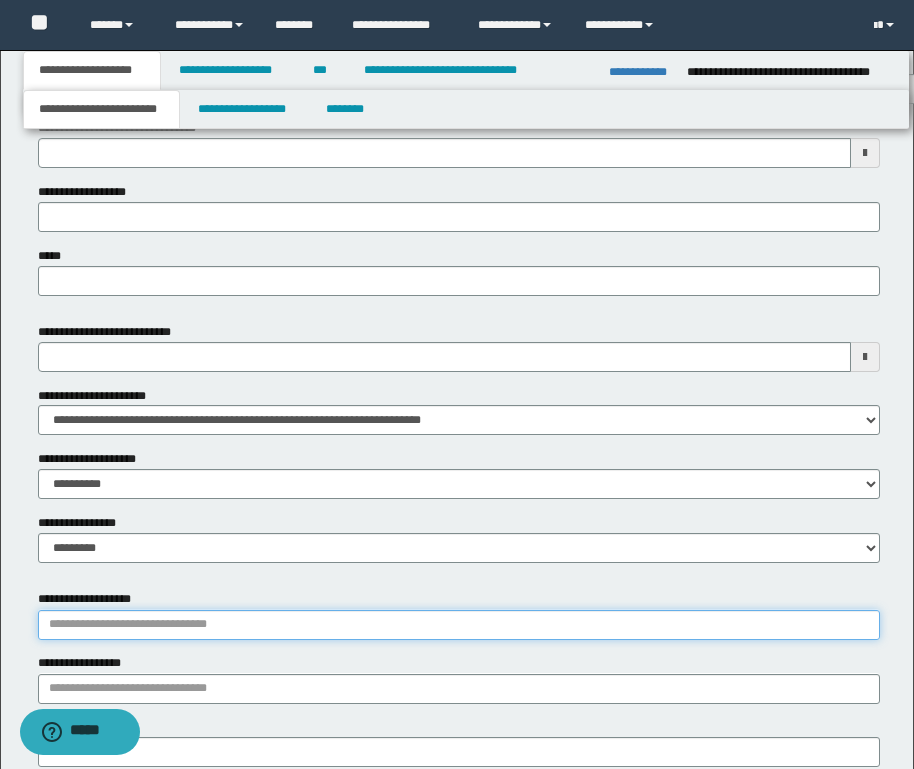 click on "**********" at bounding box center (459, 625) 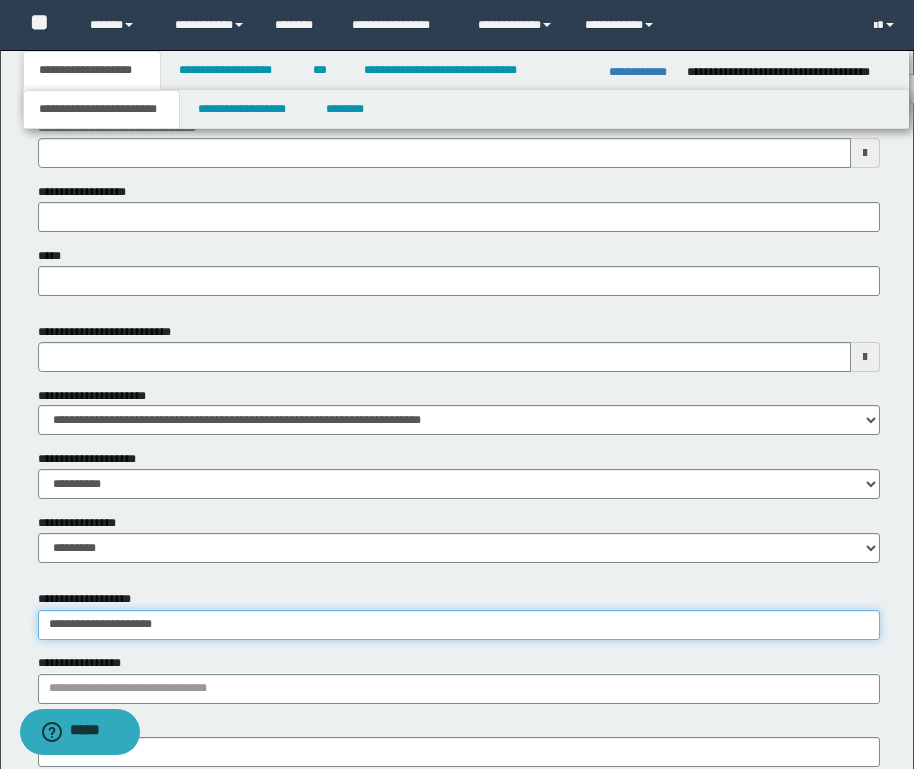 type on "**********" 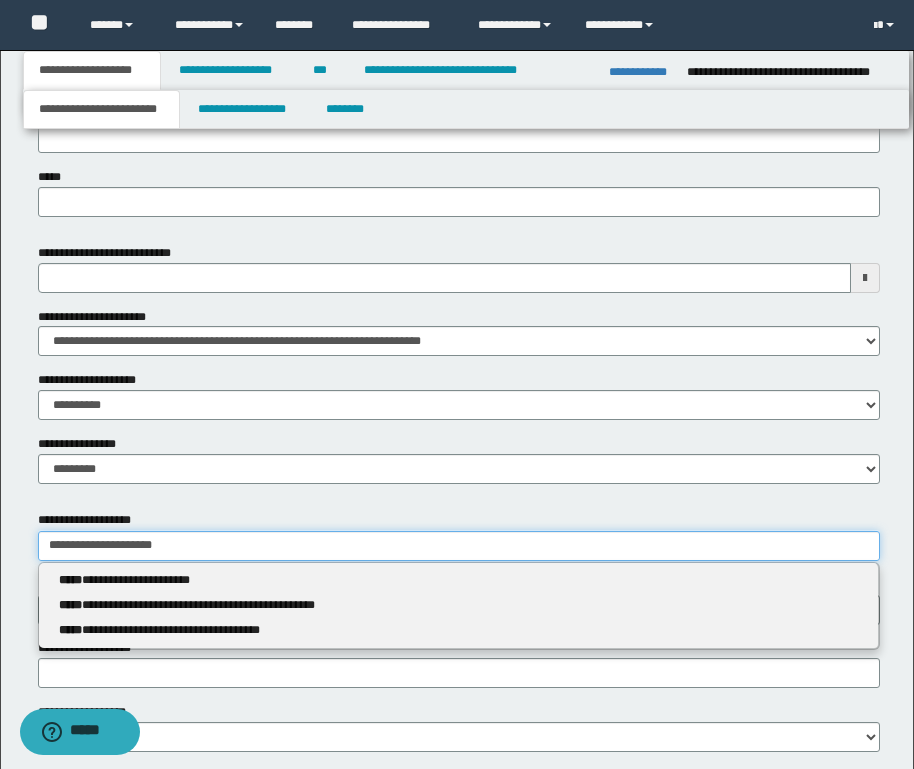 scroll, scrollTop: 985, scrollLeft: 0, axis: vertical 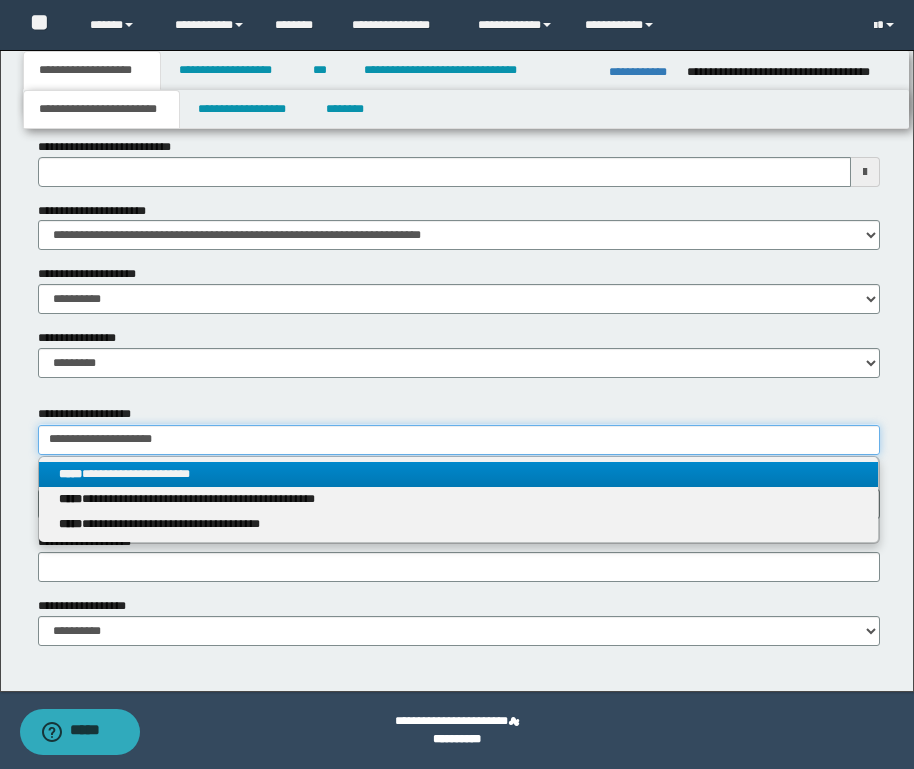 type on "**********" 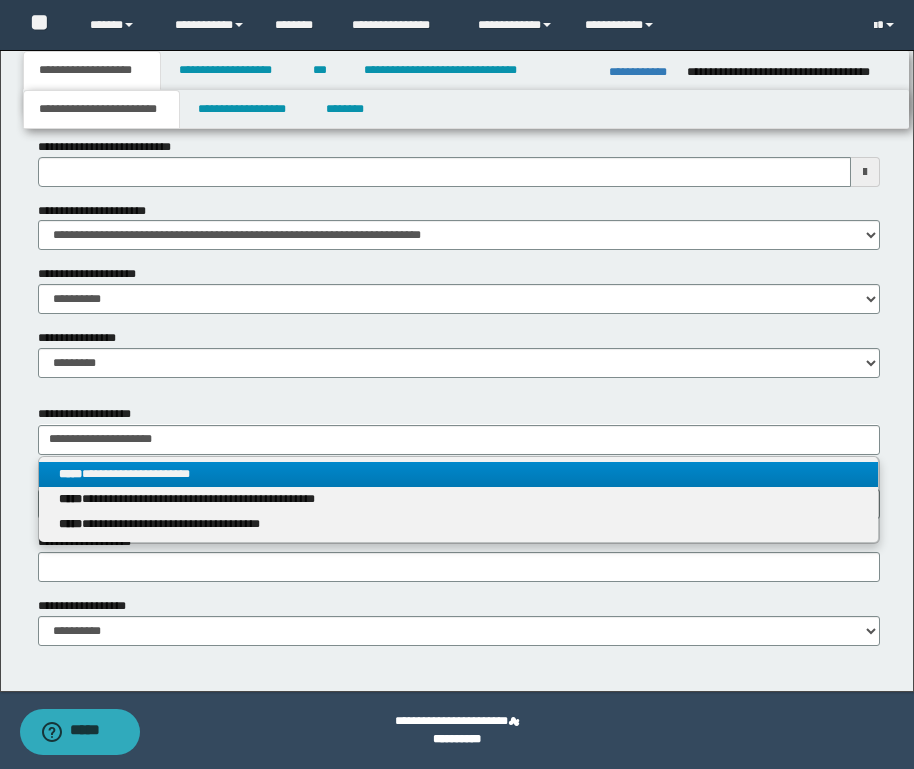 click on "**********" at bounding box center [458, 474] 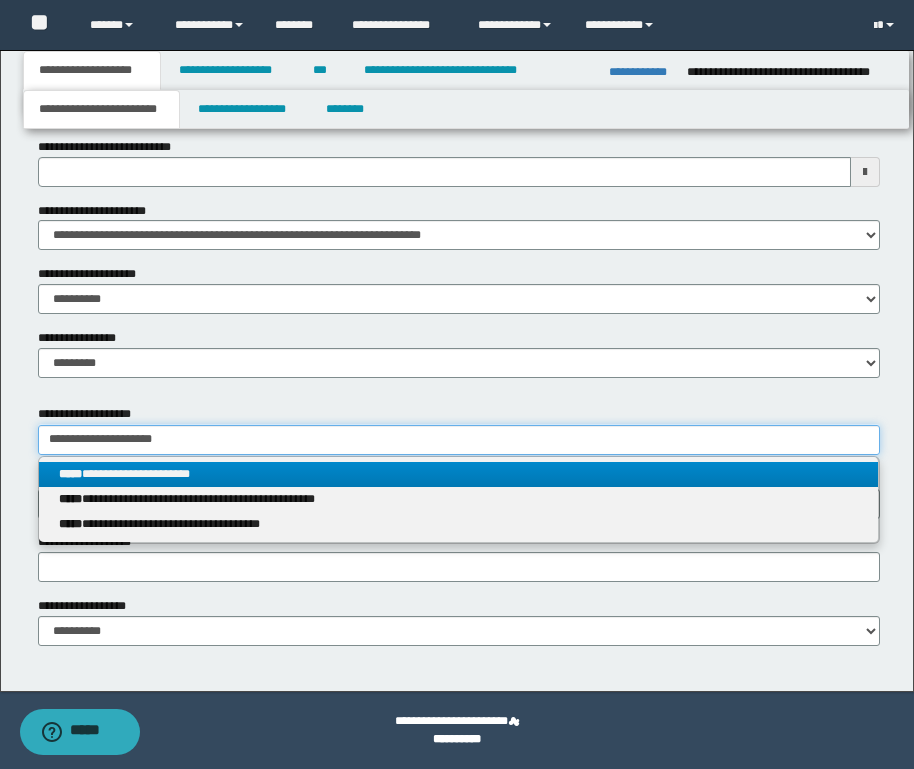 type 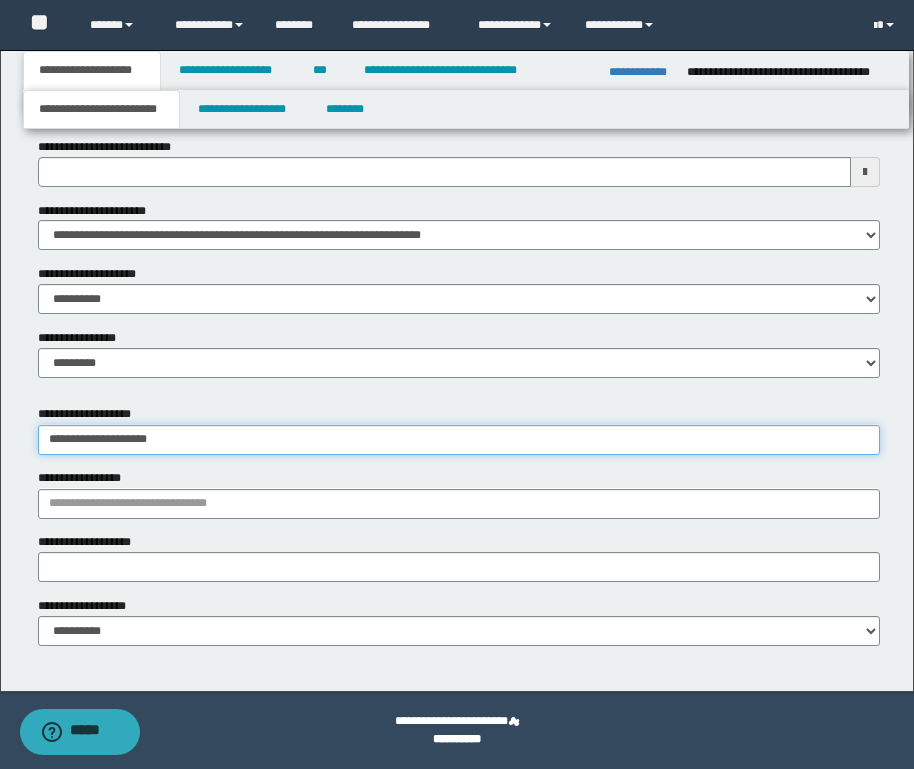 type on "**********" 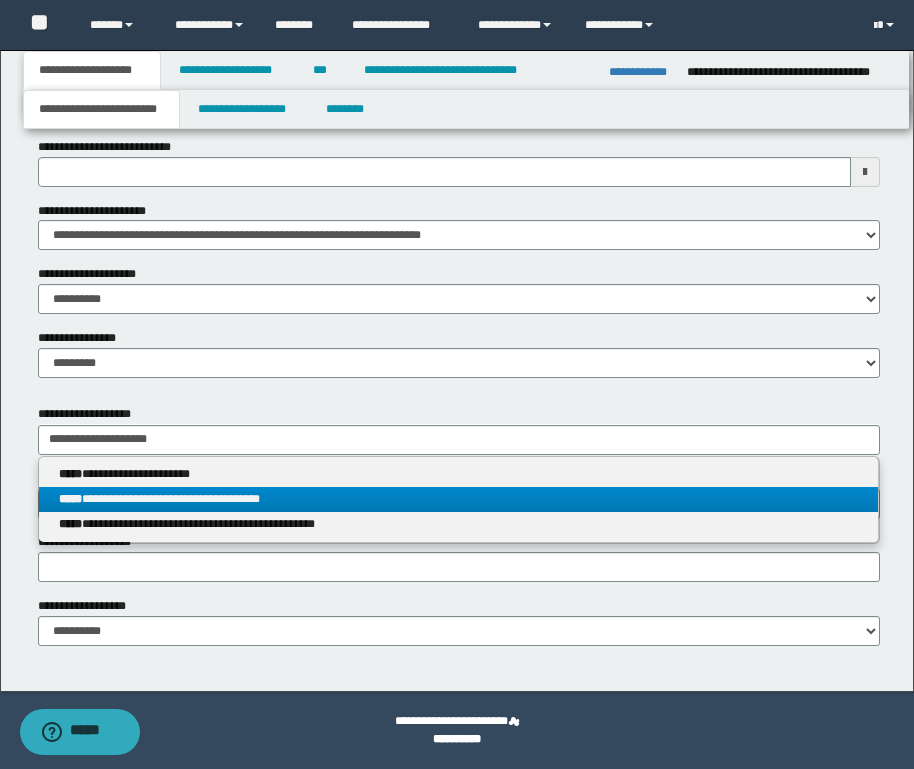 click on "****" at bounding box center [70, 499] 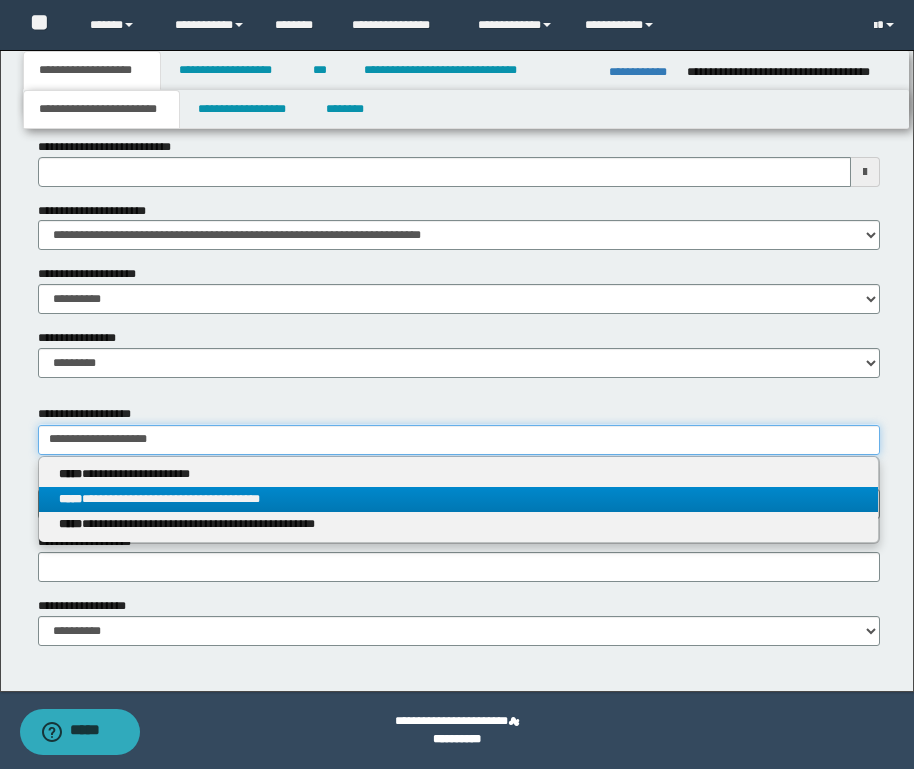 type 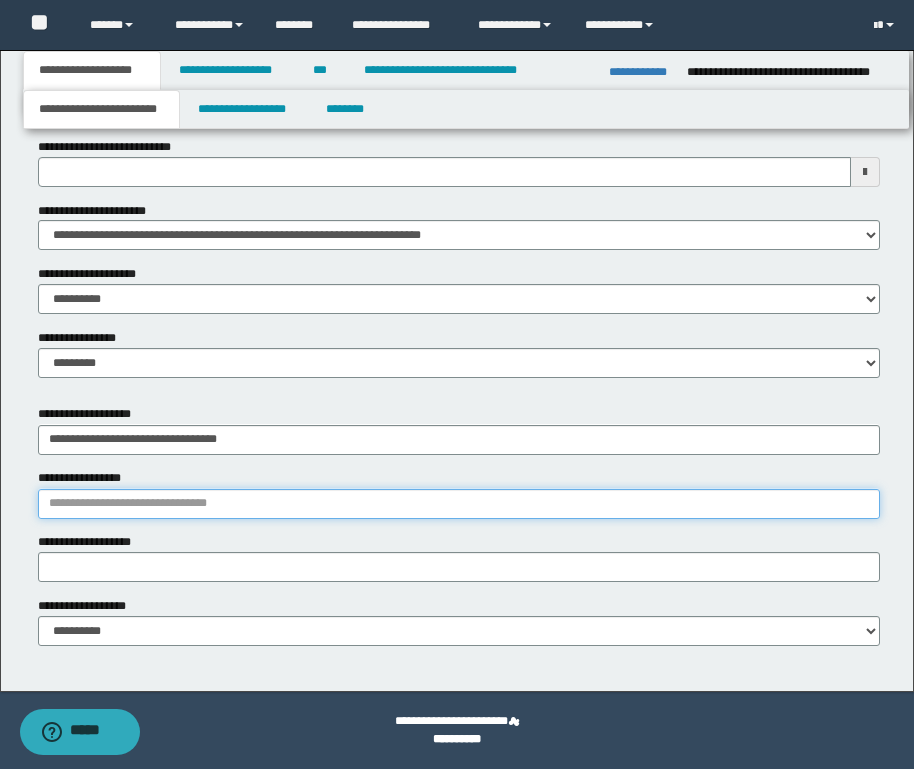 click on "**********" at bounding box center (459, 504) 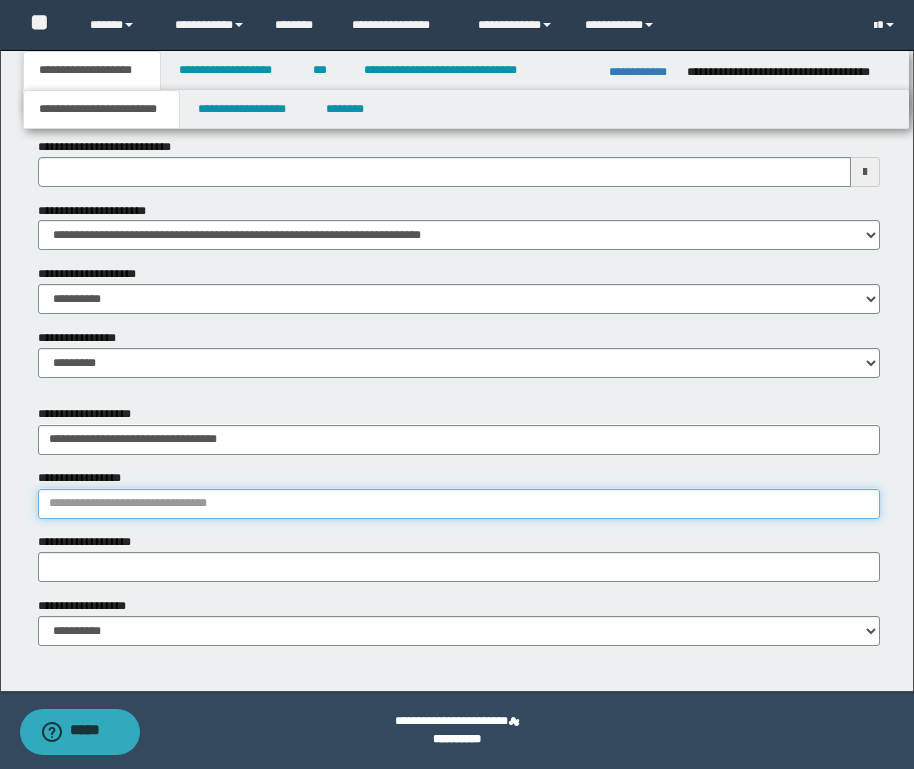 paste on "**********" 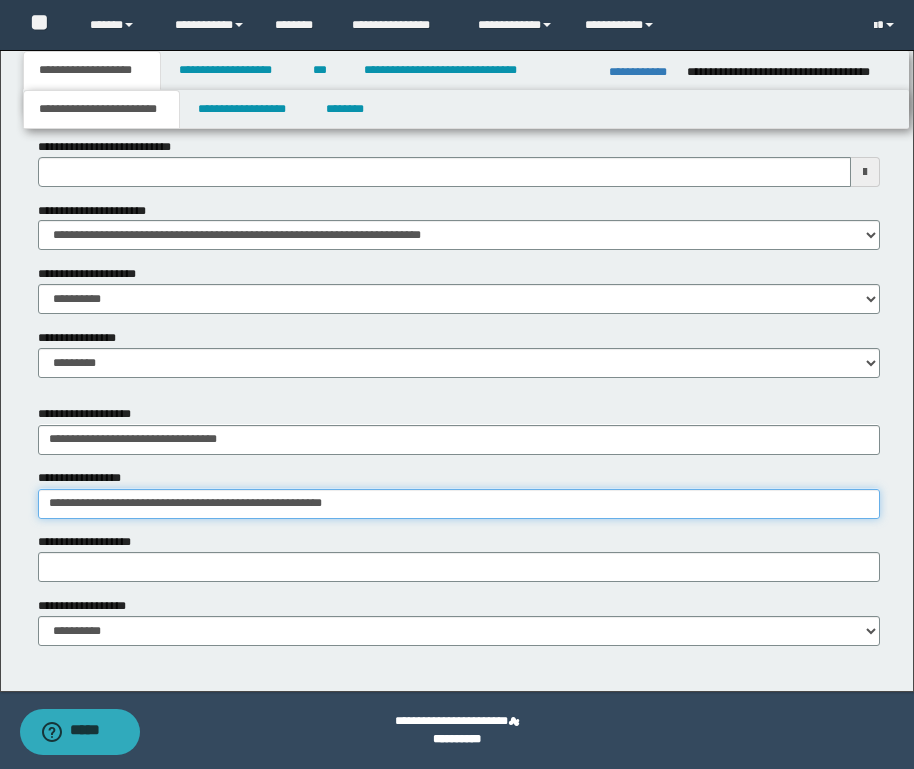 type on "**********" 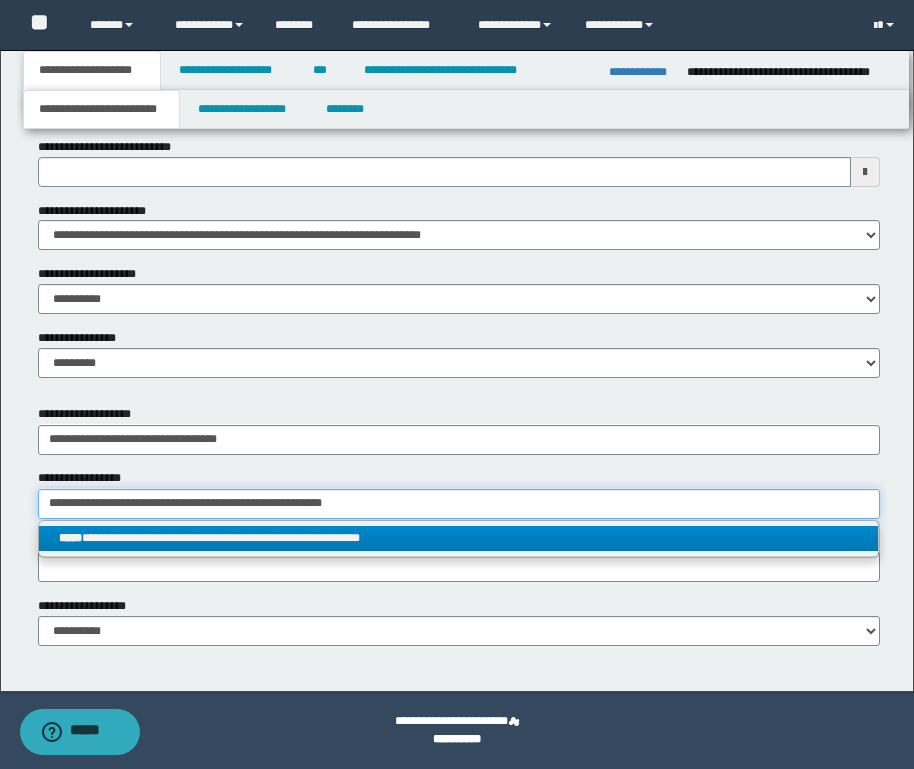 type on "**********" 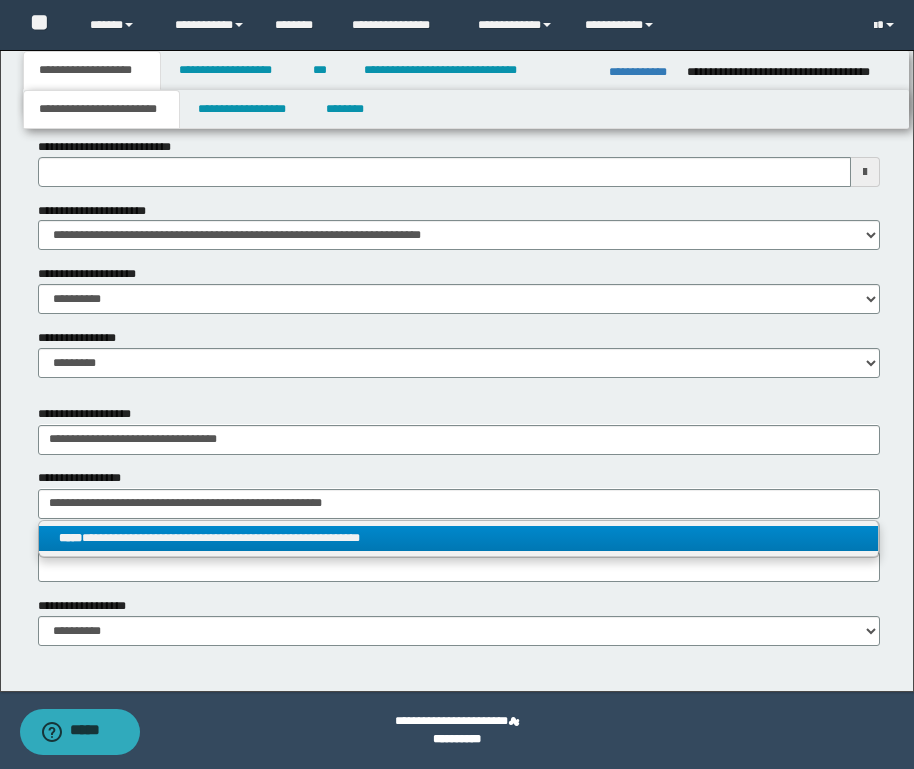 click on "**********" at bounding box center [458, 538] 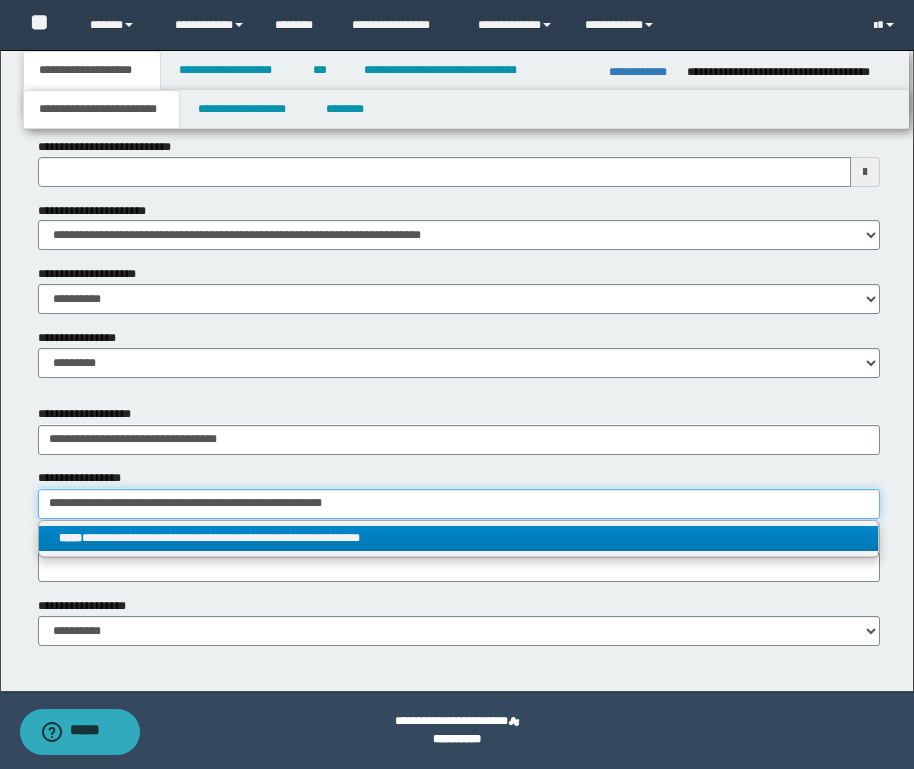 type 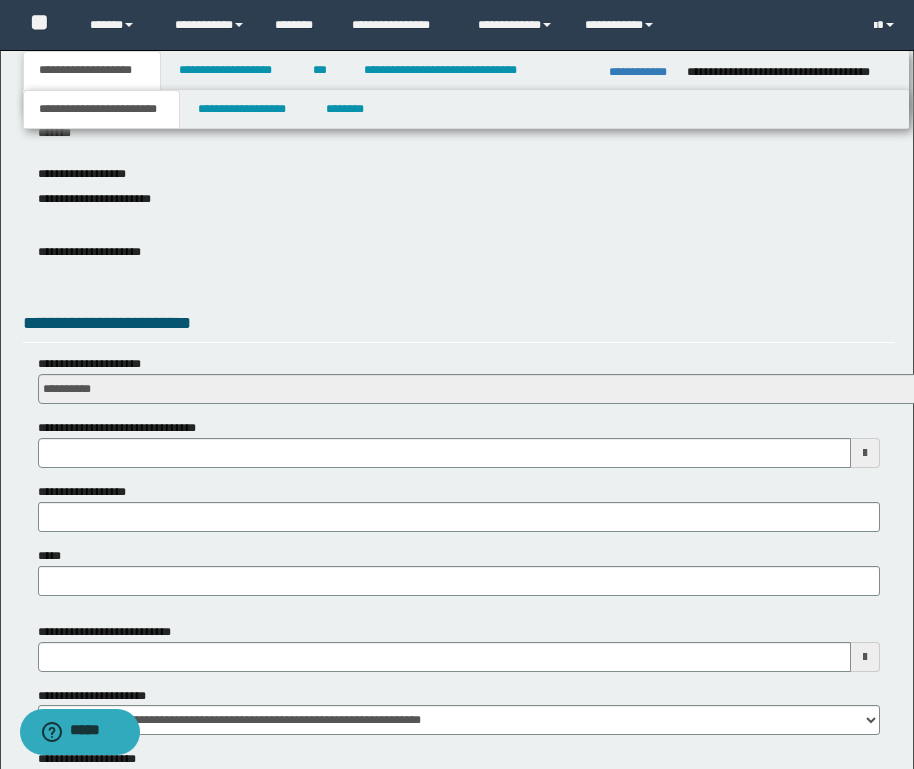 scroll, scrollTop: 485, scrollLeft: 0, axis: vertical 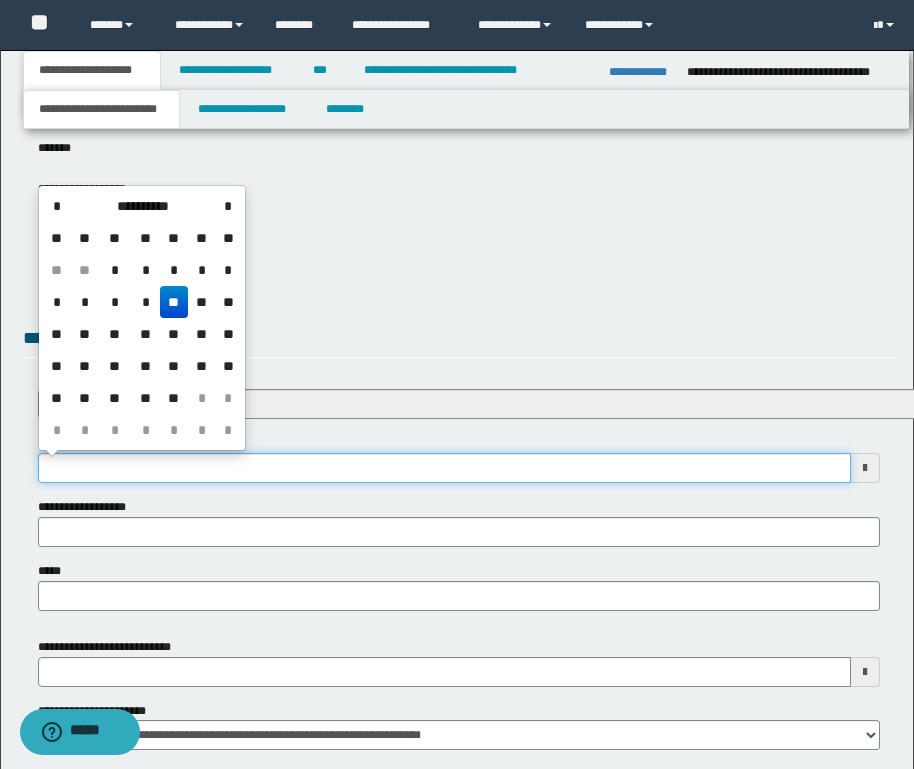 click on "**********" at bounding box center (444, 468) 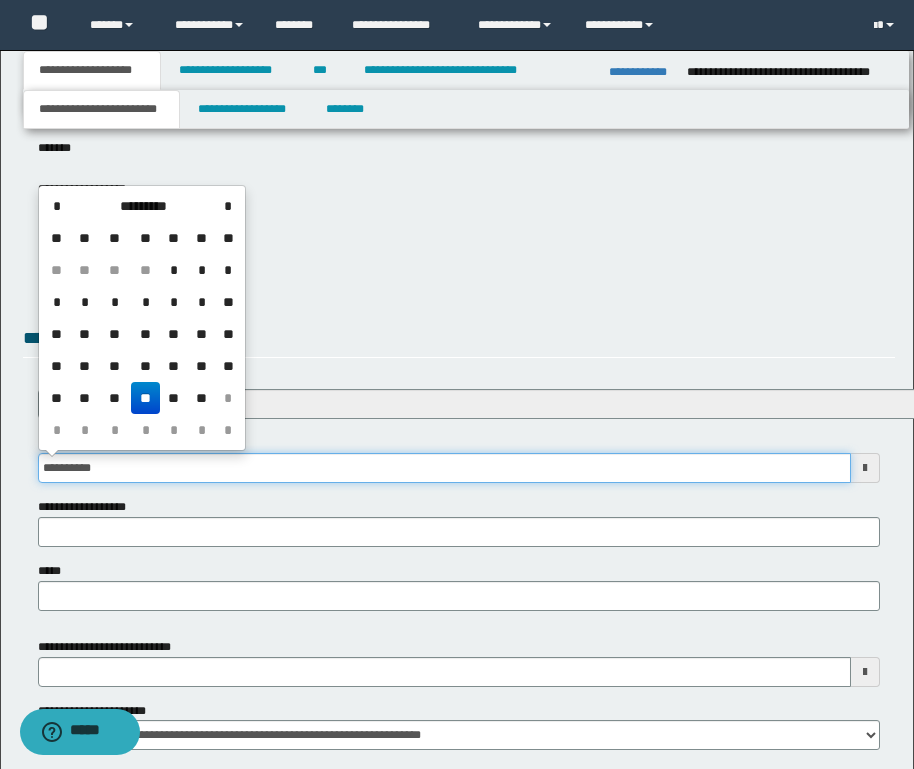 type on "**********" 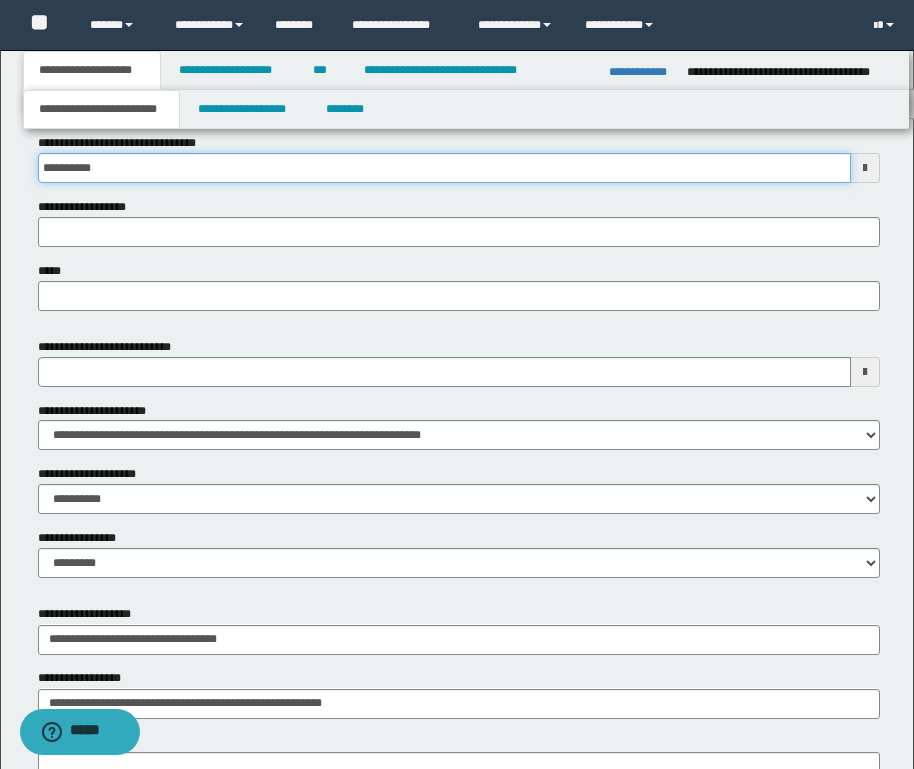 scroll, scrollTop: 985, scrollLeft: 0, axis: vertical 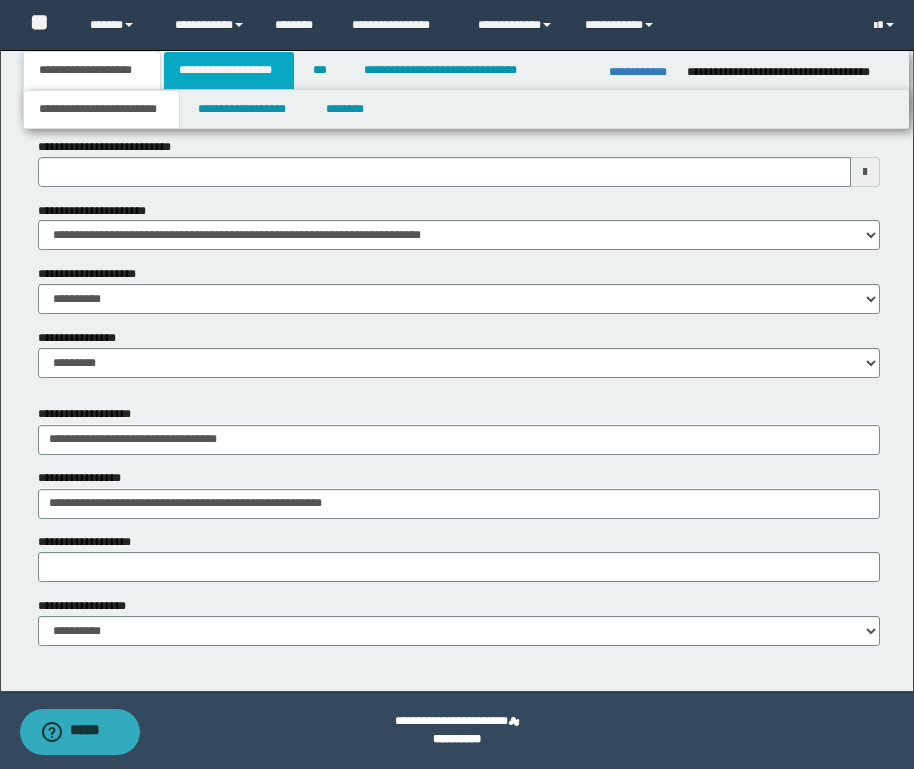 click on "**********" at bounding box center [229, 70] 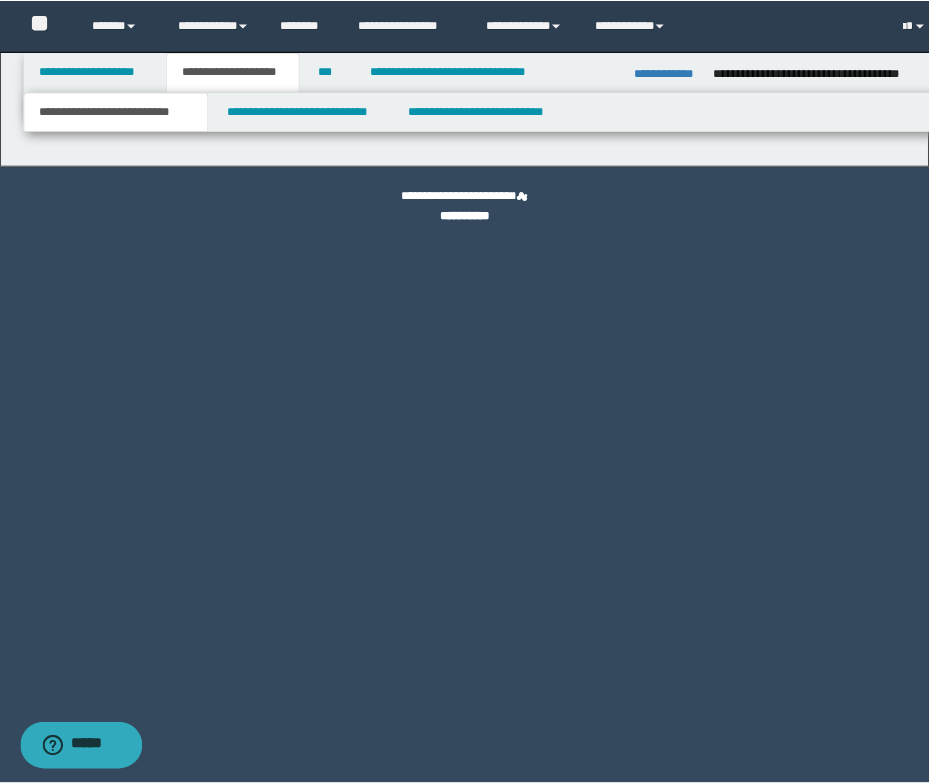 scroll, scrollTop: 0, scrollLeft: 0, axis: both 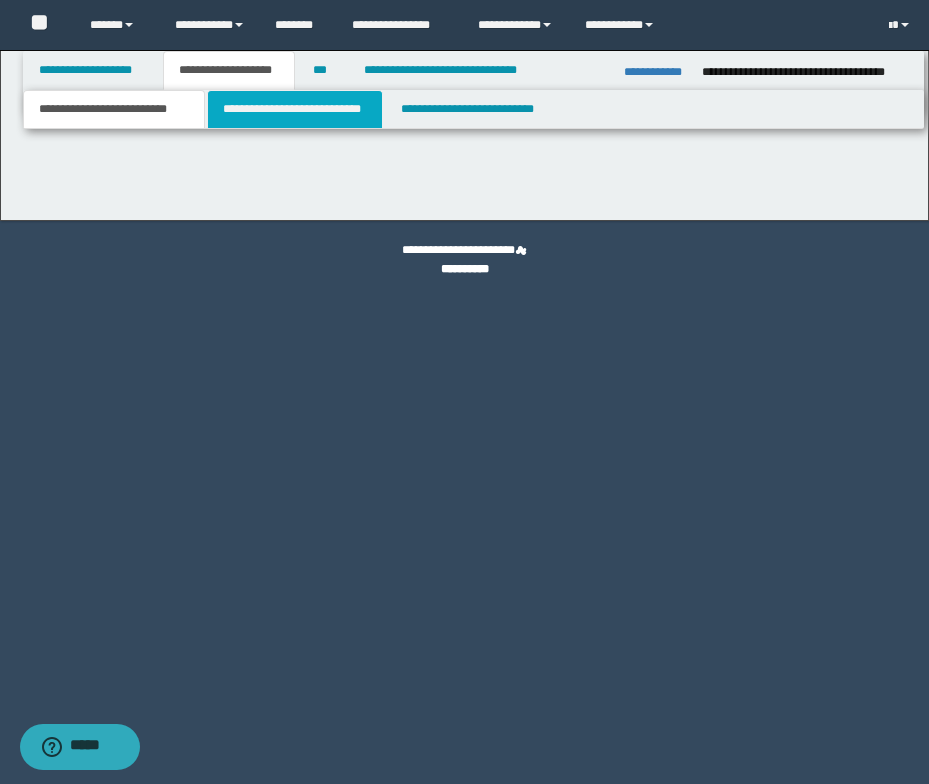 click on "**********" at bounding box center [295, 109] 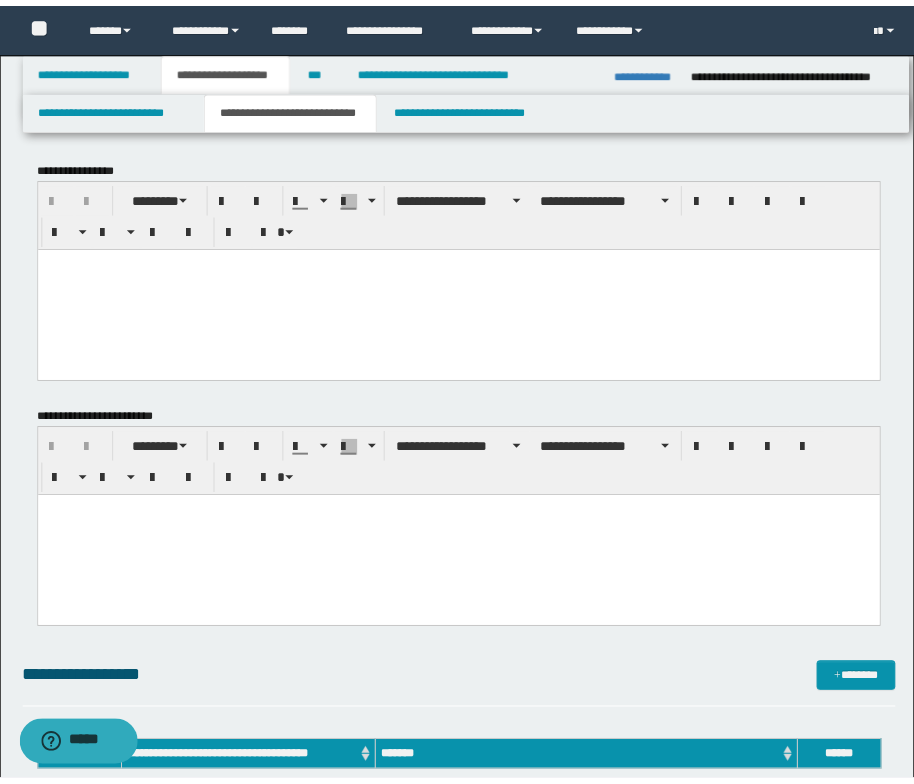 scroll, scrollTop: 0, scrollLeft: 0, axis: both 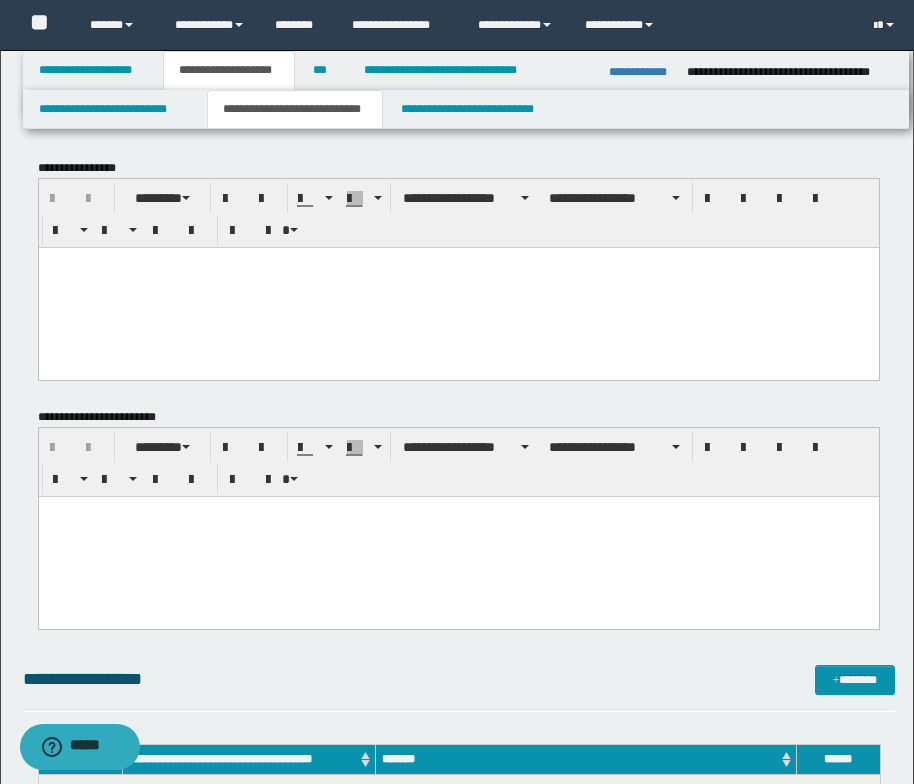 click at bounding box center (458, 262) 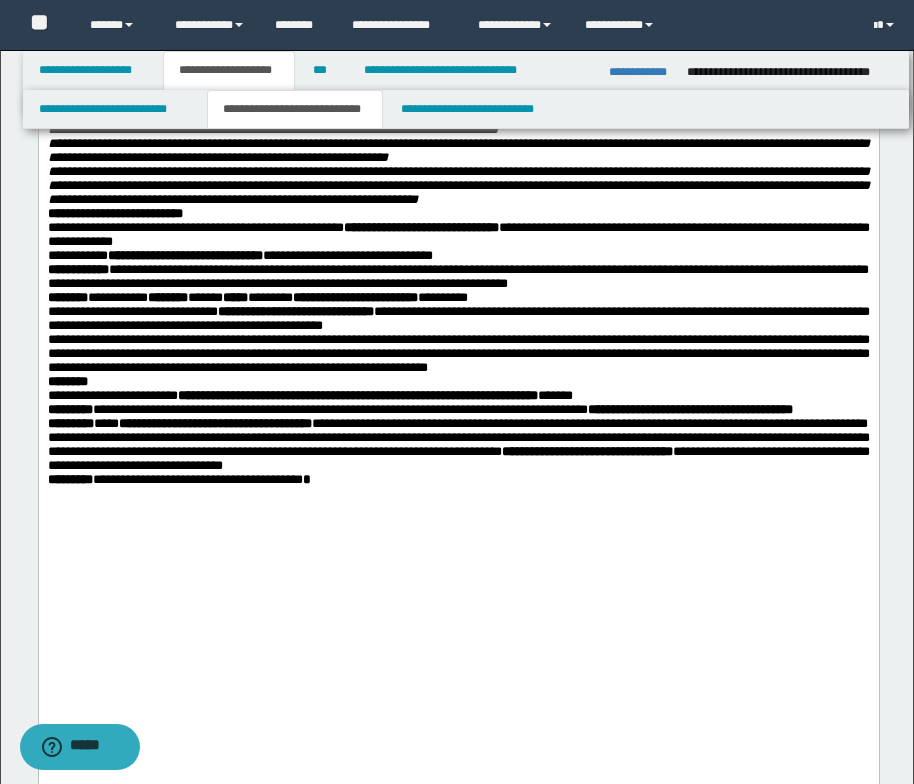 scroll, scrollTop: 3633, scrollLeft: 0, axis: vertical 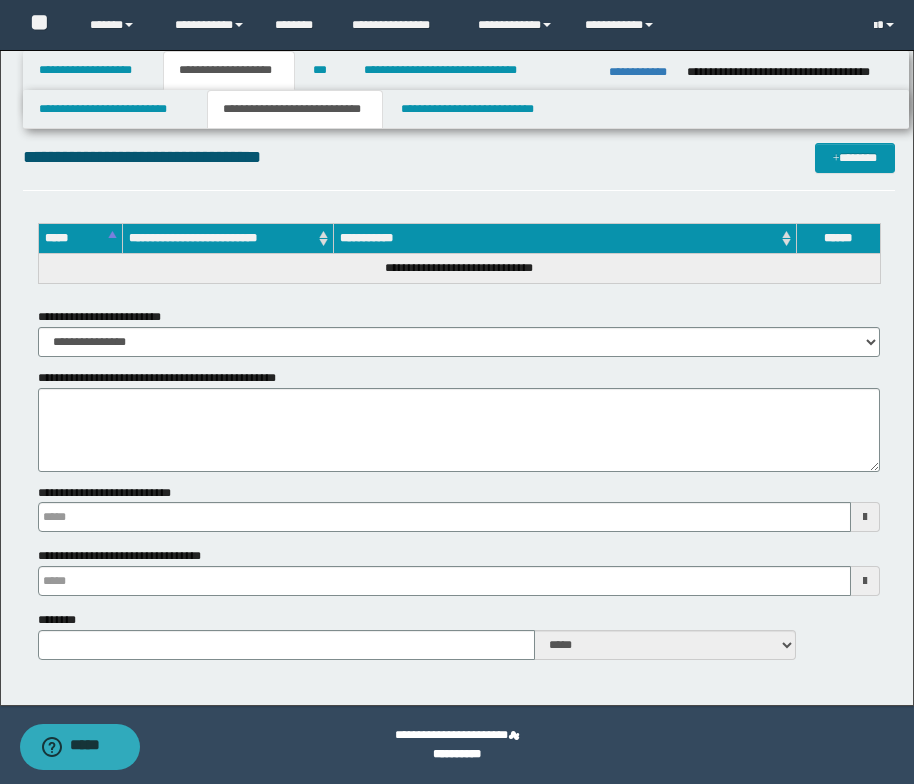 drag, startPoint x: 50, startPoint y: -3371, endPoint x: 325, endPoint y: 861, distance: 4240.9253 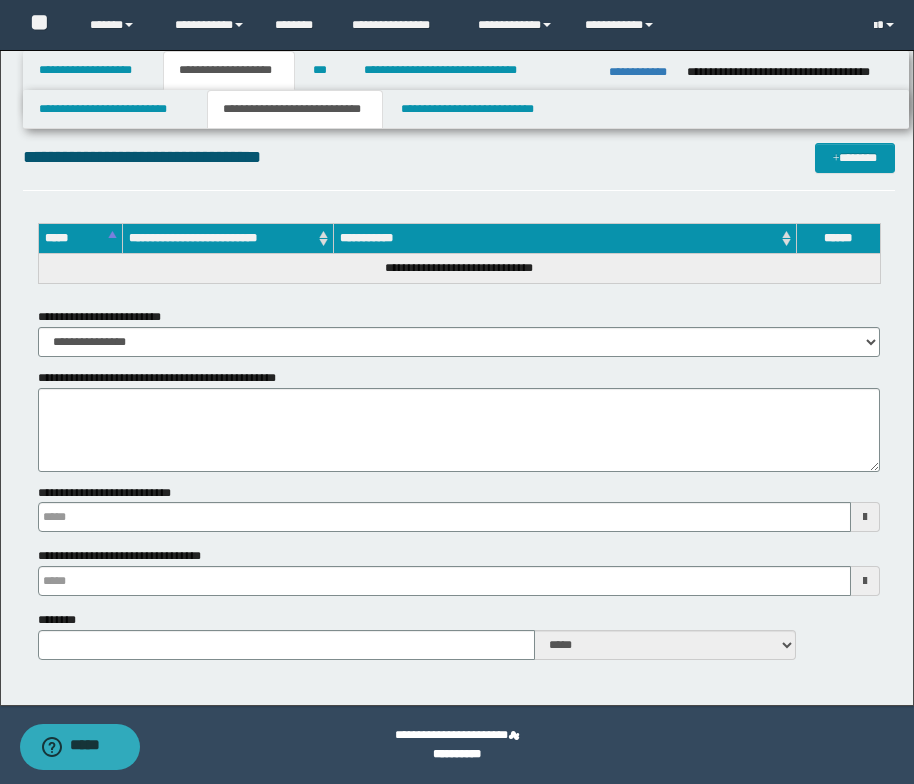 click on "**********" at bounding box center [458, -2351] 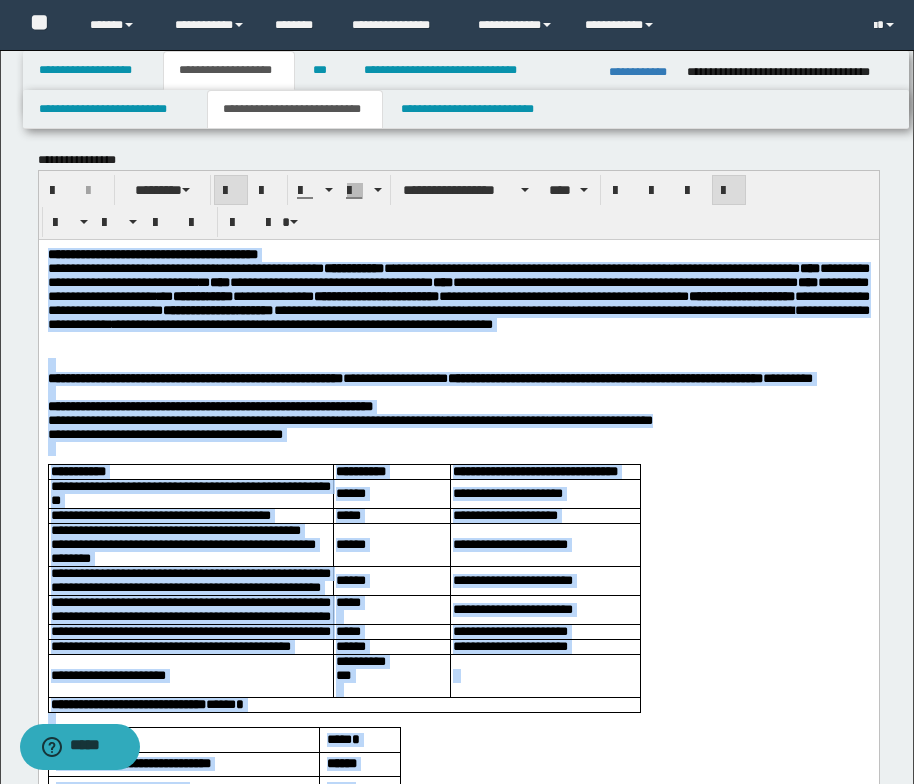 scroll, scrollTop: 0, scrollLeft: 0, axis: both 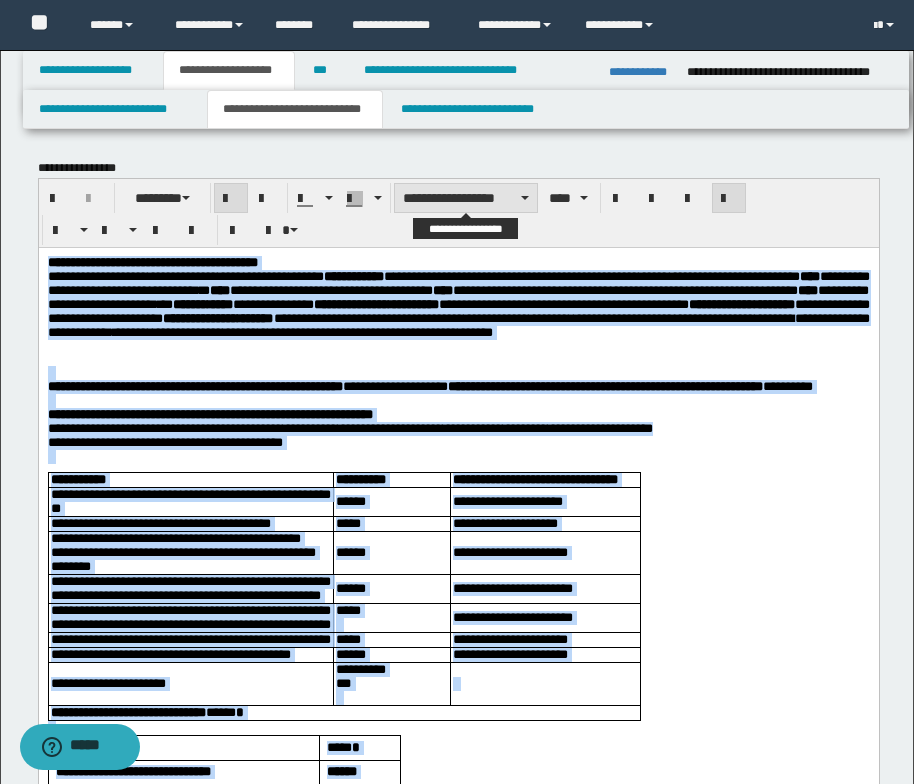 click at bounding box center [525, 198] 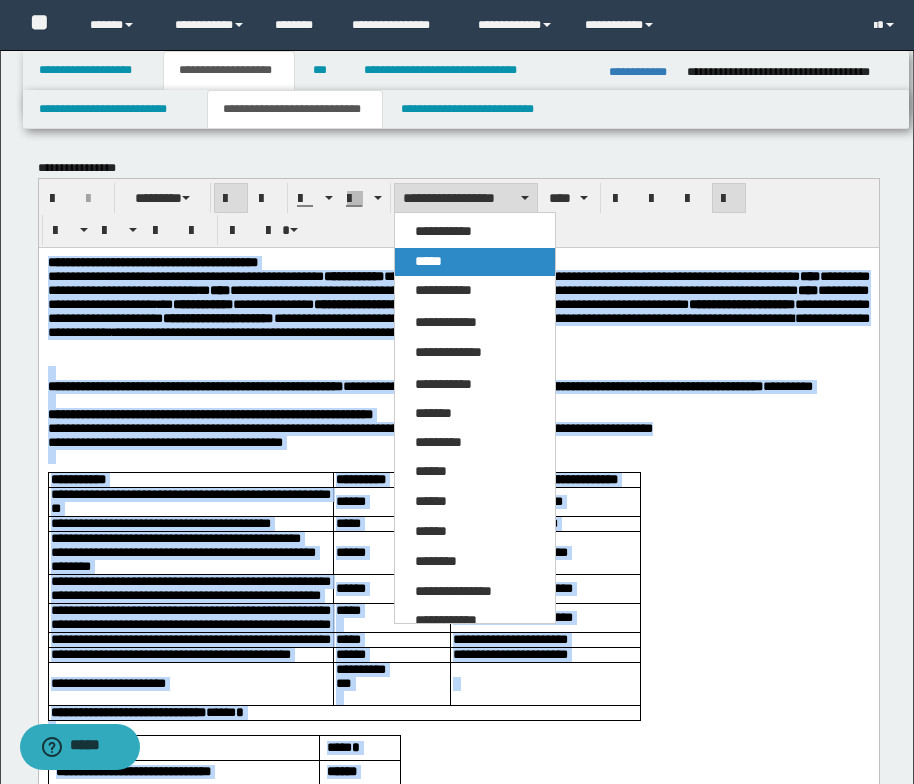 click on "*****" at bounding box center (475, 262) 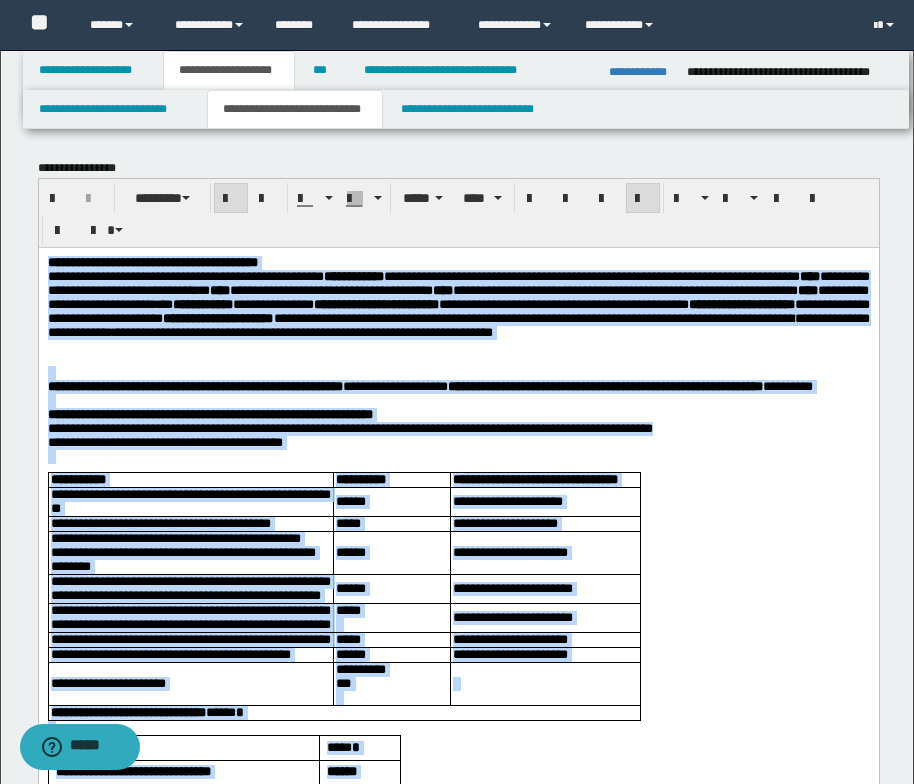 click on "**********" at bounding box center (458, 1281) 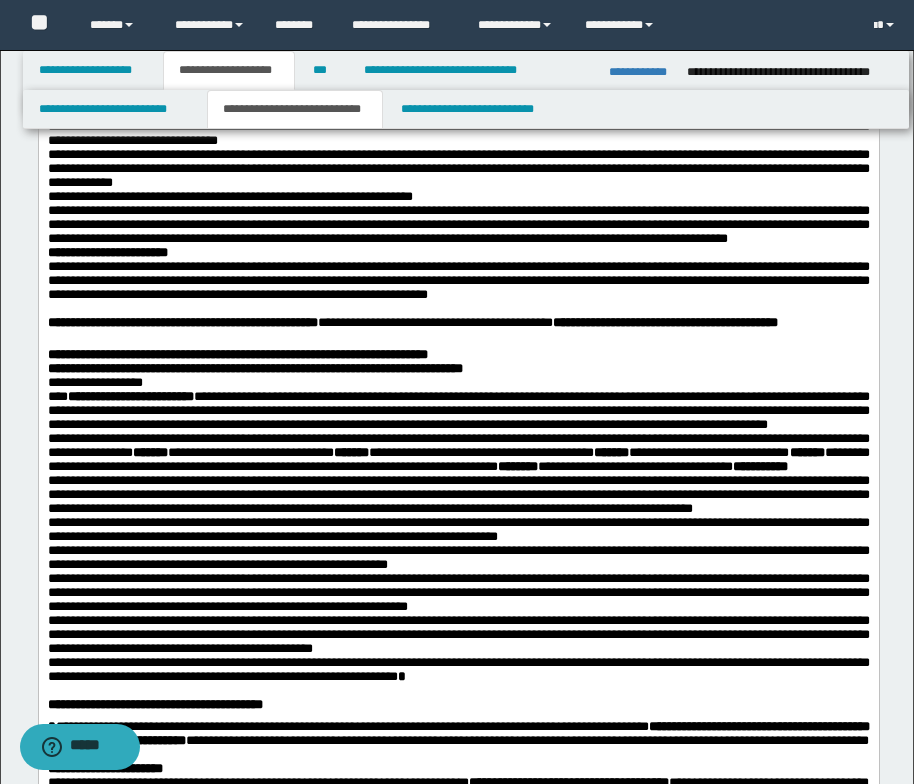 scroll, scrollTop: 1000, scrollLeft: 0, axis: vertical 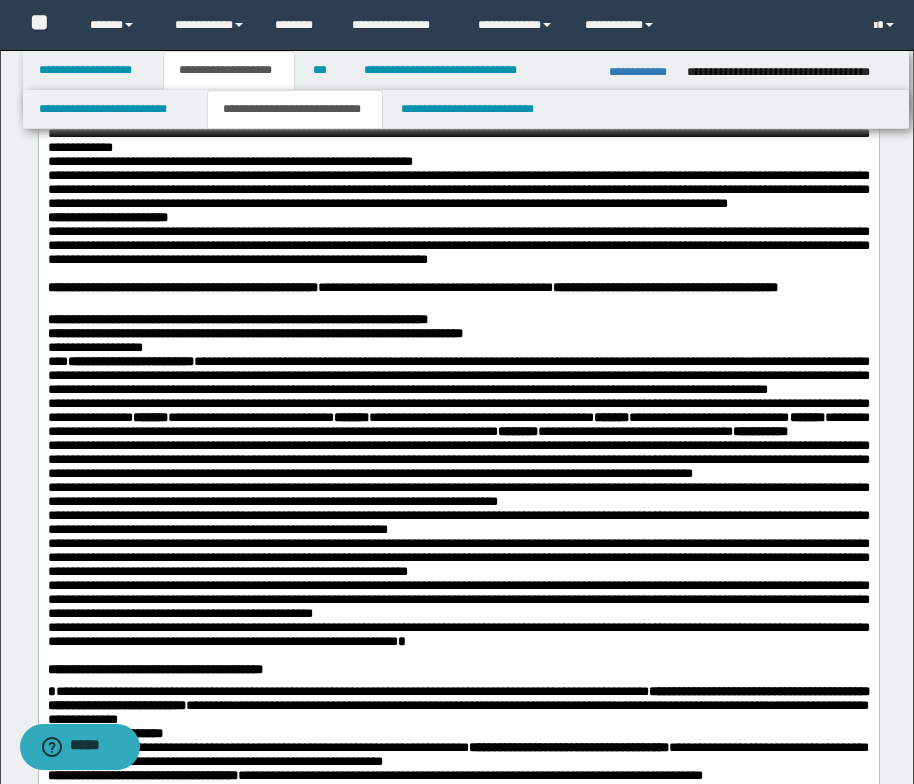 click on "**********" at bounding box center (458, 189) 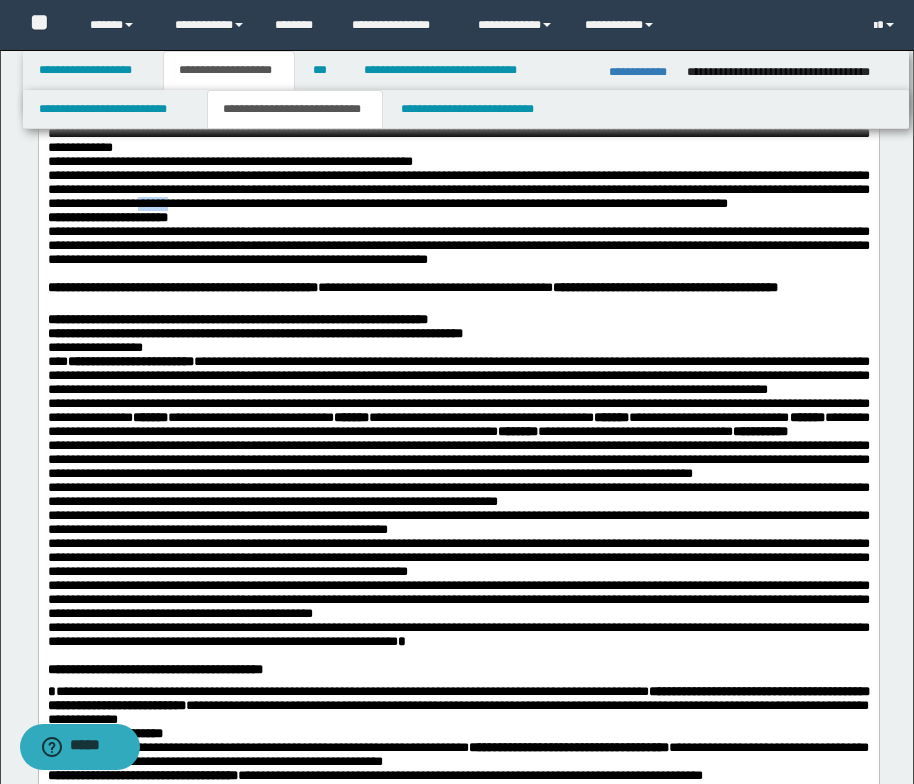 click on "**********" at bounding box center (458, 189) 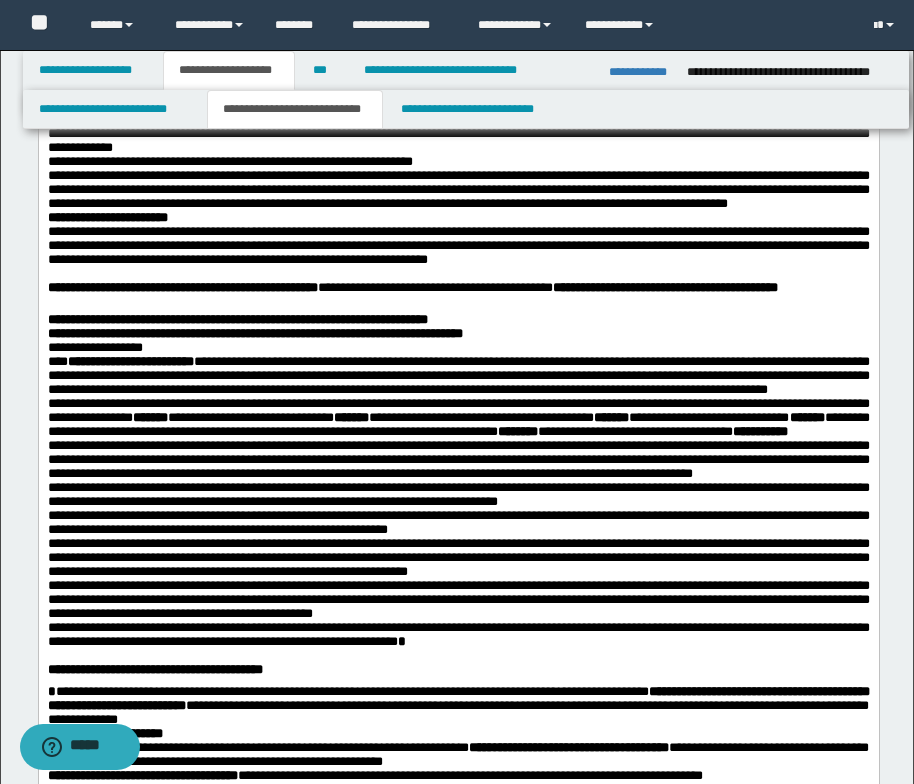 type 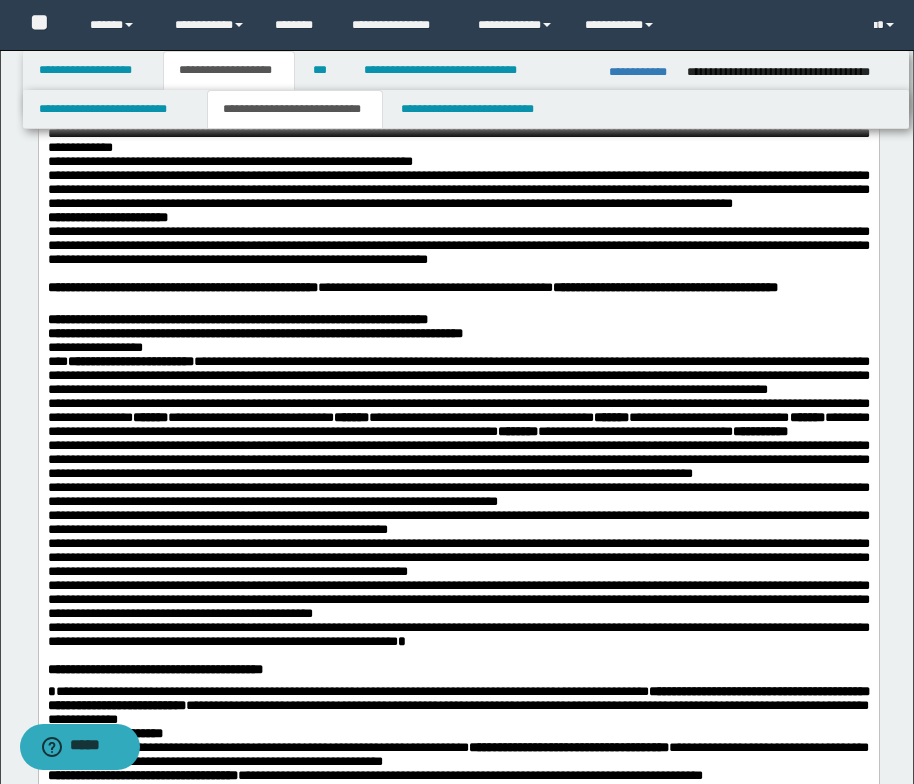 click on "**********" at bounding box center (272, -7) 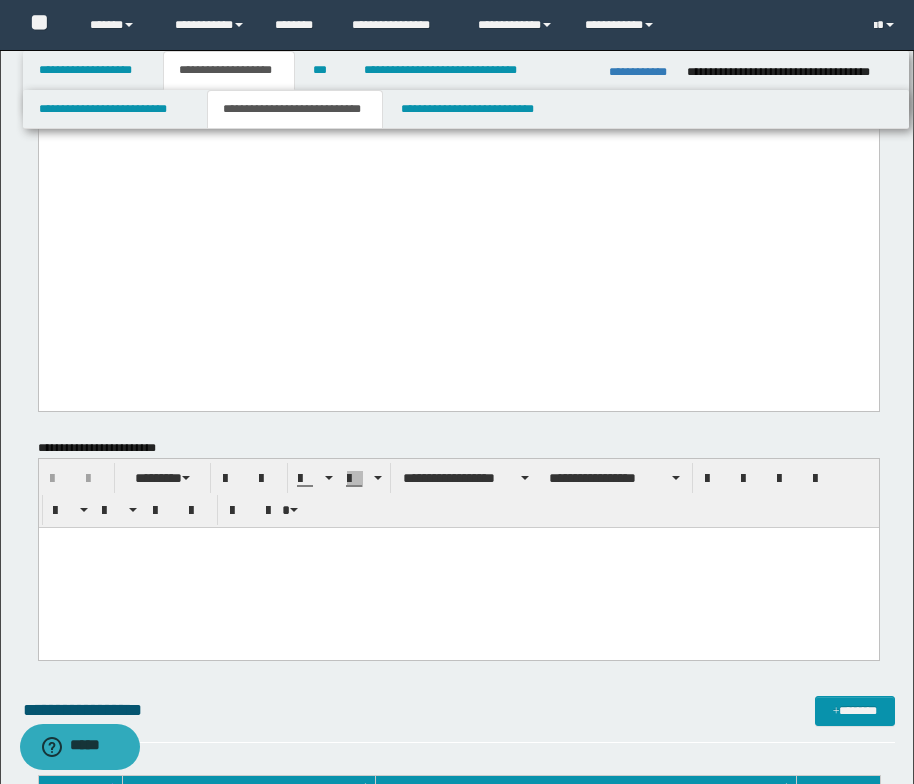 scroll, scrollTop: 2800, scrollLeft: 0, axis: vertical 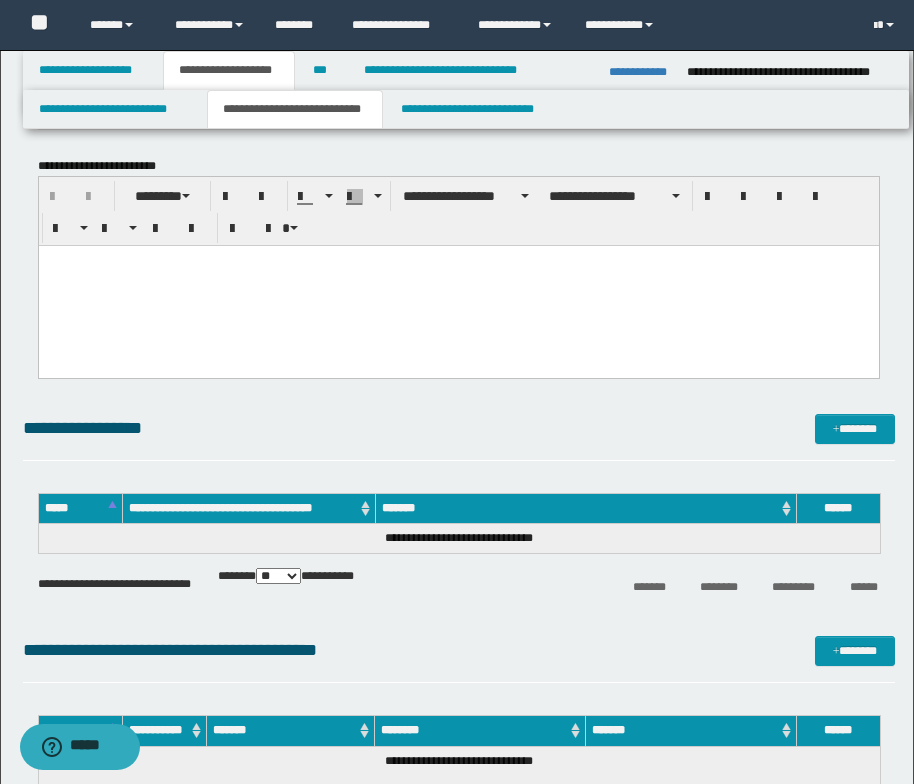 click at bounding box center [458, 285] 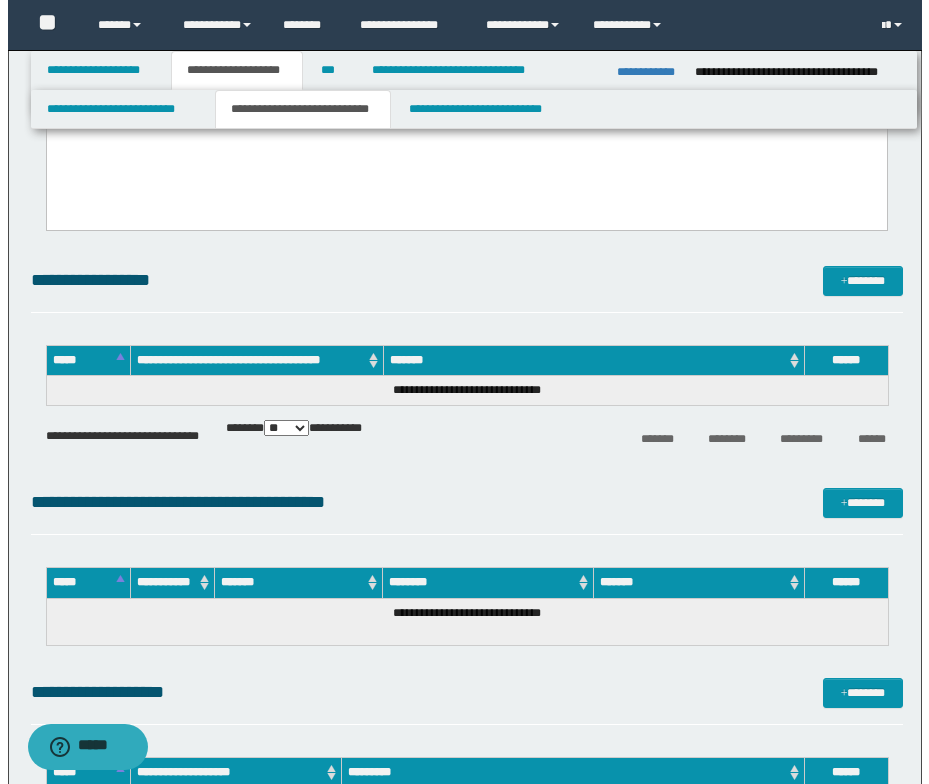 scroll, scrollTop: 3000, scrollLeft: 0, axis: vertical 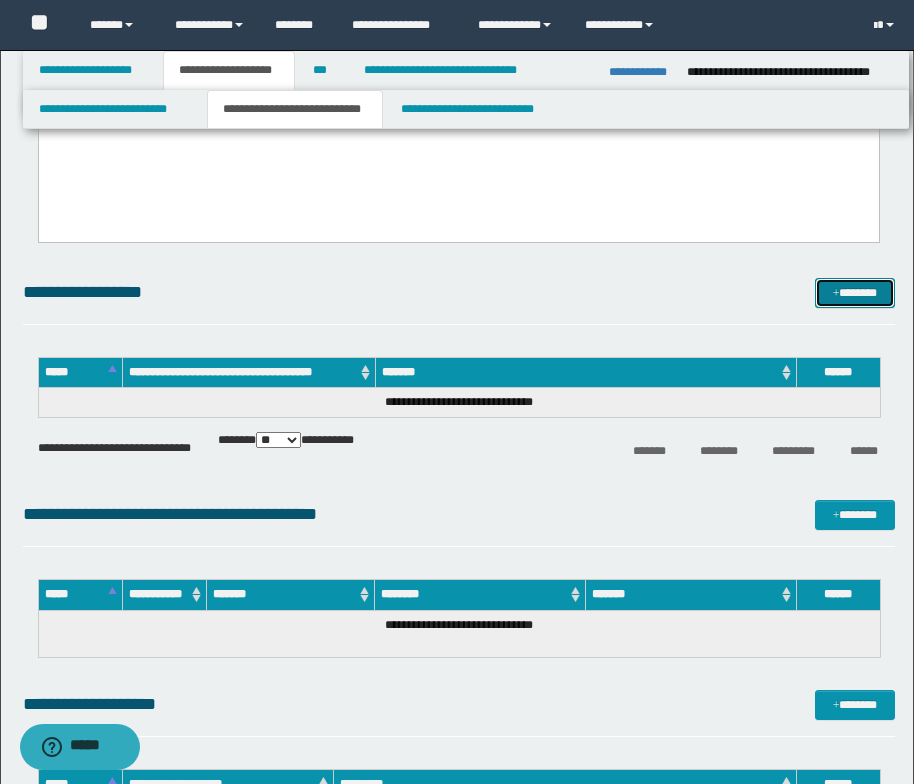 click at bounding box center [836, 294] 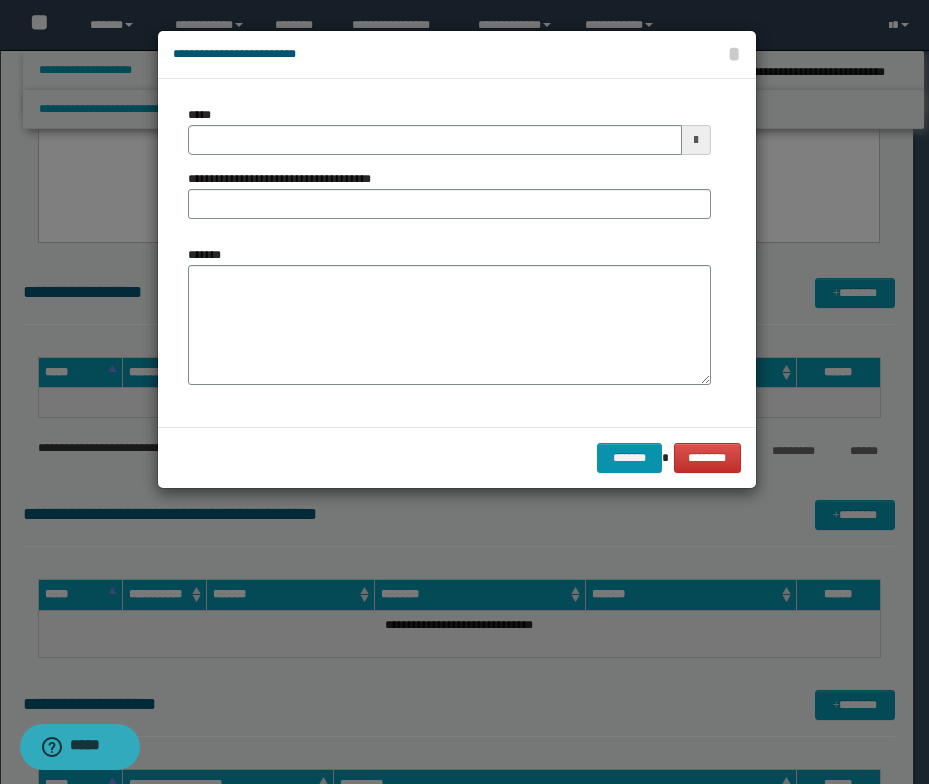 drag, startPoint x: 157, startPoint y: 283, endPoint x: 186, endPoint y: 283, distance: 29 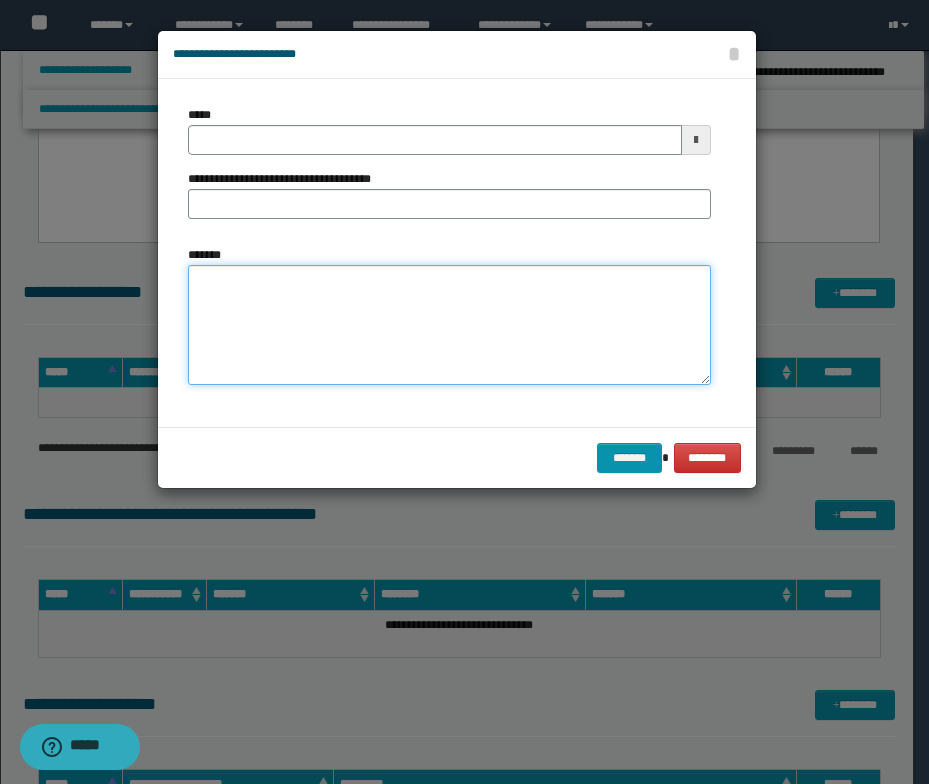 click on "*******" at bounding box center (449, 325) 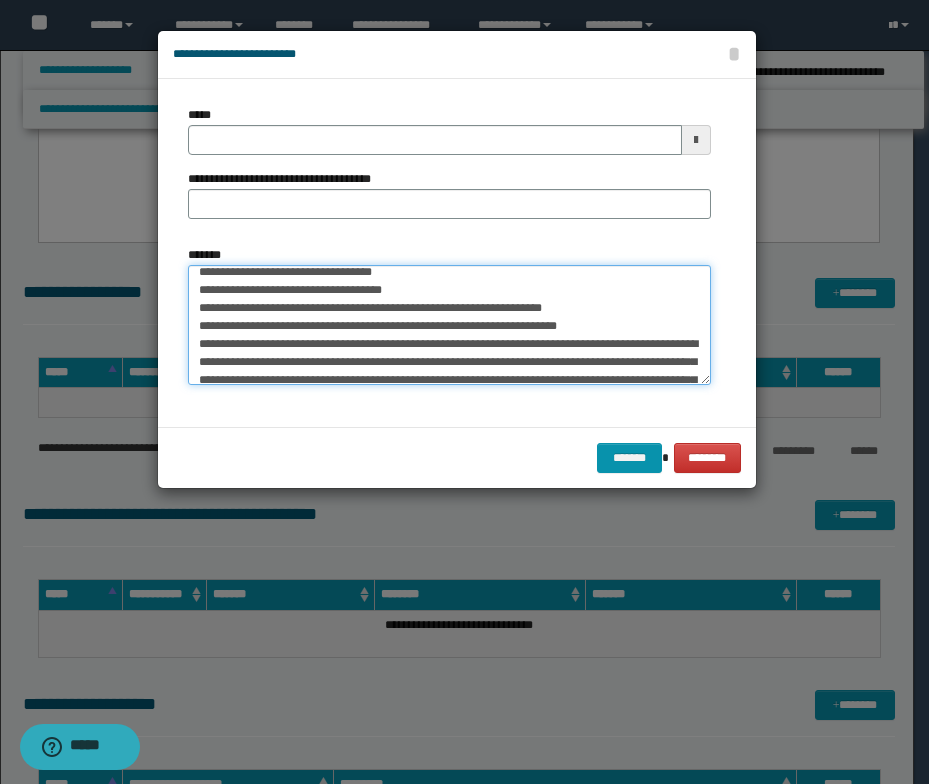 scroll, scrollTop: 0, scrollLeft: 0, axis: both 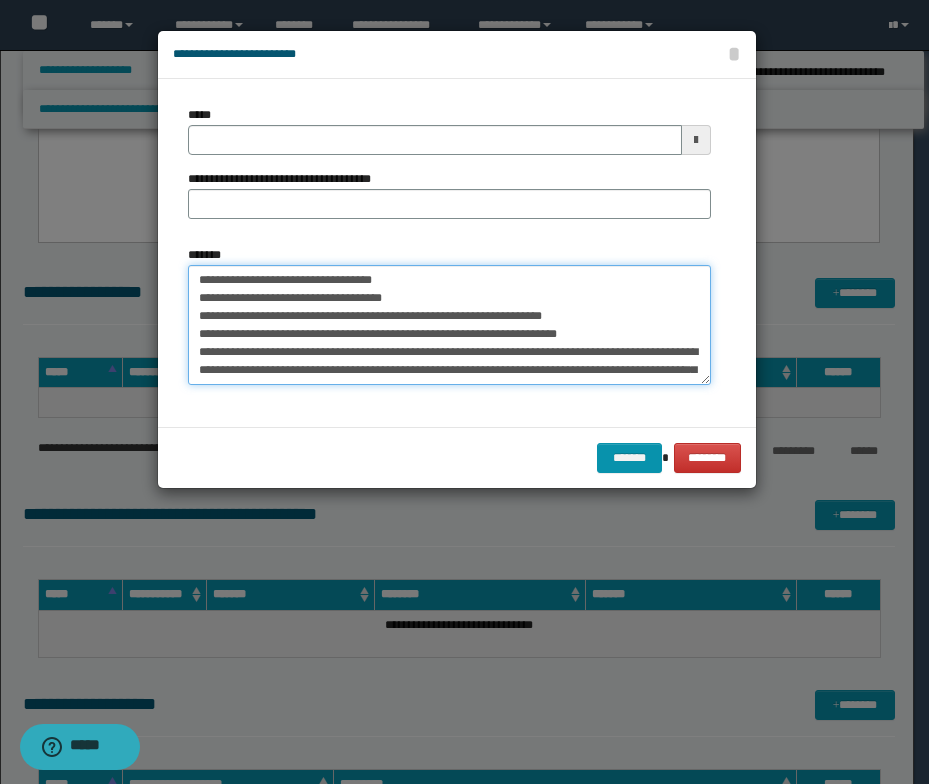 drag, startPoint x: 403, startPoint y: 281, endPoint x: 169, endPoint y: 278, distance: 234.01923 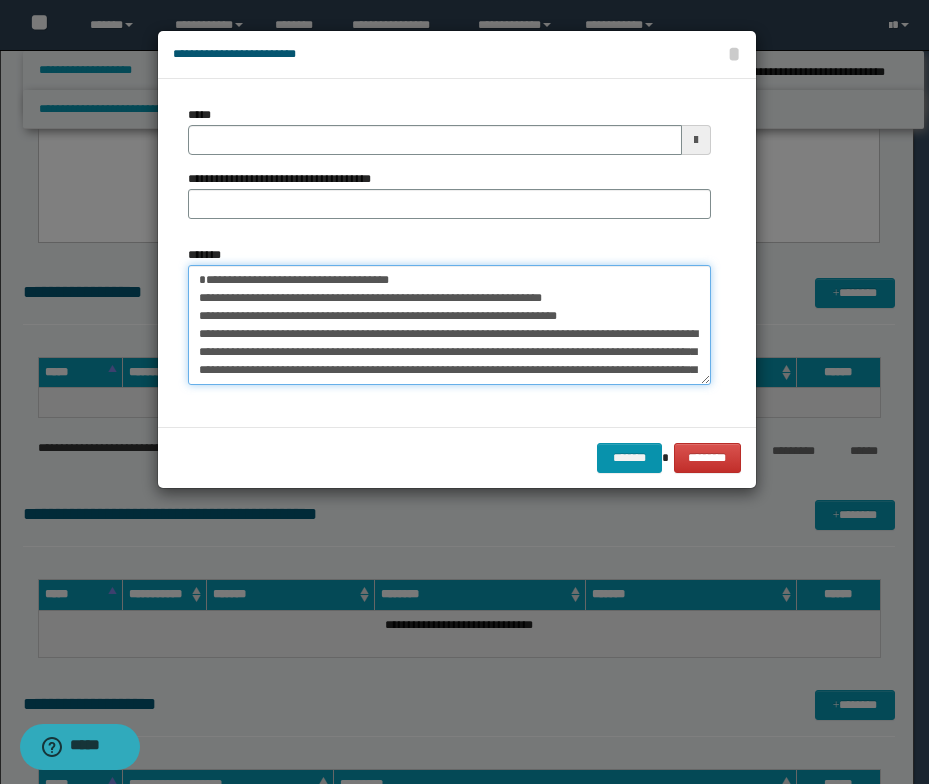 type on "**********" 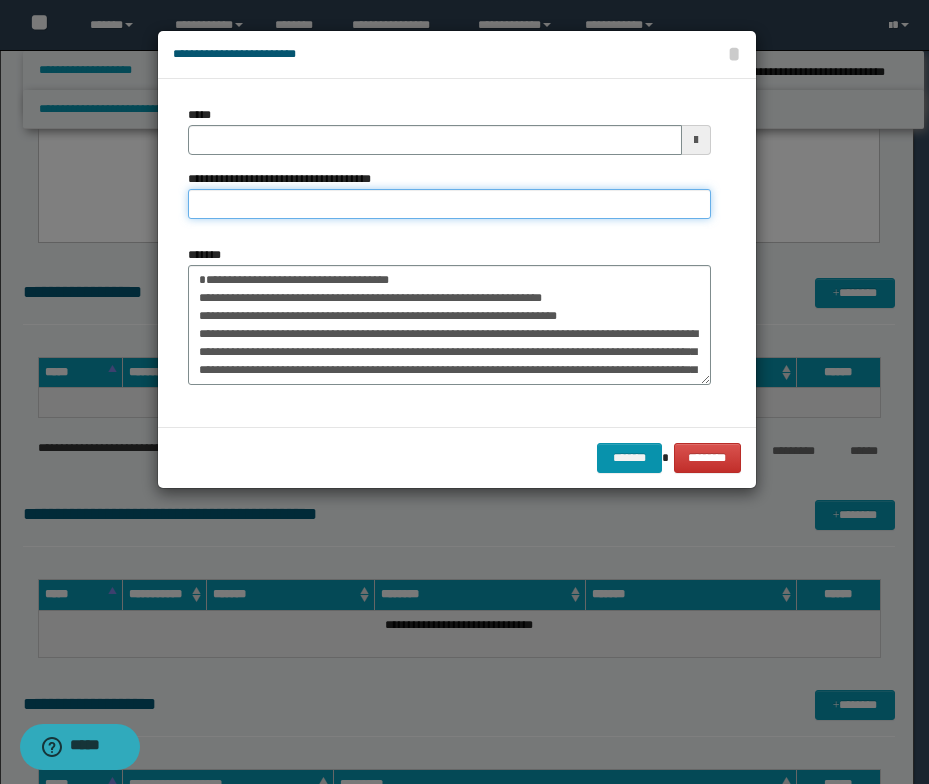click on "**********" at bounding box center (449, 204) 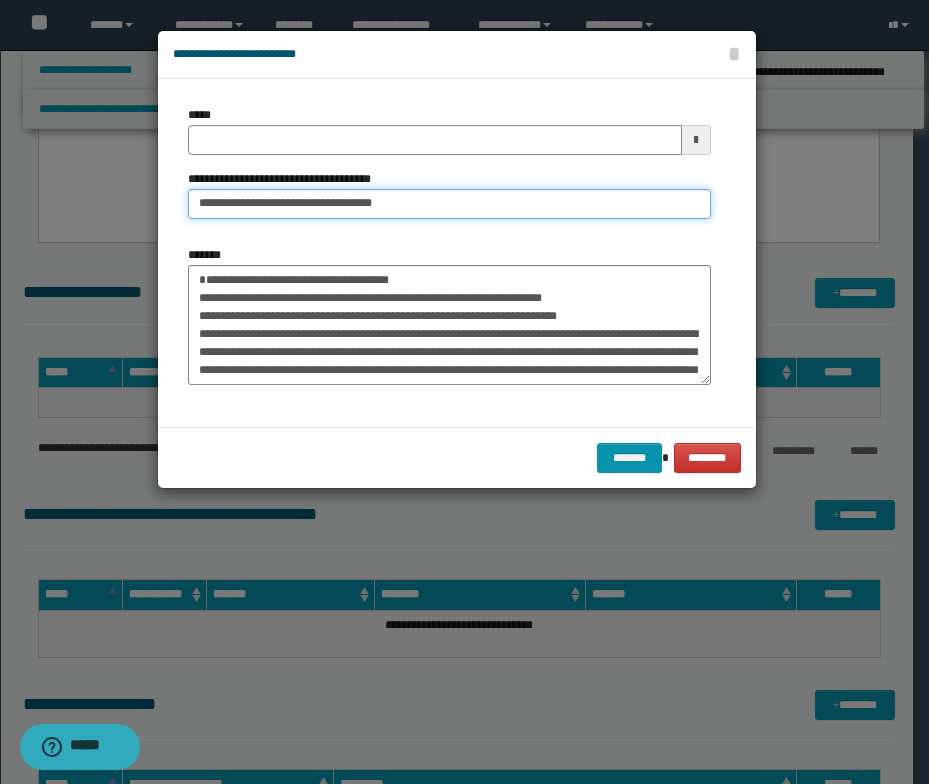 drag, startPoint x: 262, startPoint y: 199, endPoint x: 182, endPoint y: 203, distance: 80.09994 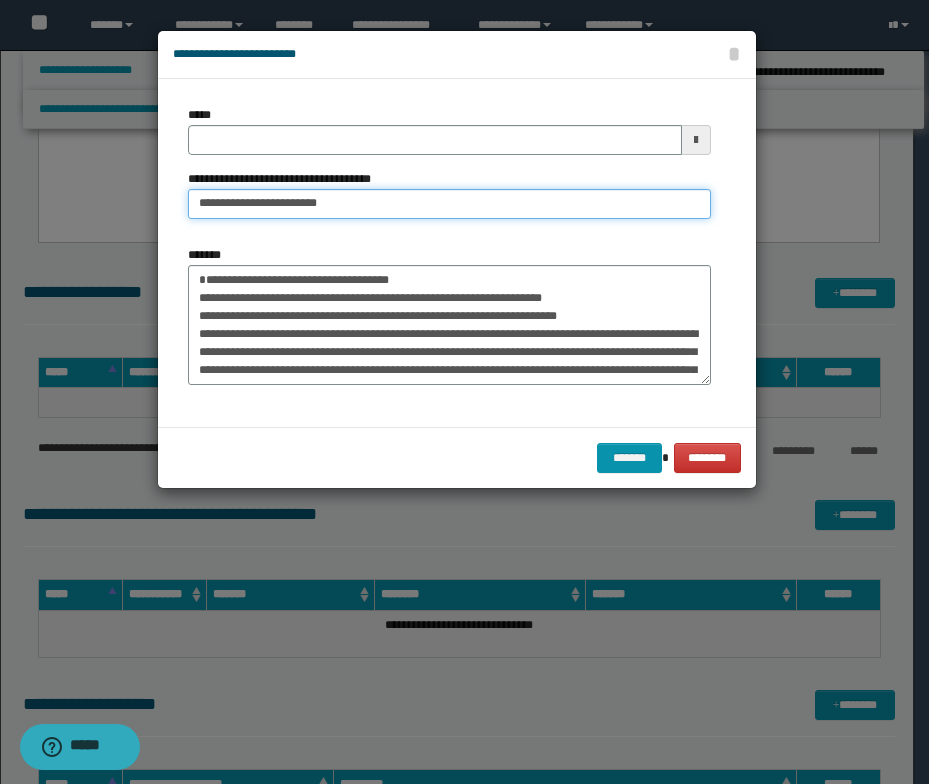 type 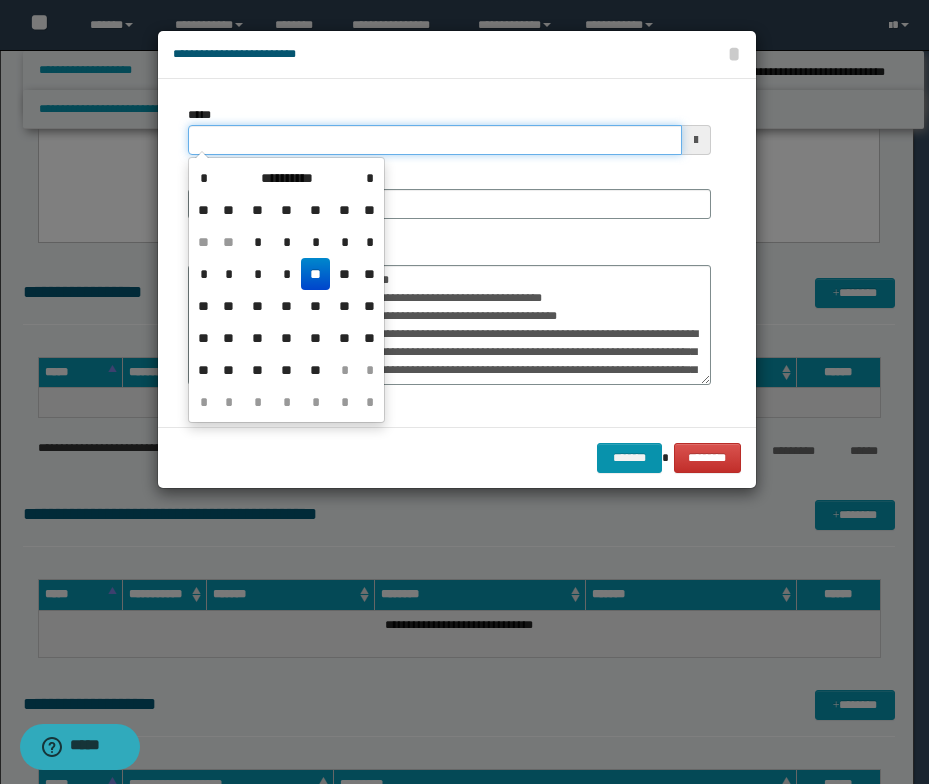 click on "*****" at bounding box center [435, 140] 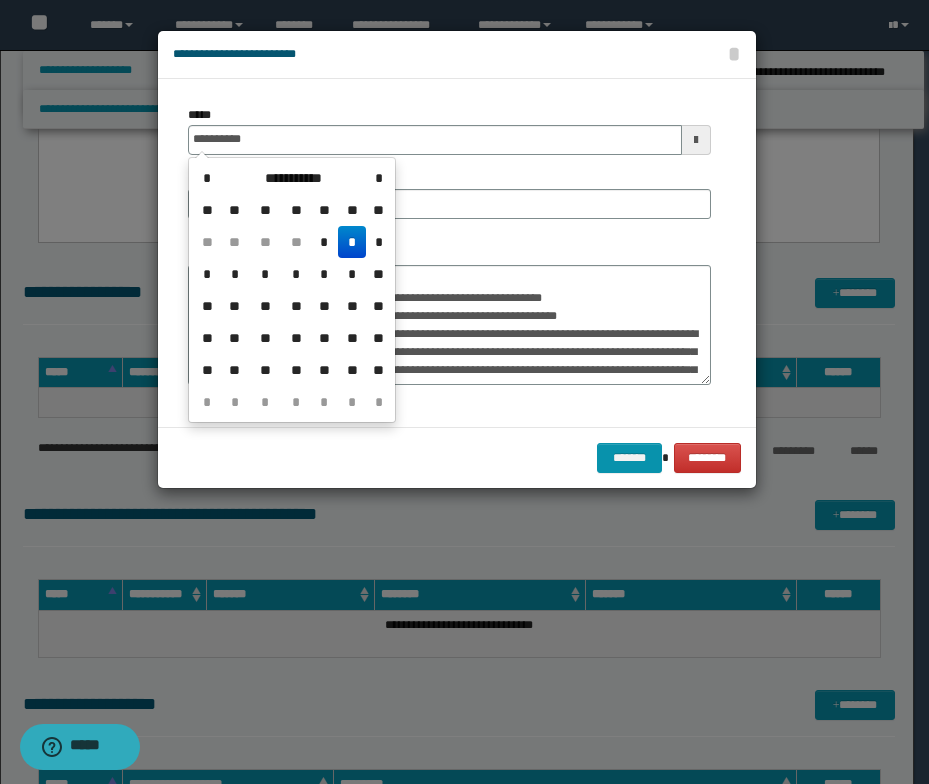 click on "*" at bounding box center (352, 242) 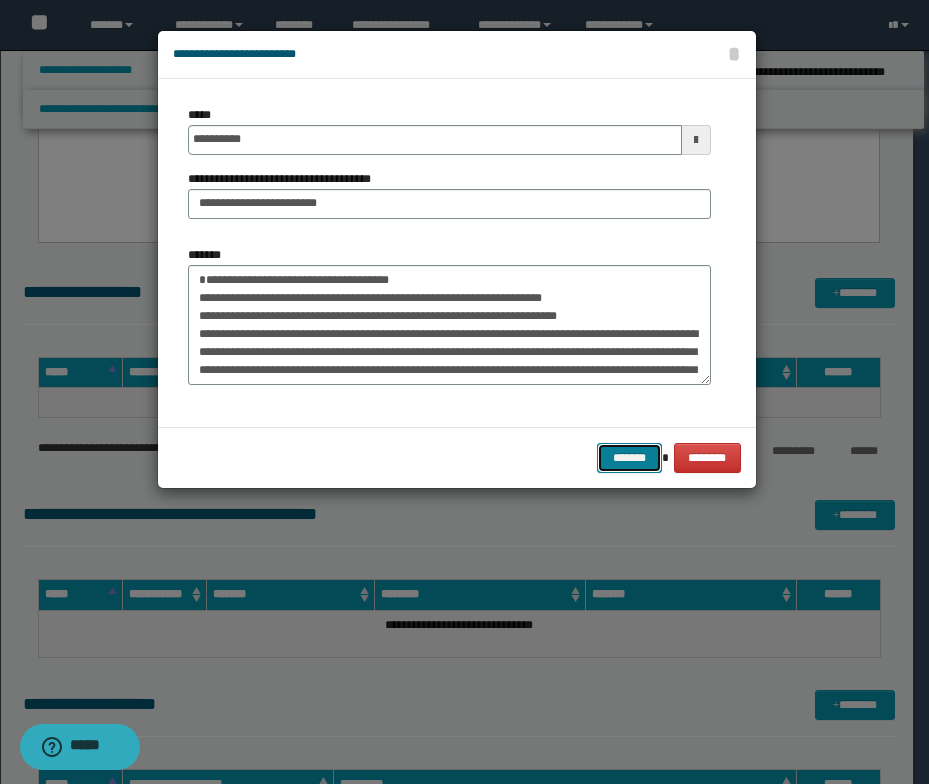 click on "*******" at bounding box center (629, 458) 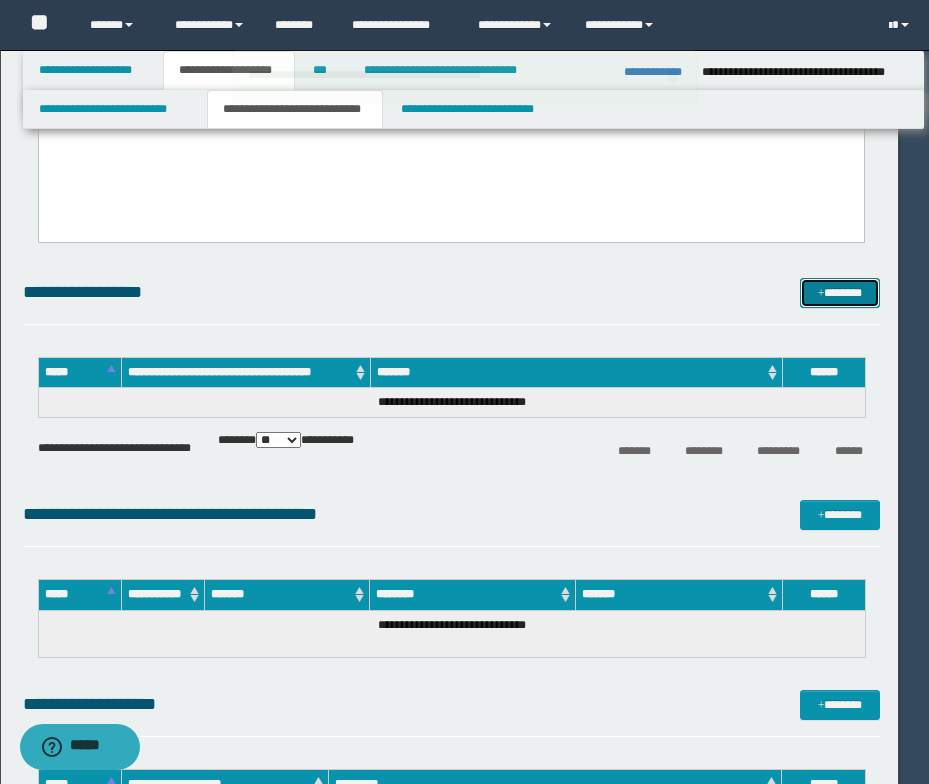 type 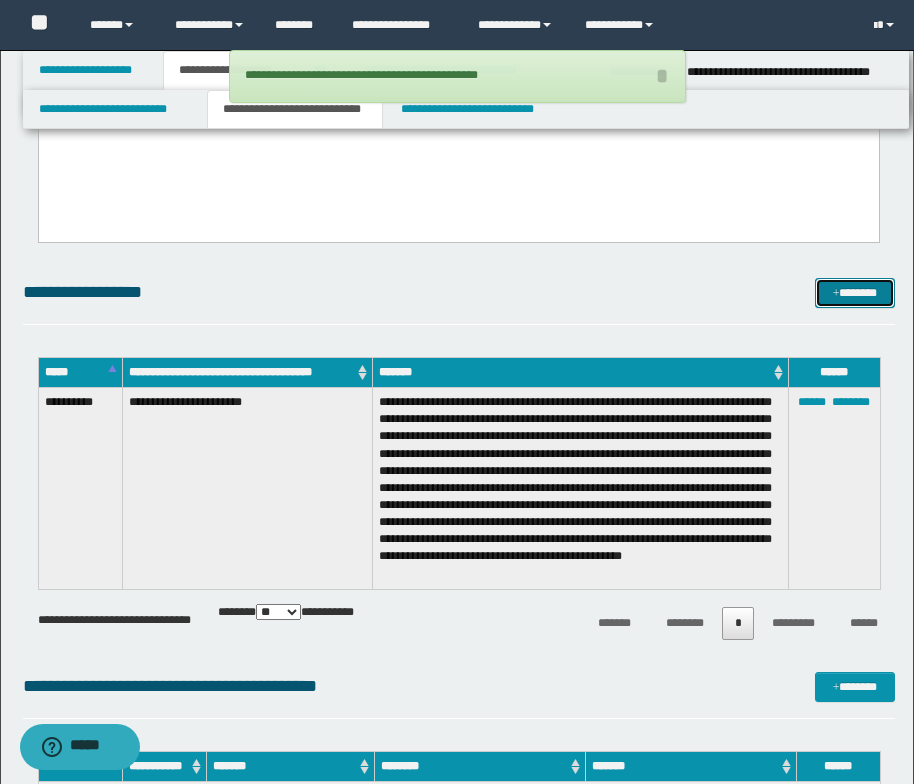 click on "*******" at bounding box center (855, 293) 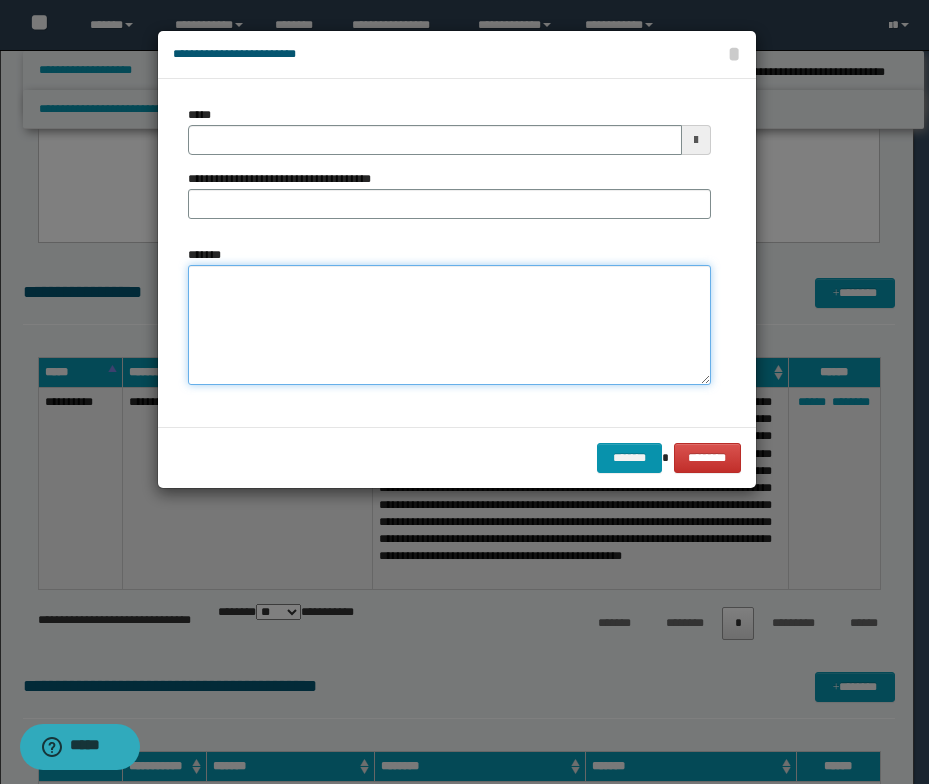 click on "*******" at bounding box center (449, 325) 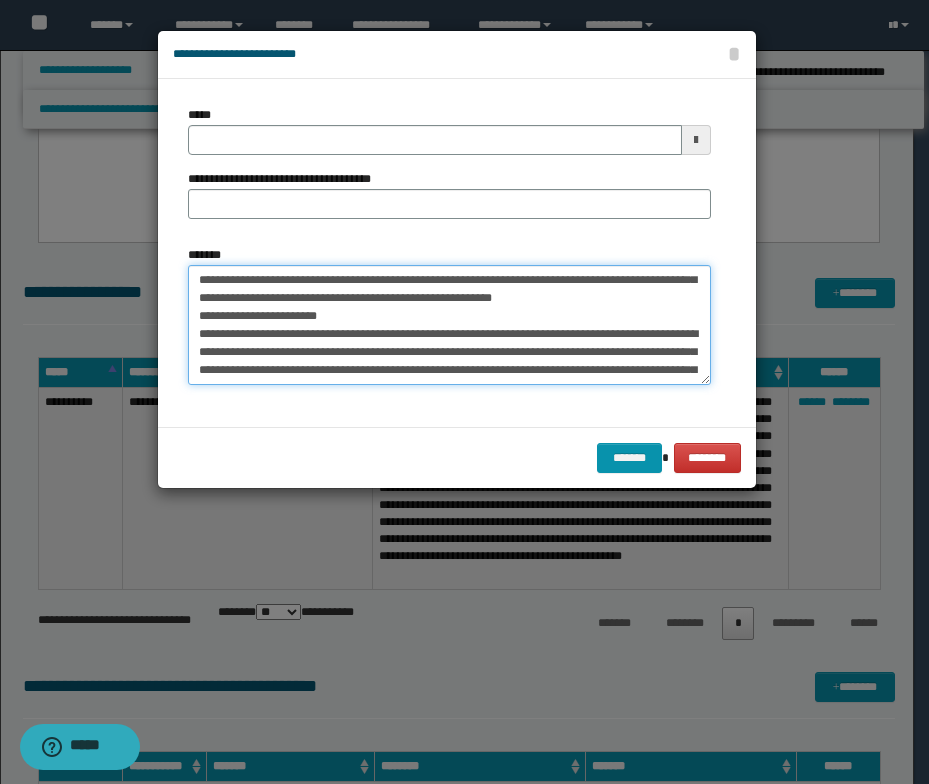 scroll, scrollTop: 0, scrollLeft: 0, axis: both 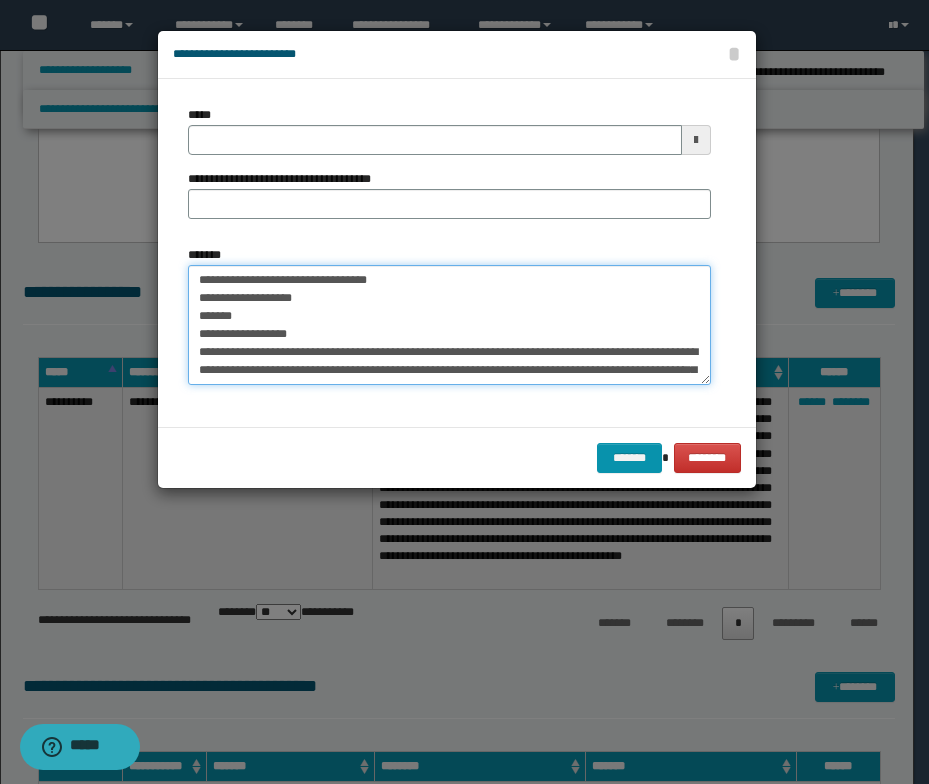click on "*******" at bounding box center (449, 325) 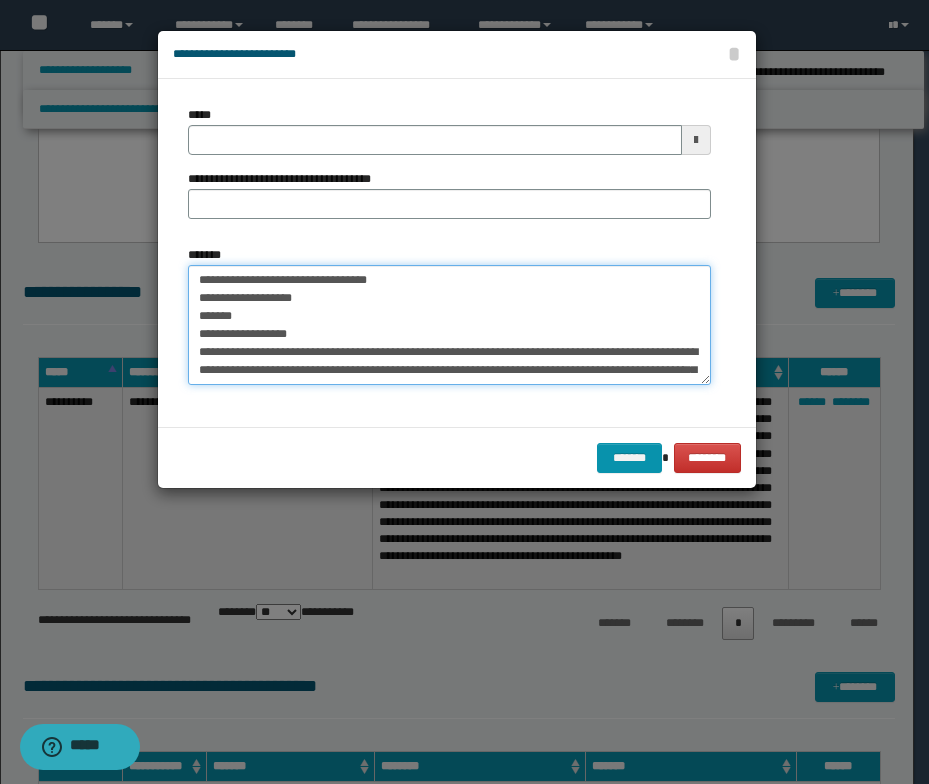 drag, startPoint x: 406, startPoint y: 278, endPoint x: 170, endPoint y: 285, distance: 236.10379 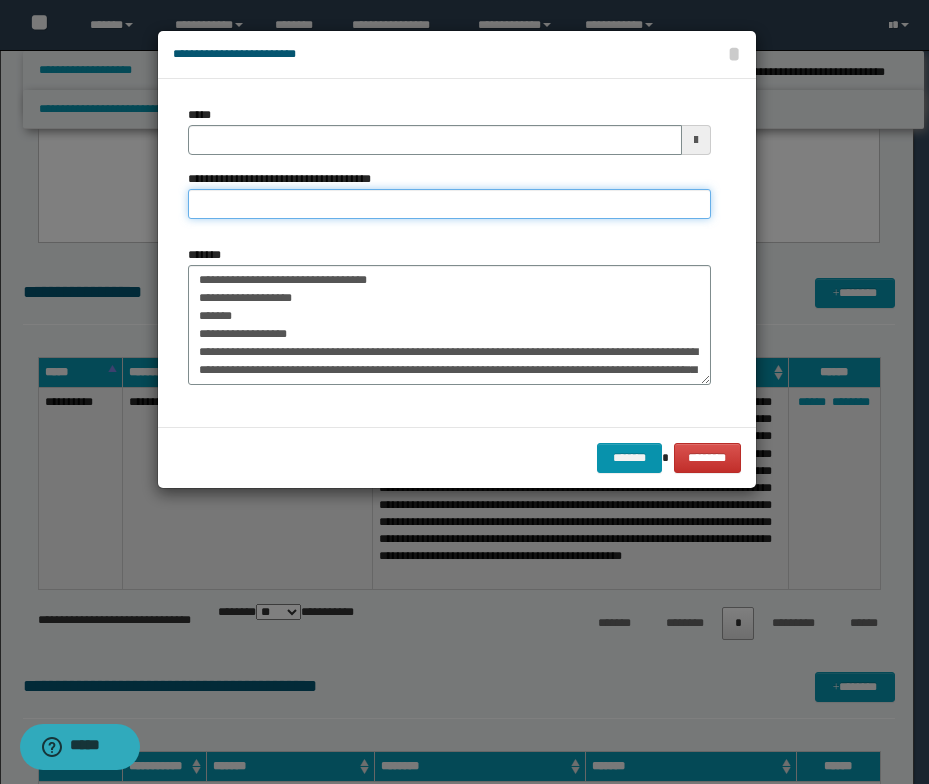 click on "**********" at bounding box center (449, 204) 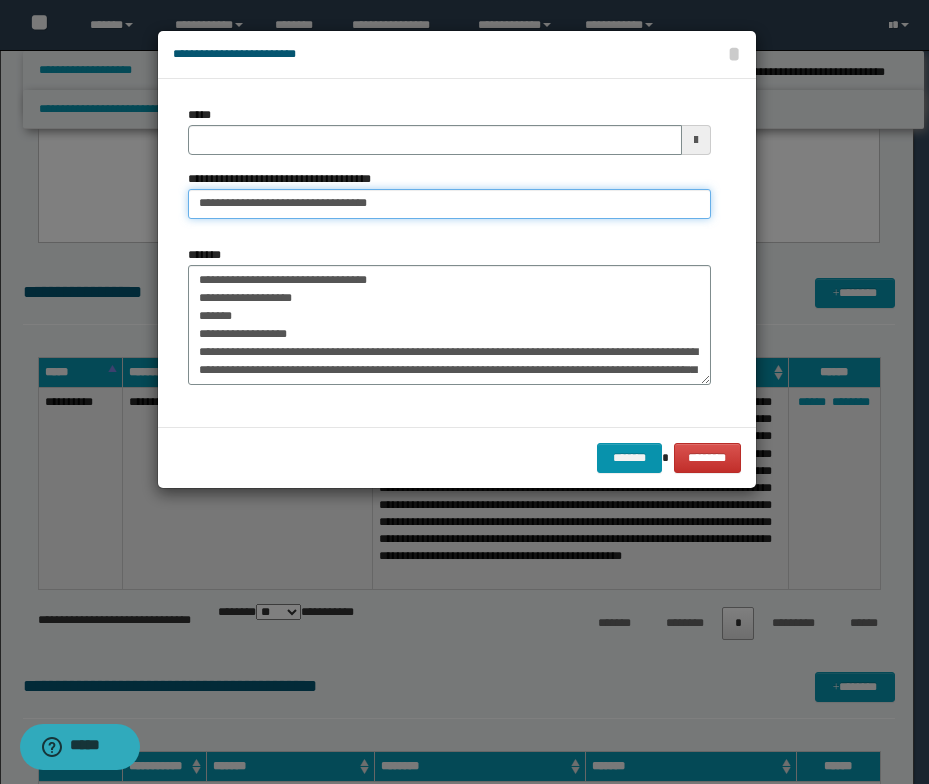 type 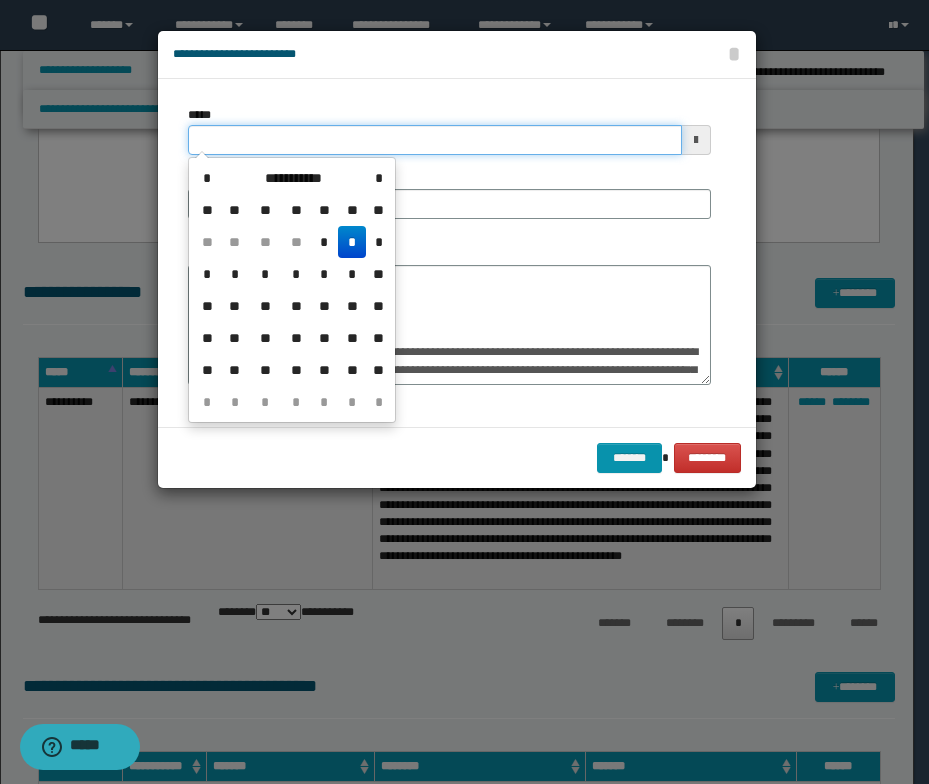 click on "*****" at bounding box center (435, 140) 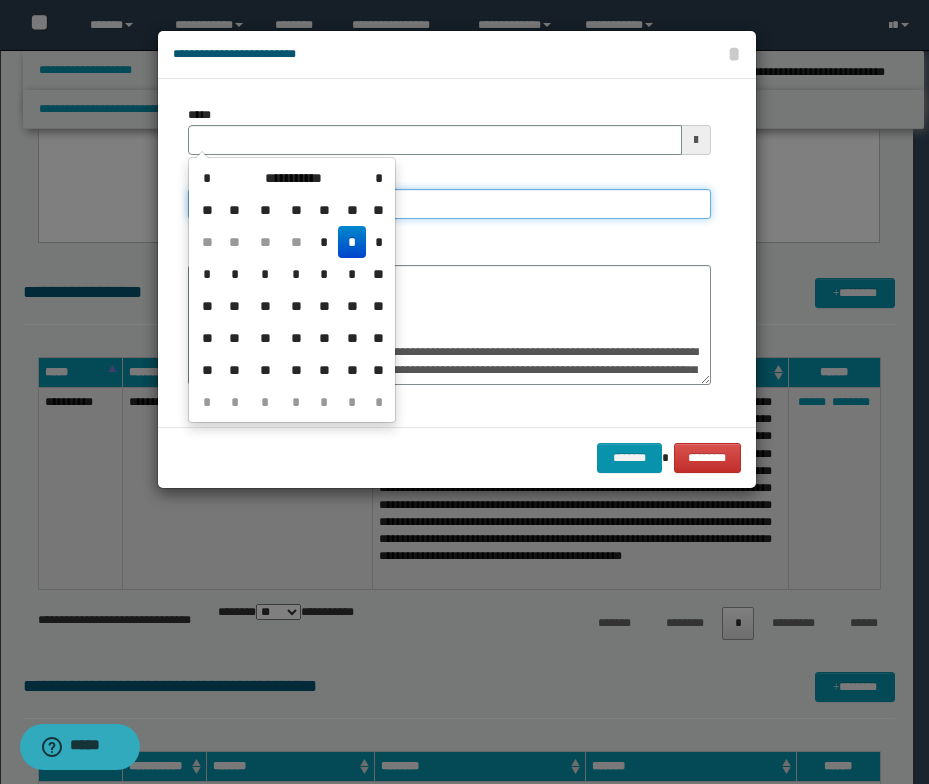 type 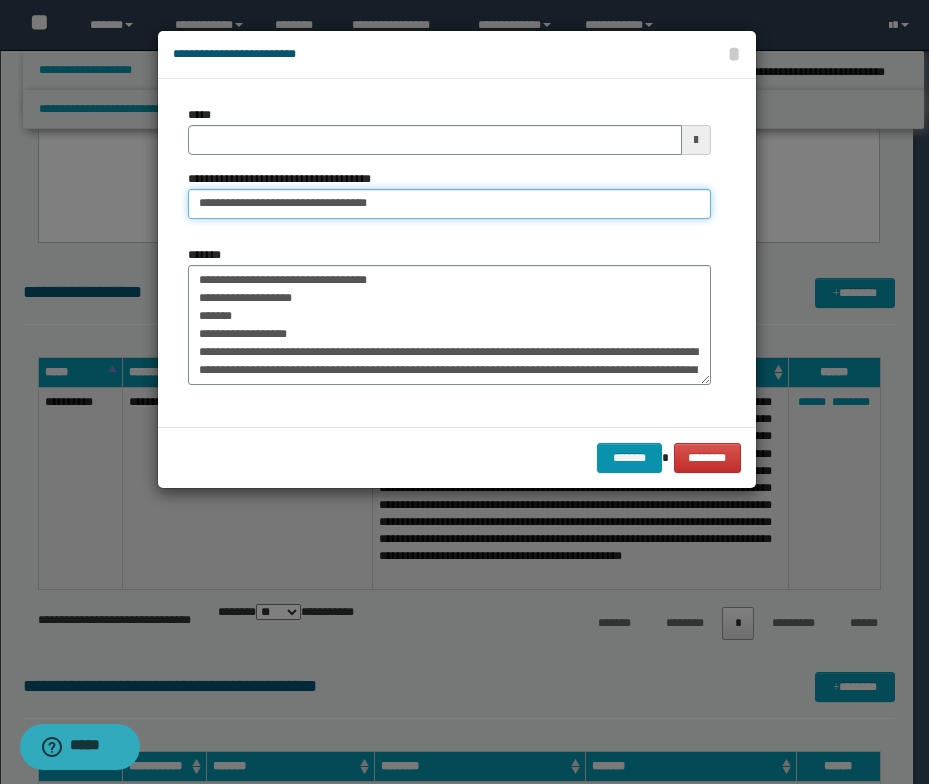 drag, startPoint x: 261, startPoint y: 201, endPoint x: 177, endPoint y: 199, distance: 84.0238 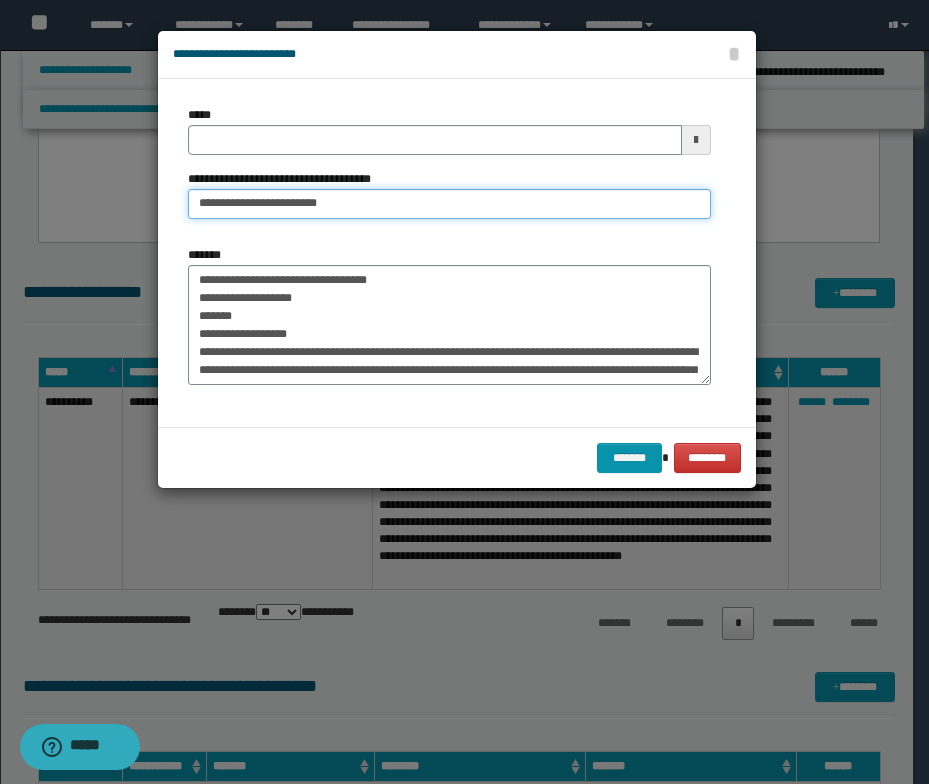type 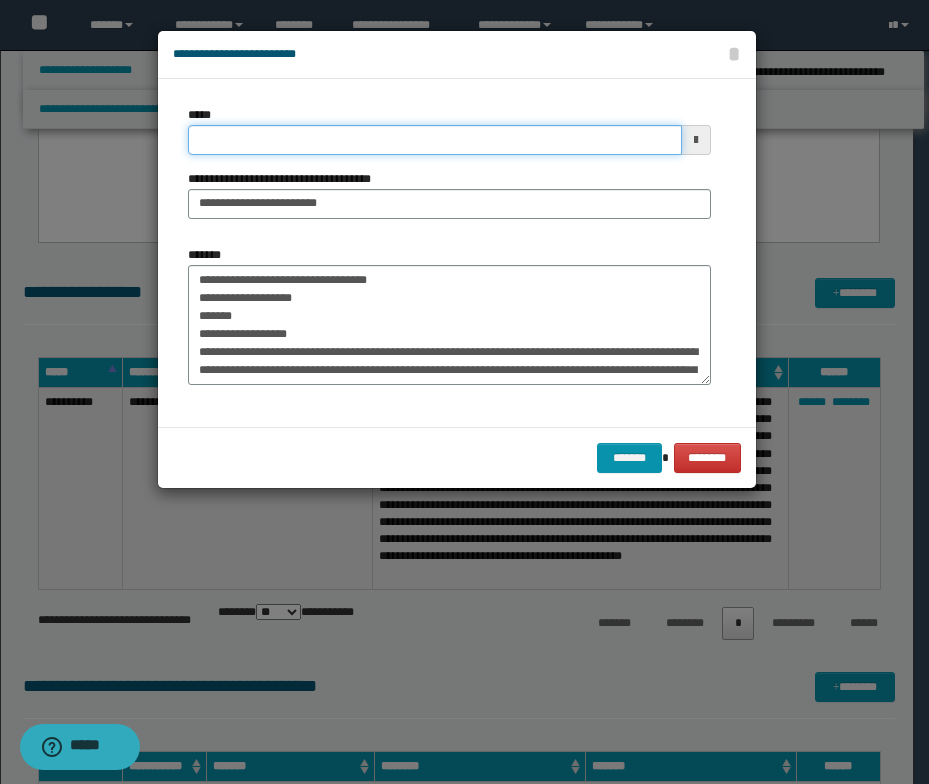 click on "*****" at bounding box center [435, 140] 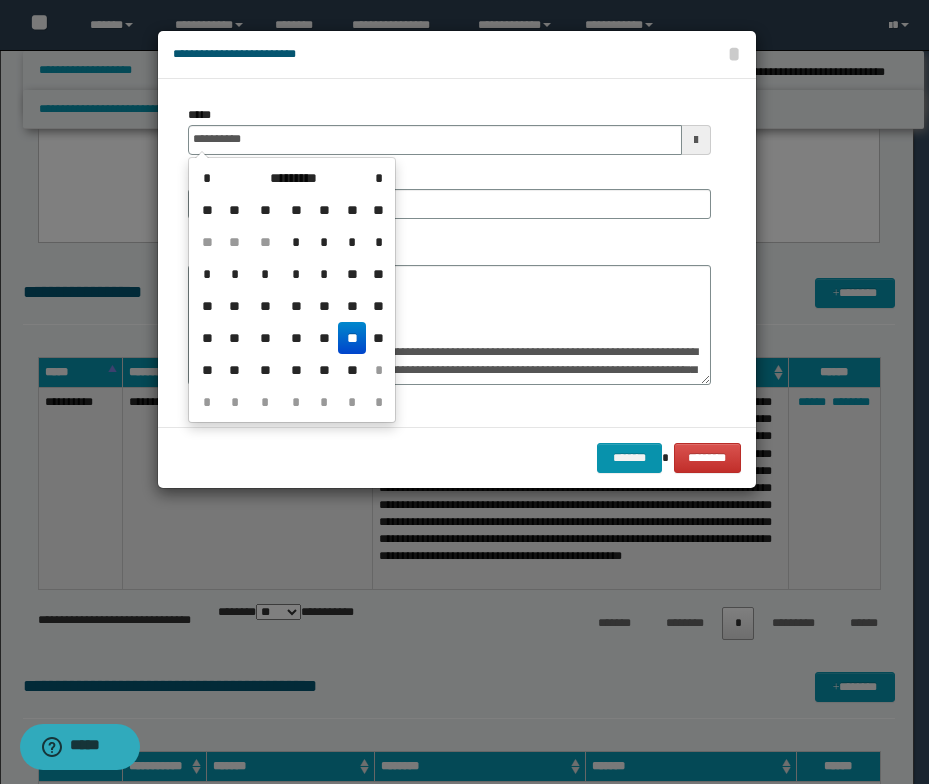 click on "**" at bounding box center [352, 338] 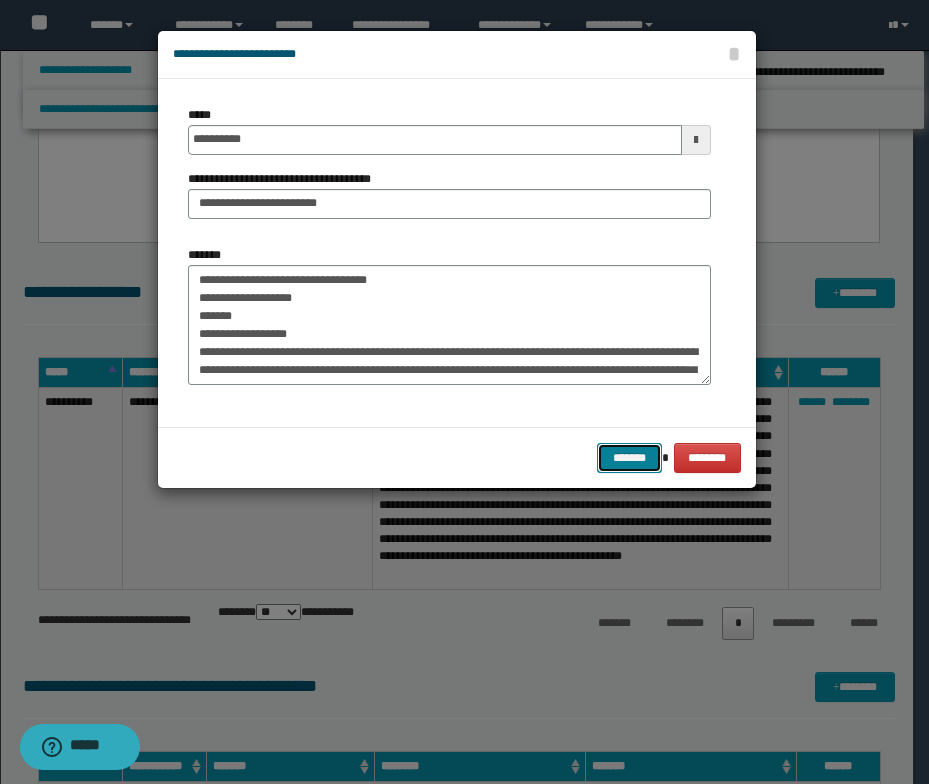 click on "*******" at bounding box center [629, 458] 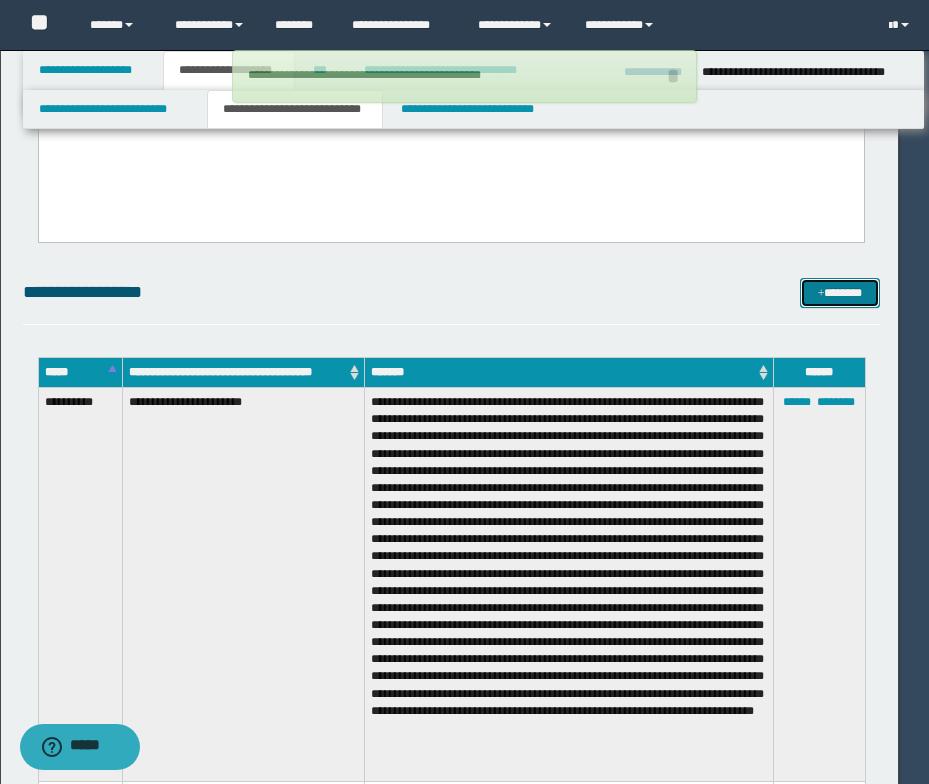 type 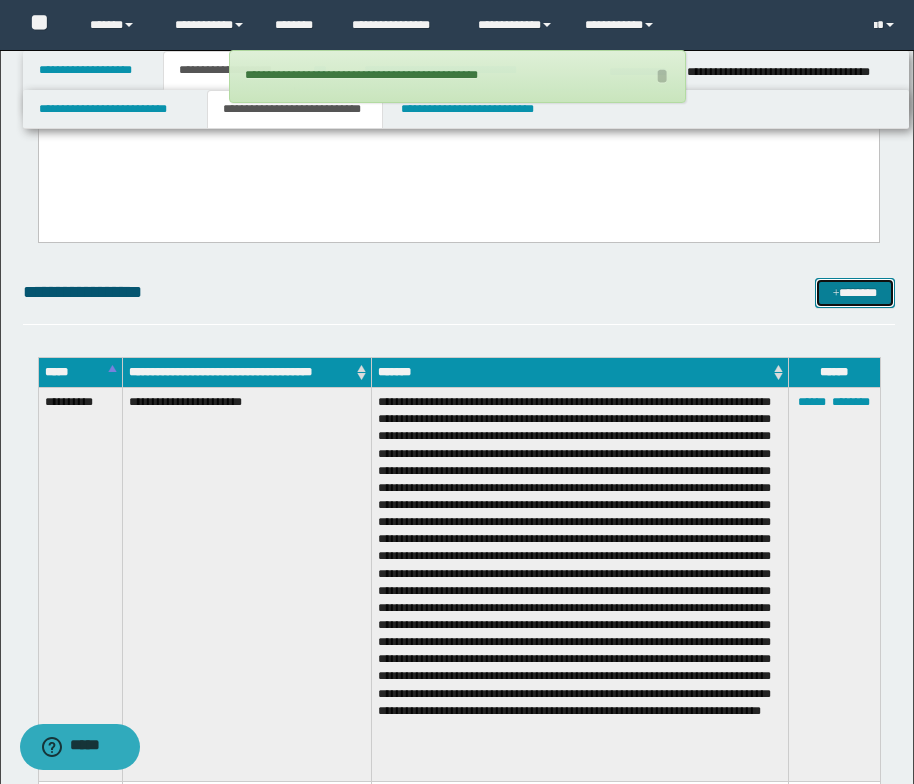 click at bounding box center (836, 294) 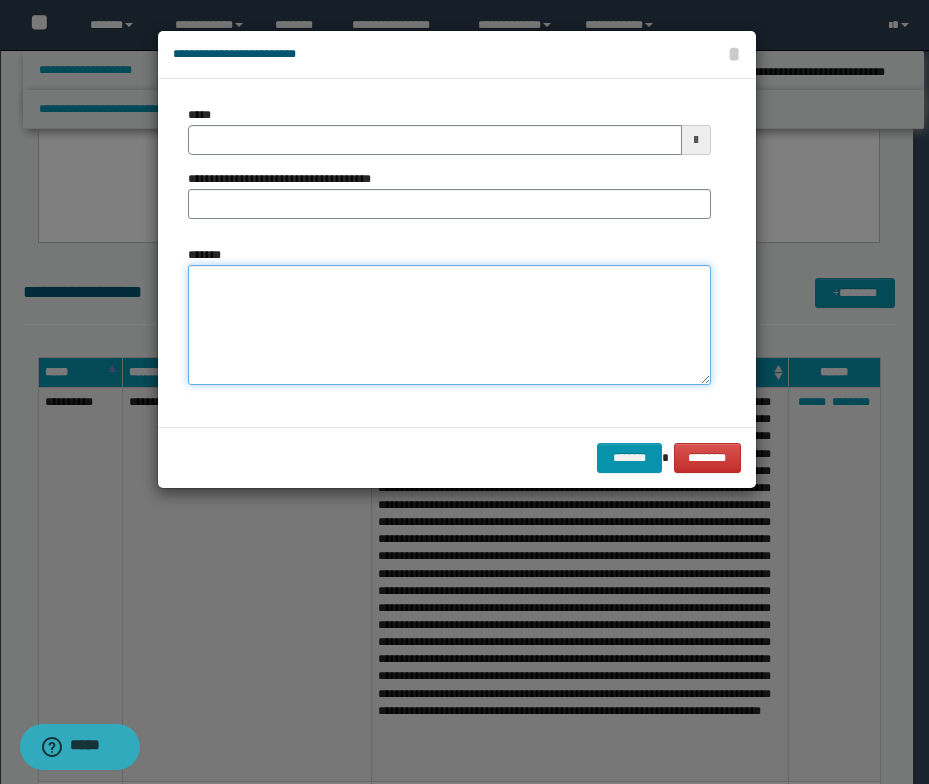 click on "*******" at bounding box center (449, 325) 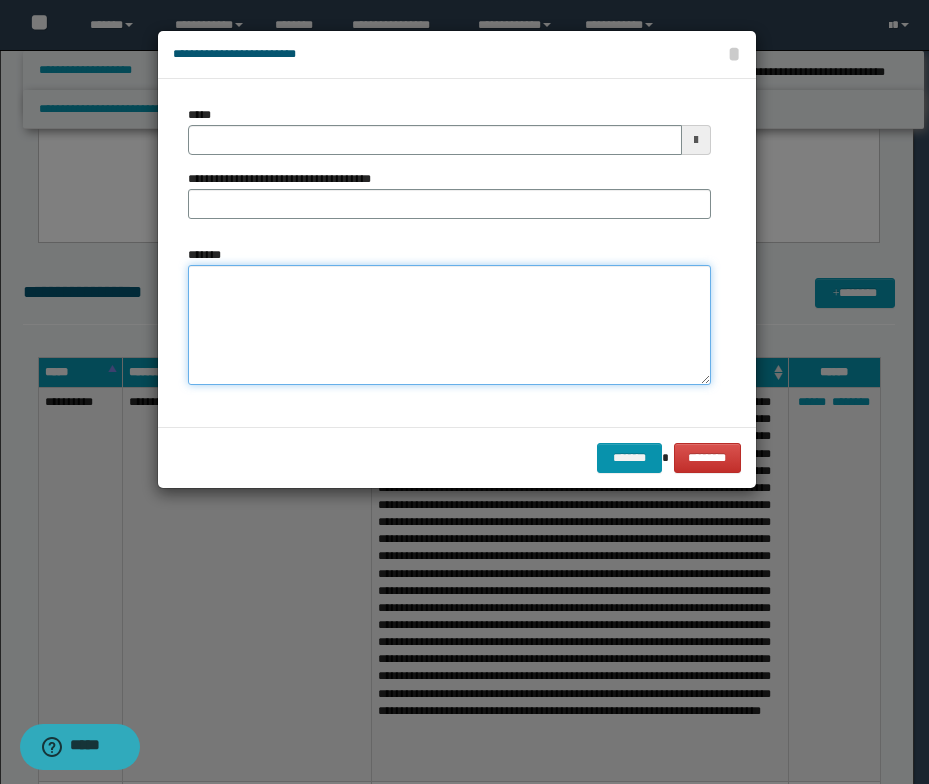 paste on "**********" 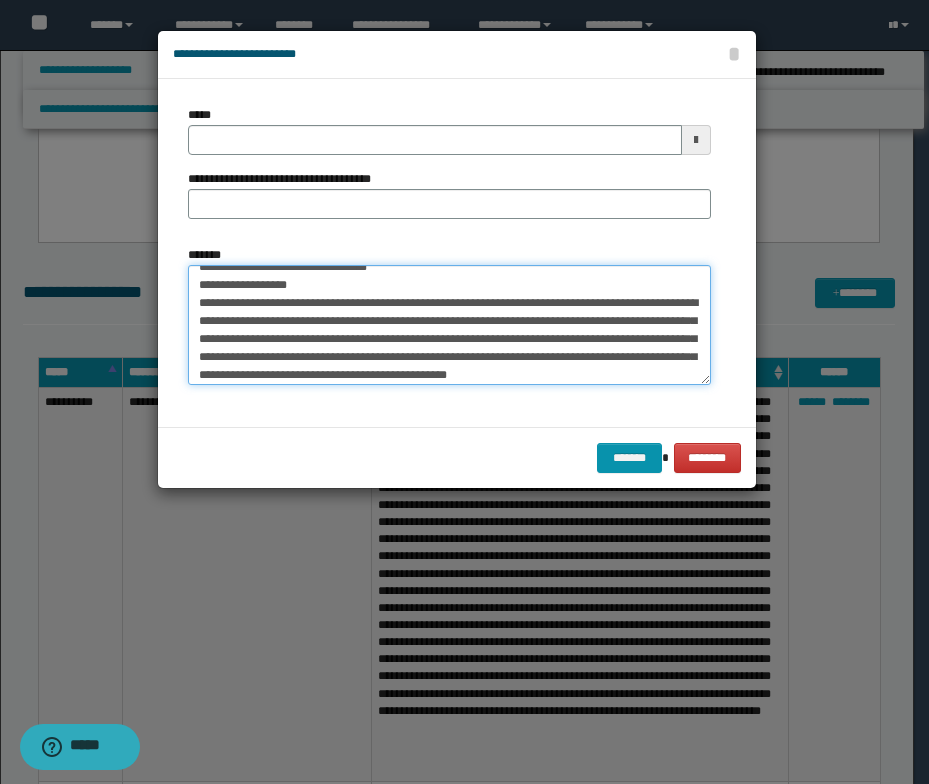 scroll, scrollTop: 0, scrollLeft: 0, axis: both 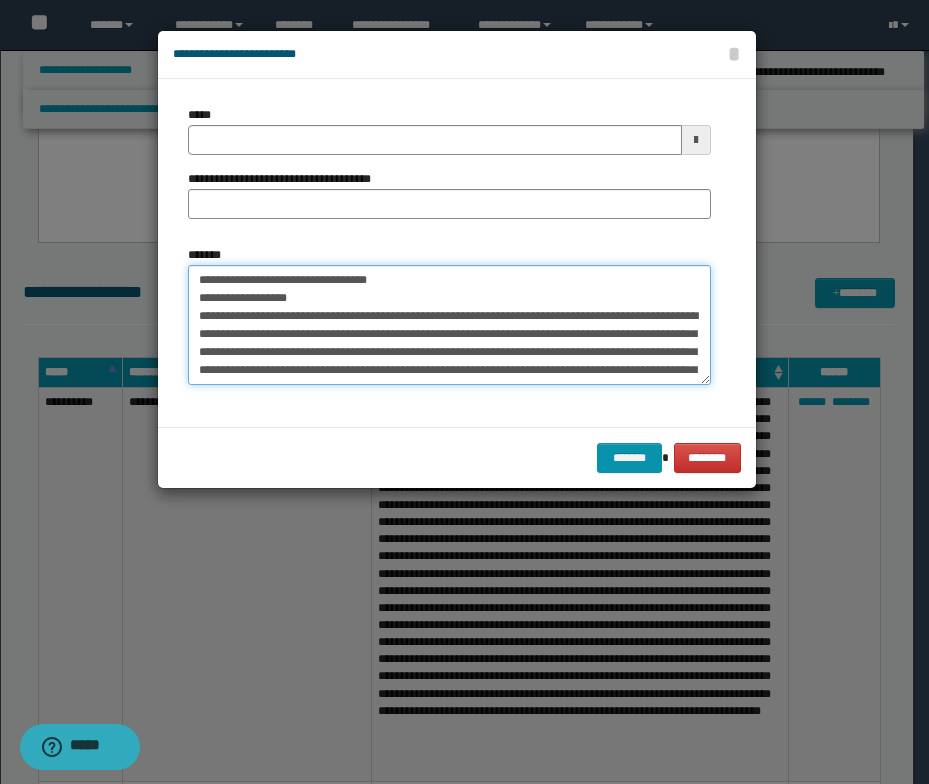 drag, startPoint x: 405, startPoint y: 282, endPoint x: 185, endPoint y: 281, distance: 220.00227 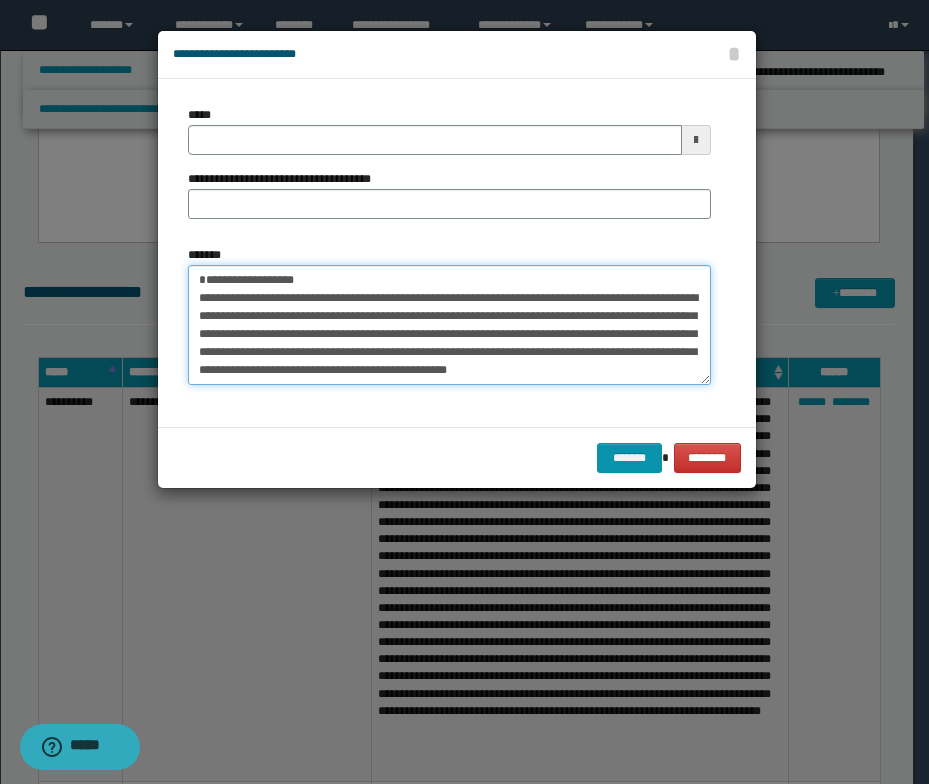 type on "**********" 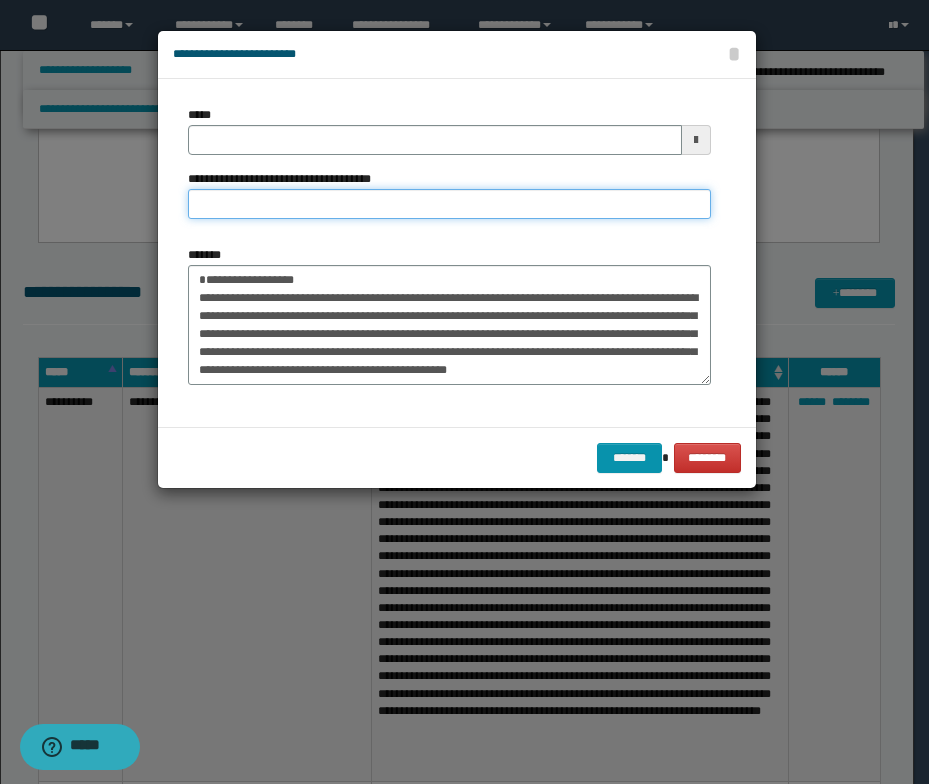 click on "**********" at bounding box center (449, 204) 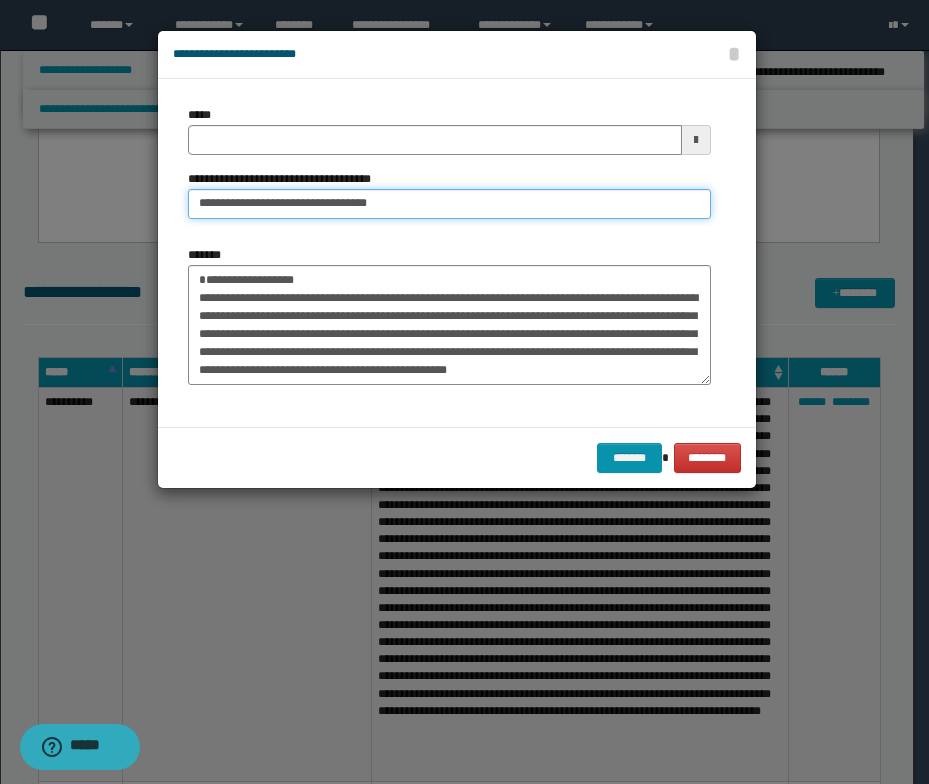 drag, startPoint x: 258, startPoint y: 204, endPoint x: 186, endPoint y: 202, distance: 72.02777 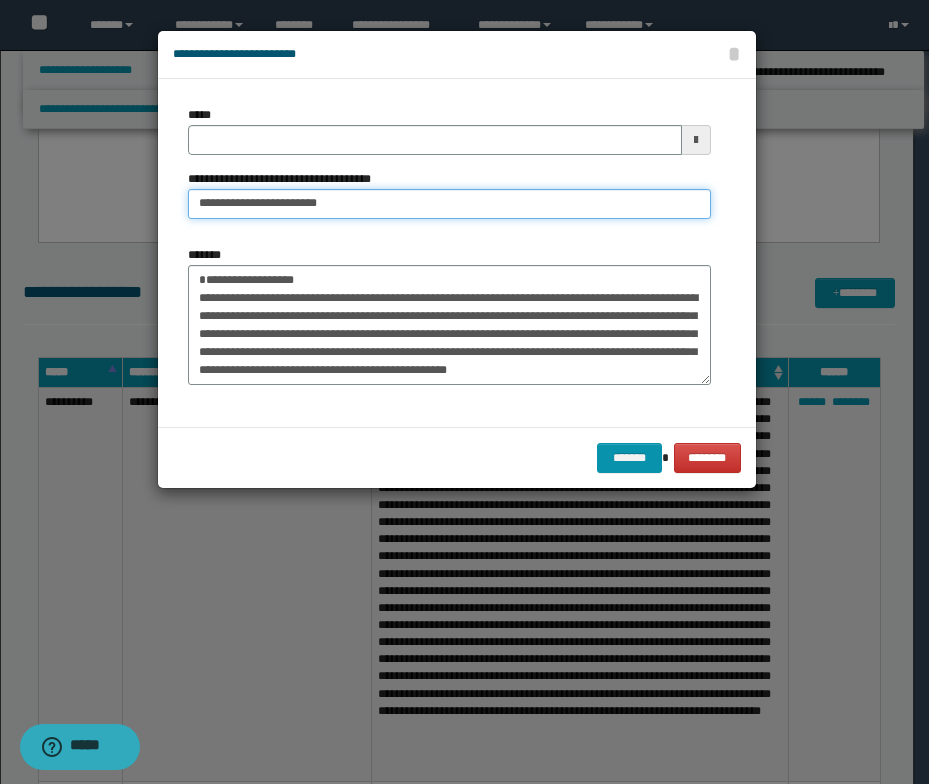 type 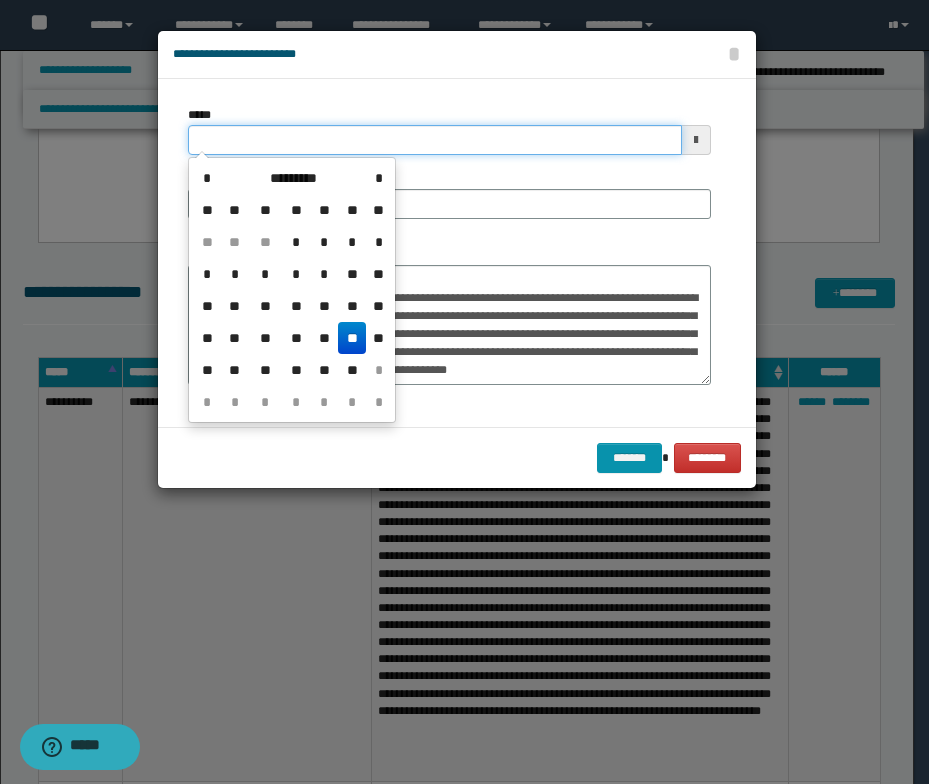click on "*****" at bounding box center [435, 140] 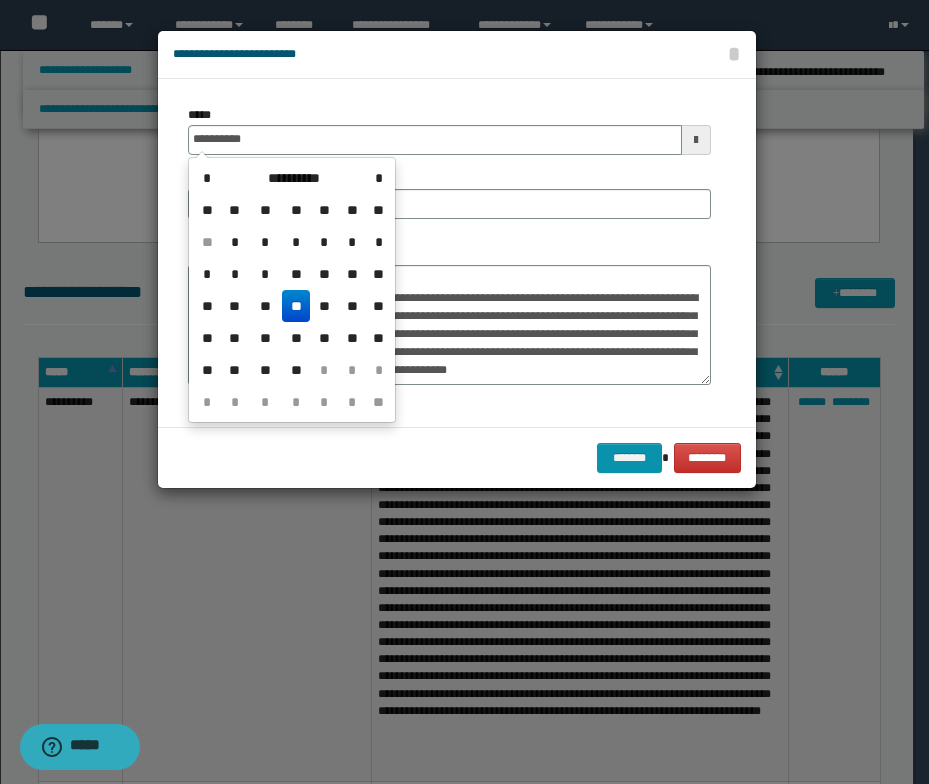 click on "**" at bounding box center (296, 306) 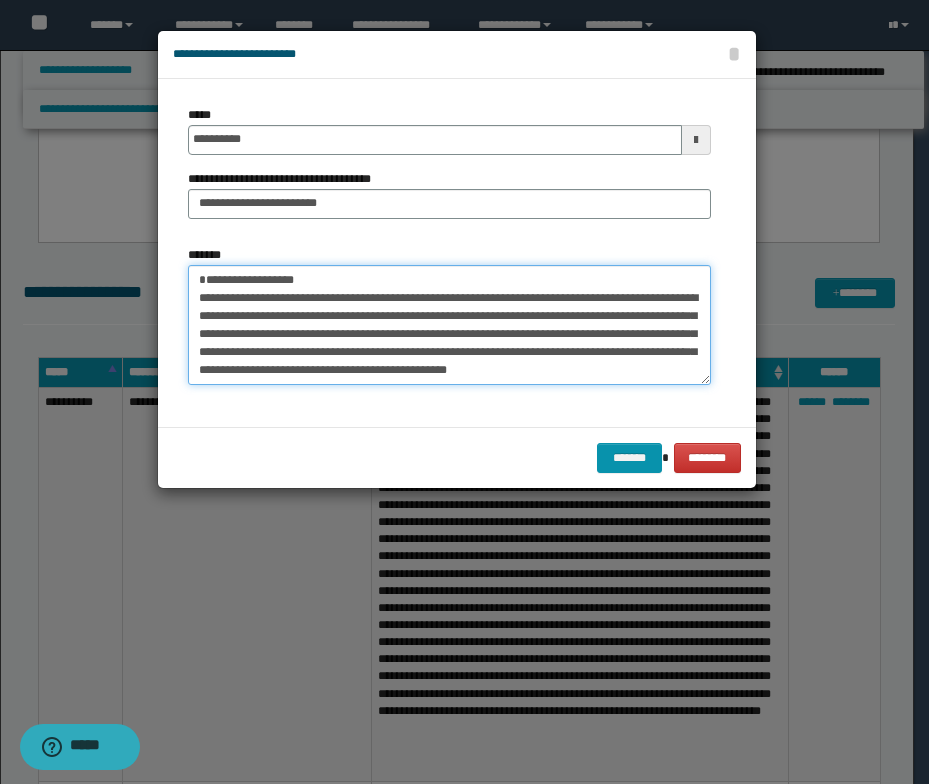 click on "**********" at bounding box center [449, 325] 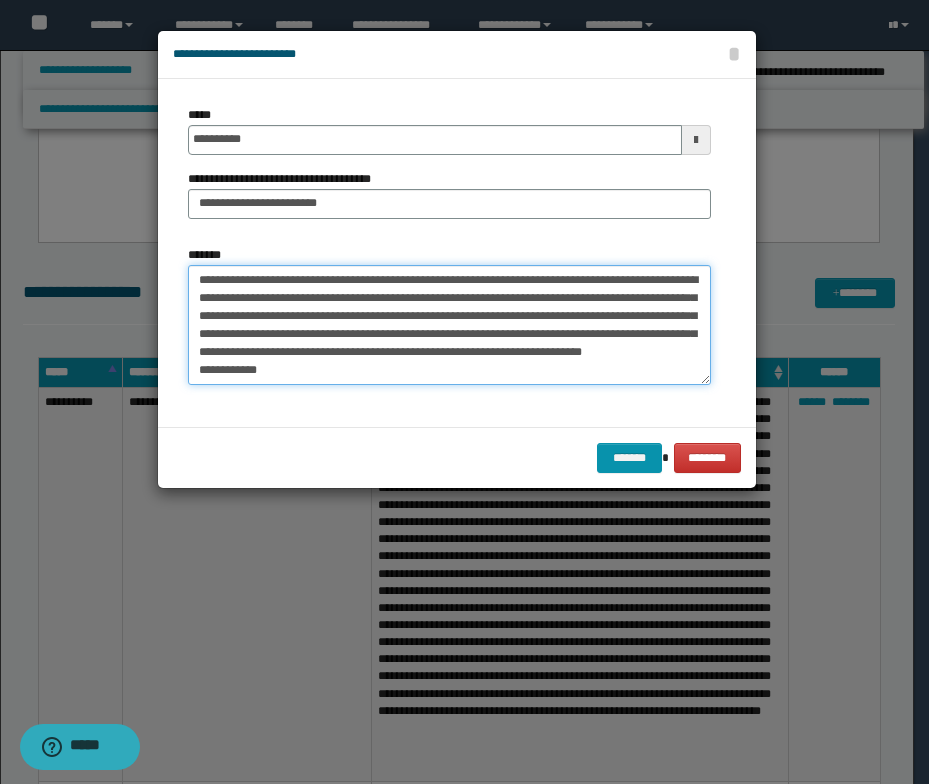 scroll, scrollTop: 234, scrollLeft: 0, axis: vertical 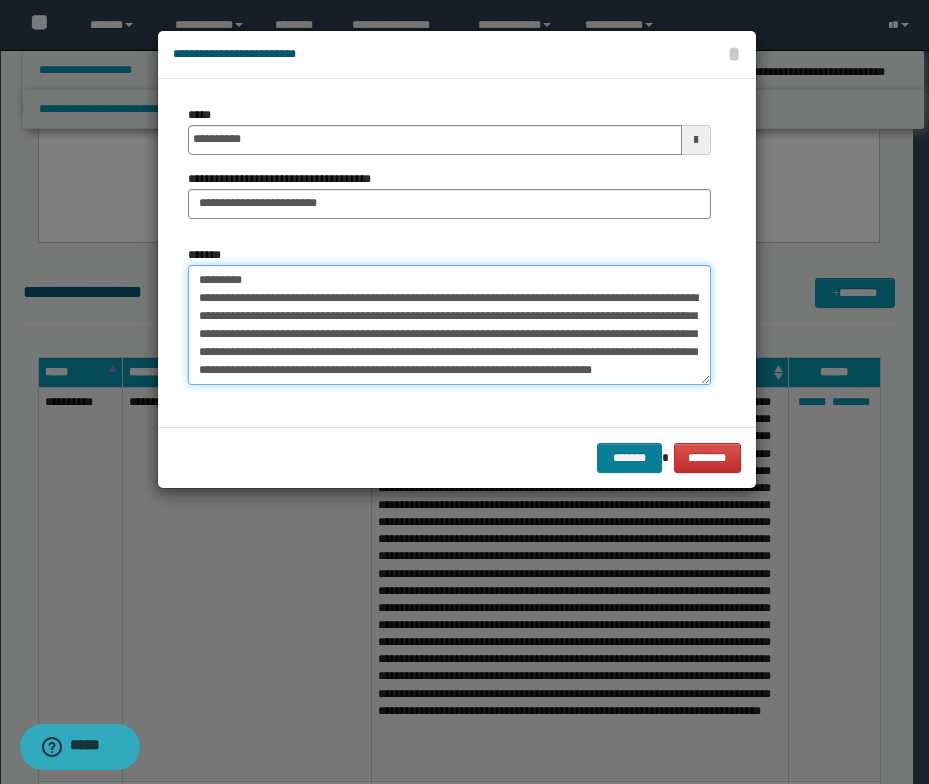type on "**********" 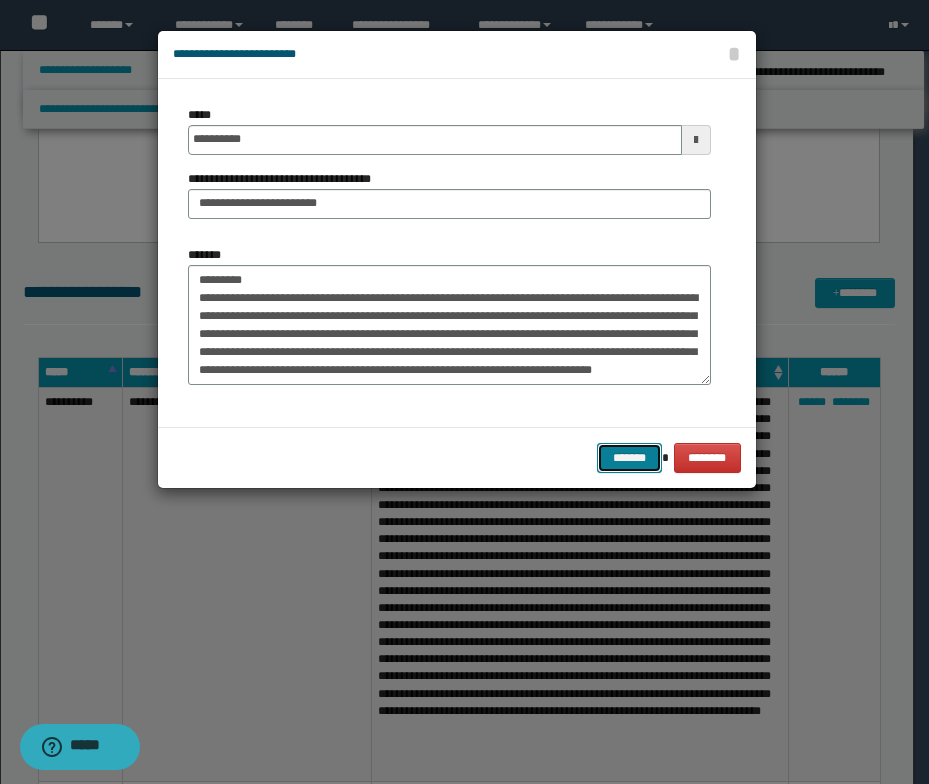 click on "*******" at bounding box center [629, 458] 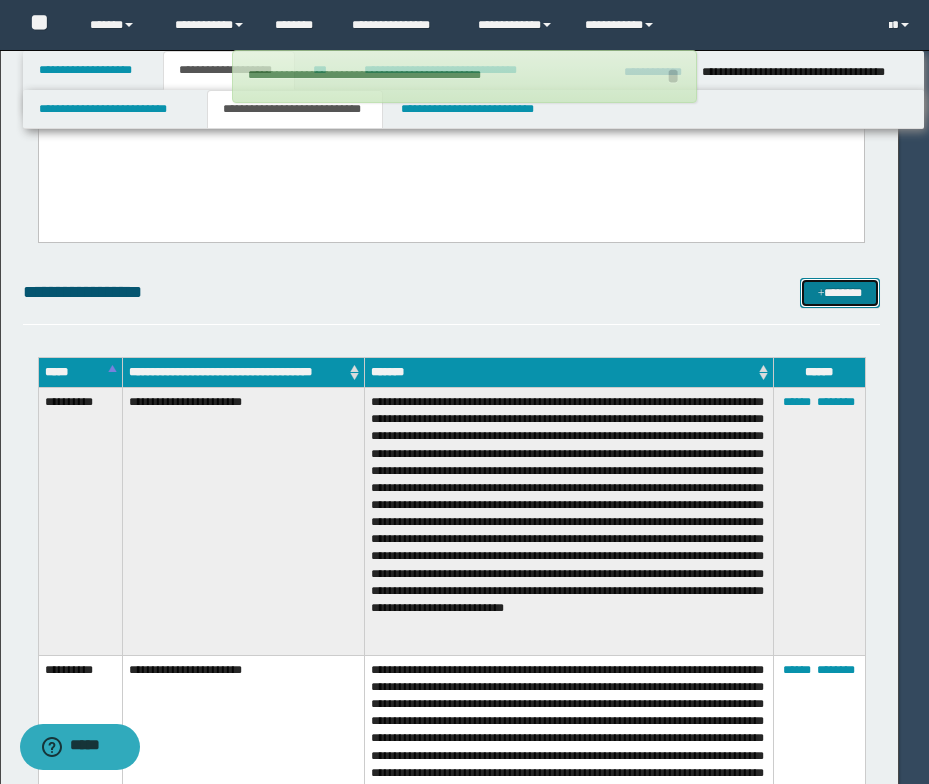 type 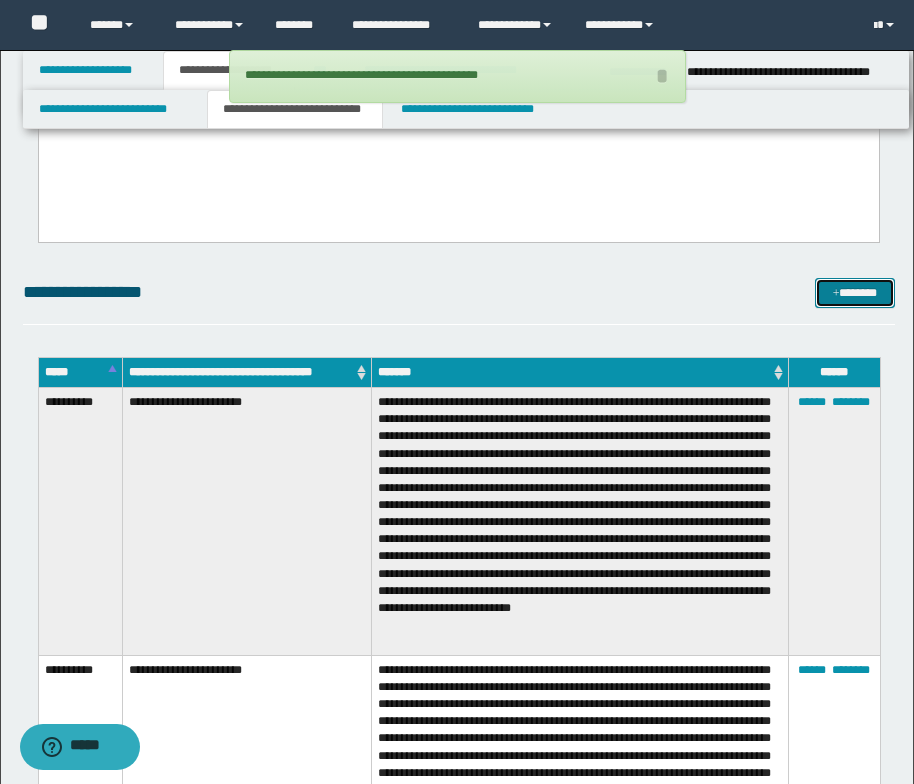 click at bounding box center [836, 294] 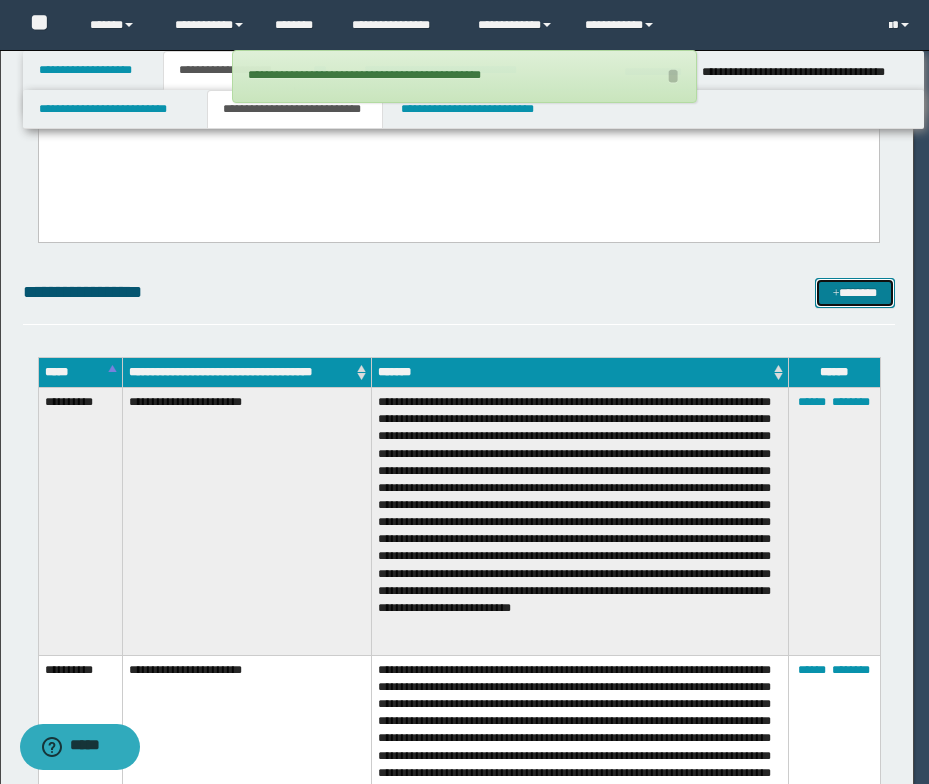 scroll, scrollTop: 0, scrollLeft: 0, axis: both 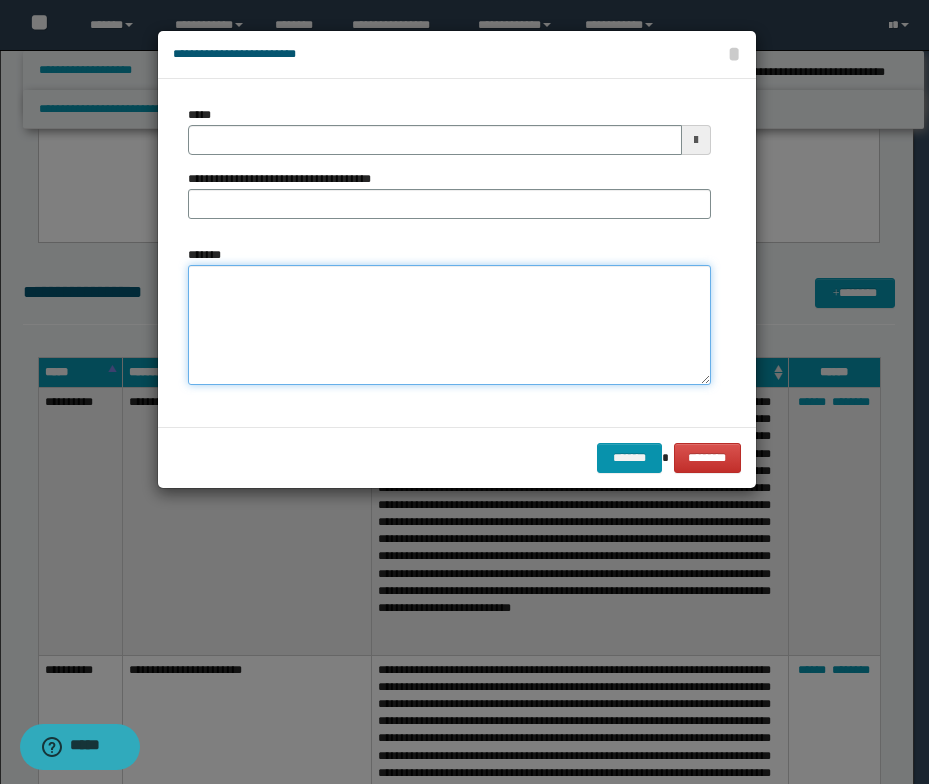 click on "*******" at bounding box center (449, 325) 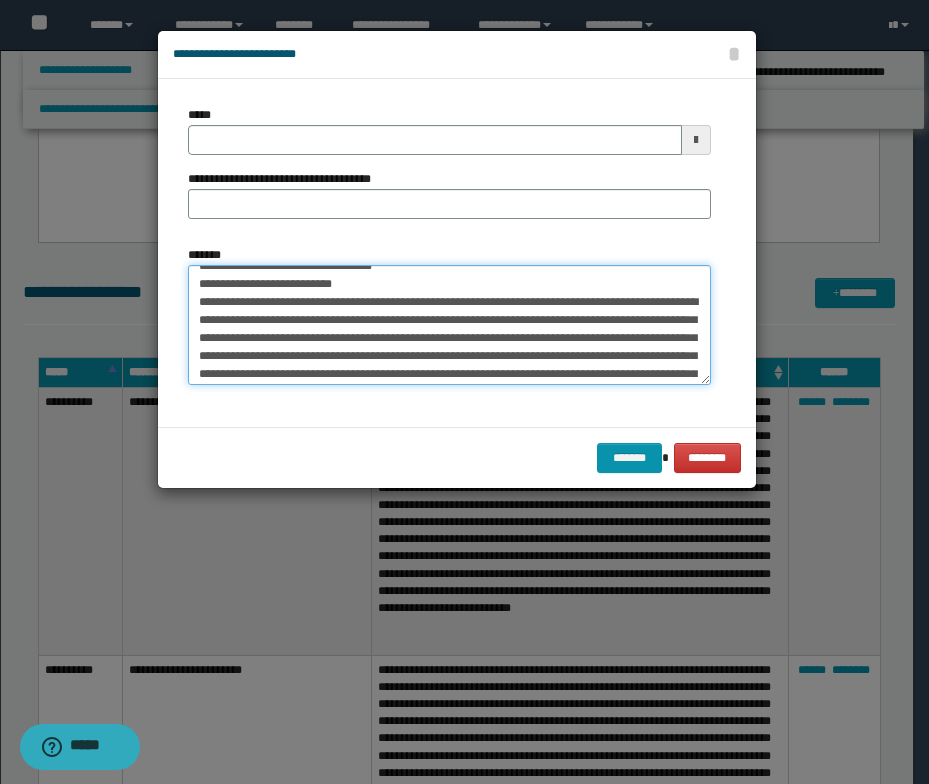 scroll, scrollTop: 0, scrollLeft: 0, axis: both 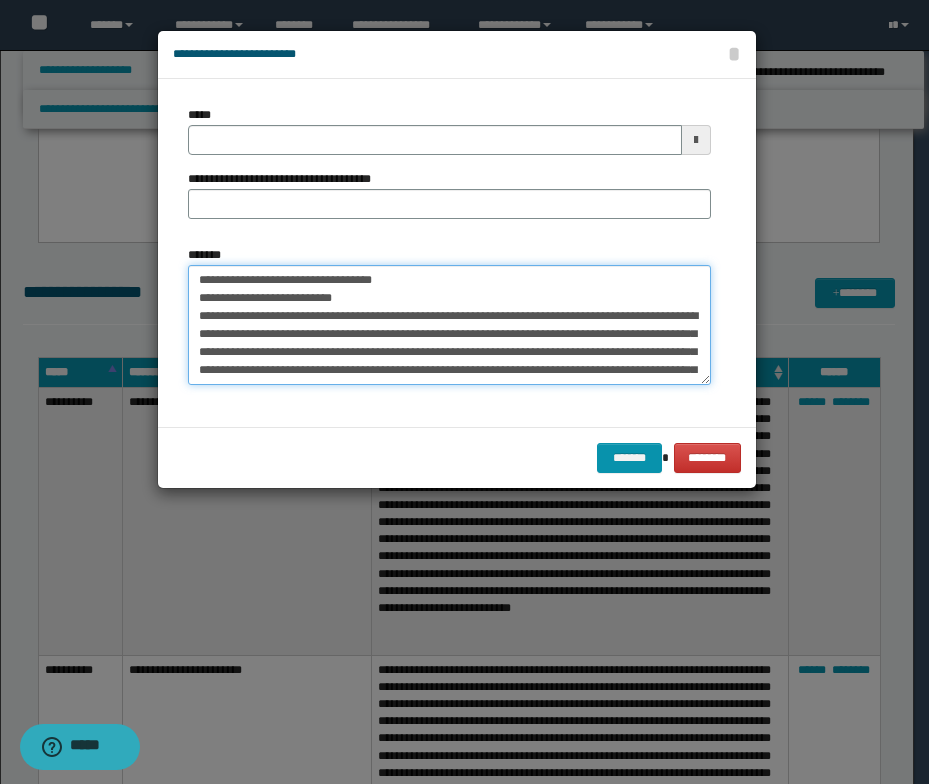 drag, startPoint x: 409, startPoint y: 274, endPoint x: 195, endPoint y: 274, distance: 214 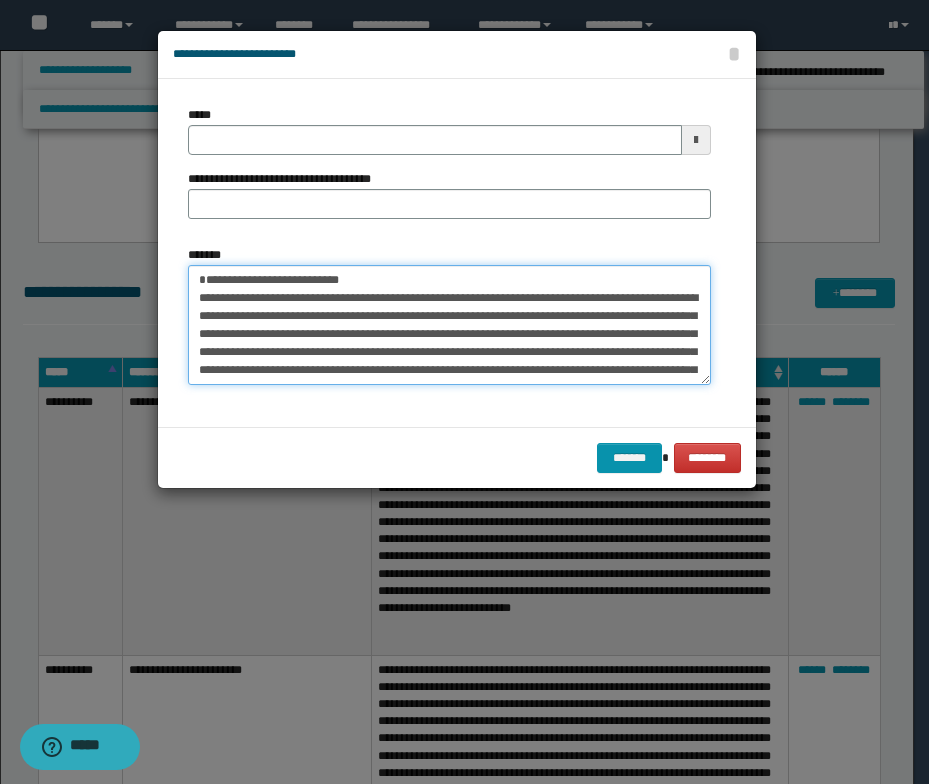 type on "**********" 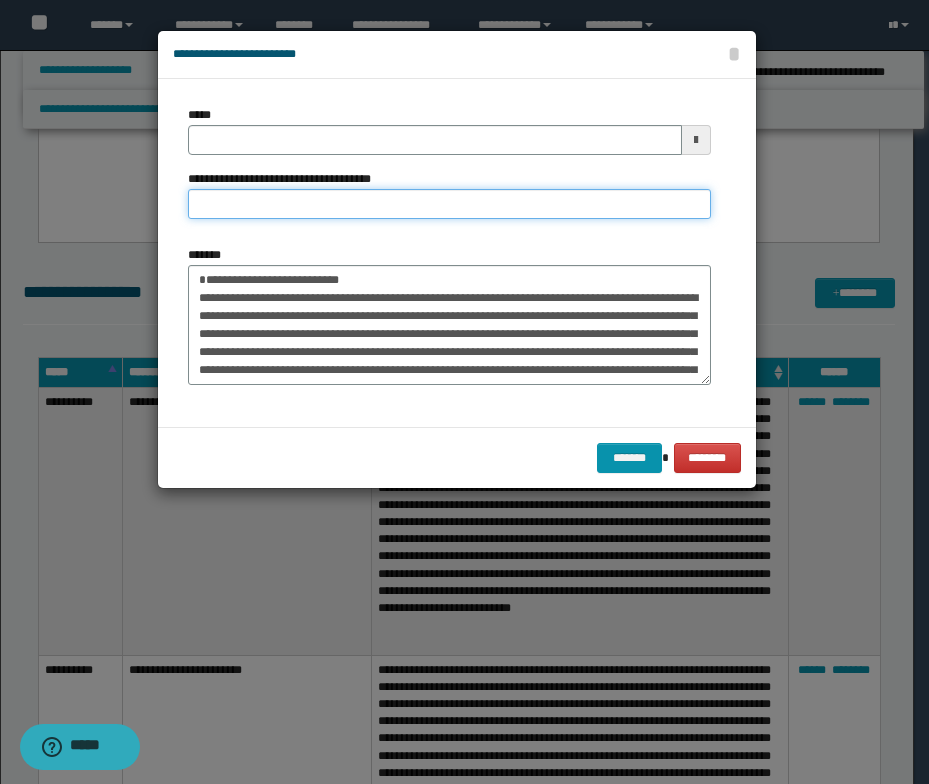 click on "**********" at bounding box center (449, 204) 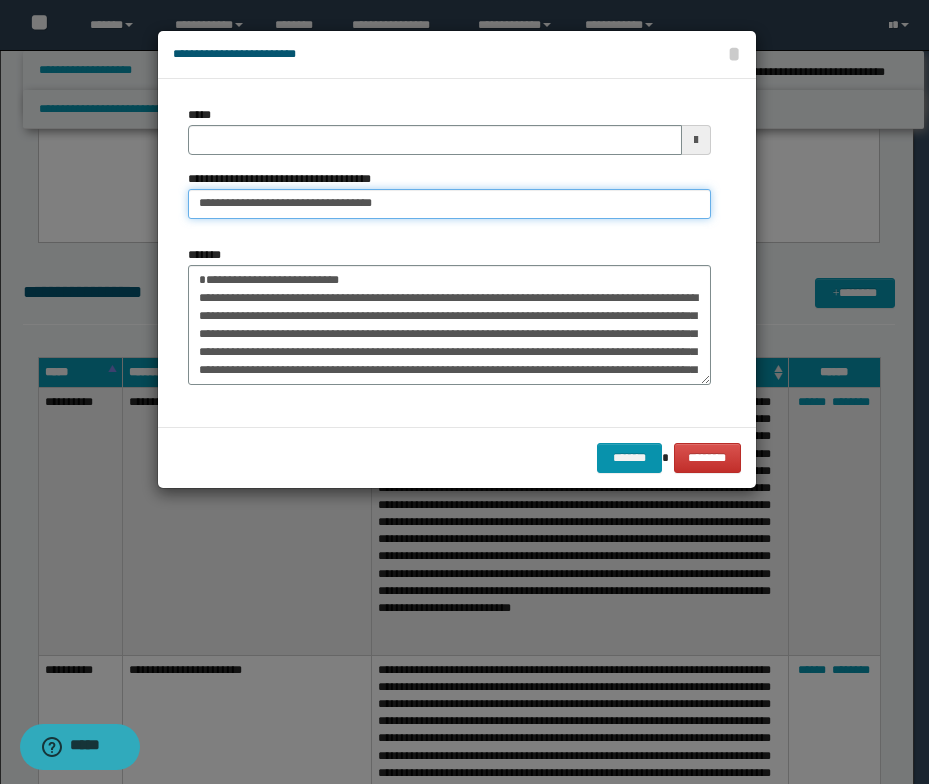 drag, startPoint x: 263, startPoint y: 201, endPoint x: 160, endPoint y: 204, distance: 103.04368 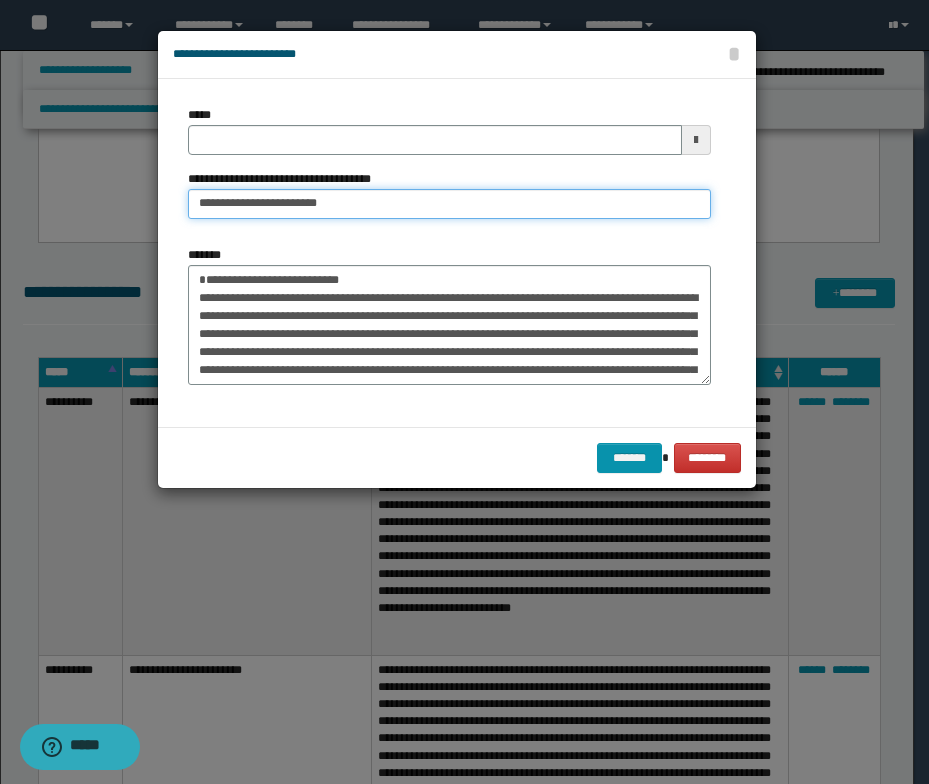 type 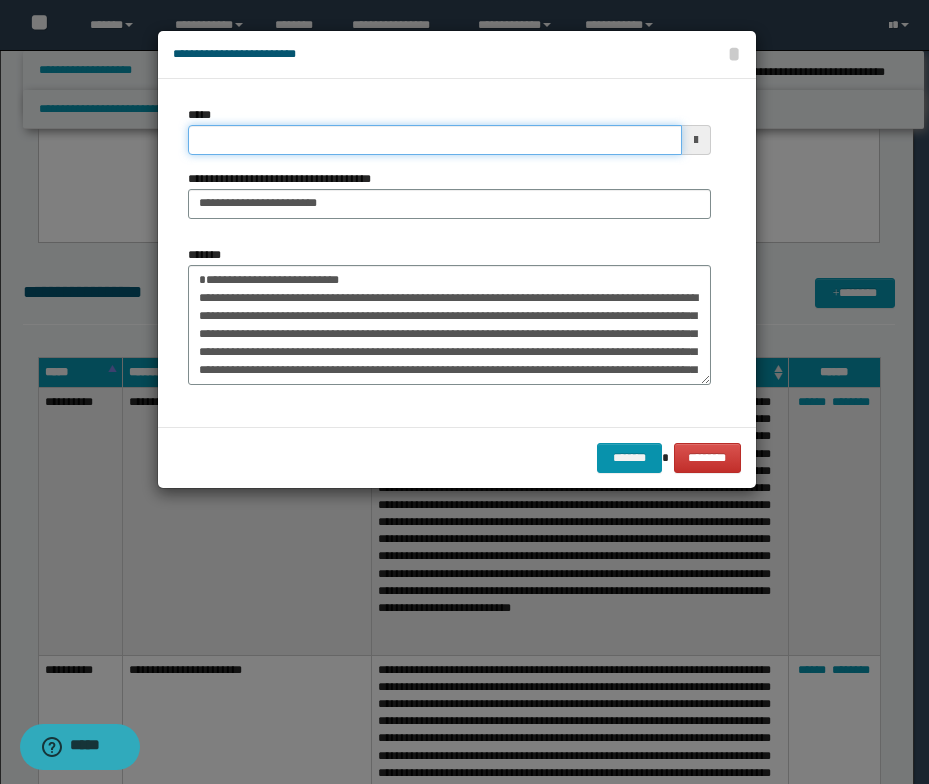click on "*****" at bounding box center [435, 140] 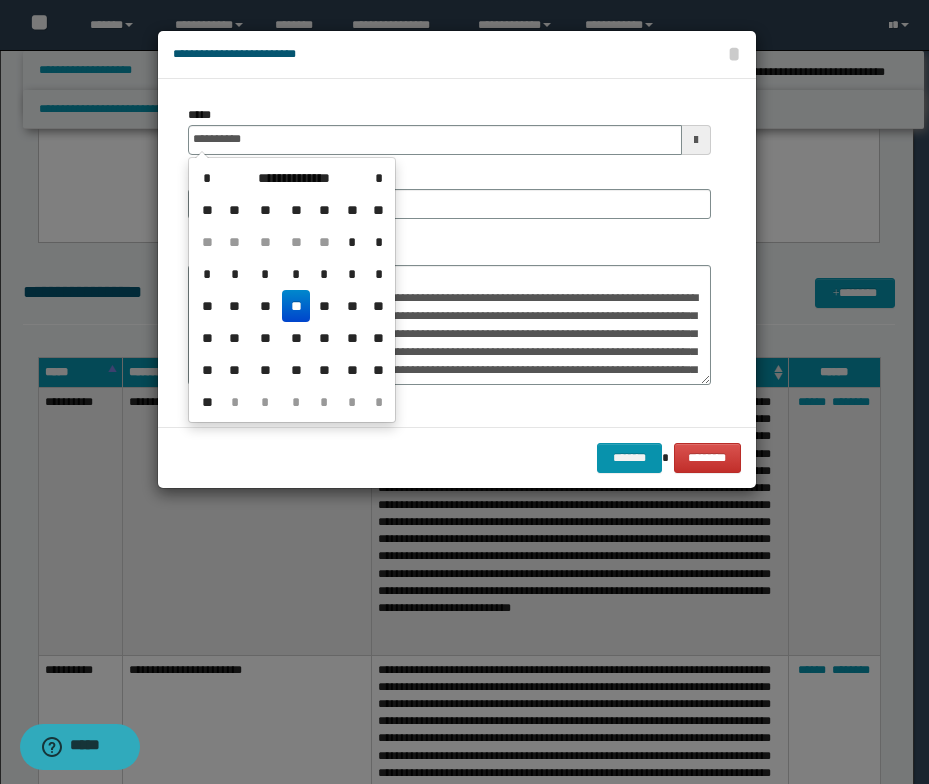 click on "**" at bounding box center [296, 306] 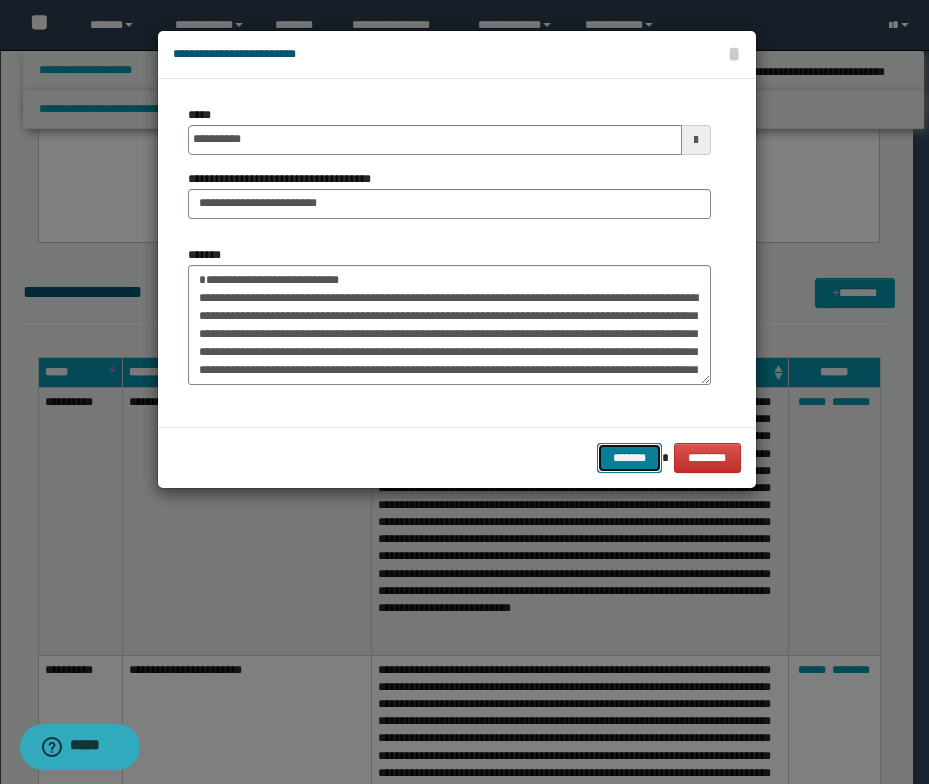 click on "*******" at bounding box center (629, 458) 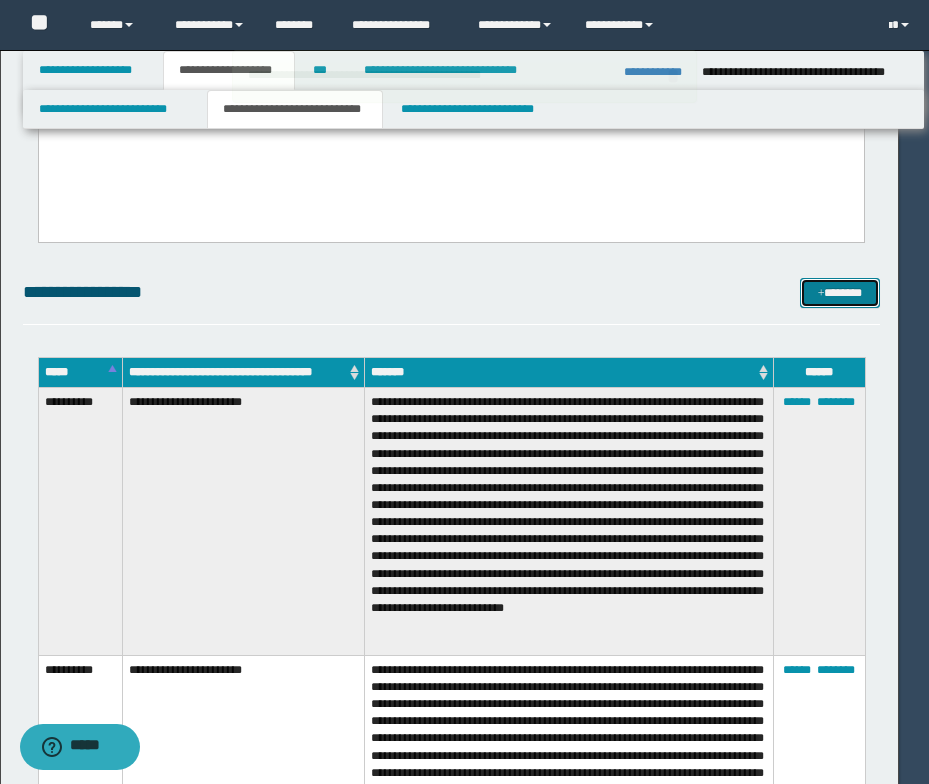 type 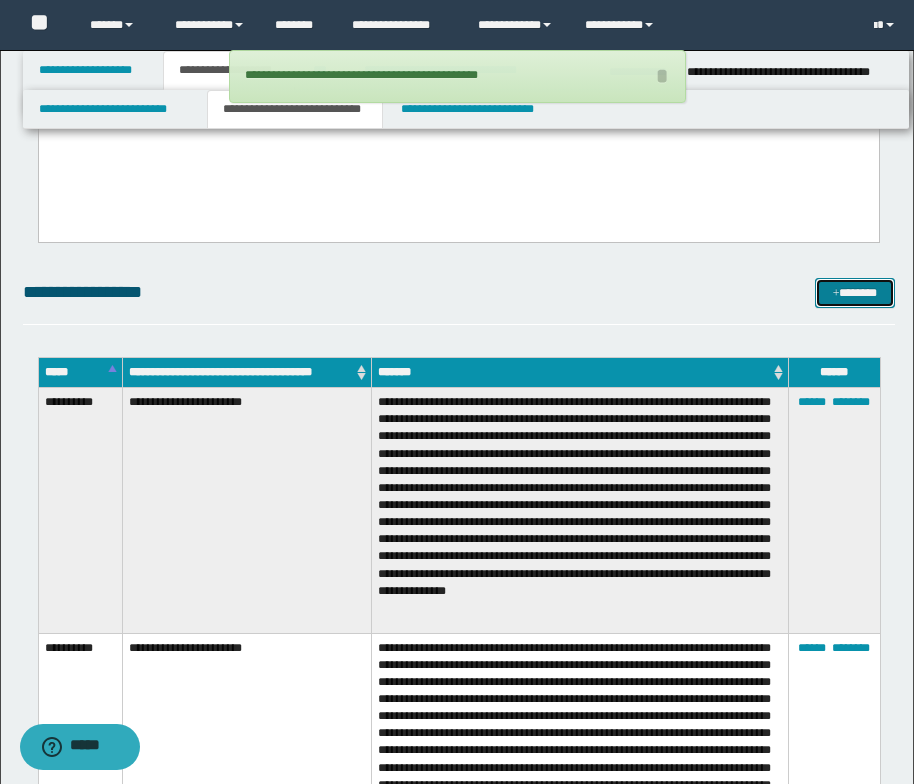 click on "*******" at bounding box center (855, 293) 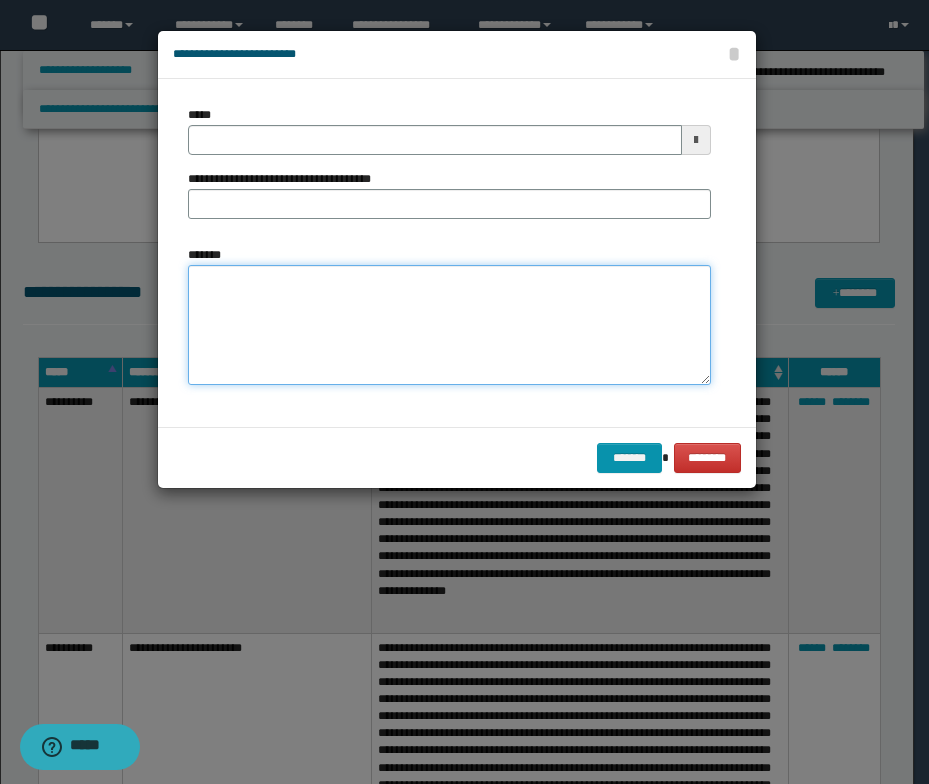 click on "*******" at bounding box center [449, 325] 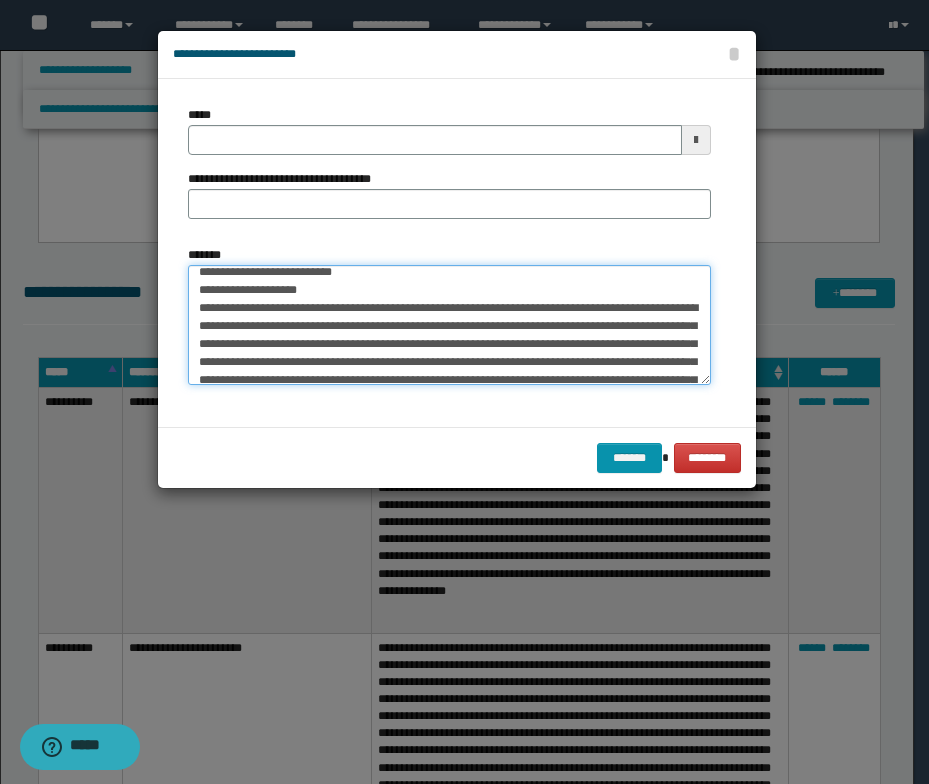 scroll, scrollTop: 0, scrollLeft: 0, axis: both 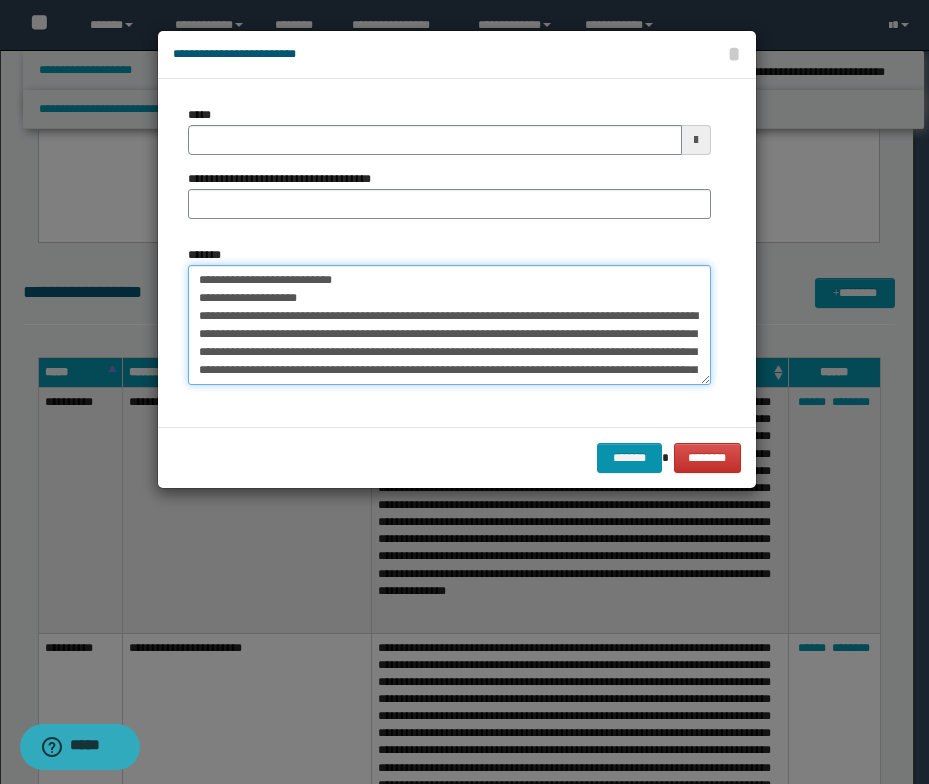 click on "*******" at bounding box center (449, 325) 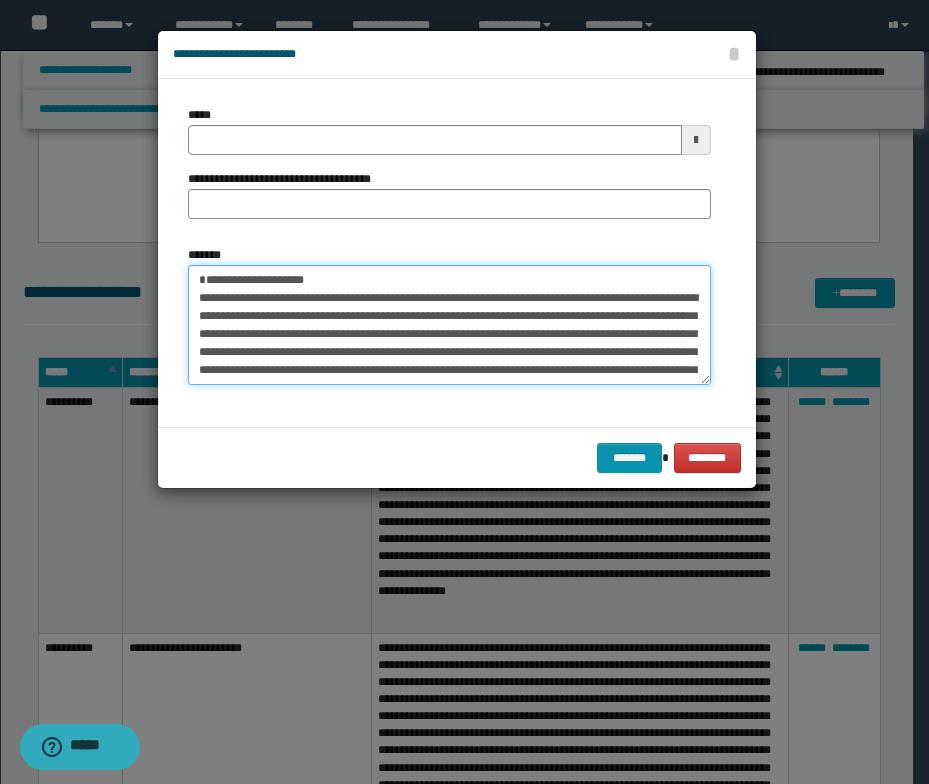 type on "**********" 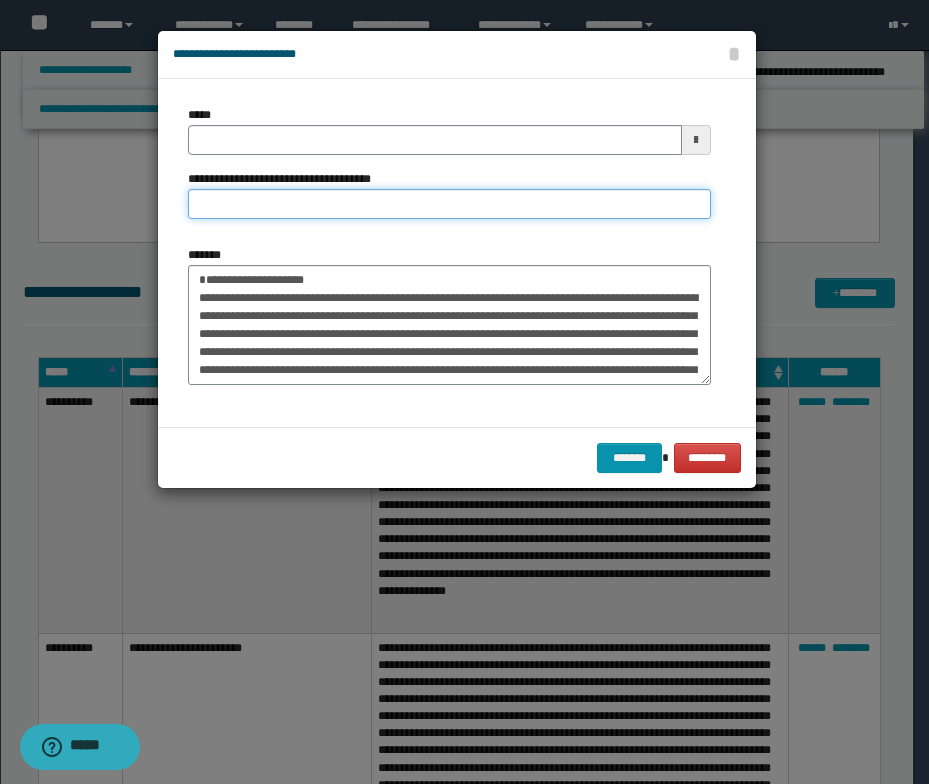 click on "**********" at bounding box center [449, 204] 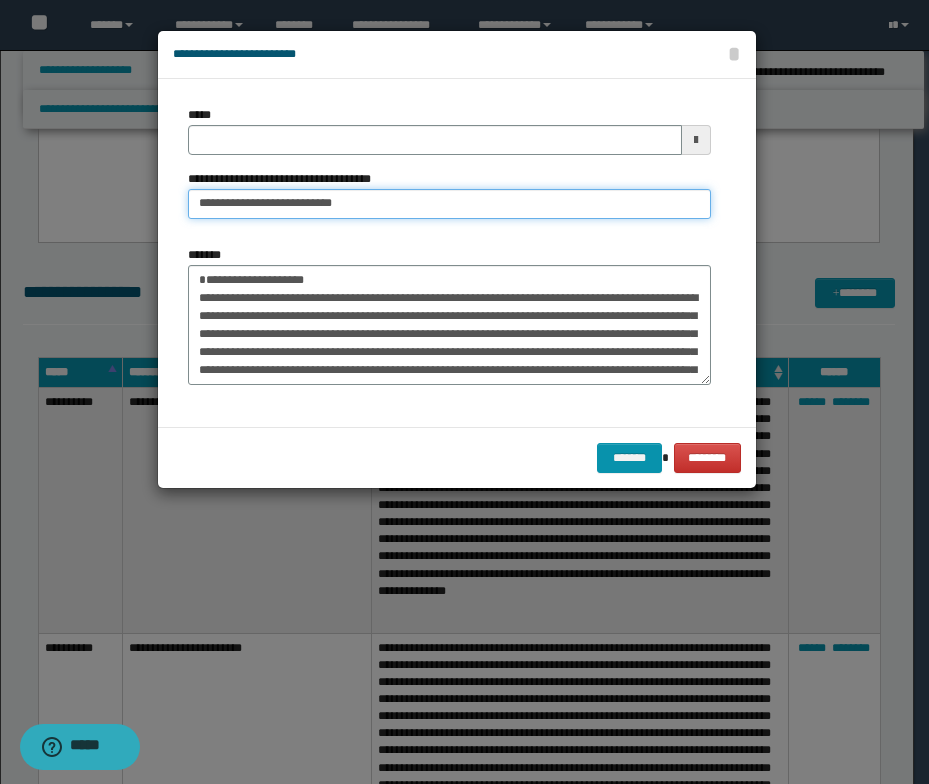 drag, startPoint x: 260, startPoint y: 204, endPoint x: 186, endPoint y: 204, distance: 74 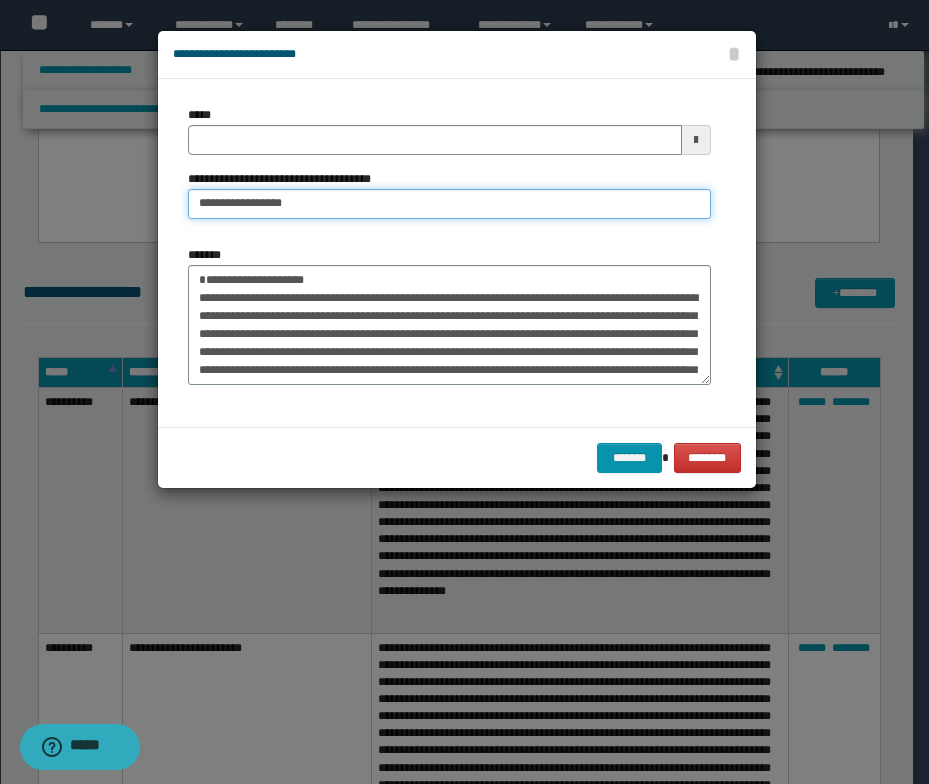 type 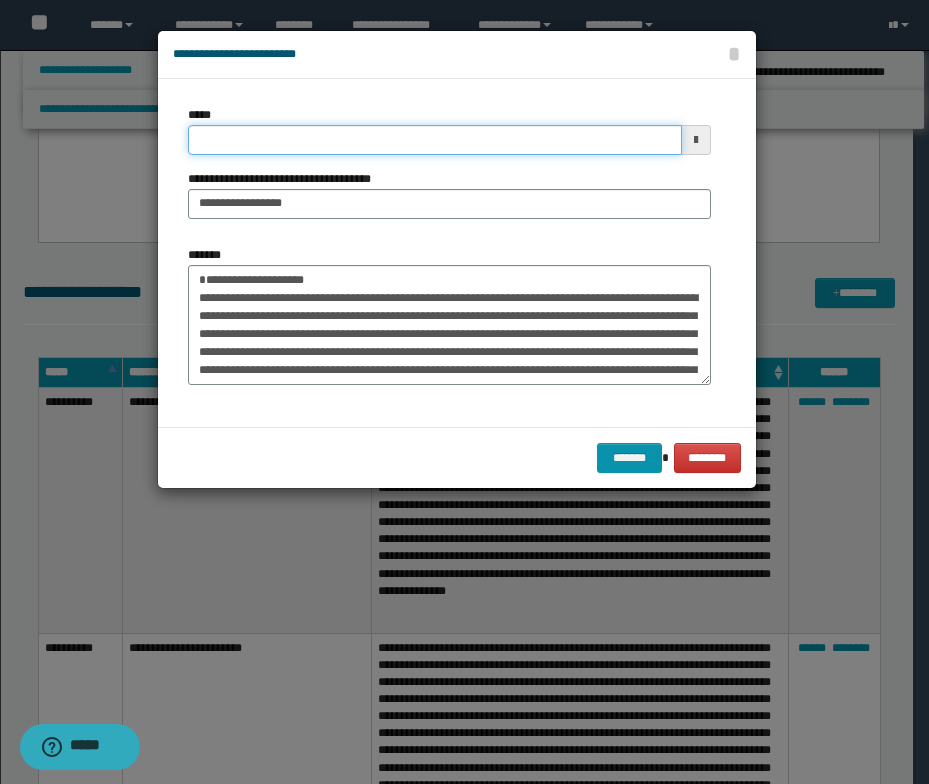 click on "*****" at bounding box center (435, 140) 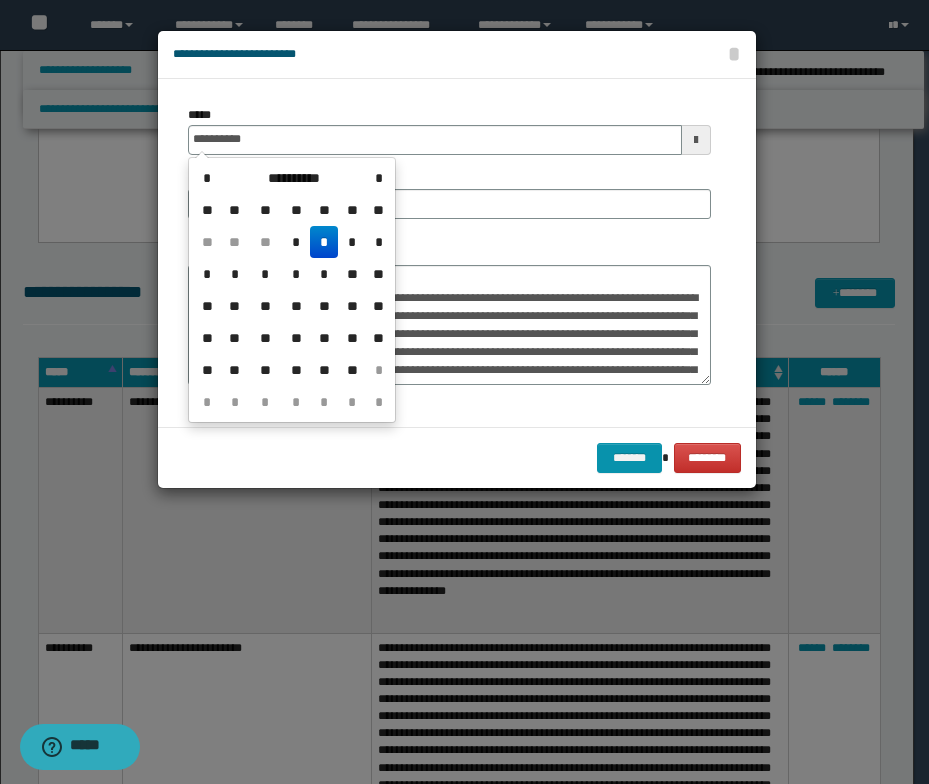 click on "*" at bounding box center (324, 242) 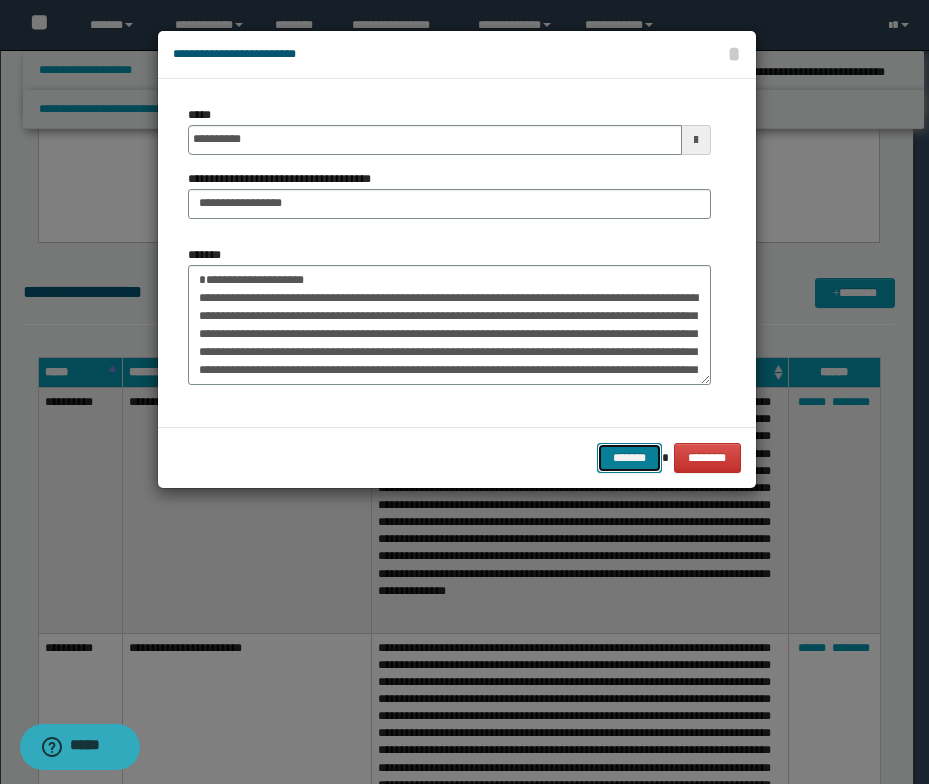 click on "*******" at bounding box center (629, 458) 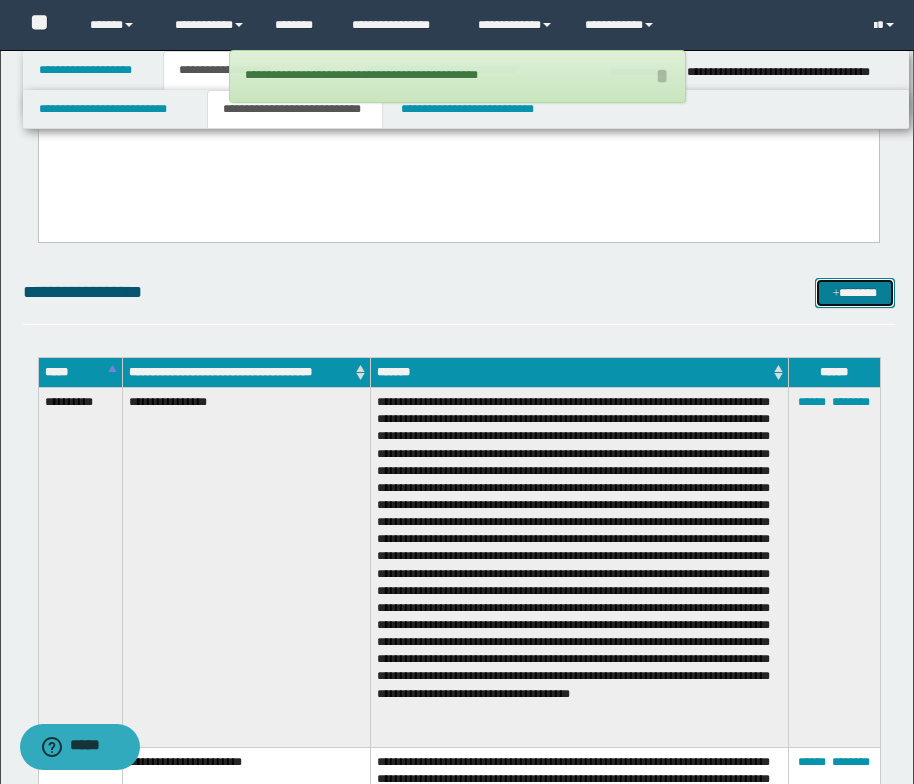 click at bounding box center (836, 294) 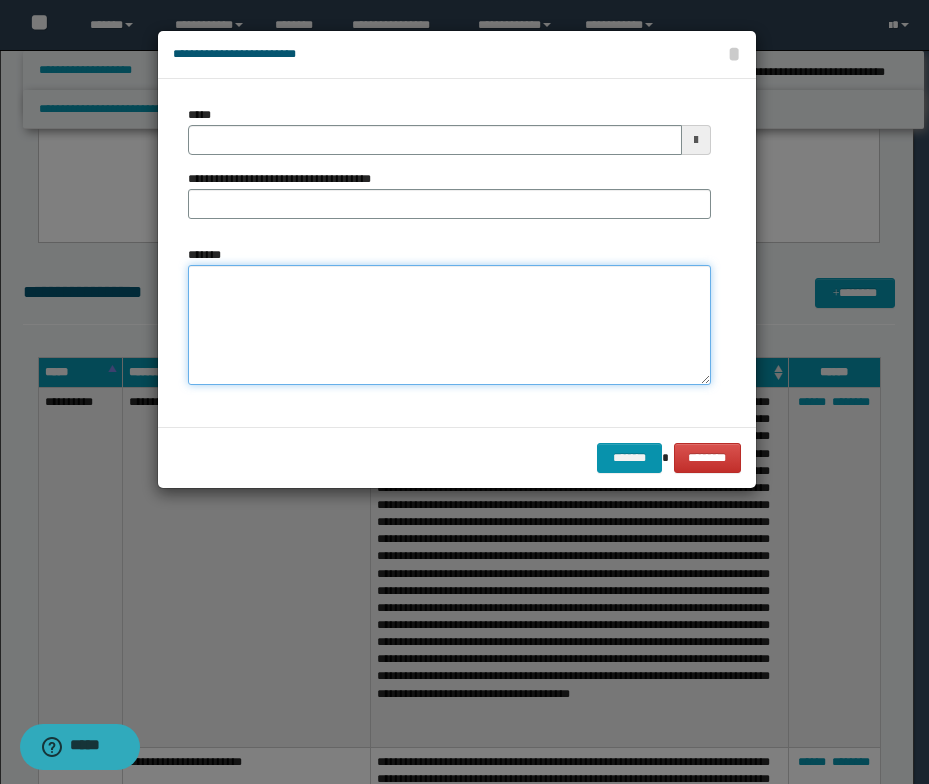 click on "*******" at bounding box center (449, 325) 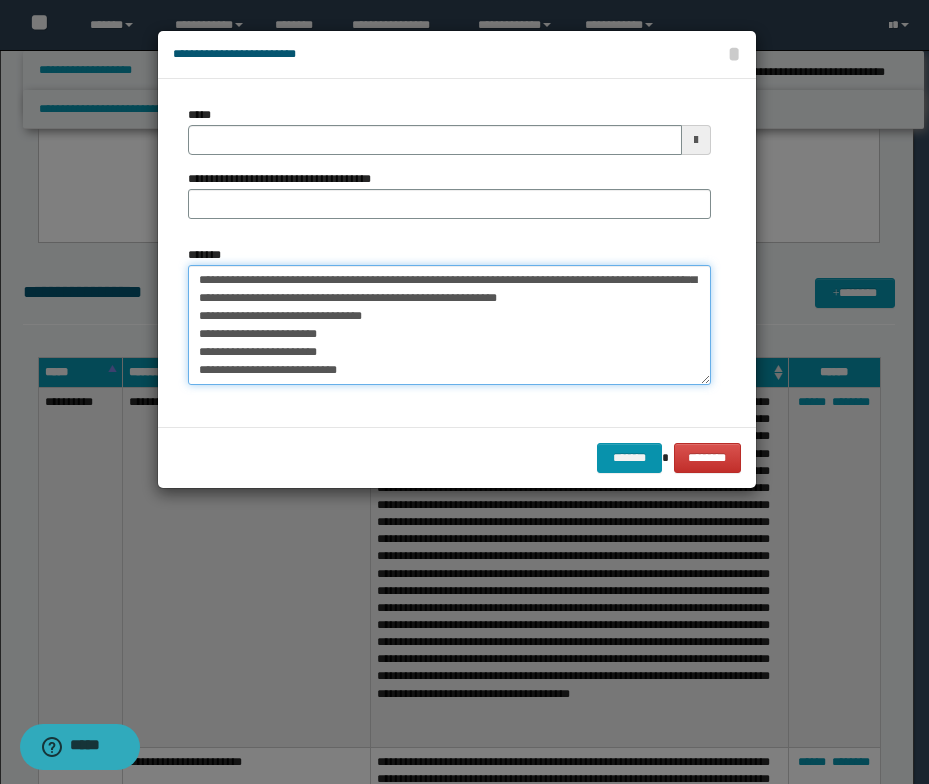 scroll, scrollTop: 200, scrollLeft: 0, axis: vertical 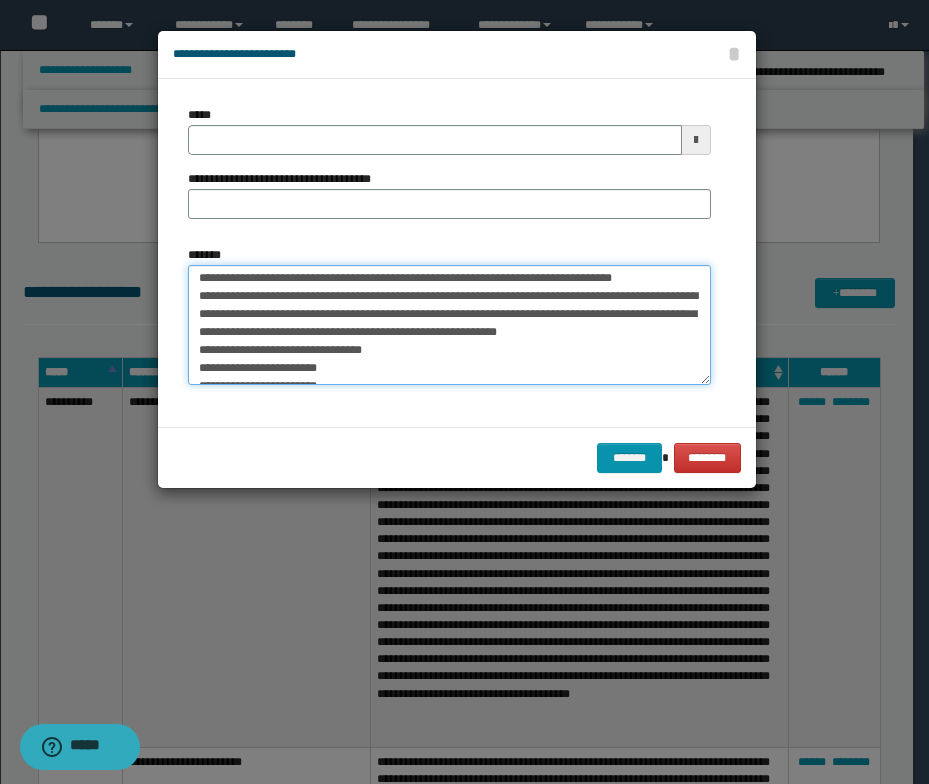 click on "*******" at bounding box center (449, 325) 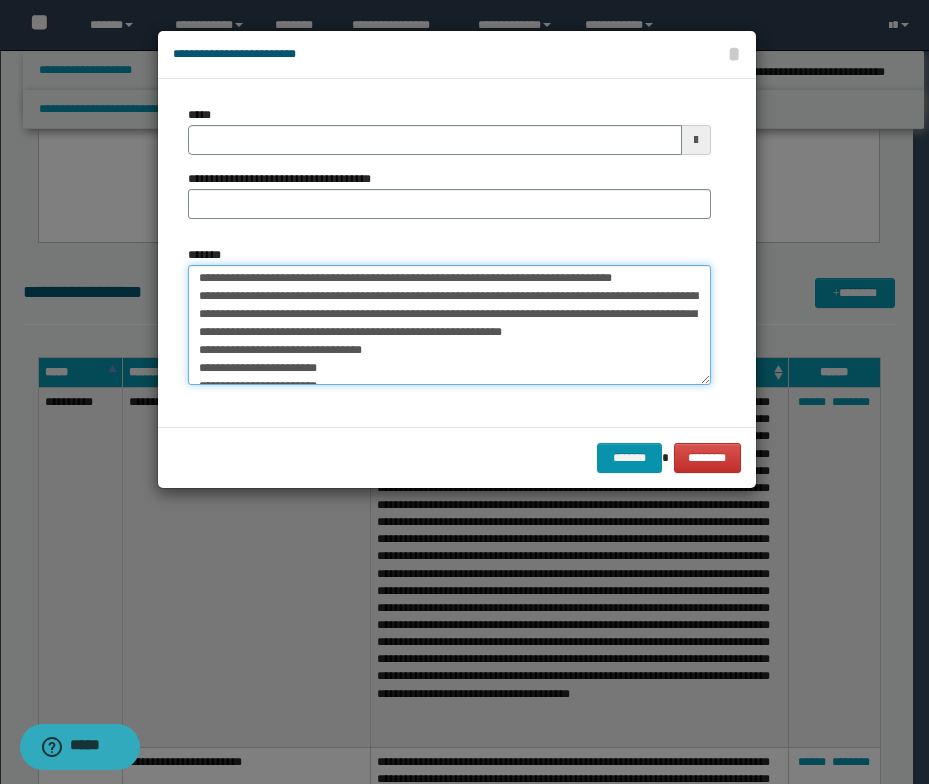 type 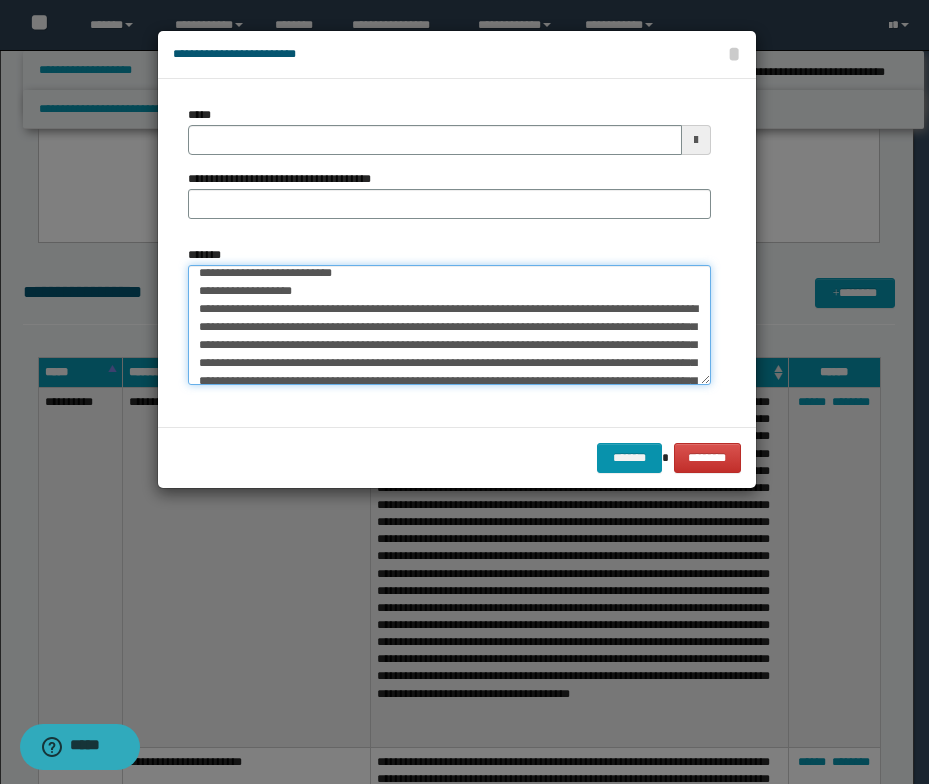 scroll, scrollTop: 0, scrollLeft: 0, axis: both 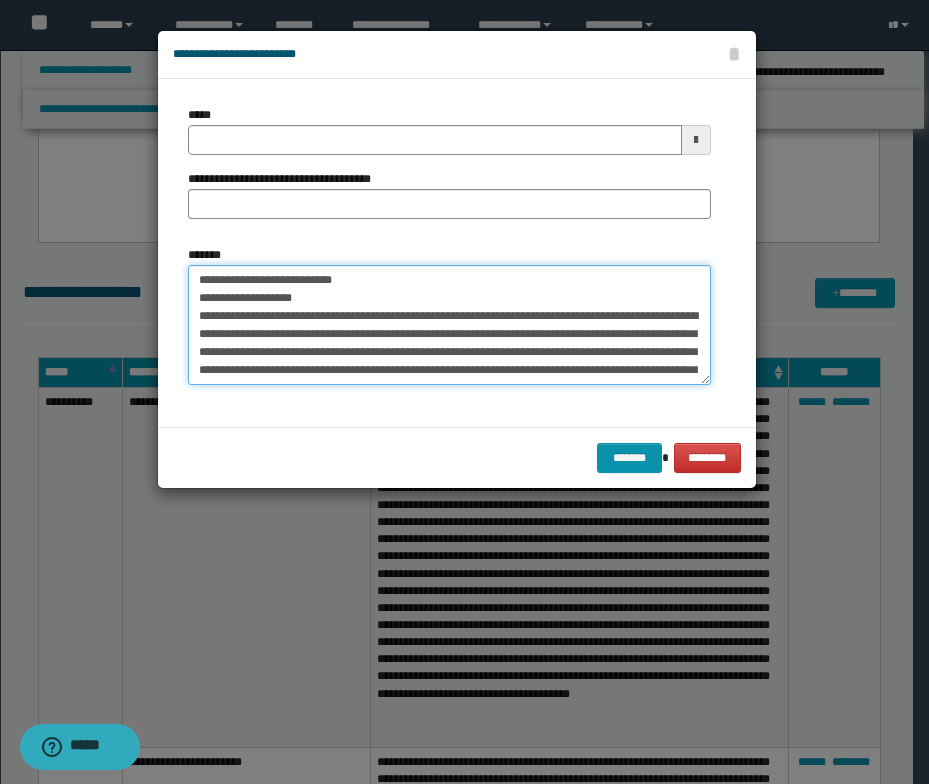drag, startPoint x: 415, startPoint y: 335, endPoint x: 395, endPoint y: 336, distance: 20.024984 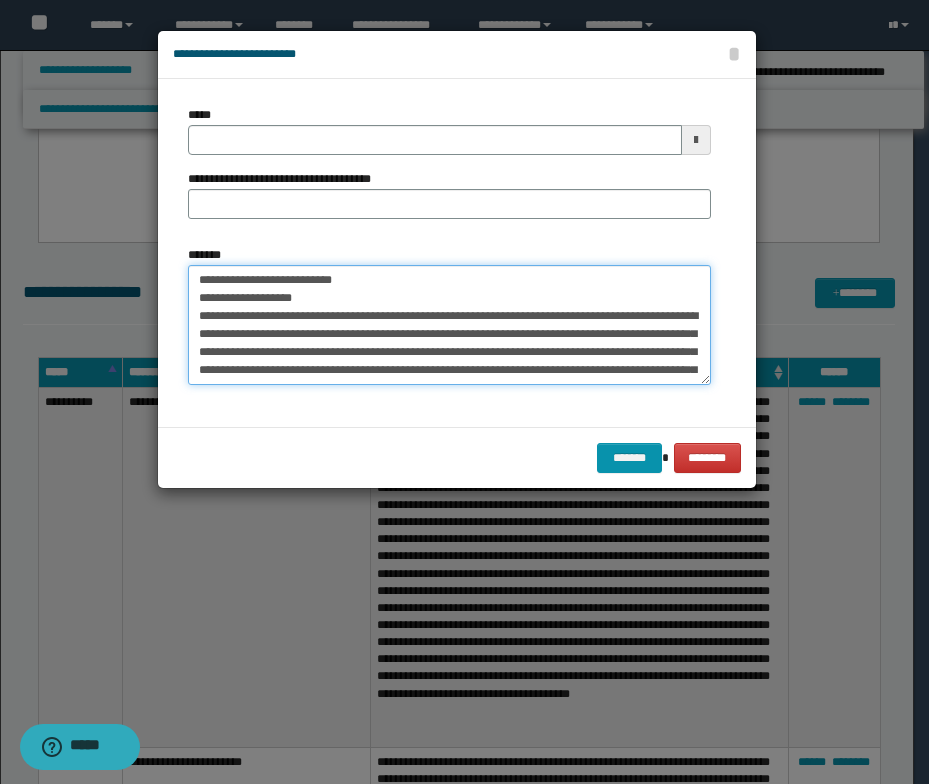 click on "*******" at bounding box center [449, 325] 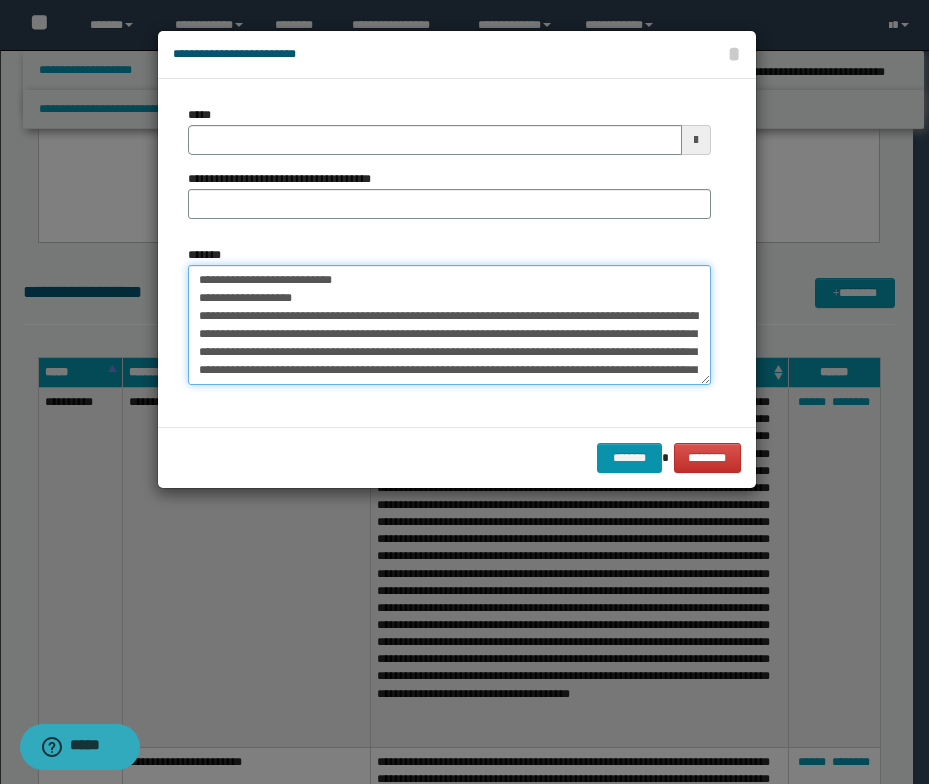 paste on "*" 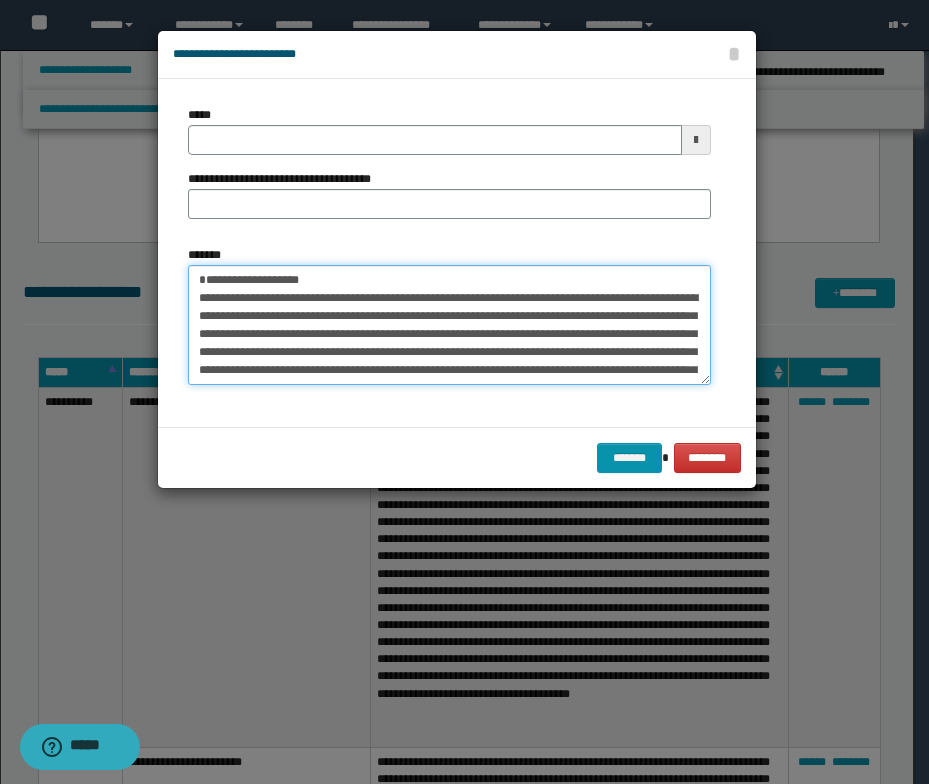 type on "**********" 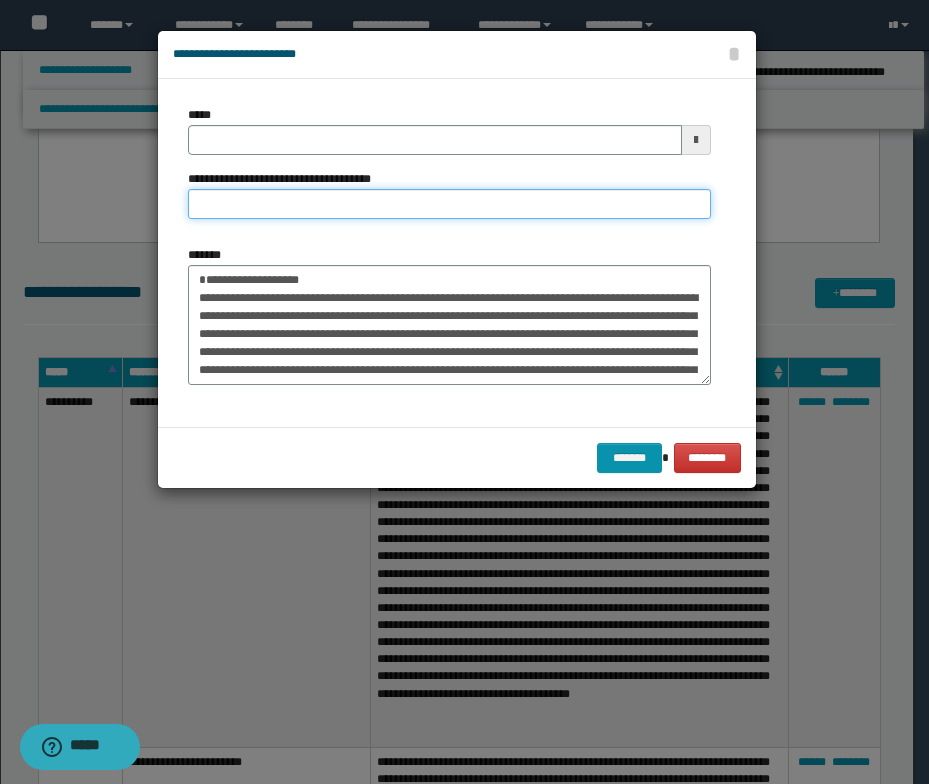 click on "**********" at bounding box center (449, 204) 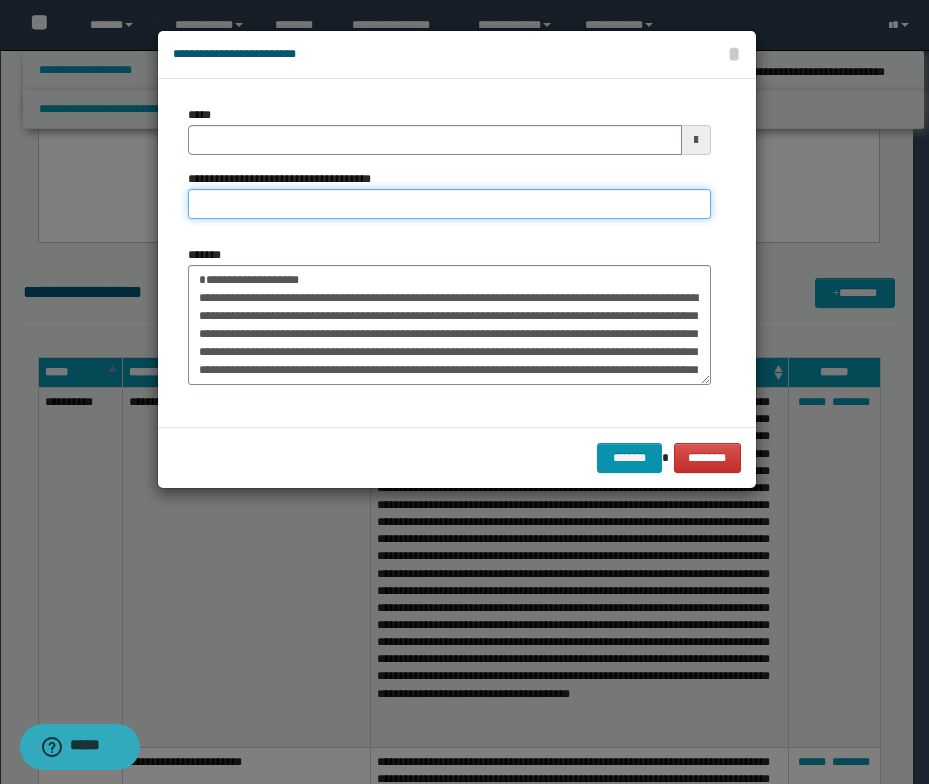 paste on "**********" 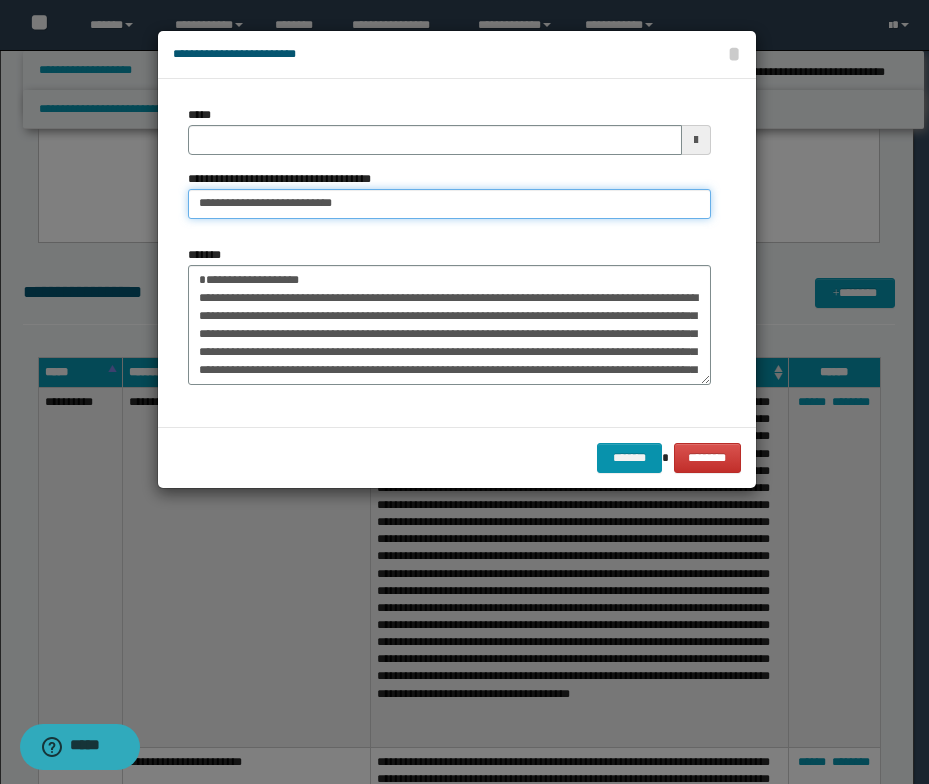 drag, startPoint x: 253, startPoint y: 200, endPoint x: 190, endPoint y: 199, distance: 63.007935 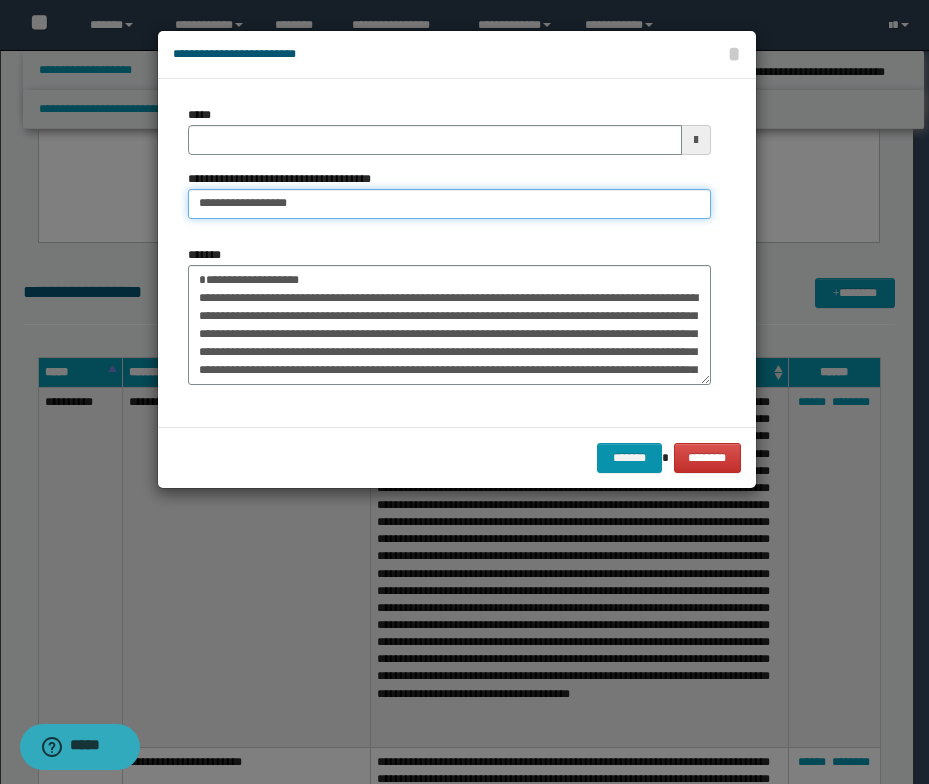 type 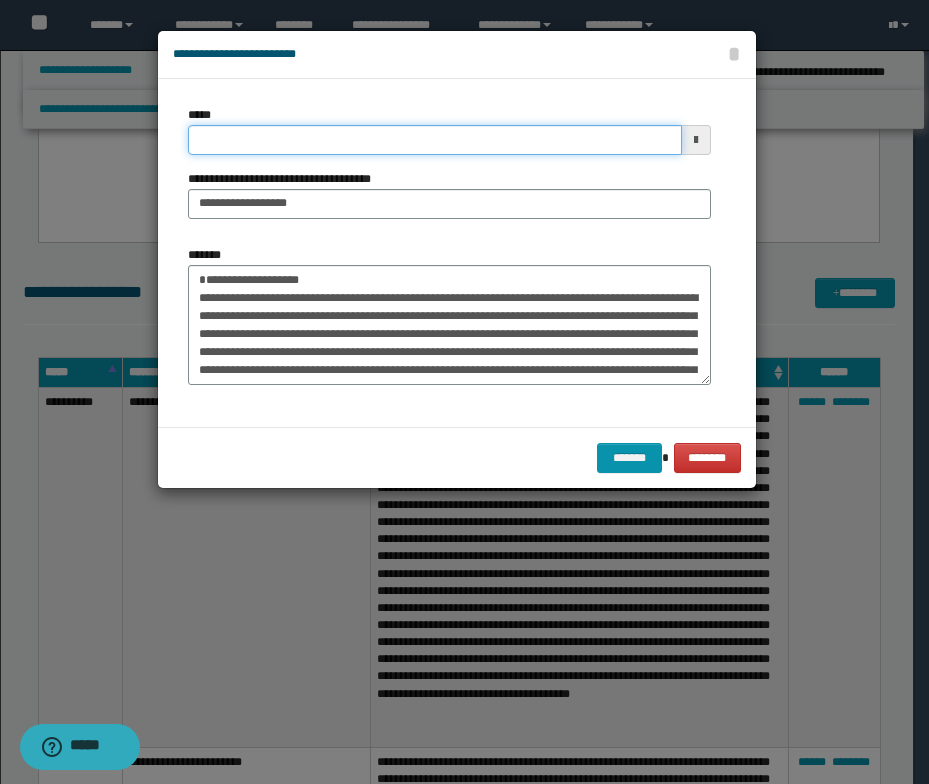 click on "*****" at bounding box center (435, 140) 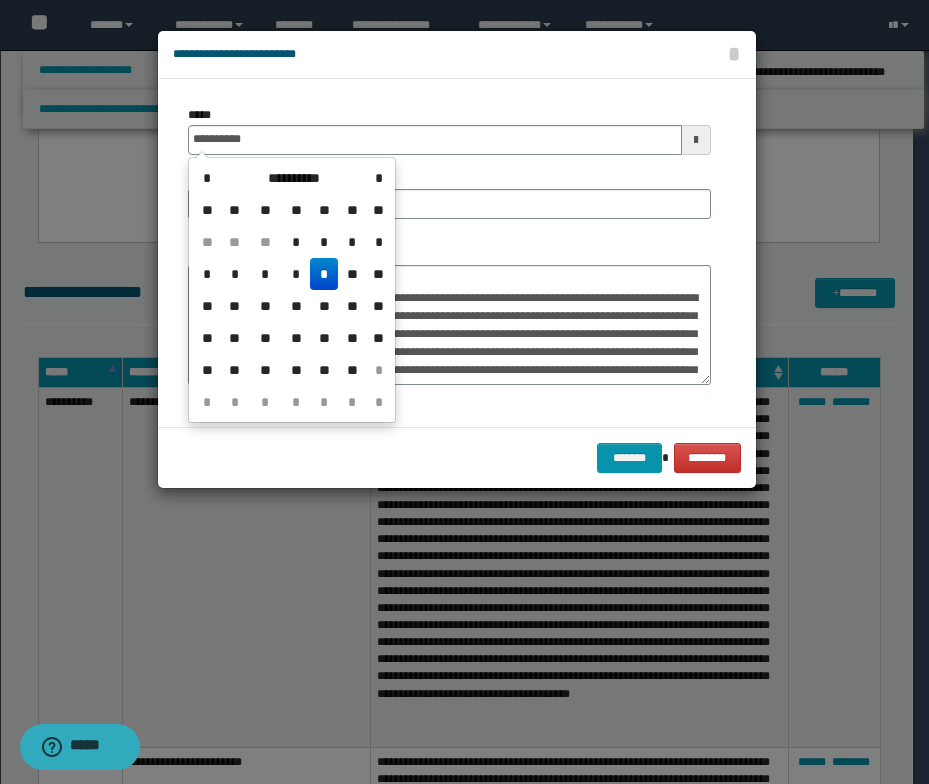 click on "*" at bounding box center (324, 274) 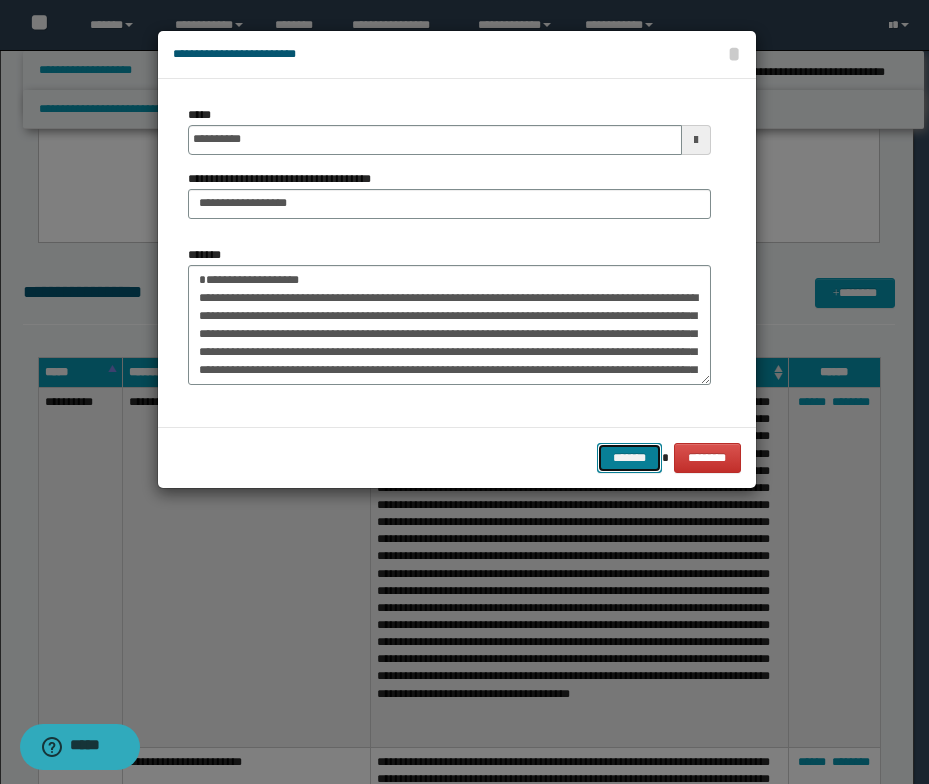 click on "*******" at bounding box center (629, 458) 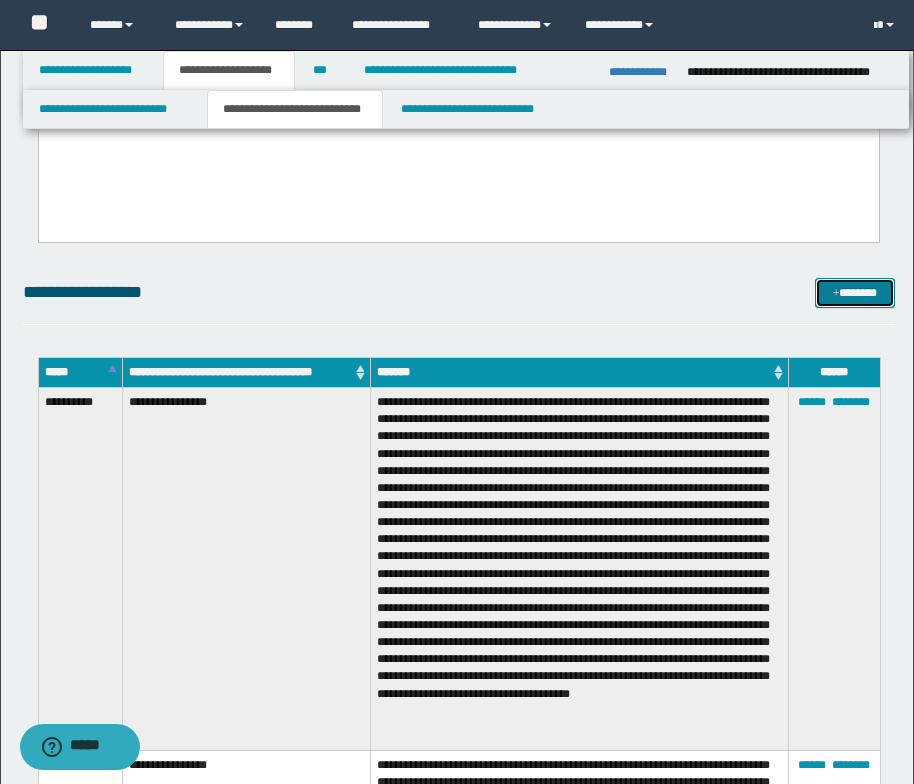click at bounding box center (836, 294) 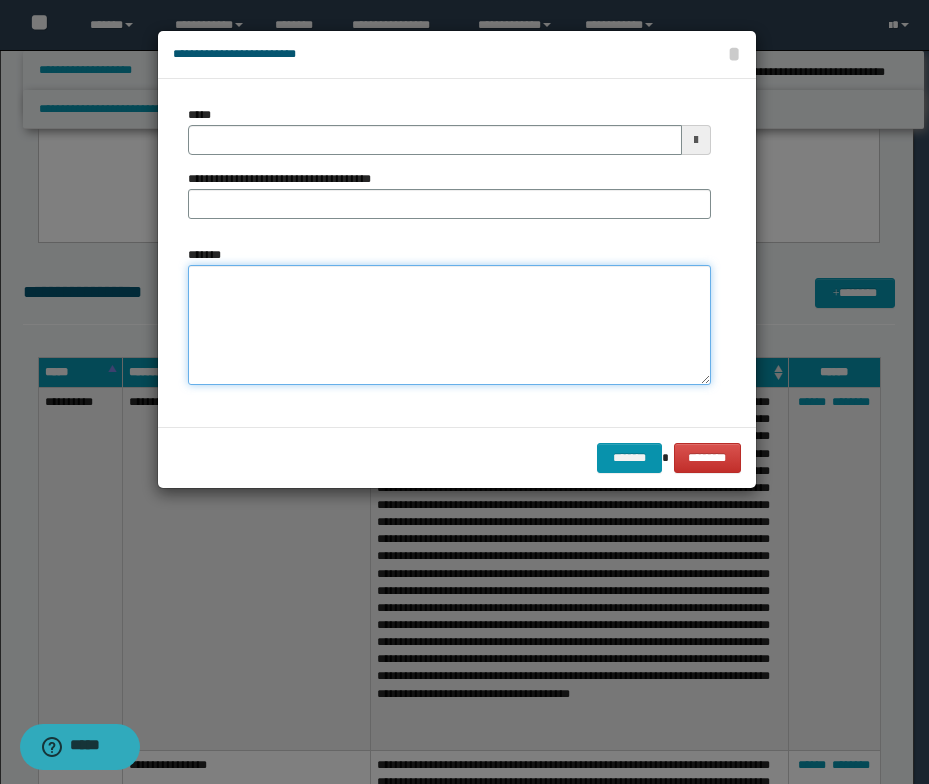 click on "*******" at bounding box center (449, 325) 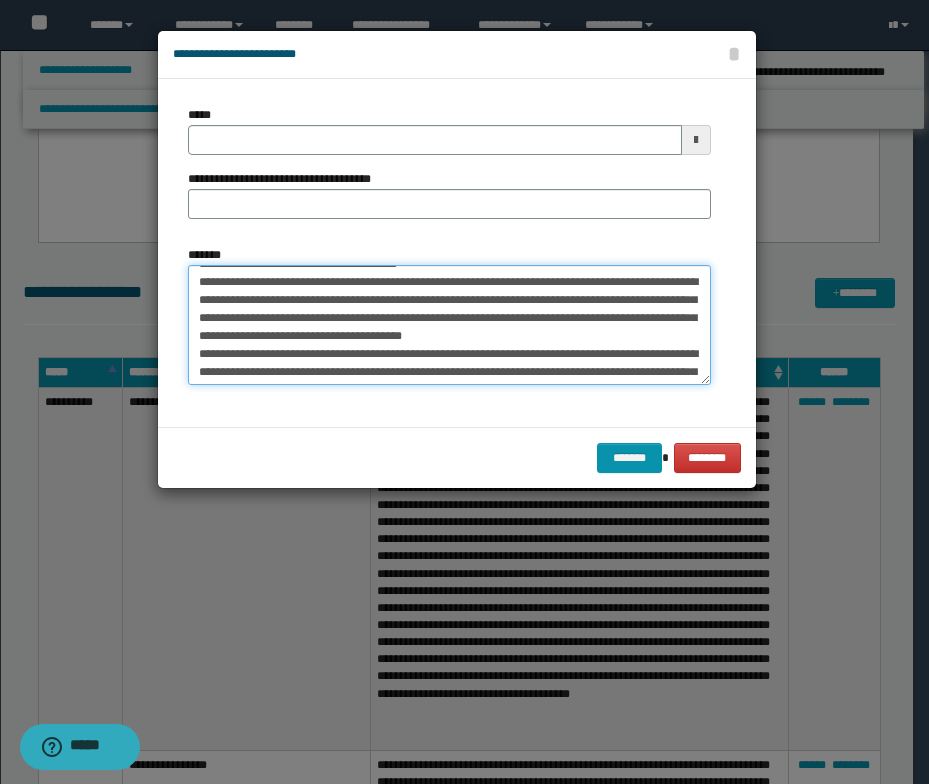 scroll, scrollTop: 0, scrollLeft: 0, axis: both 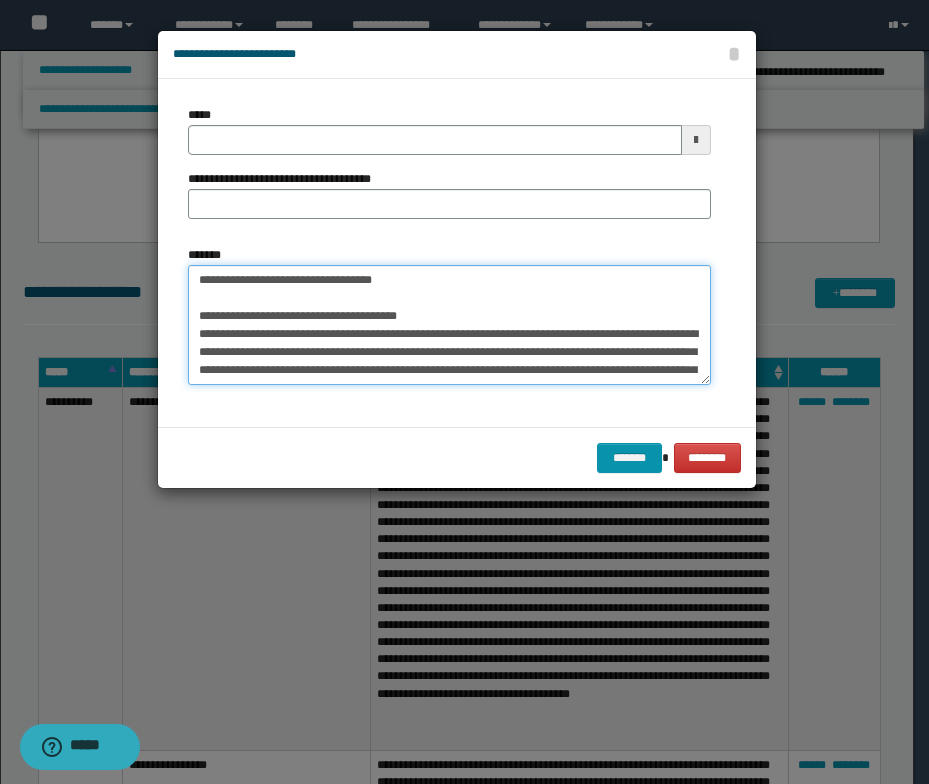 drag, startPoint x: 402, startPoint y: 277, endPoint x: 163, endPoint y: 276, distance: 239.00209 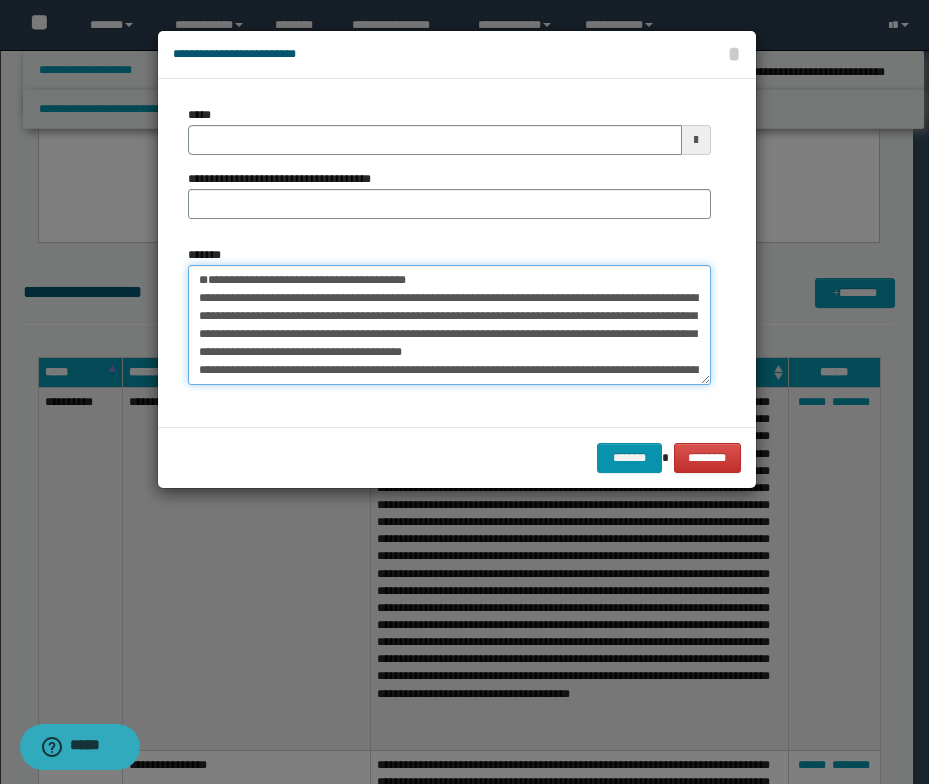 type on "**********" 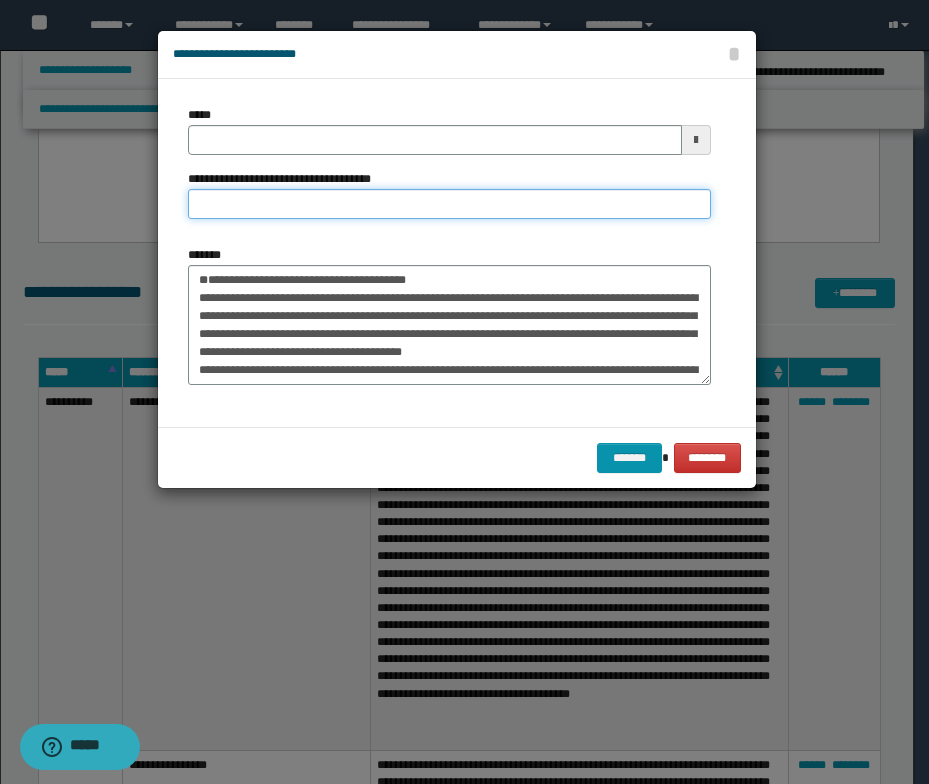 click on "**********" at bounding box center [449, 204] 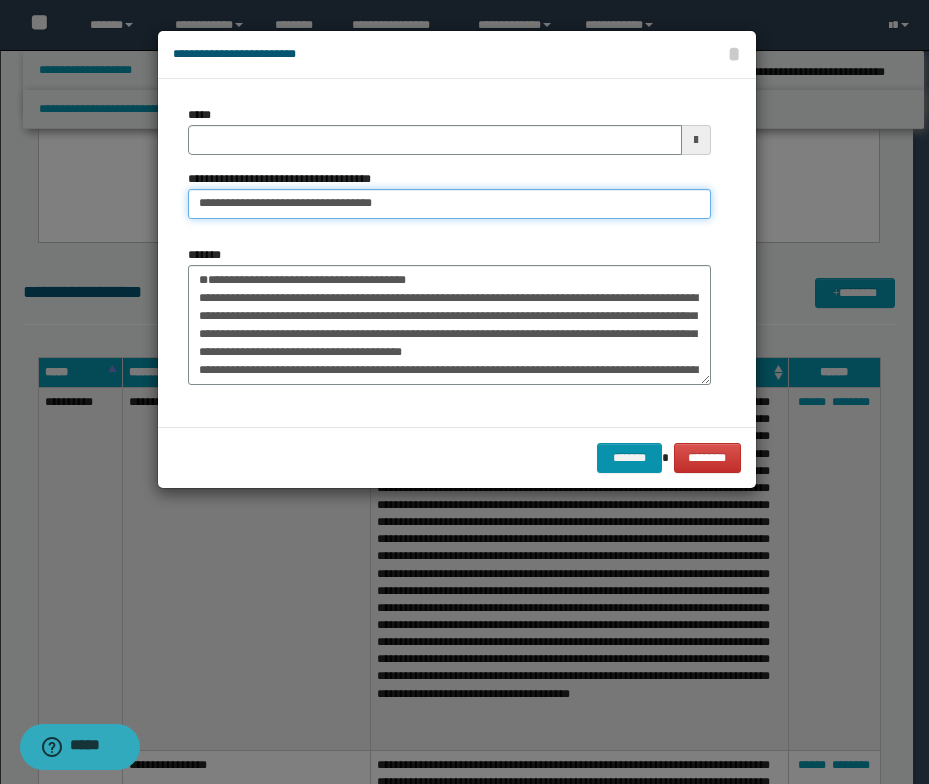 drag, startPoint x: 262, startPoint y: 203, endPoint x: 196, endPoint y: 207, distance: 66.1211 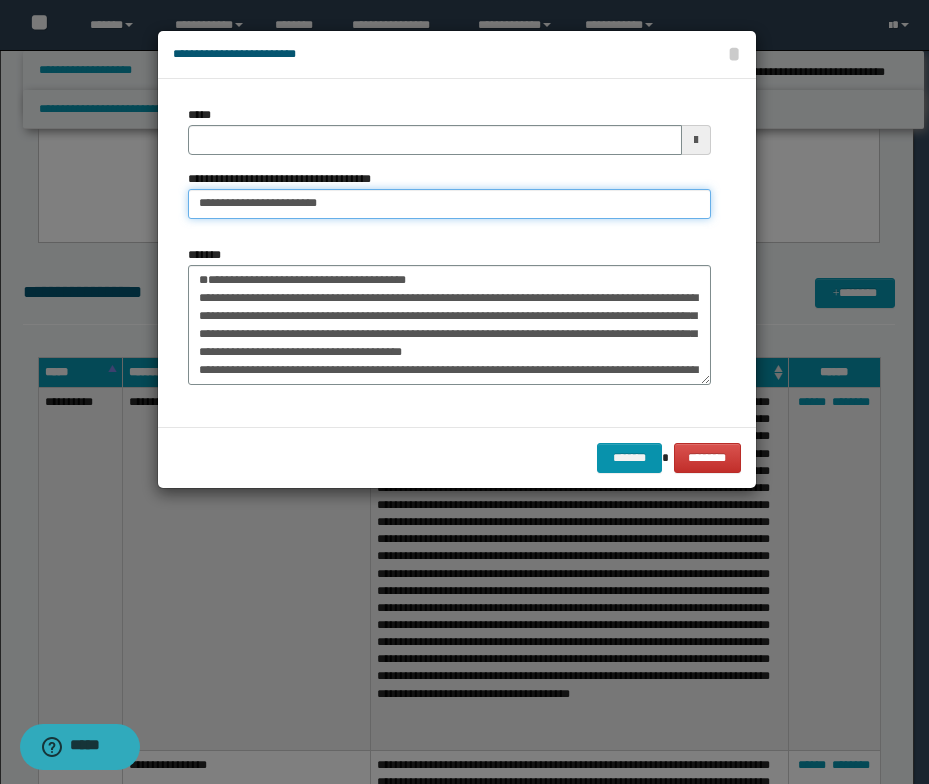 type 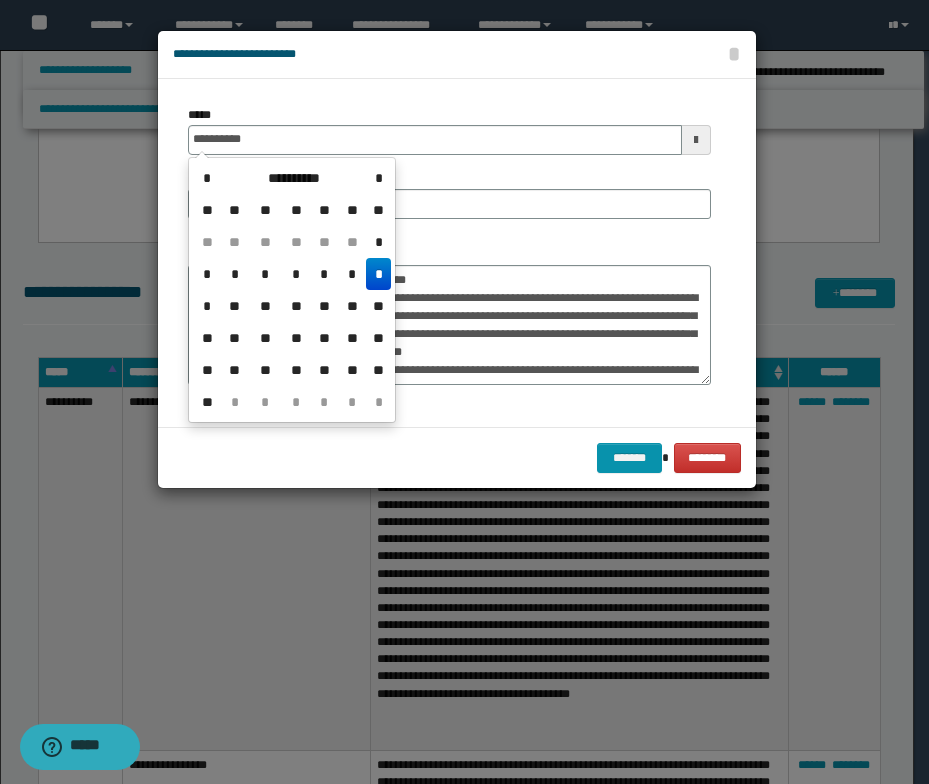 click on "*" at bounding box center [378, 274] 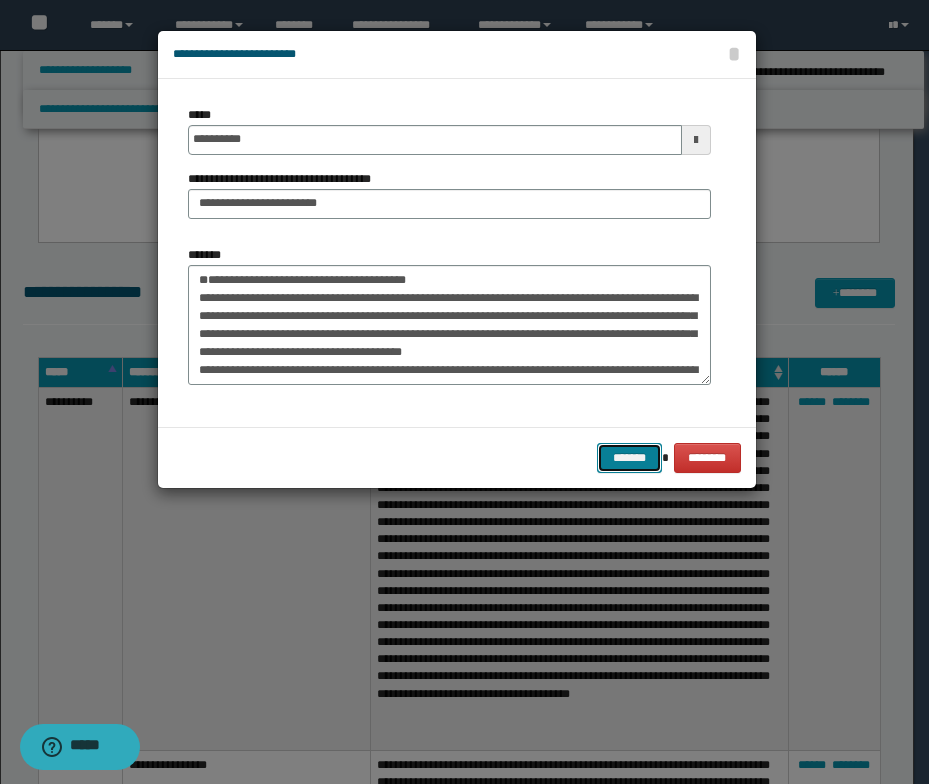 click on "*******" at bounding box center (629, 458) 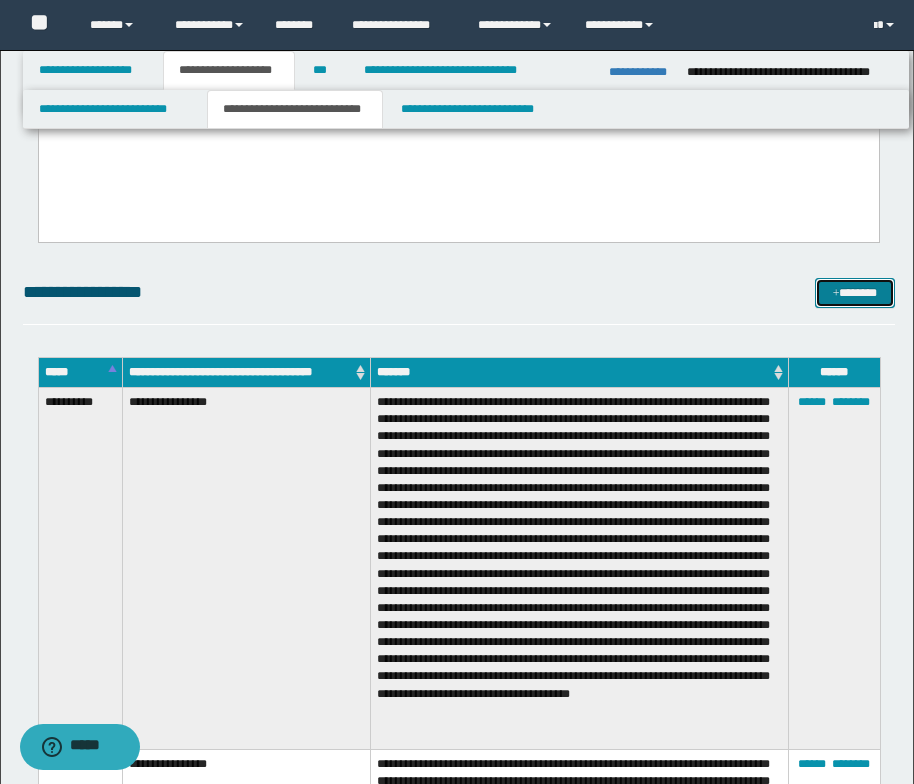 click at bounding box center [836, 294] 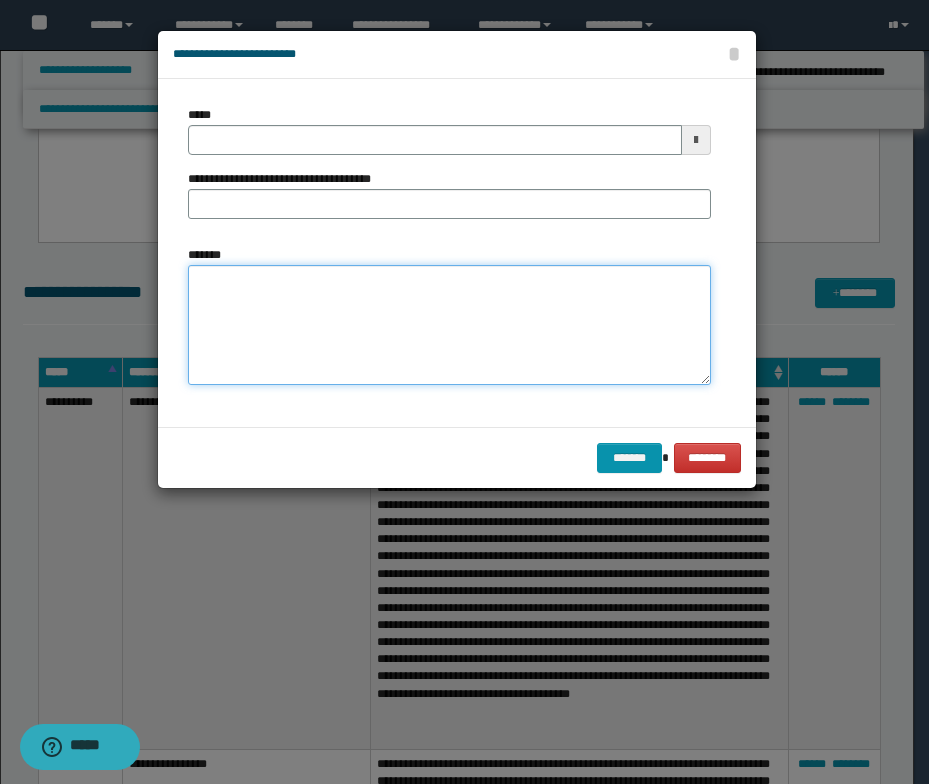 click on "*******" at bounding box center (449, 325) 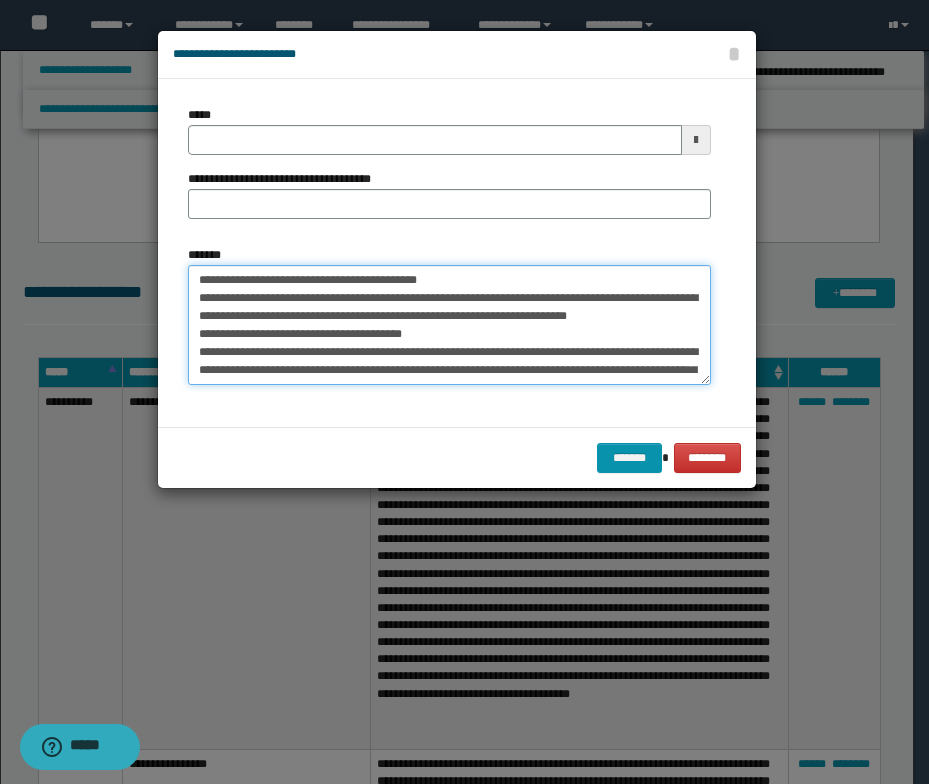 scroll, scrollTop: 0, scrollLeft: 0, axis: both 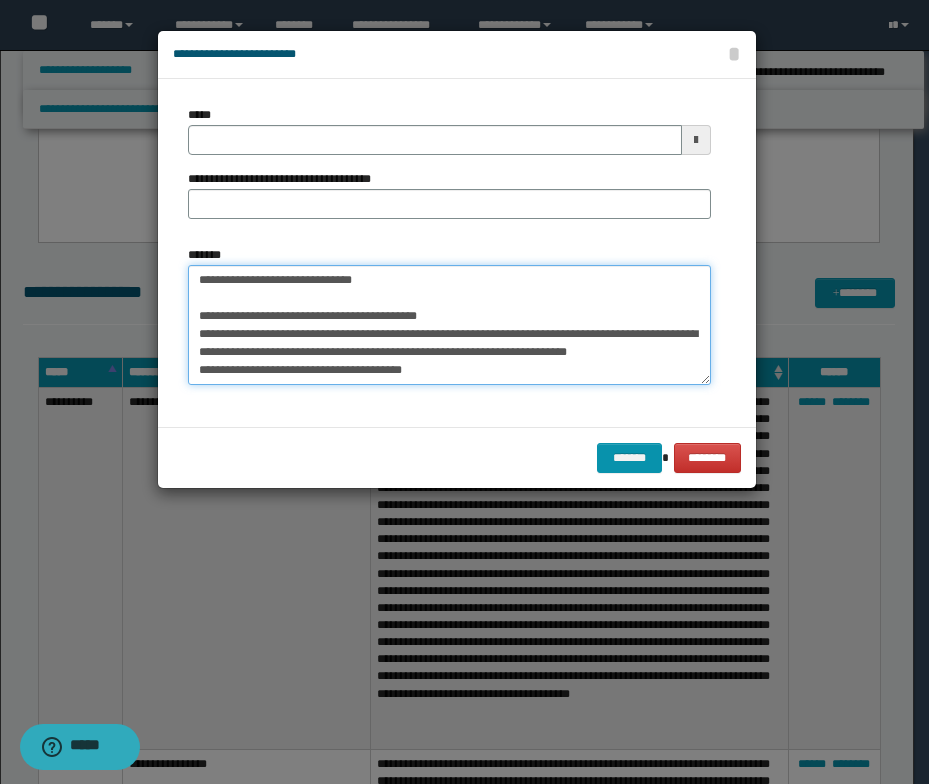 drag, startPoint x: 387, startPoint y: 279, endPoint x: 190, endPoint y: 279, distance: 197 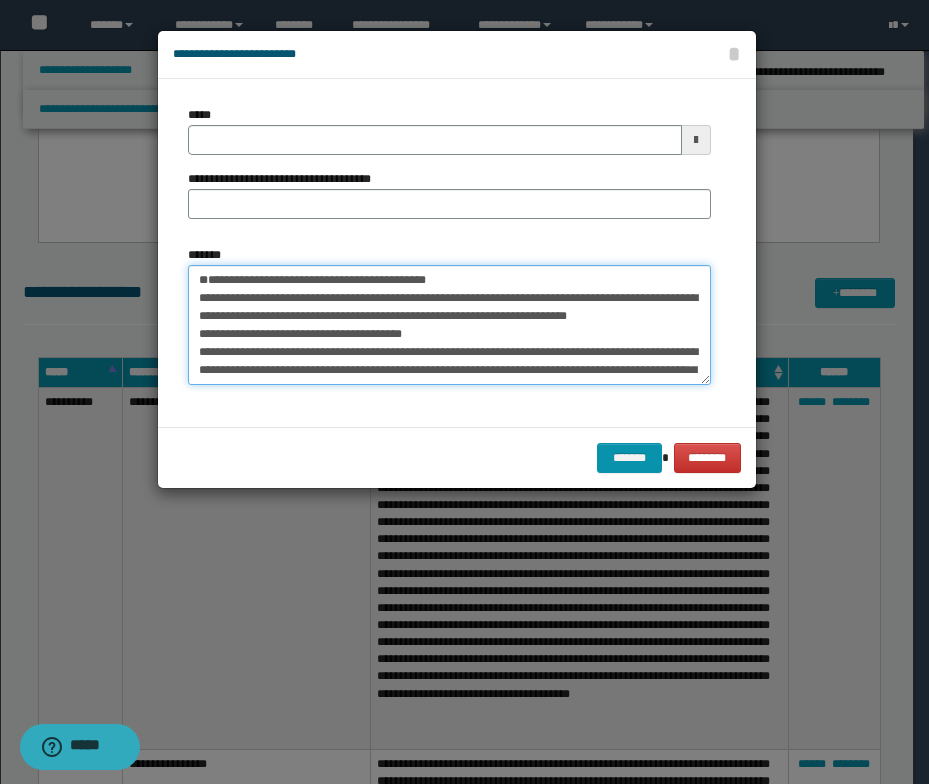 type on "**********" 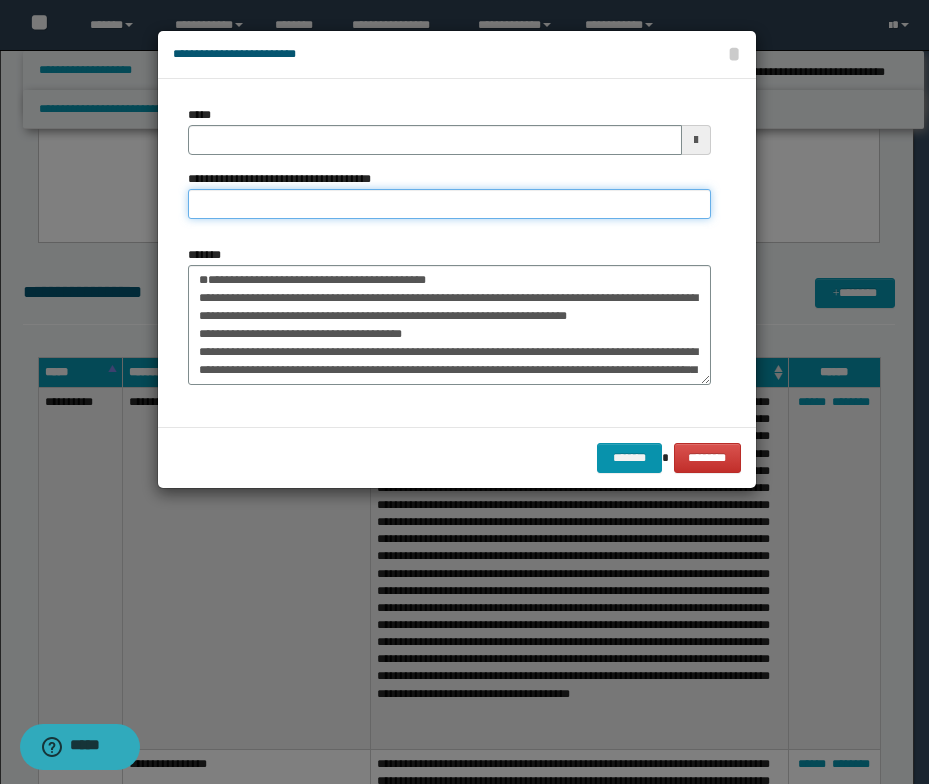 click on "**********" at bounding box center [449, 204] 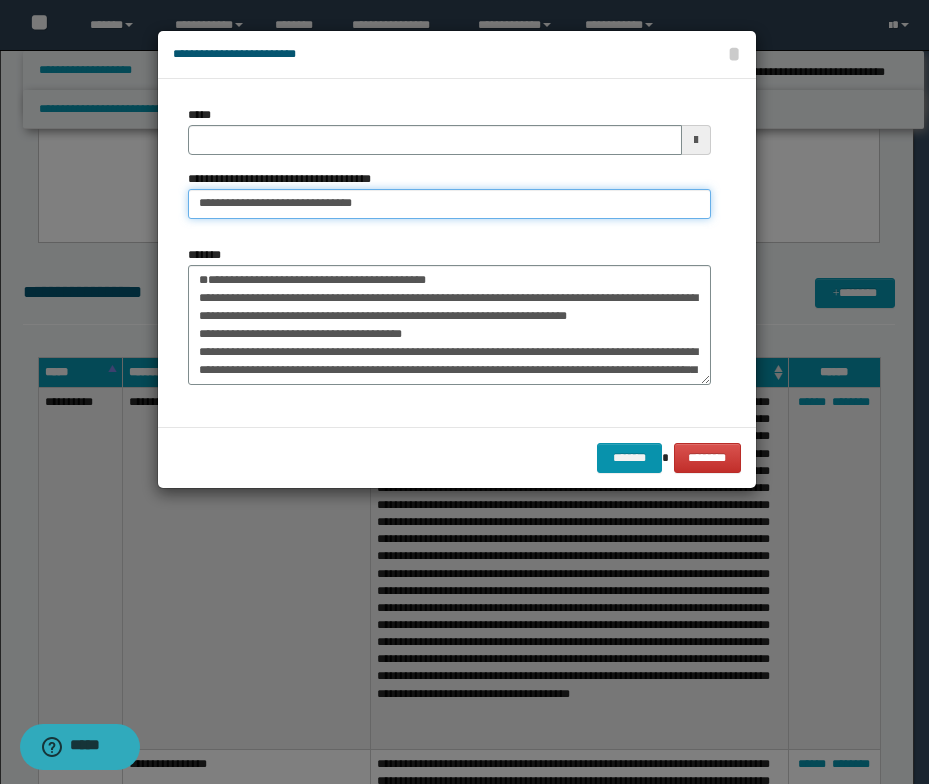 drag, startPoint x: 260, startPoint y: 204, endPoint x: 184, endPoint y: 201, distance: 76.05919 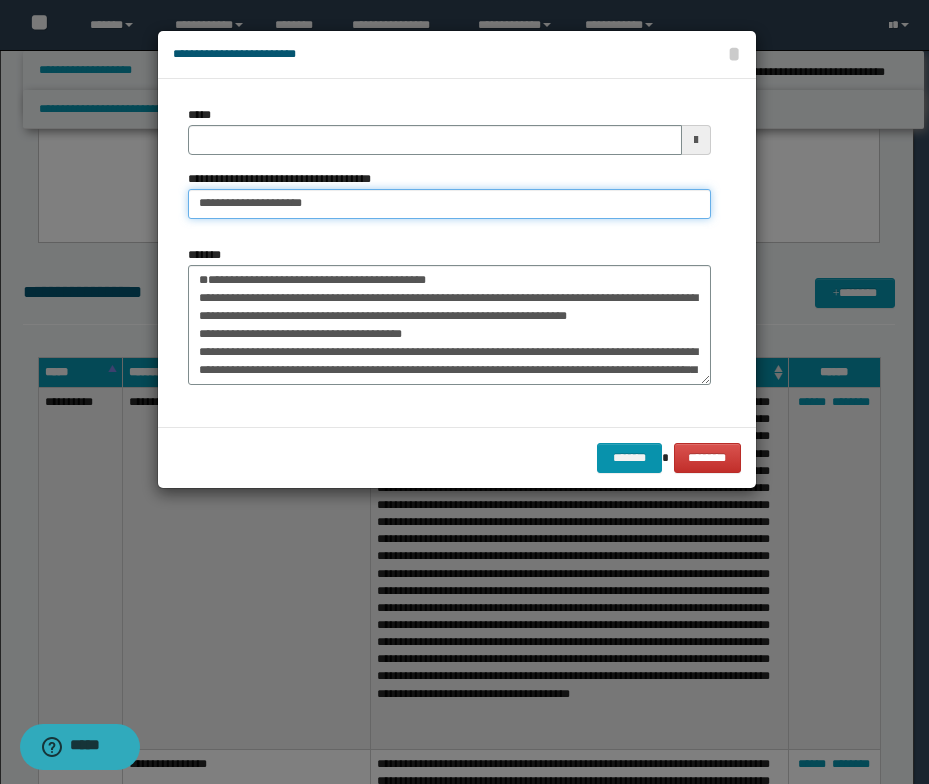 type 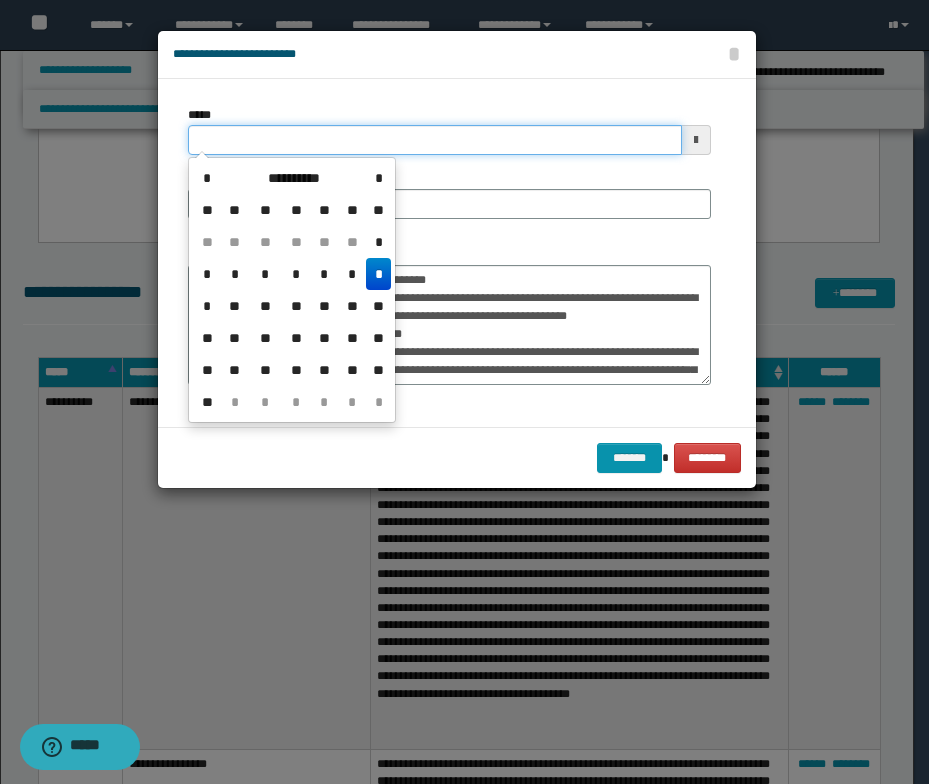 click on "*****" at bounding box center (435, 140) 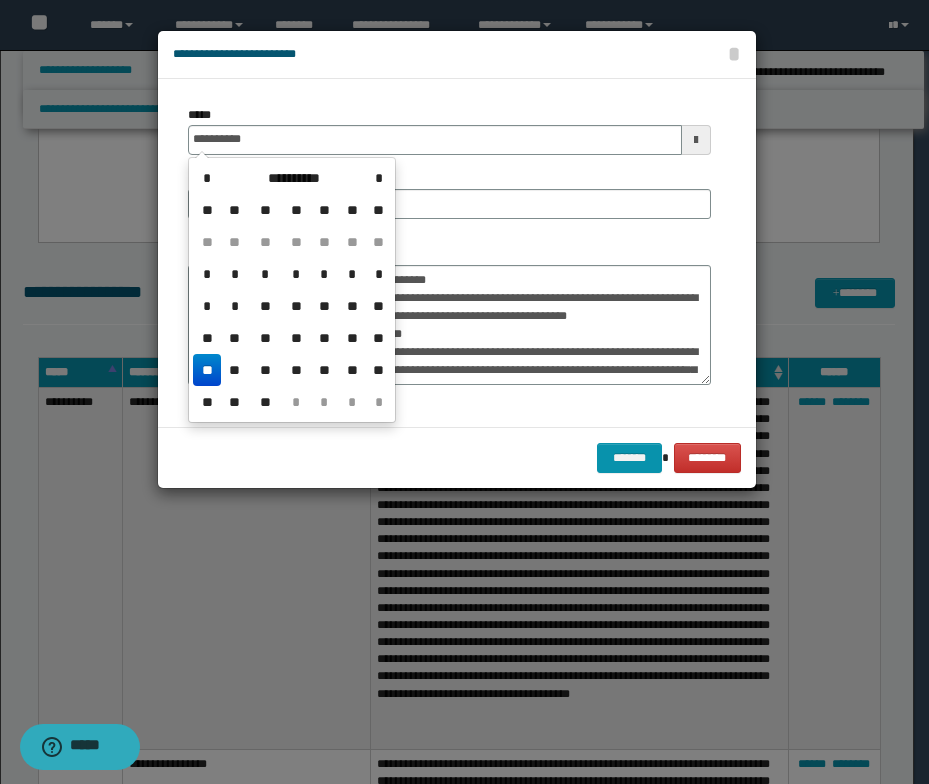 click on "**" at bounding box center [207, 370] 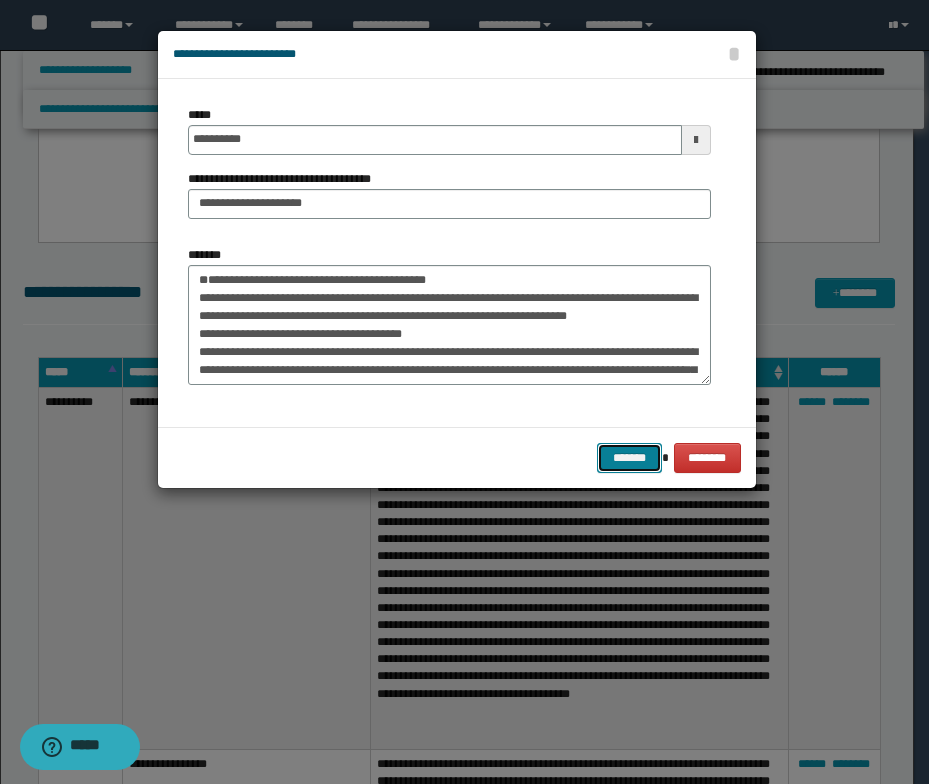 click on "*******" at bounding box center (629, 458) 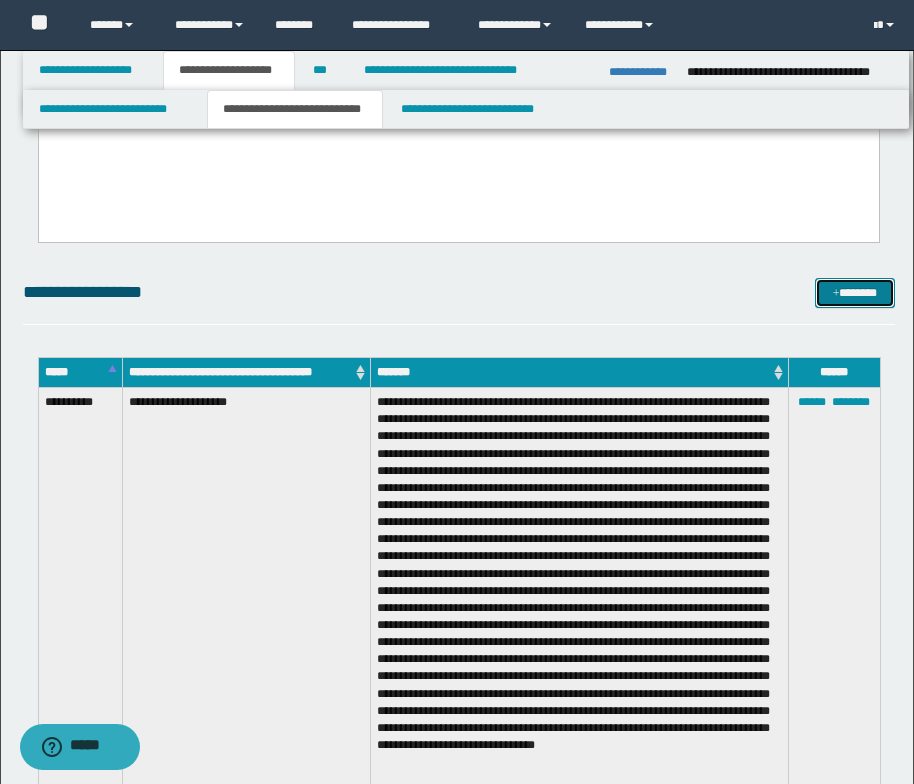 click at bounding box center (836, 294) 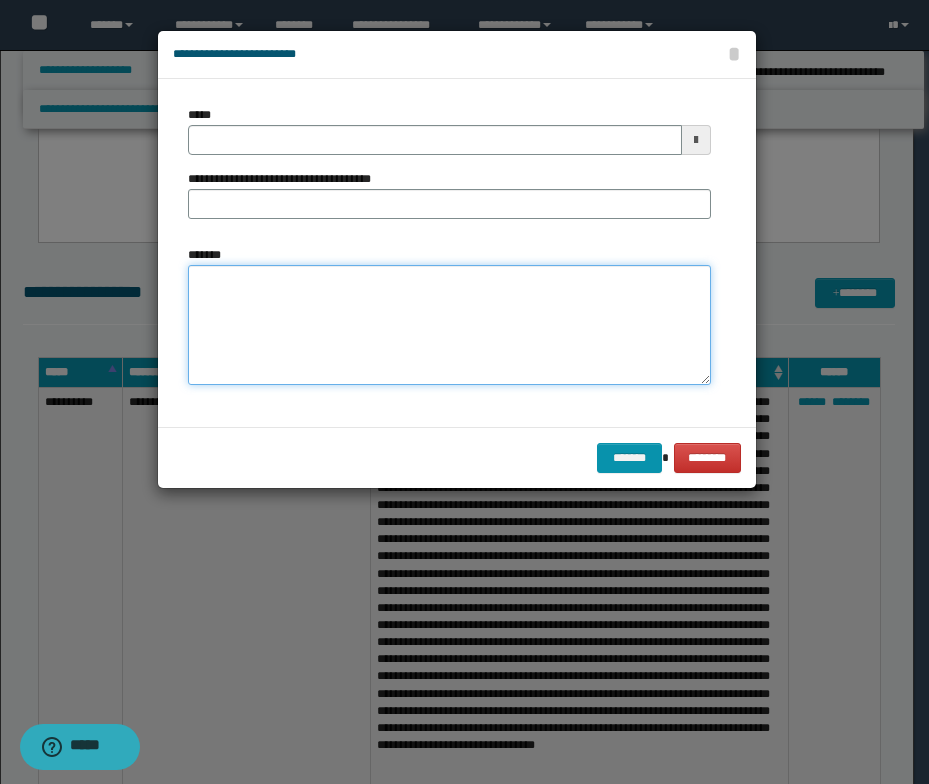 click on "*******" at bounding box center (449, 325) 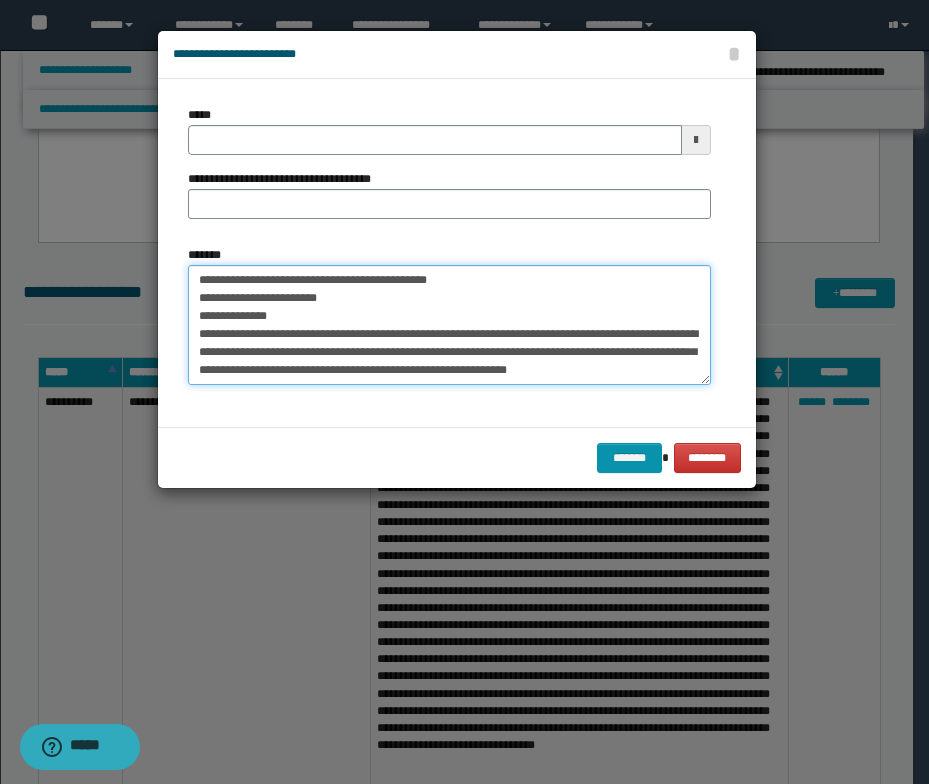 scroll, scrollTop: 0, scrollLeft: 0, axis: both 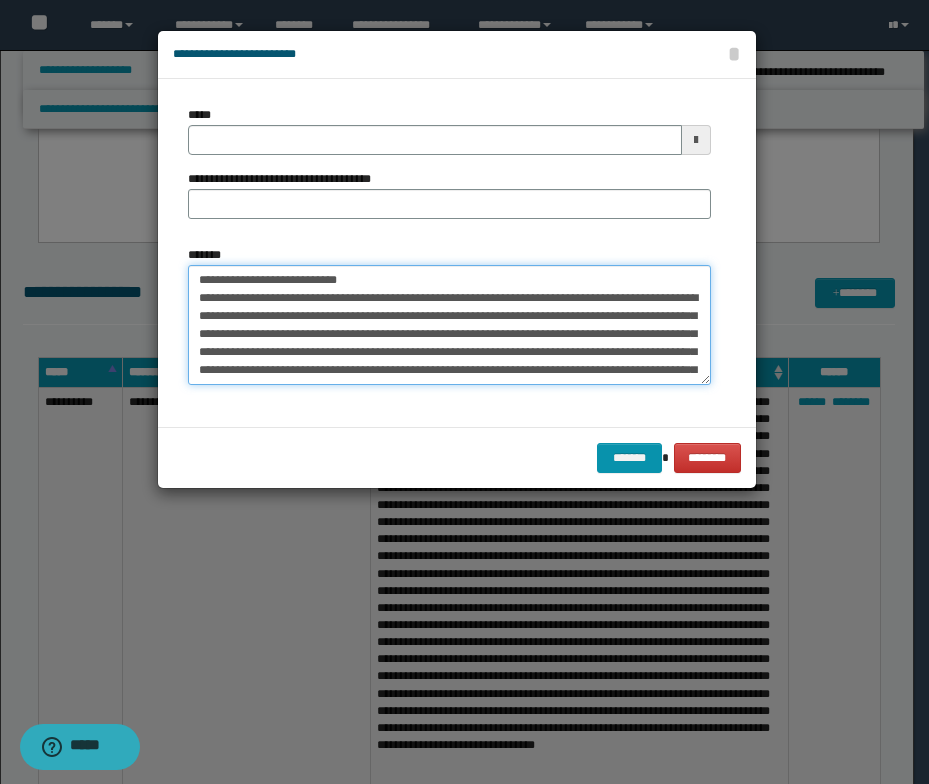 drag, startPoint x: 372, startPoint y: 280, endPoint x: 133, endPoint y: 278, distance: 239.00836 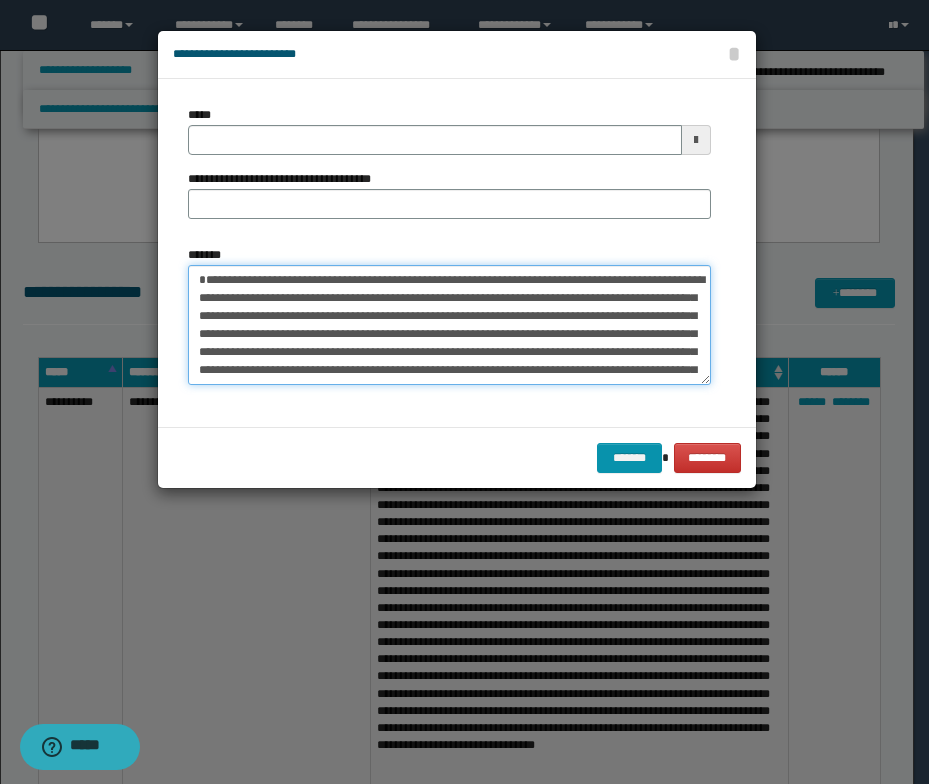 type on "**********" 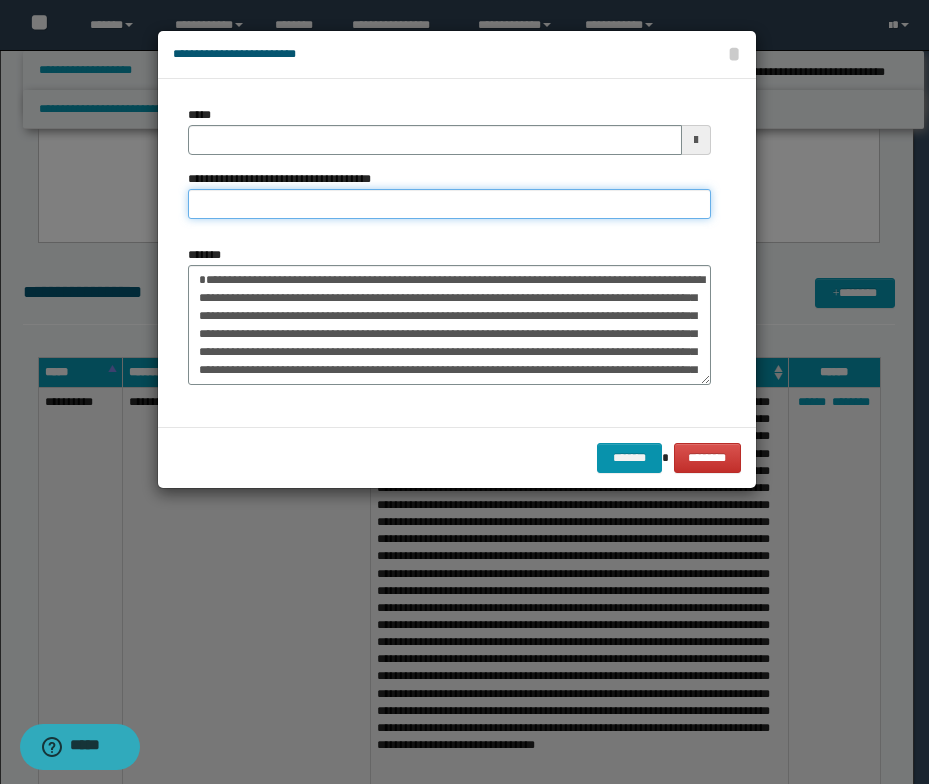 click on "**********" at bounding box center [449, 204] 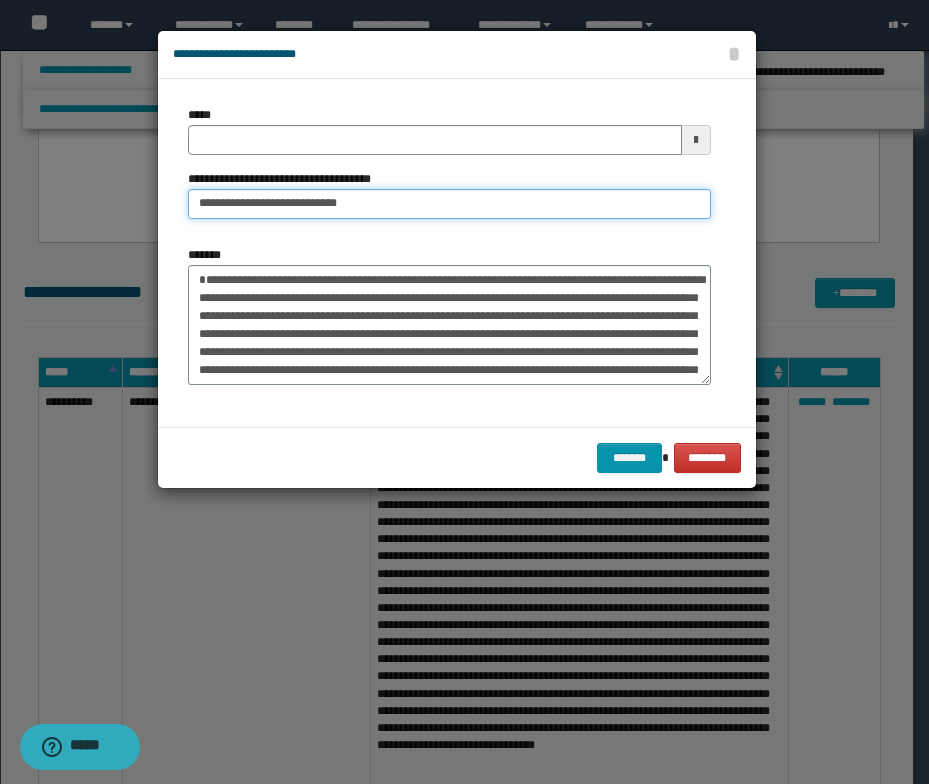 drag, startPoint x: 264, startPoint y: 205, endPoint x: 189, endPoint y: 191, distance: 76.29548 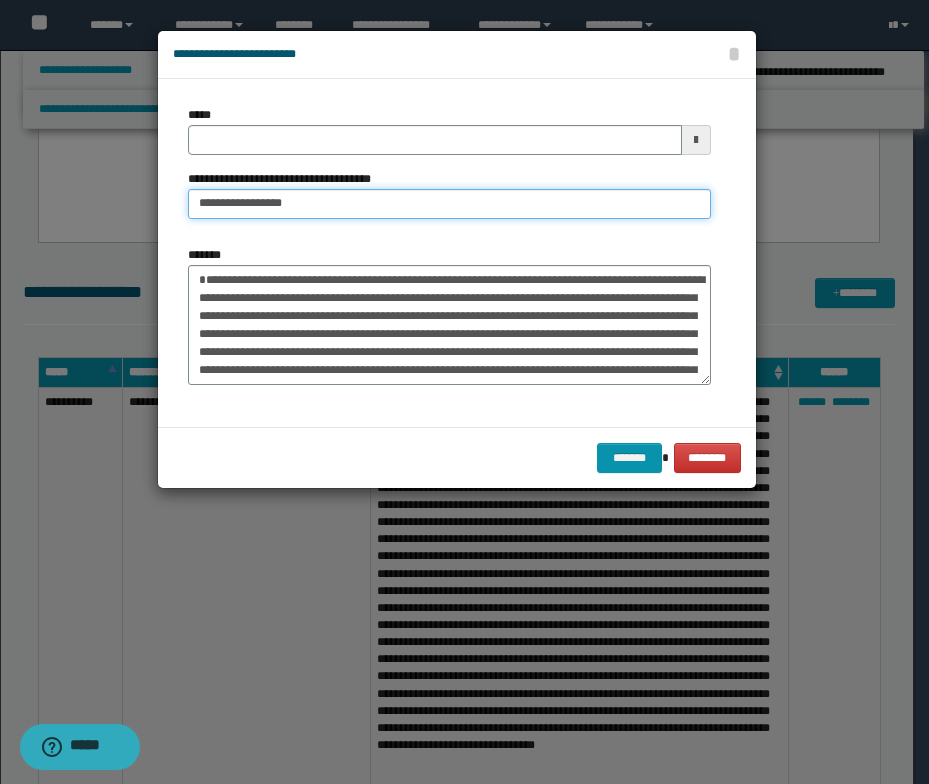 type 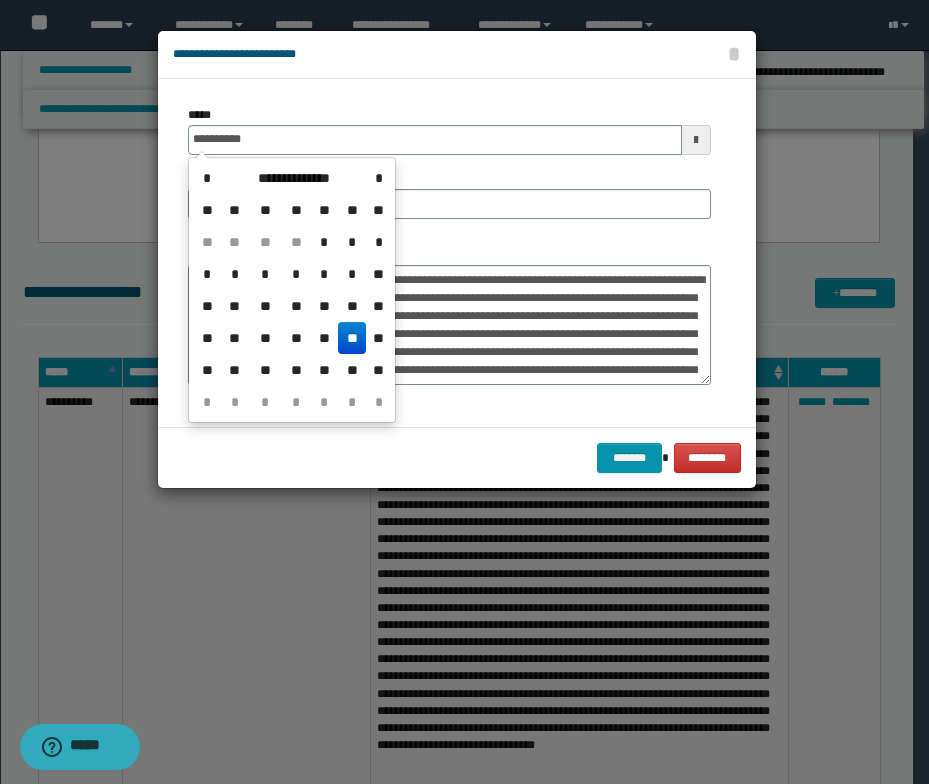 click on "**" at bounding box center [352, 338] 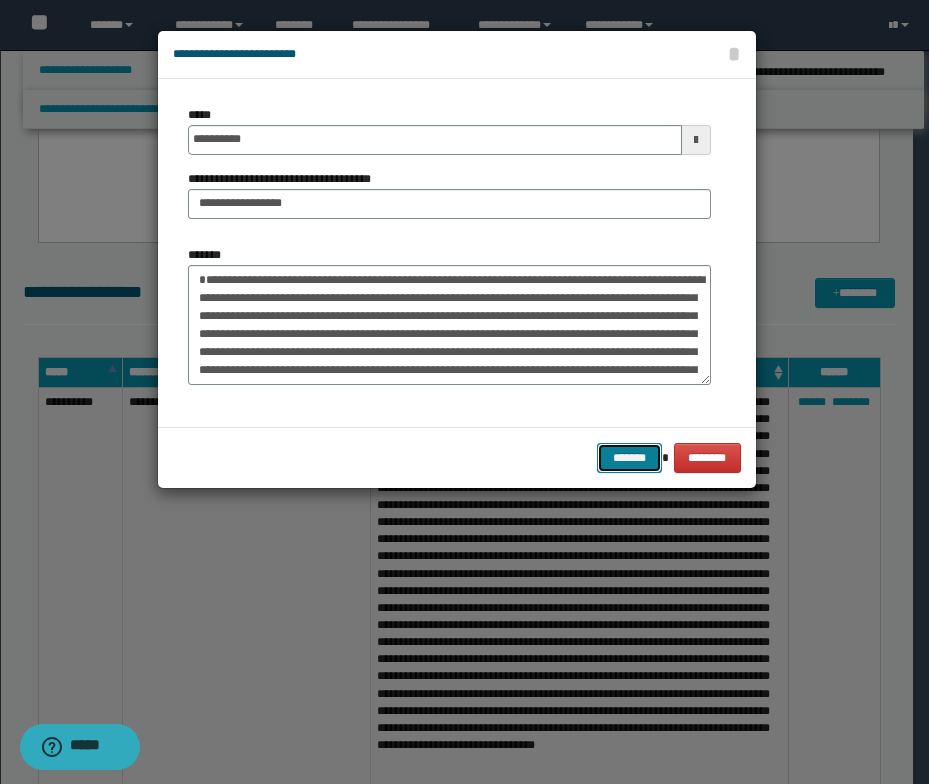 click on "*******" at bounding box center (629, 458) 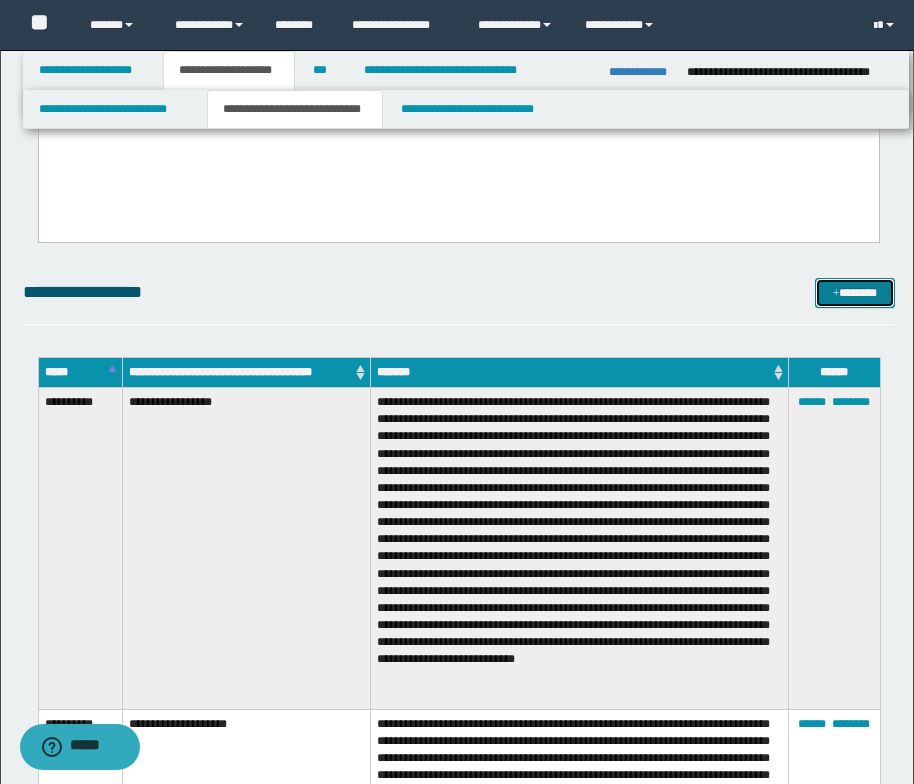 click at bounding box center [836, 294] 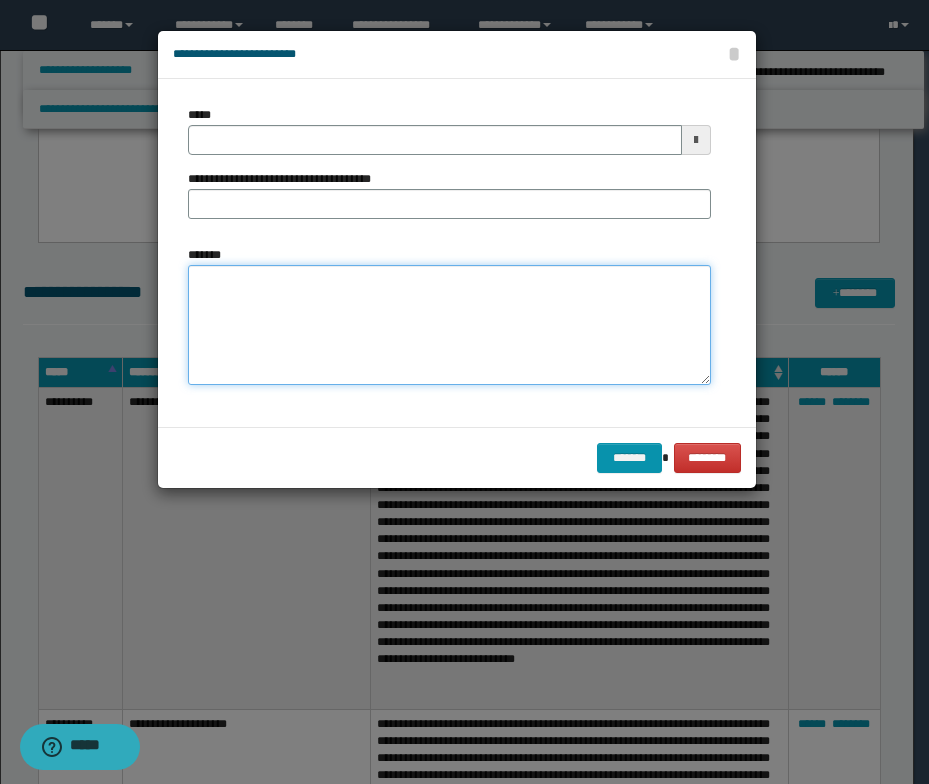 click on "*******" at bounding box center (449, 325) 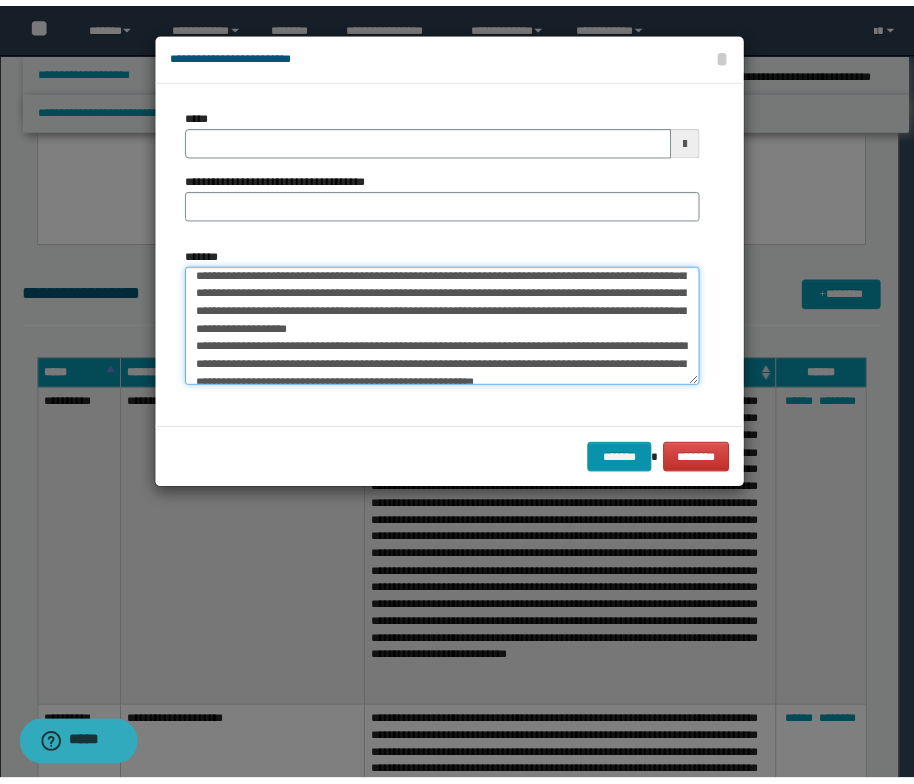 scroll, scrollTop: 0, scrollLeft: 0, axis: both 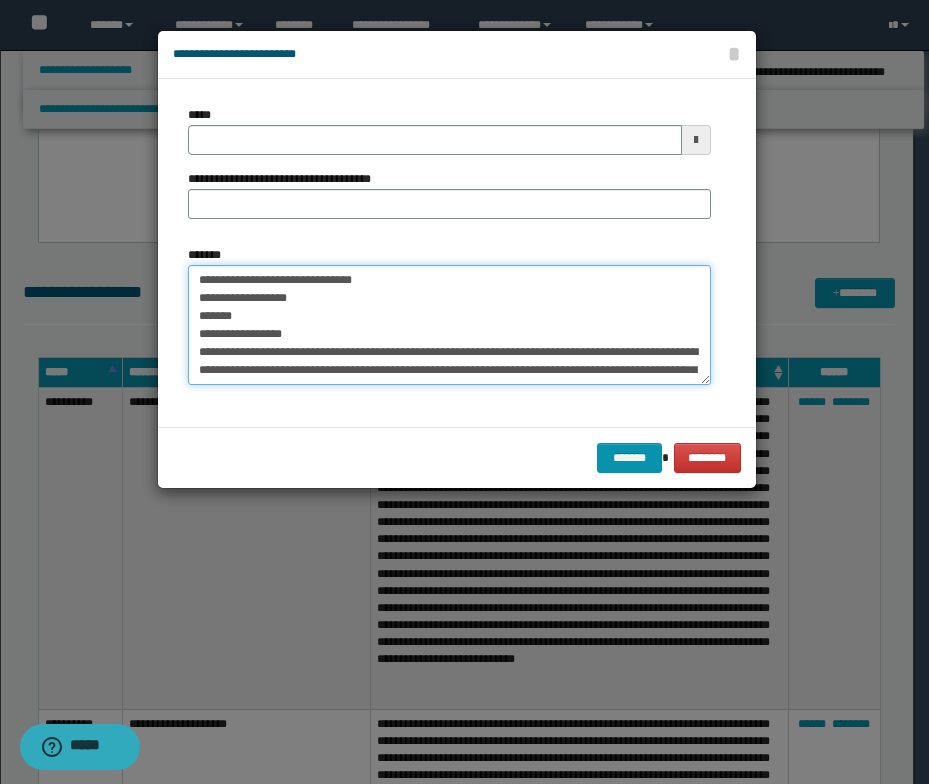 drag, startPoint x: 386, startPoint y: 286, endPoint x: 198, endPoint y: 267, distance: 188.95767 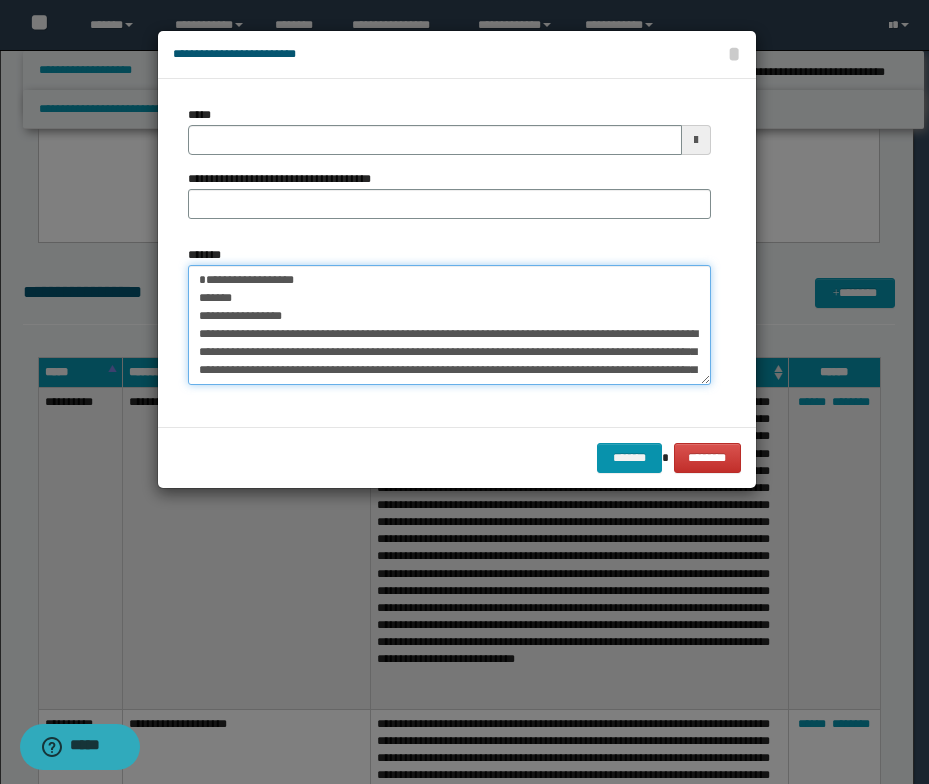 type on "**********" 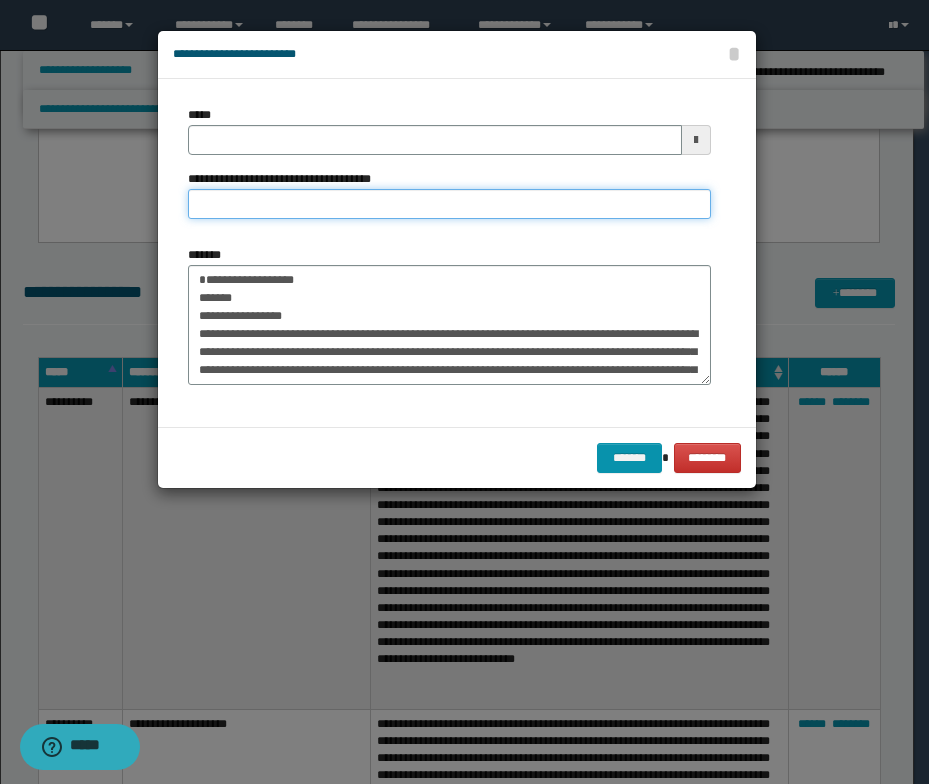 click on "**********" at bounding box center (449, 204) 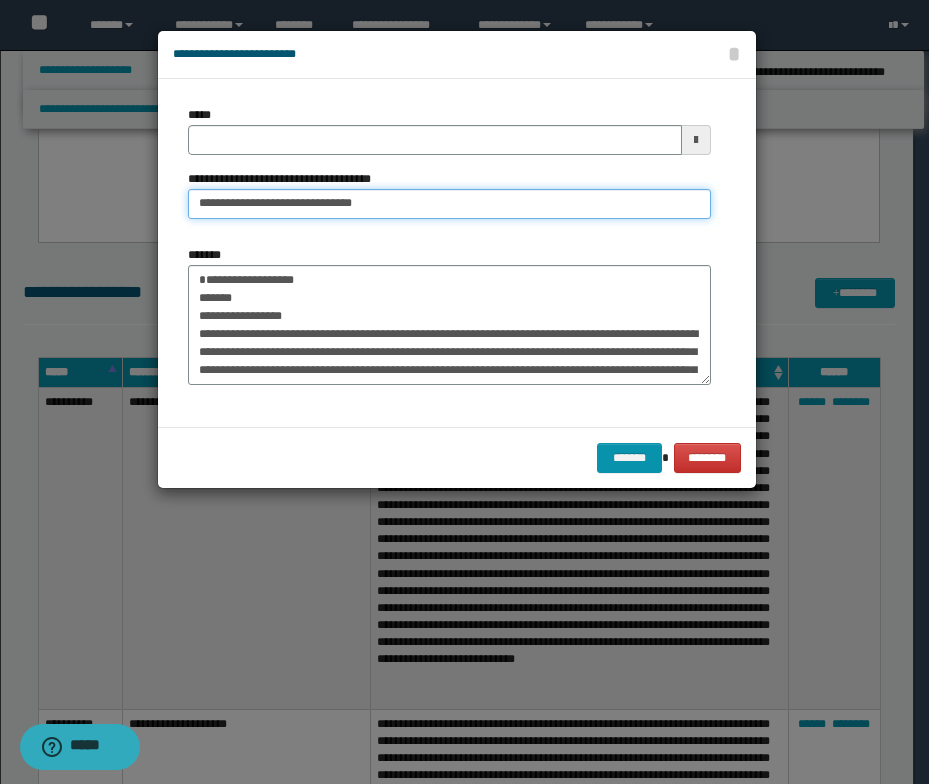 drag, startPoint x: 261, startPoint y: 202, endPoint x: 177, endPoint y: 196, distance: 84.21401 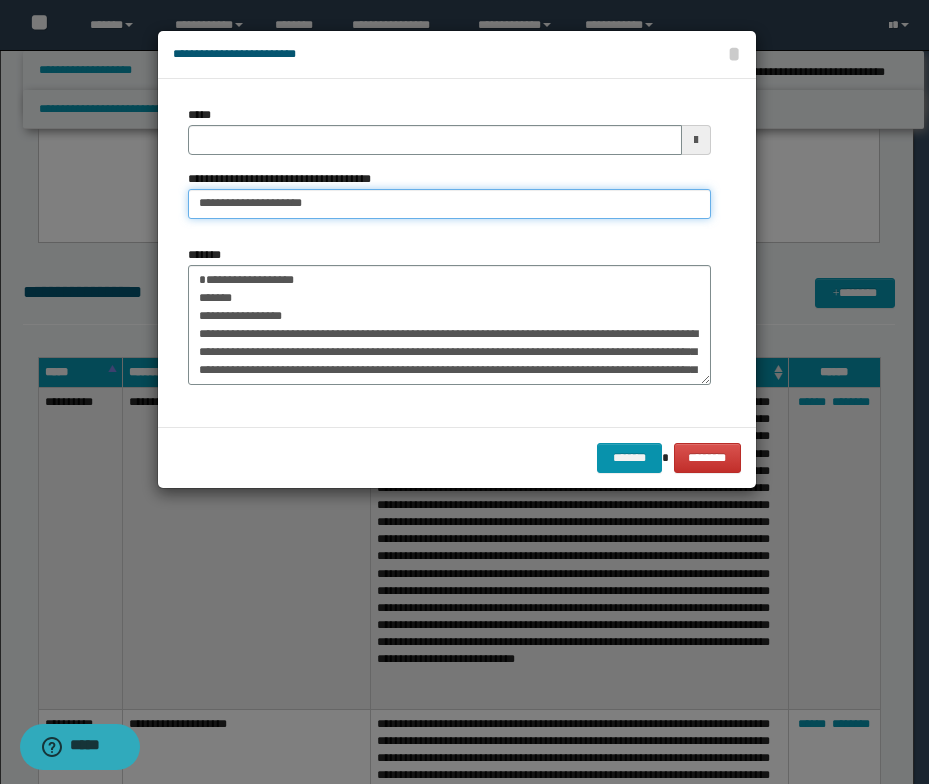 type 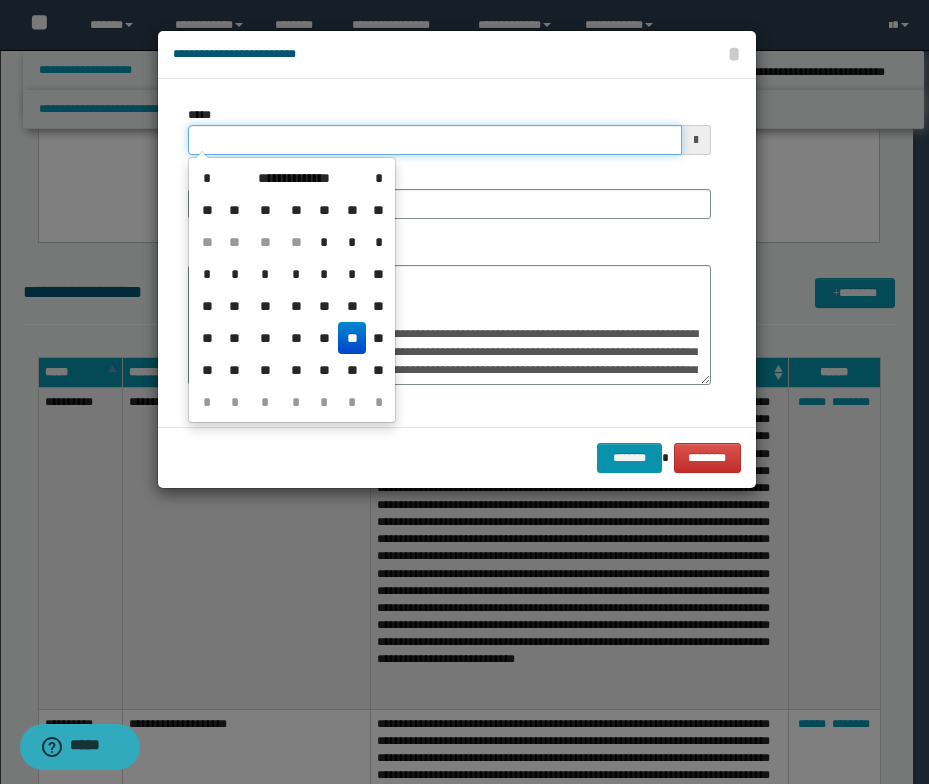 click on "*****" at bounding box center (435, 140) 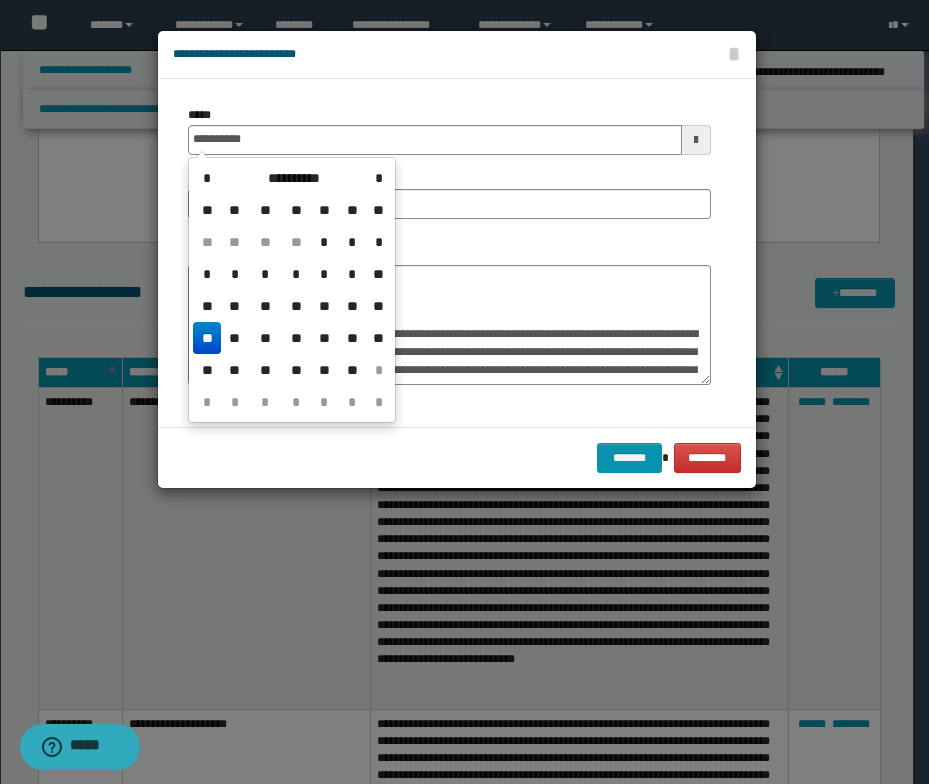 click on "**" at bounding box center (207, 338) 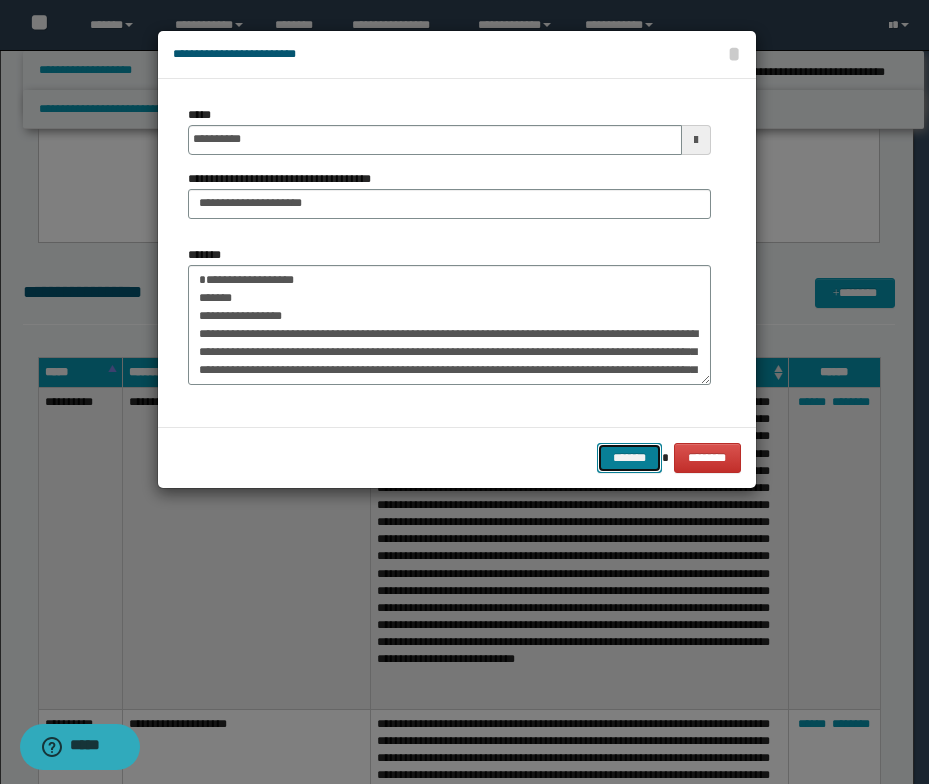 click on "*******" at bounding box center [629, 458] 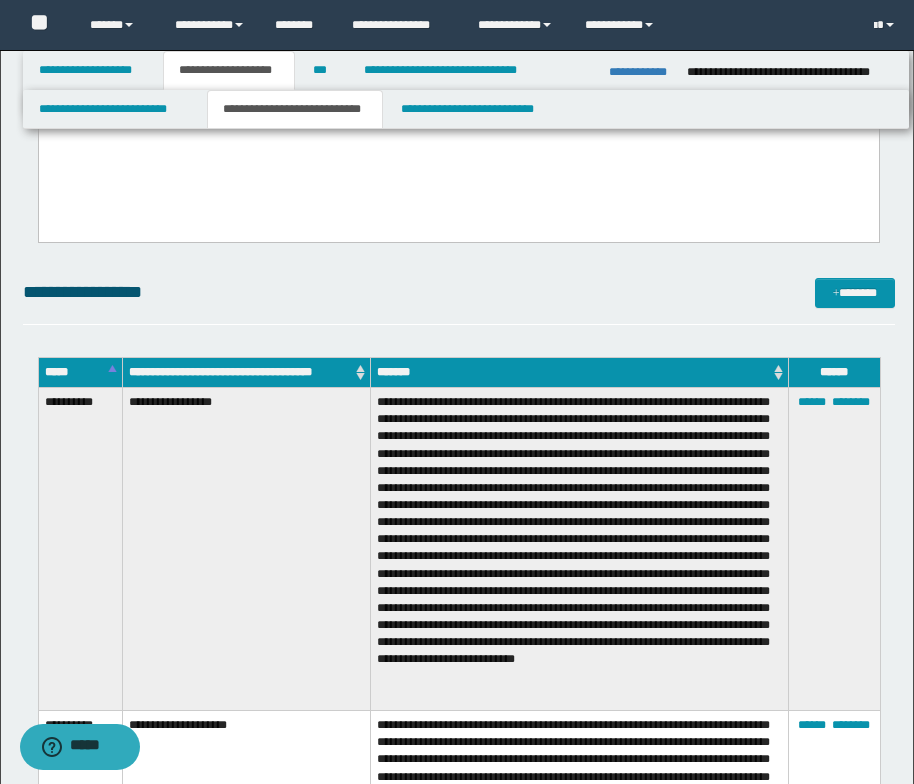 click on "**********" at bounding box center [459, 292] 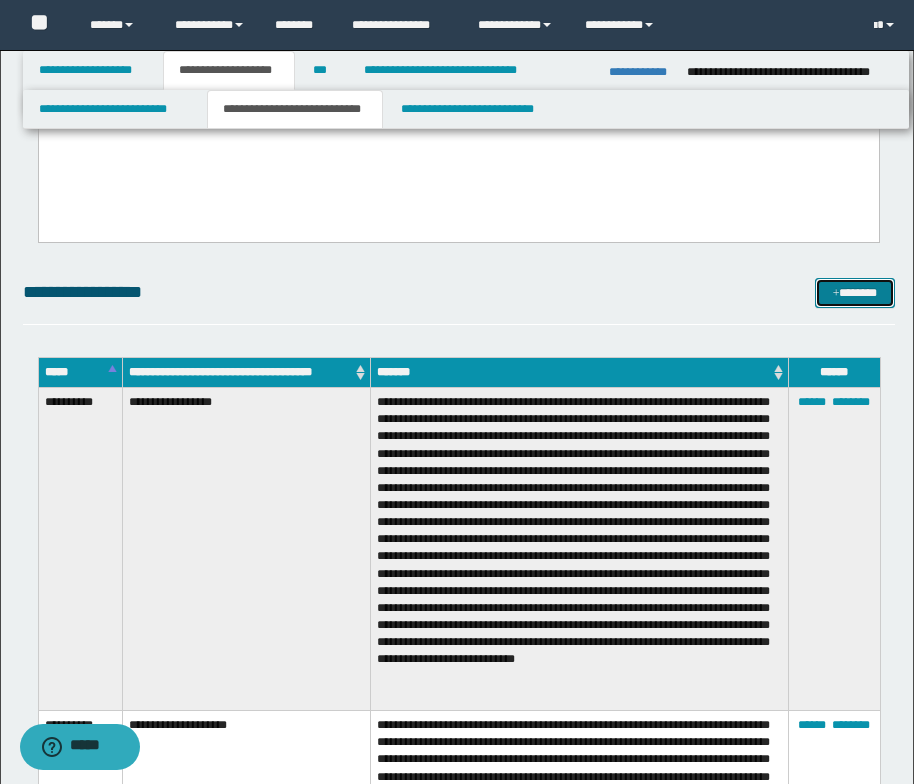 click on "*******" at bounding box center (855, 293) 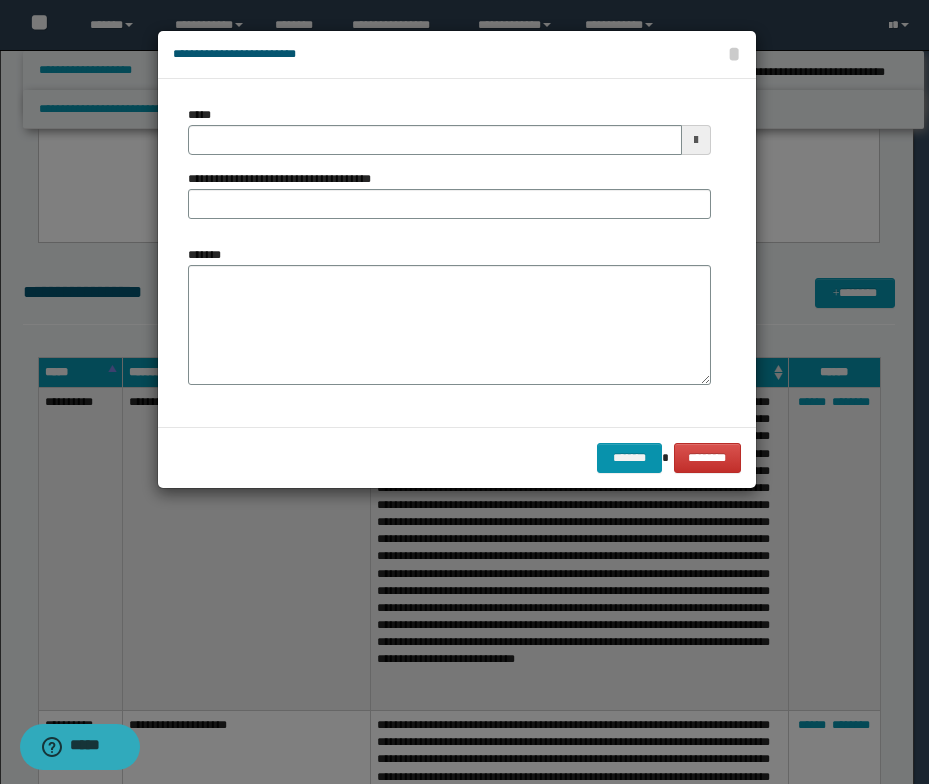 type 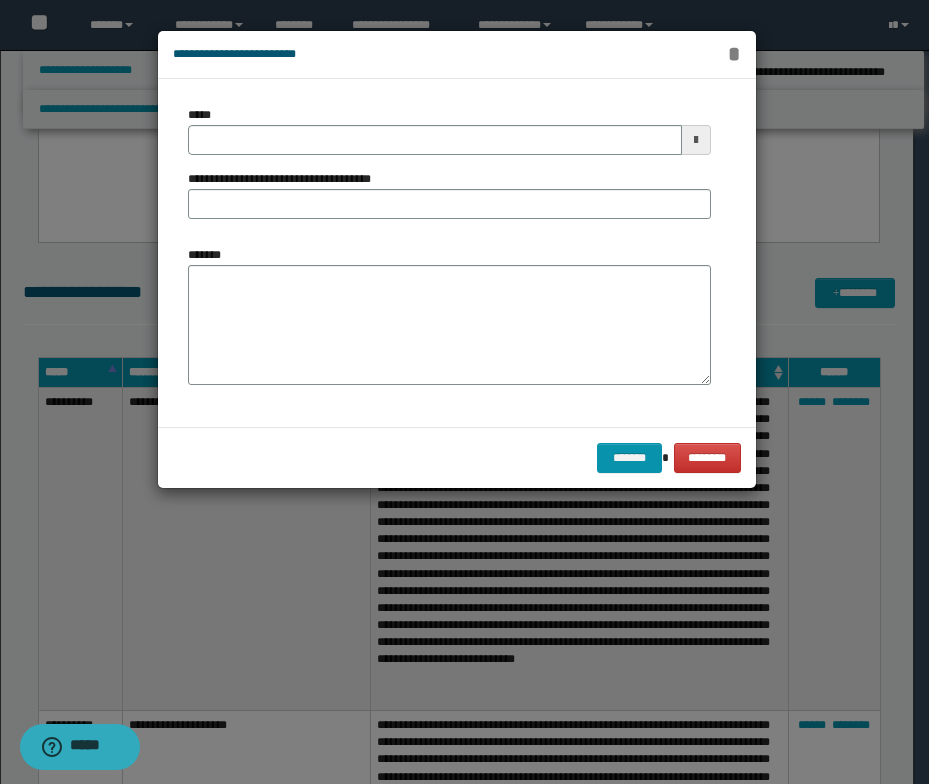 drag, startPoint x: 728, startPoint y: 54, endPoint x: 718, endPoint y: 57, distance: 10.440307 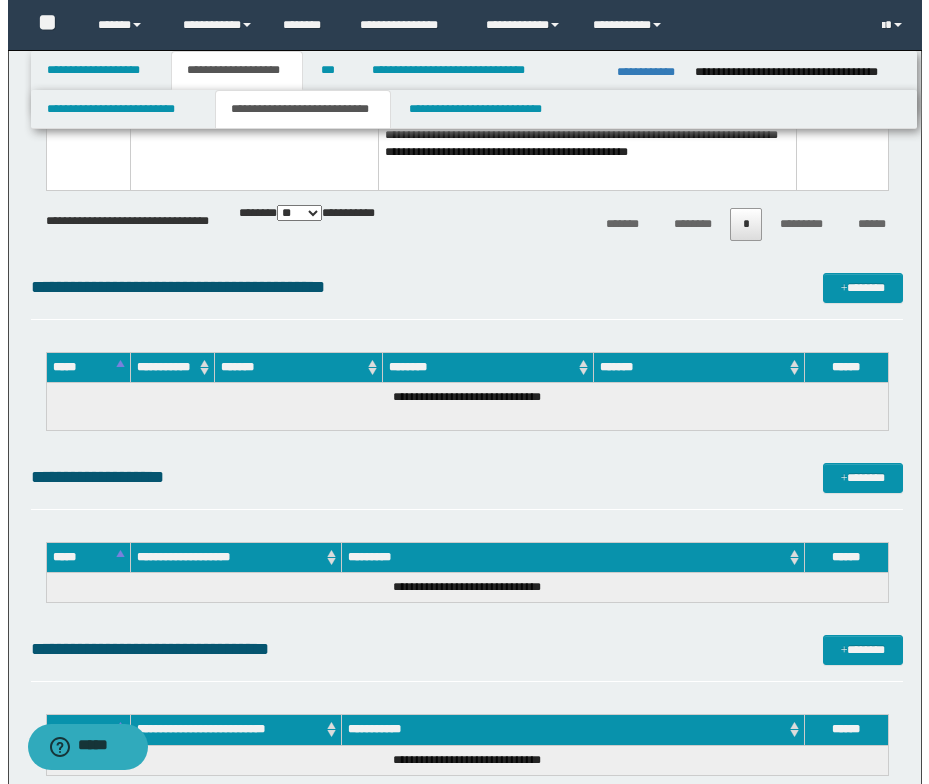 scroll, scrollTop: 6600, scrollLeft: 0, axis: vertical 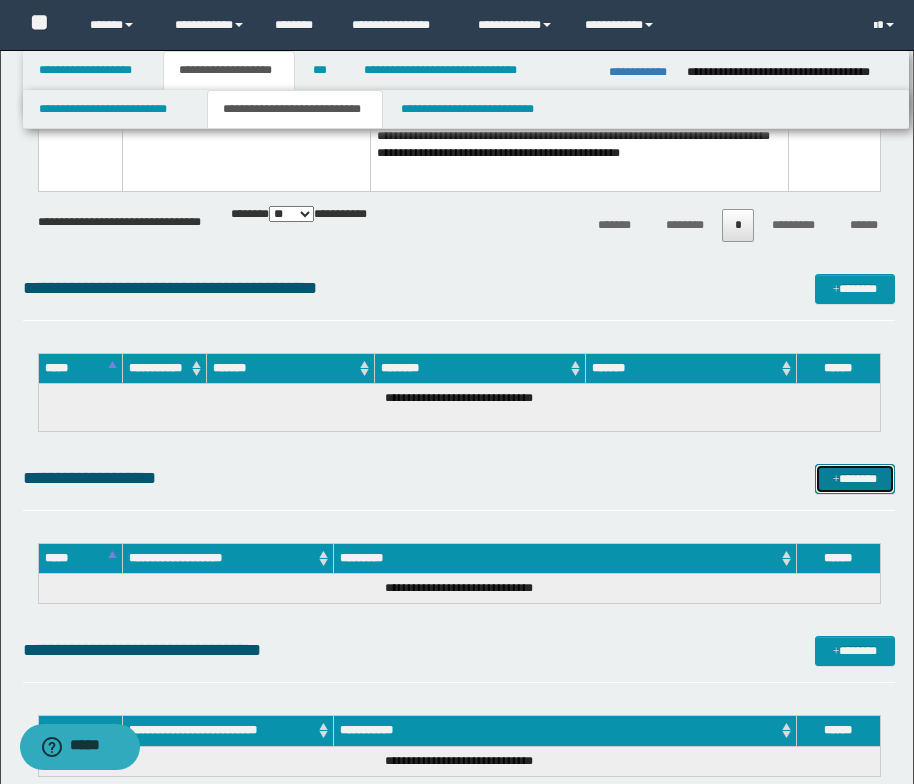 click at bounding box center [836, 480] 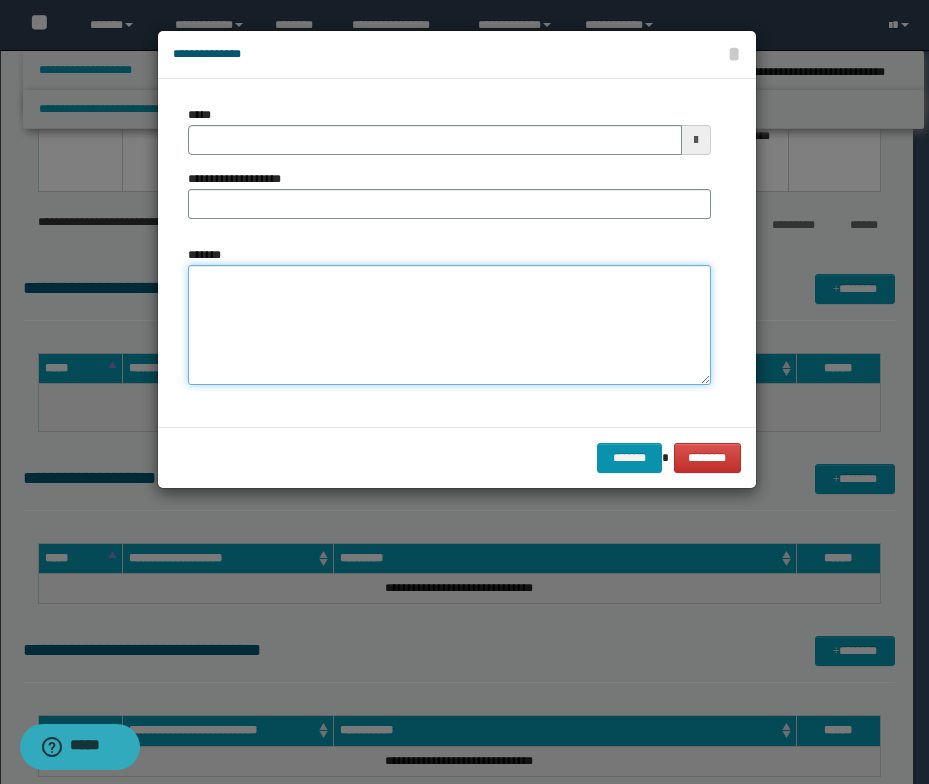 click on "*******" at bounding box center (449, 325) 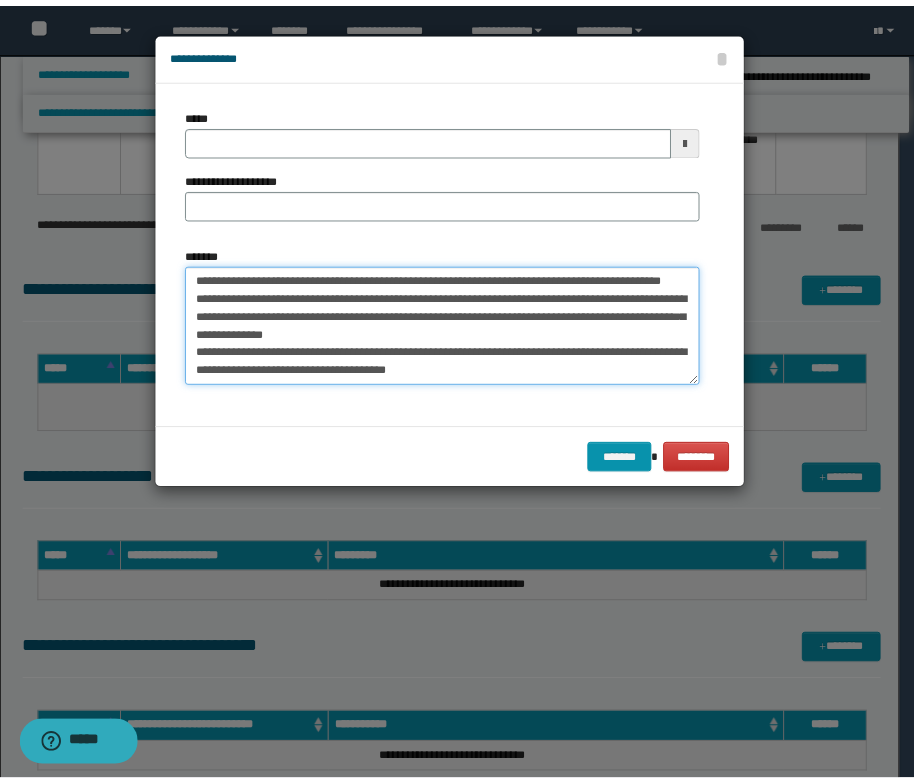 scroll, scrollTop: 0, scrollLeft: 0, axis: both 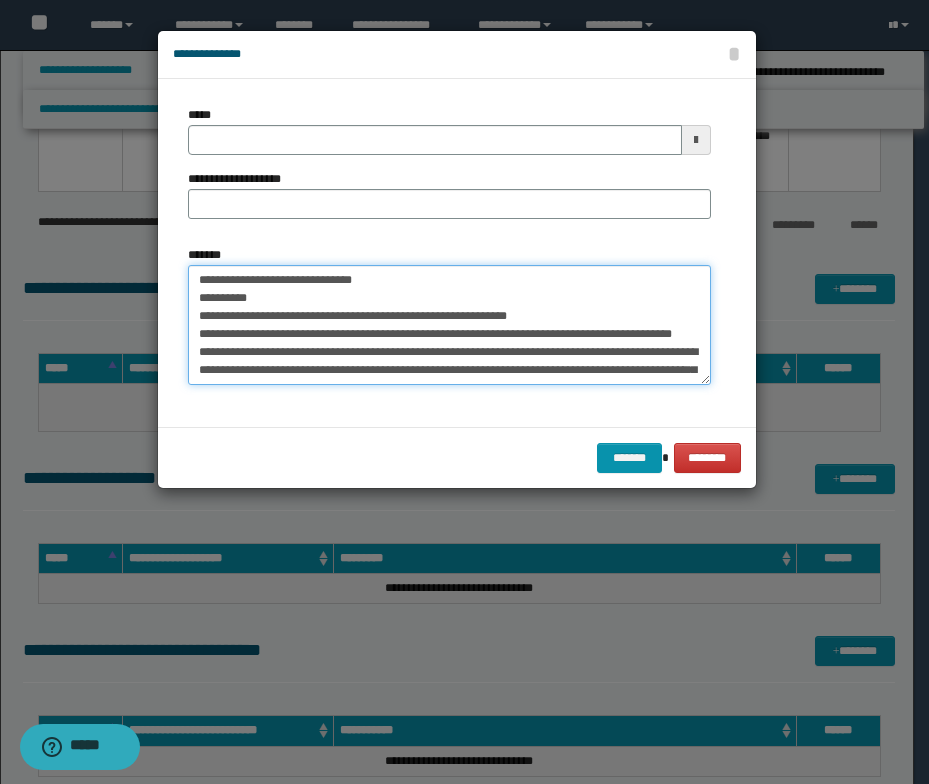 click on "**********" at bounding box center [449, 325] 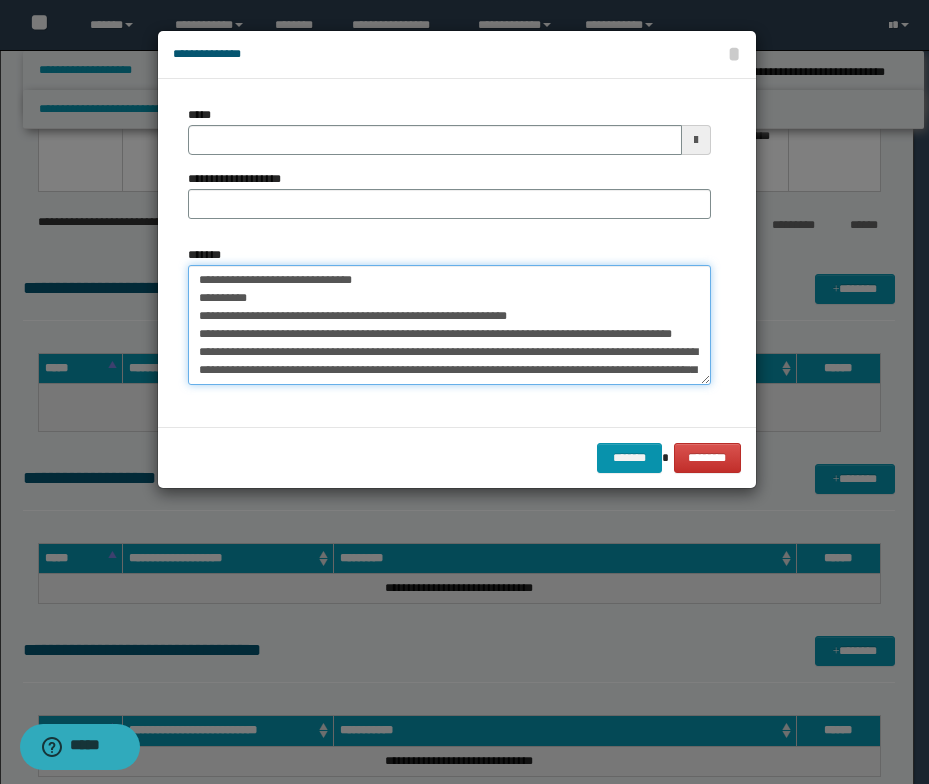 type on "**********" 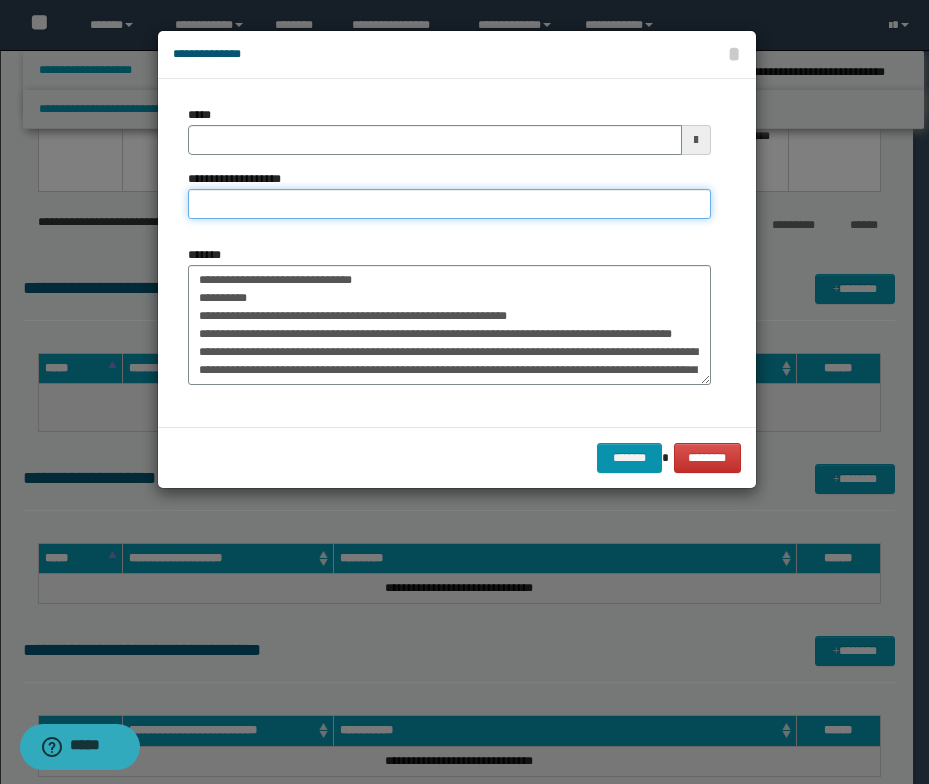 click on "**********" at bounding box center (449, 204) 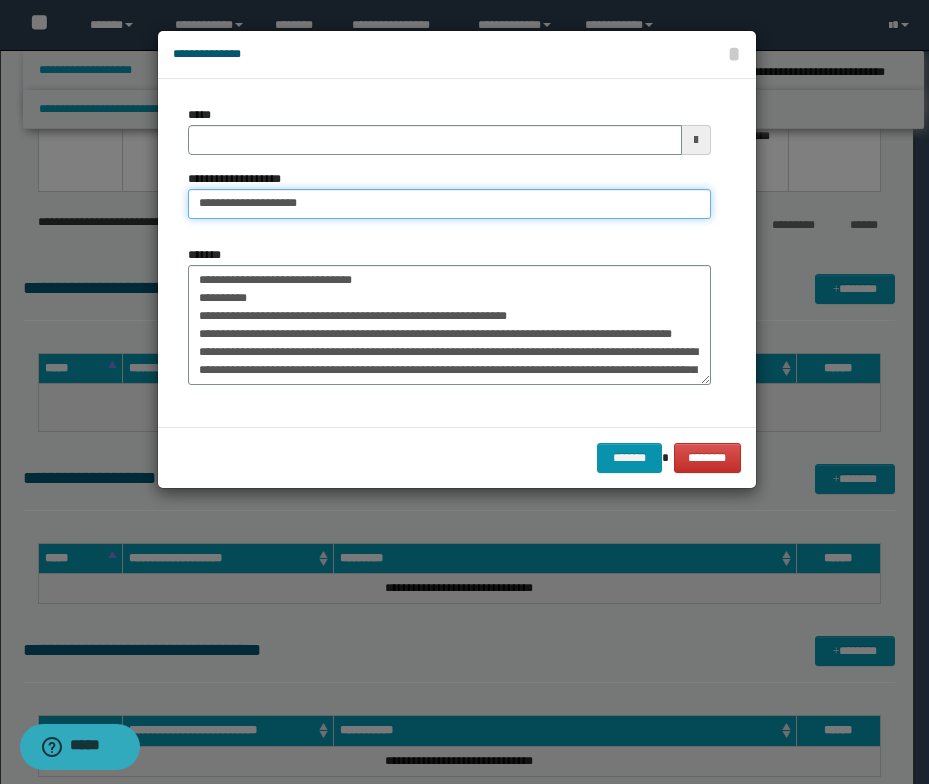 type on "**********" 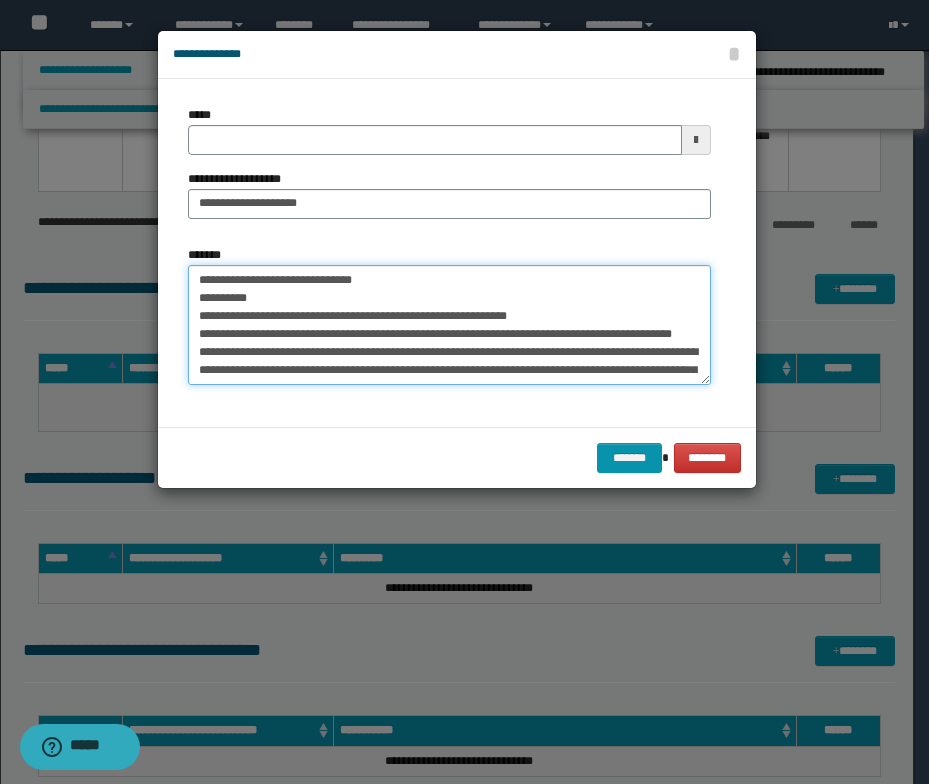 drag, startPoint x: 421, startPoint y: 276, endPoint x: 179, endPoint y: 274, distance: 242.00827 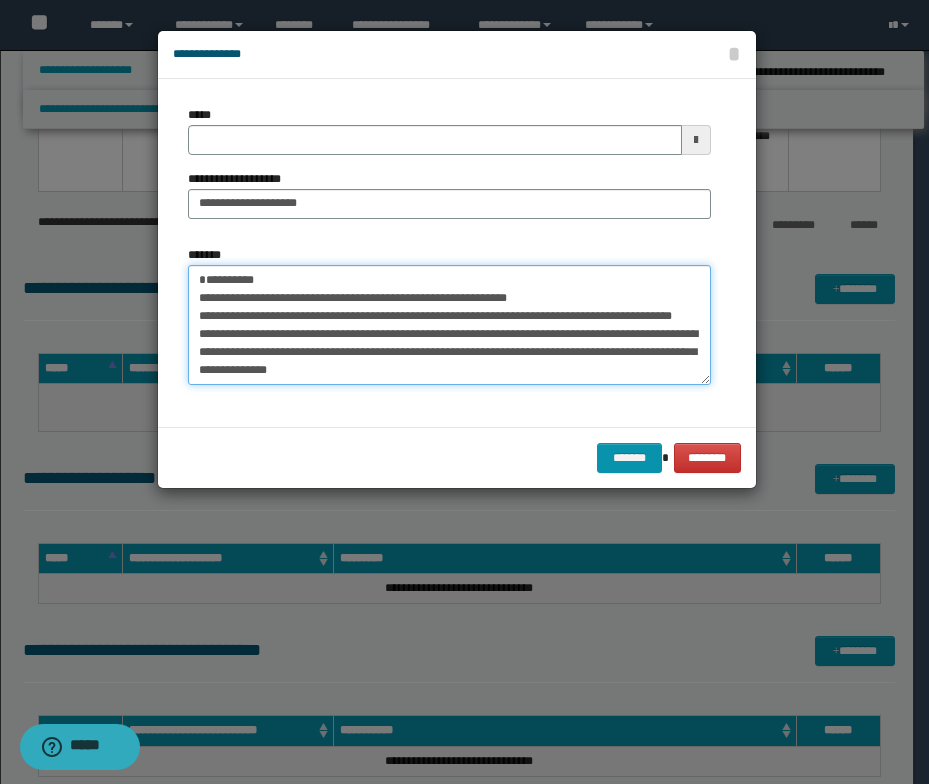 type 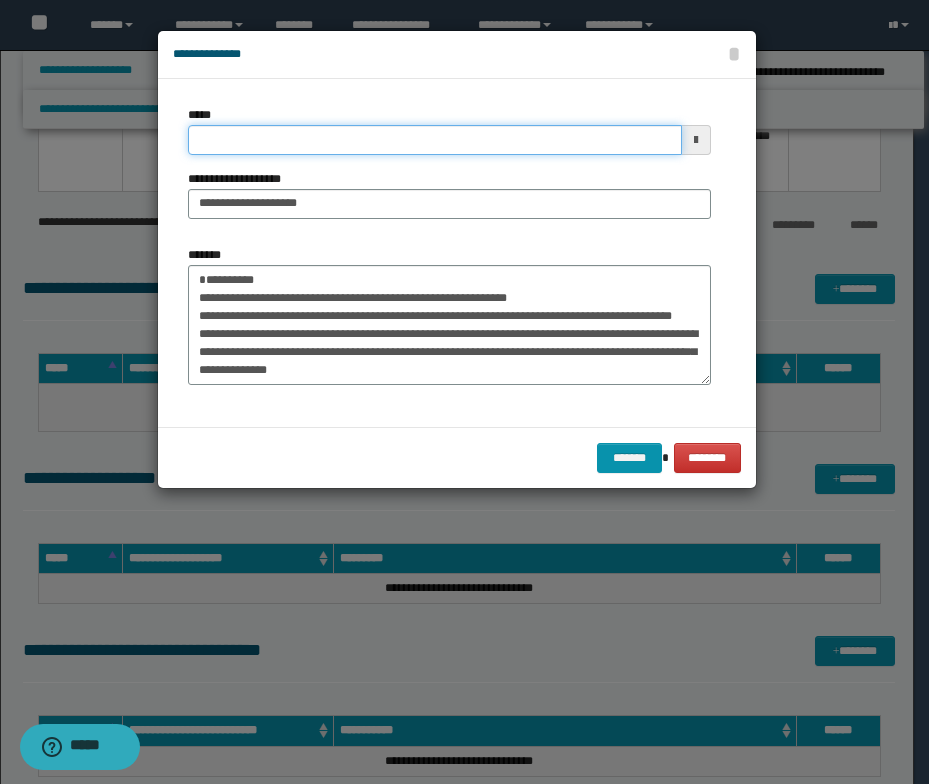 click on "*****" at bounding box center [435, 140] 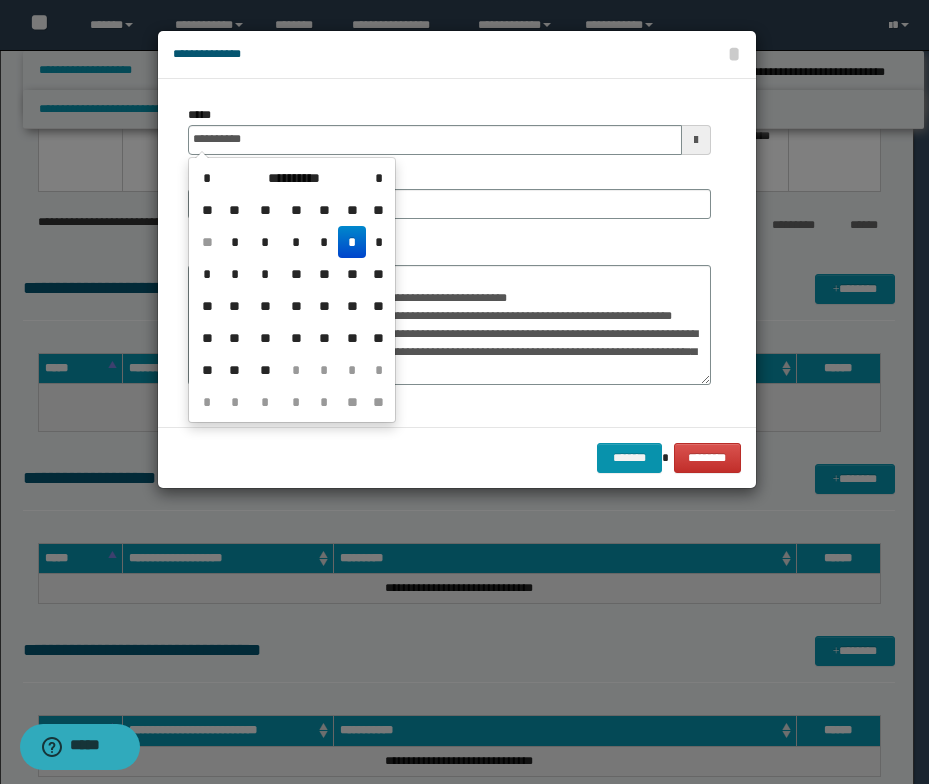 click on "*" at bounding box center (352, 242) 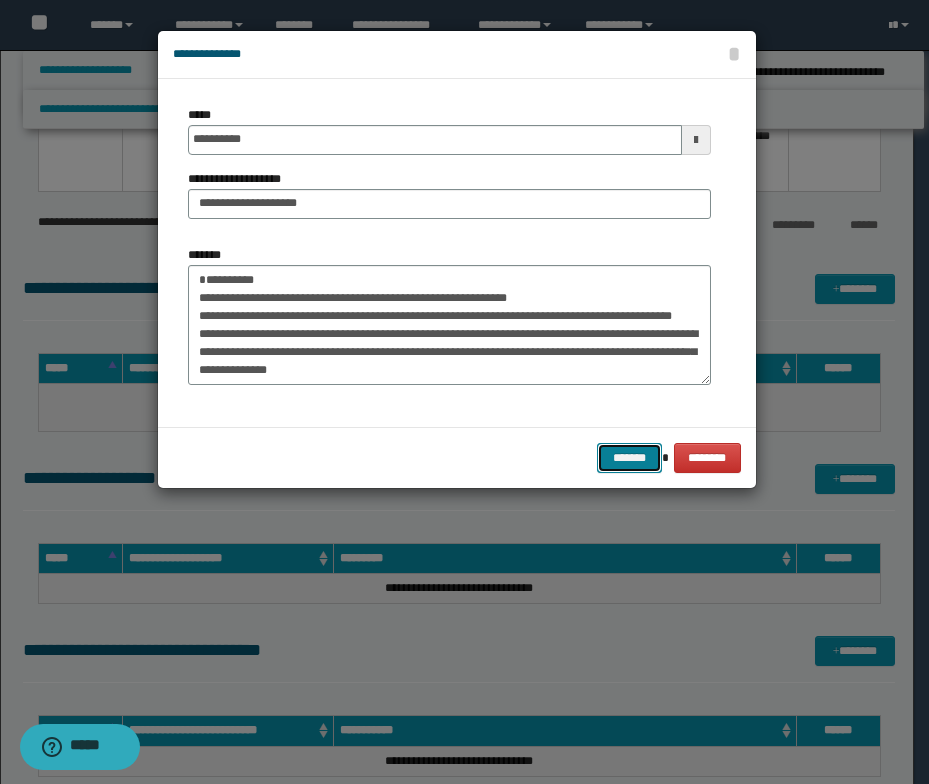 click on "*******" at bounding box center (629, 458) 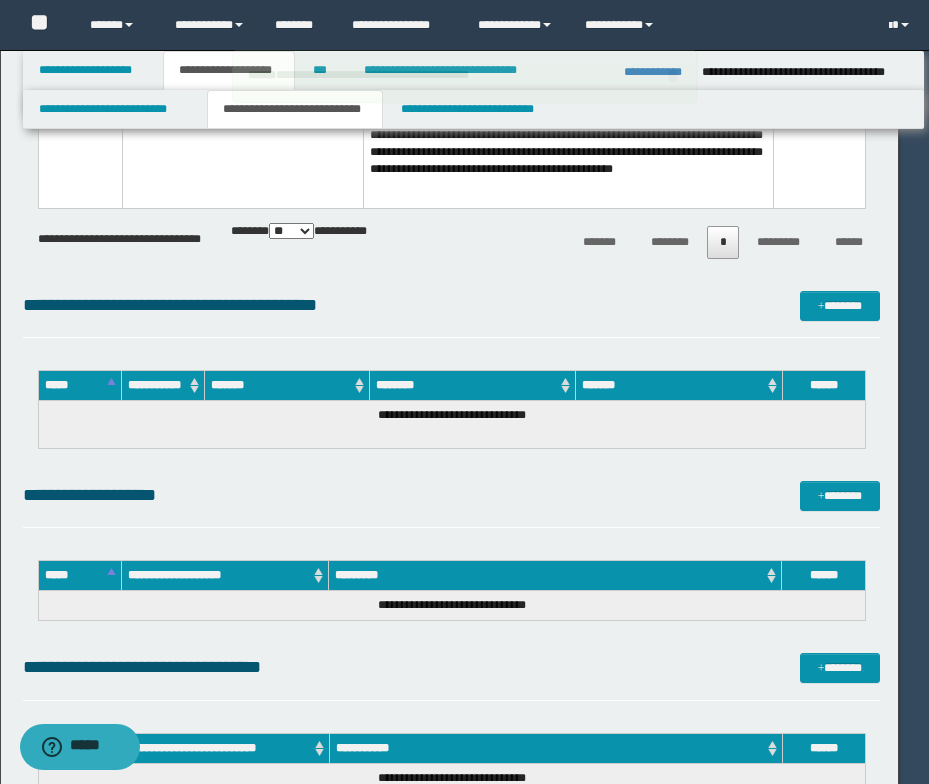 type 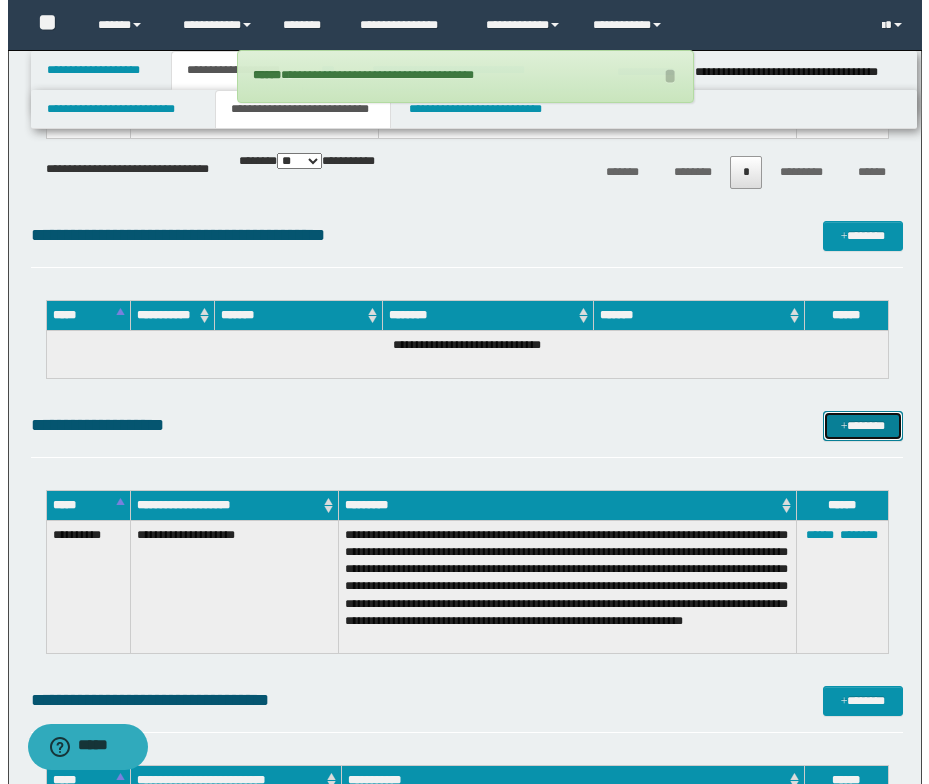 scroll, scrollTop: 6700, scrollLeft: 0, axis: vertical 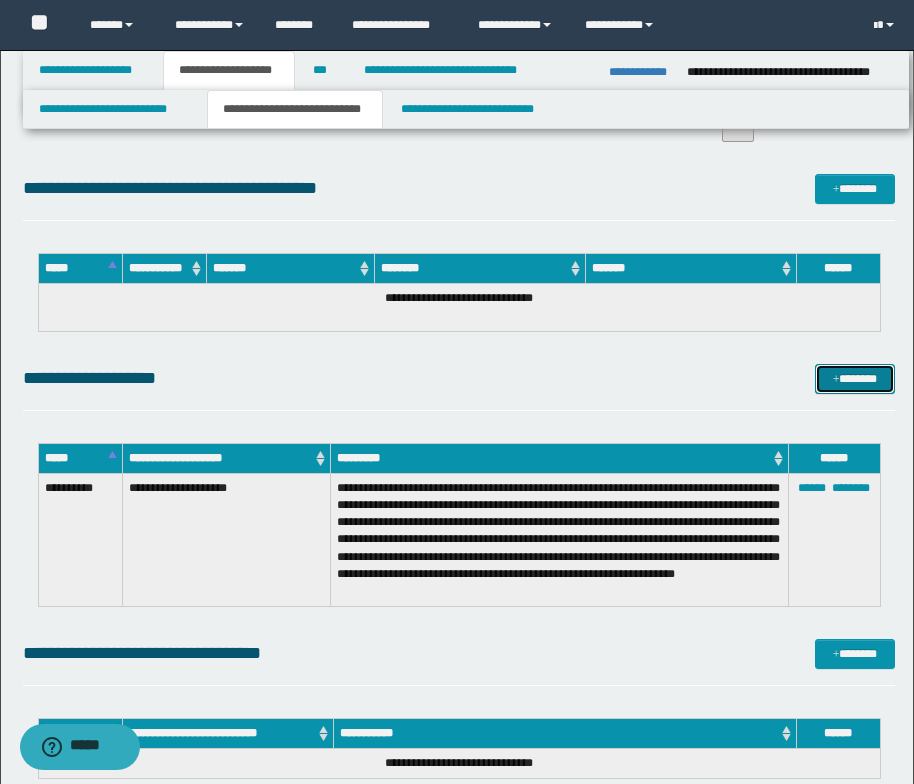 click at bounding box center (836, 380) 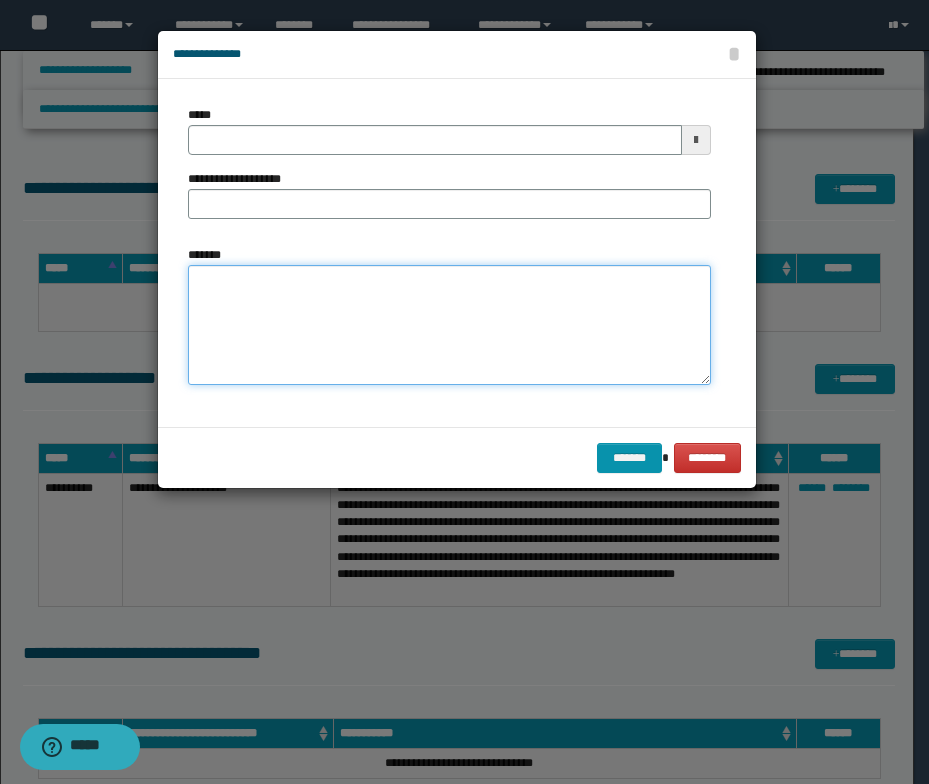 click on "*******" at bounding box center (449, 325) 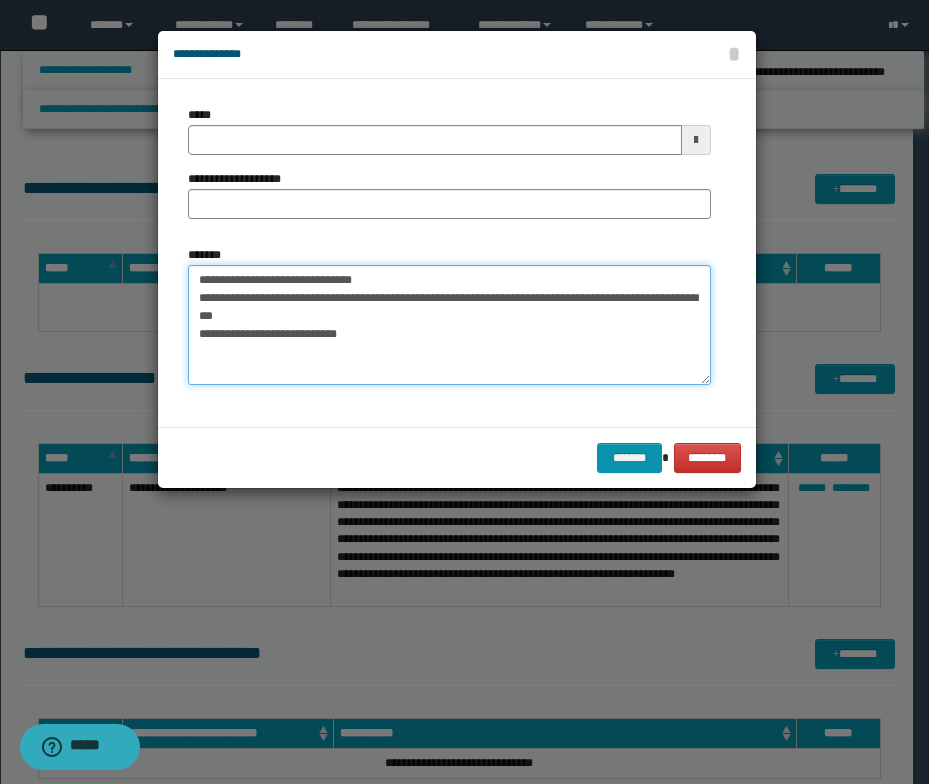 drag, startPoint x: 380, startPoint y: 283, endPoint x: 176, endPoint y: 274, distance: 204.19843 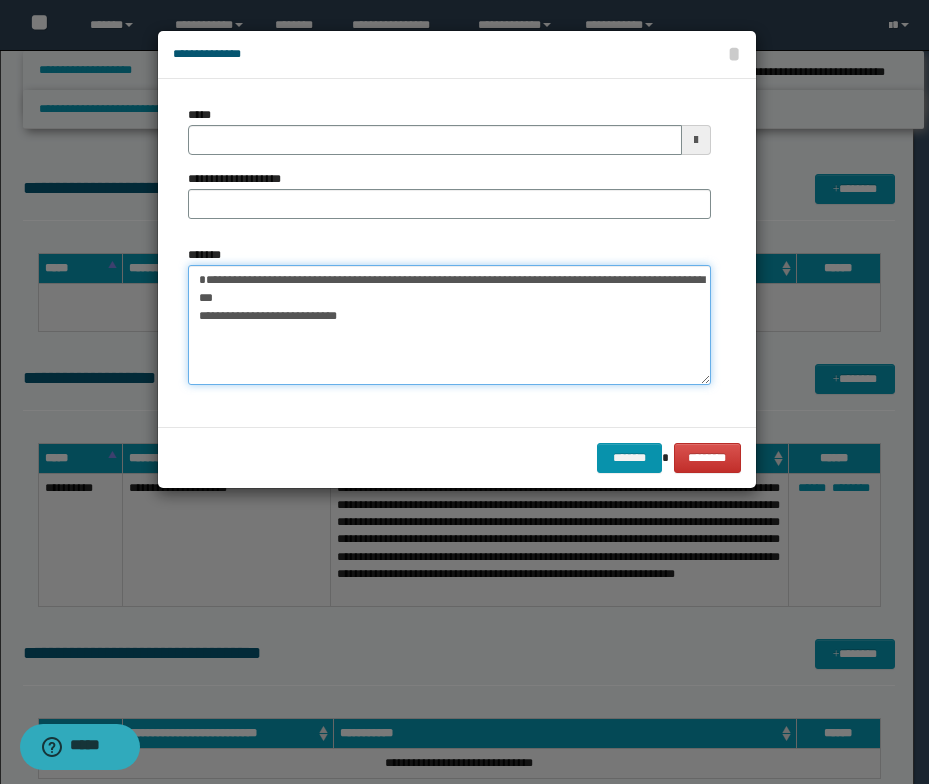type on "**********" 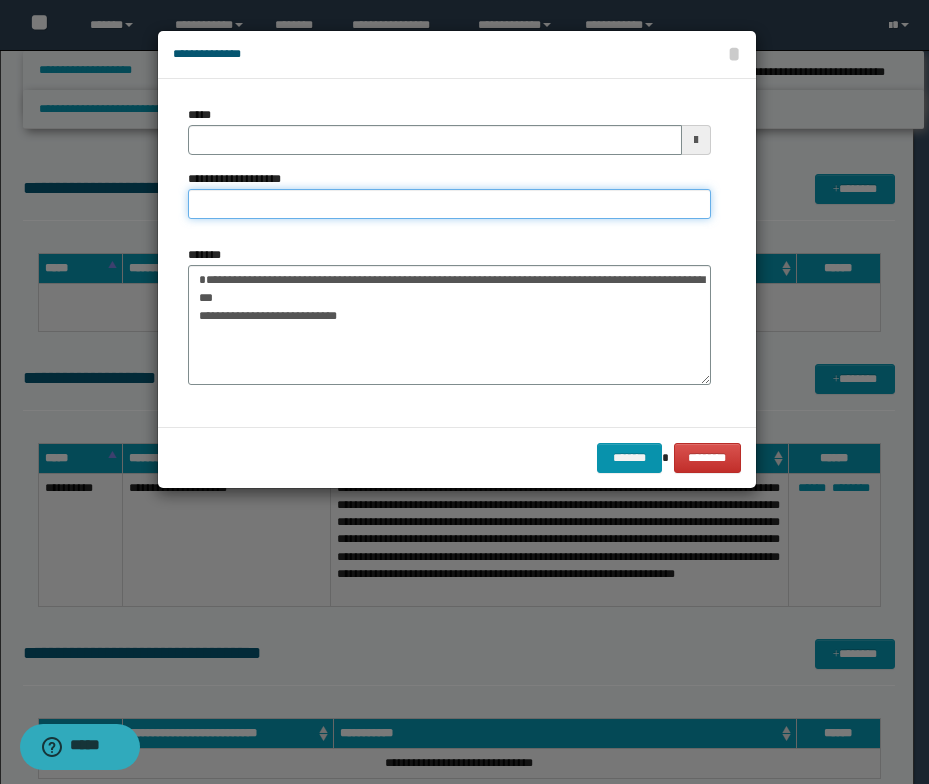 click on "**********" at bounding box center (449, 204) 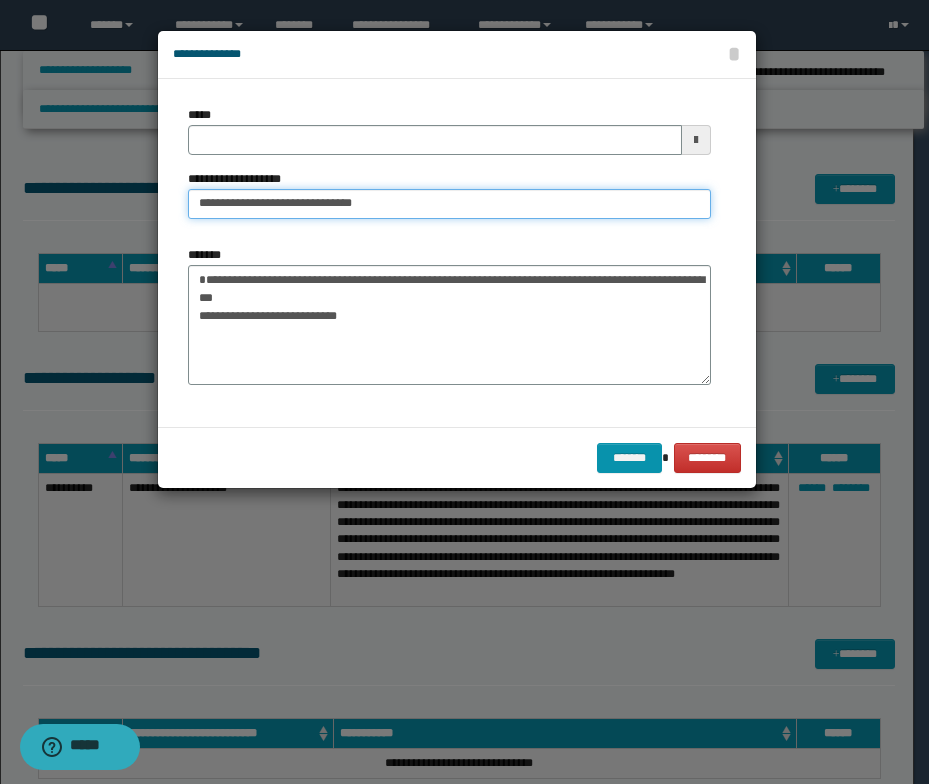 drag, startPoint x: 256, startPoint y: 202, endPoint x: 190, endPoint y: 207, distance: 66.189125 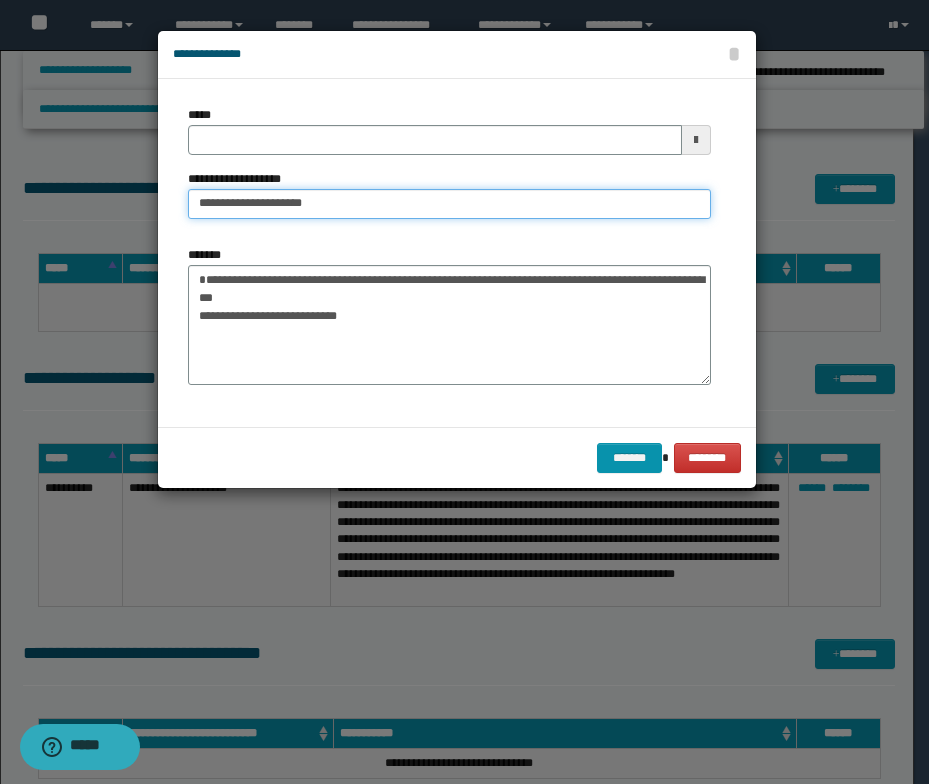 type 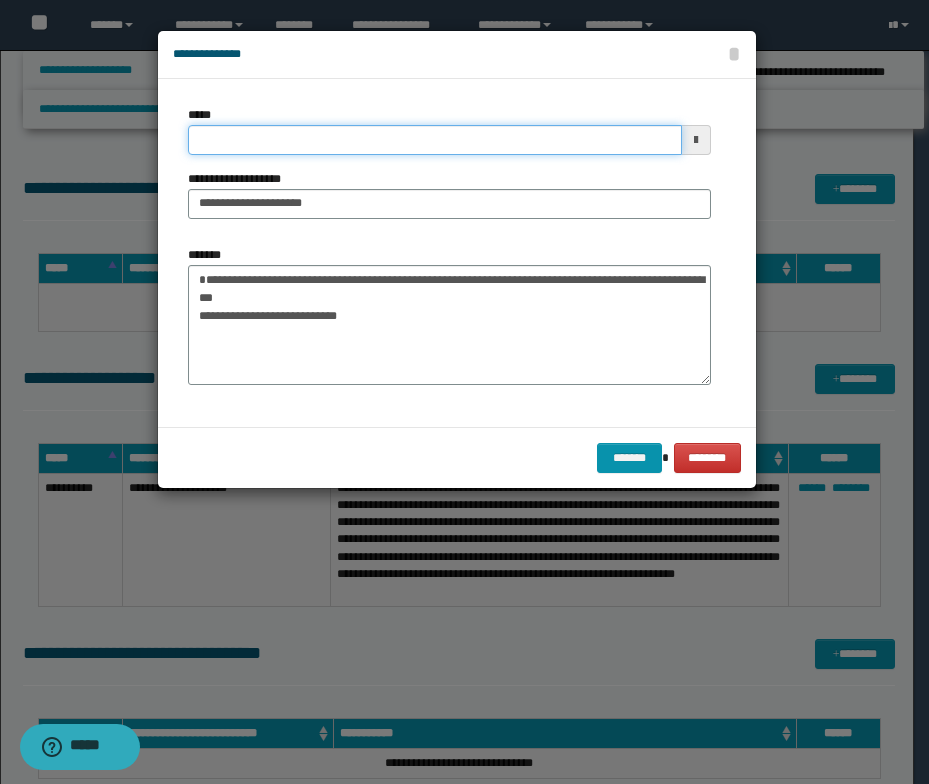 click on "*****" at bounding box center [435, 140] 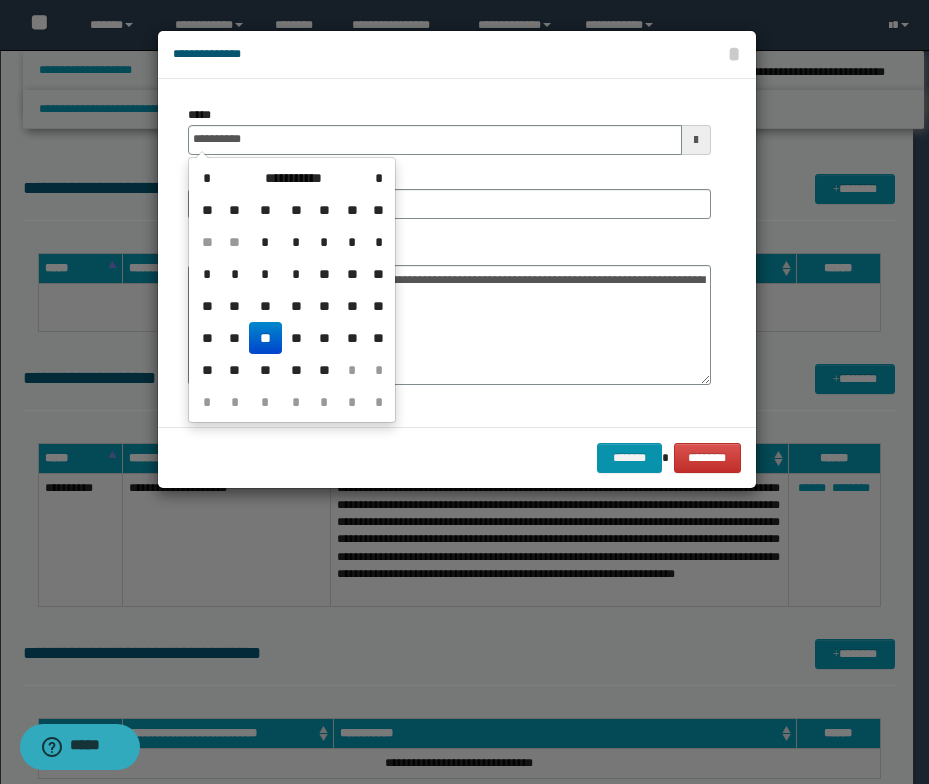 click on "**" at bounding box center (265, 338) 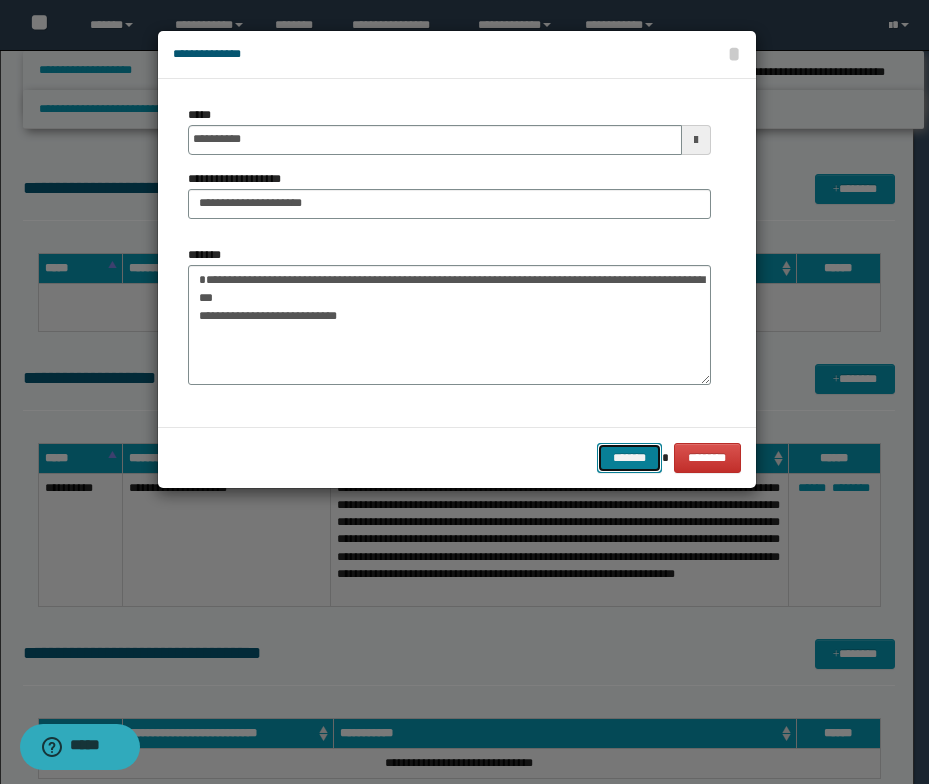 click on "*******" at bounding box center [629, 458] 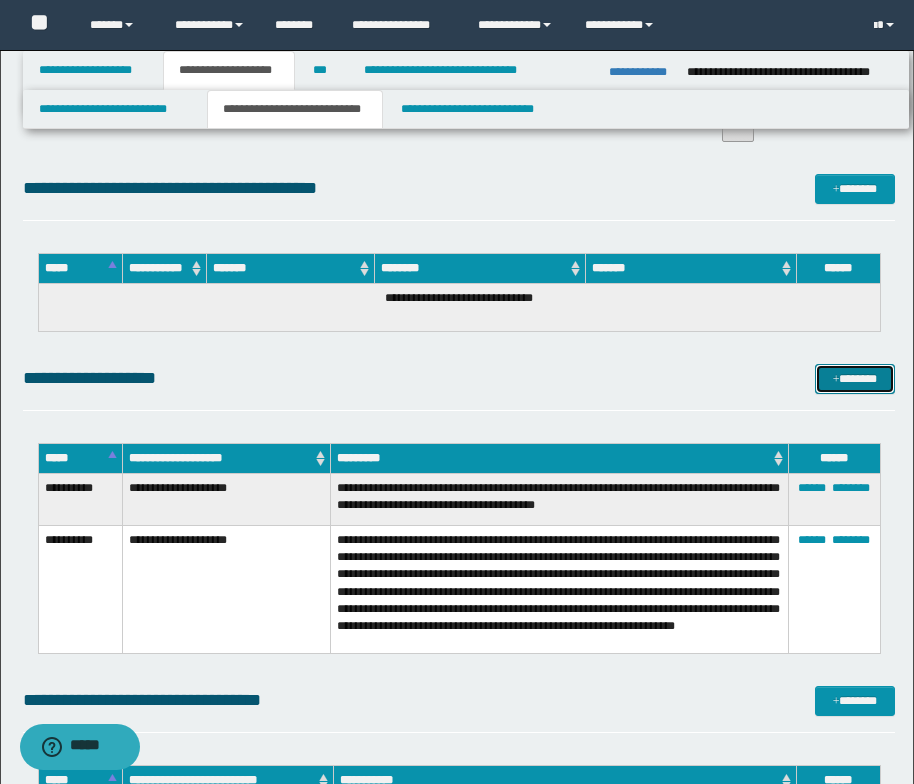 click at bounding box center (836, 380) 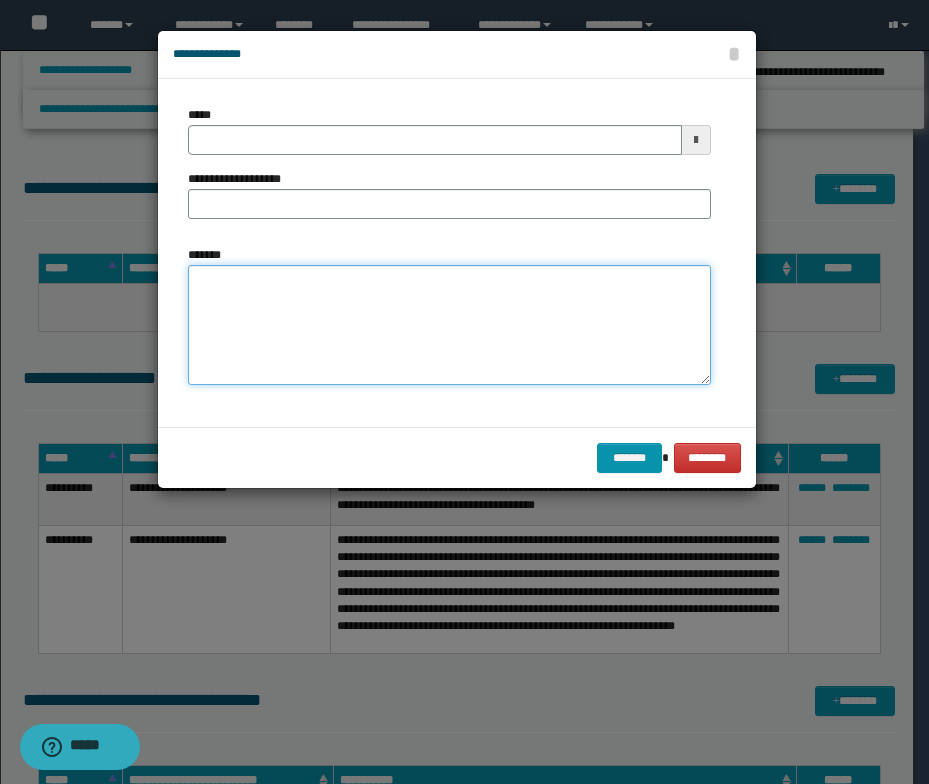 click on "*******" at bounding box center (449, 325) 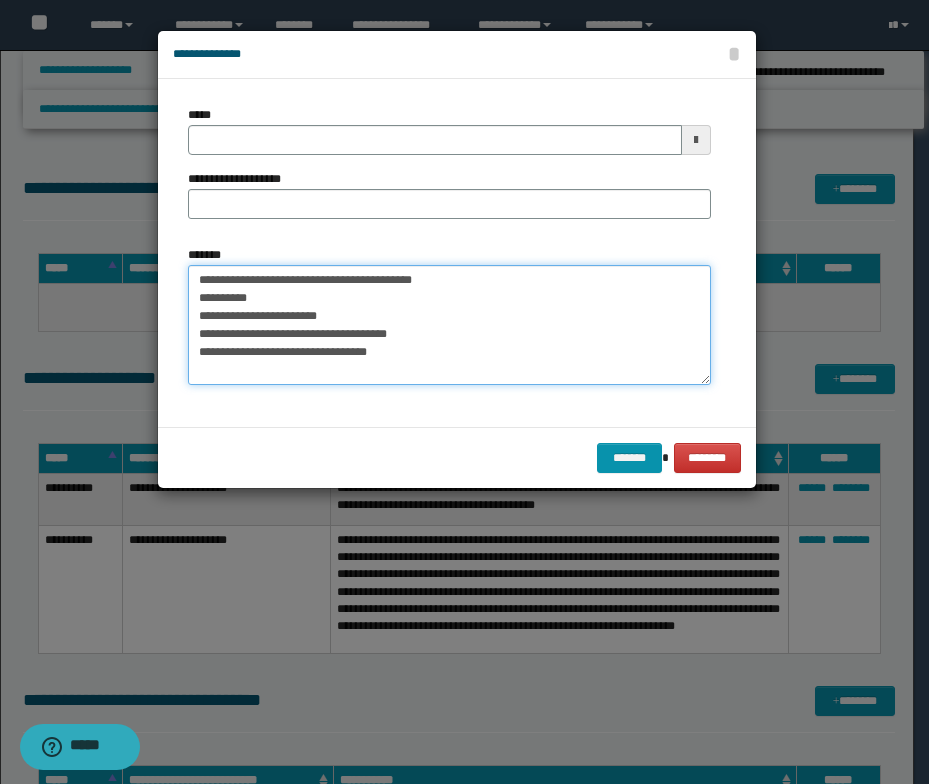 drag, startPoint x: 442, startPoint y: 276, endPoint x: 176, endPoint y: 273, distance: 266.0169 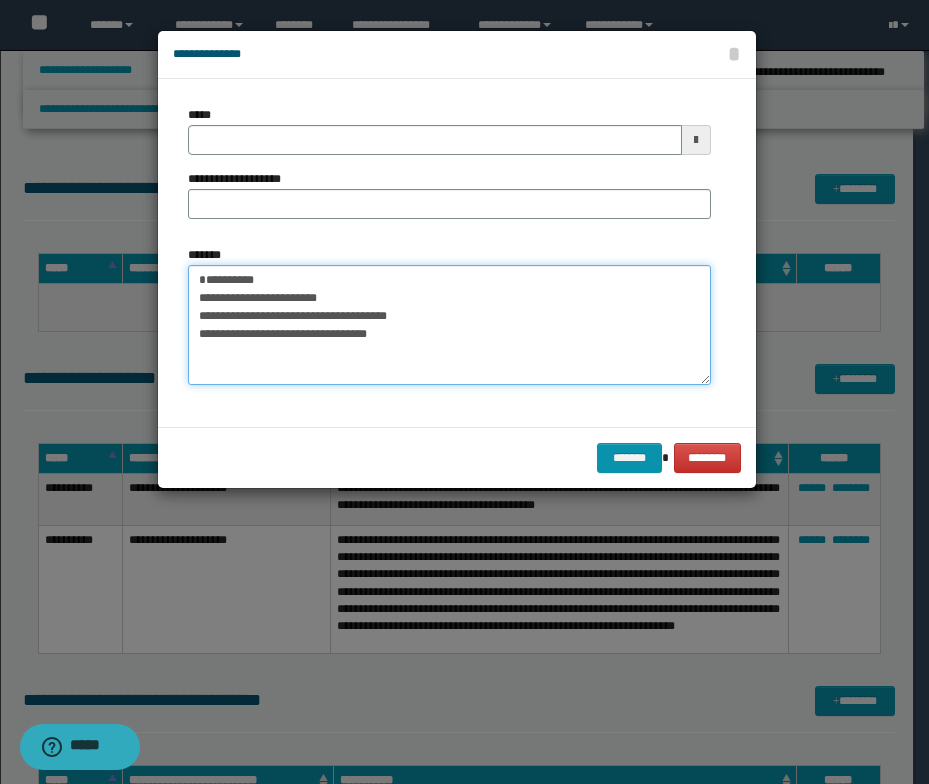 type 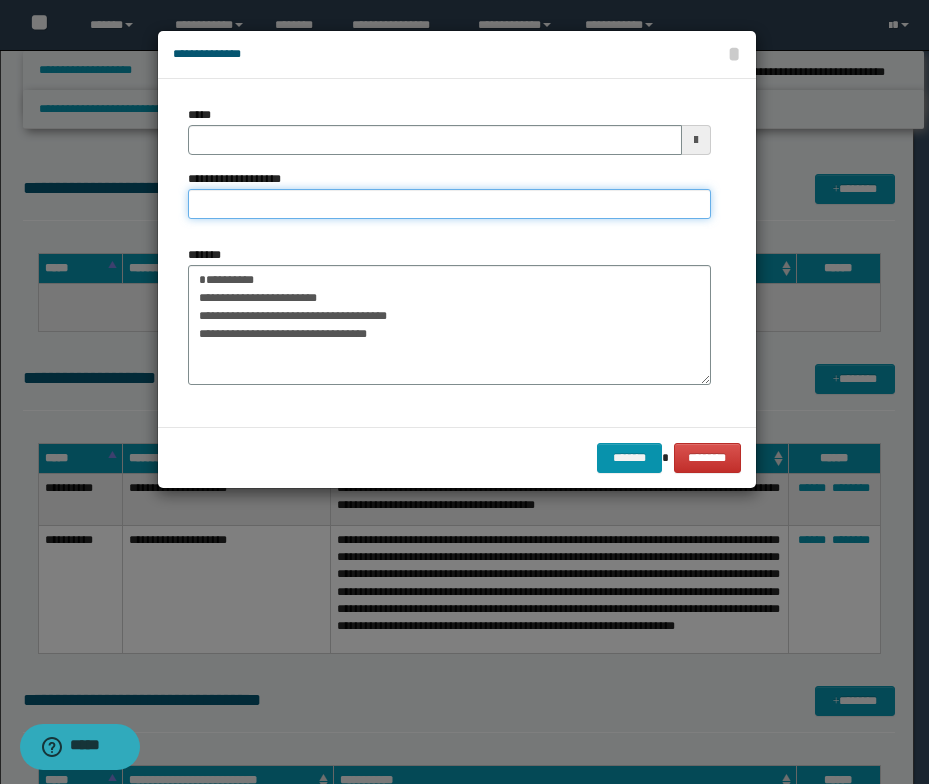click on "**********" at bounding box center [449, 204] 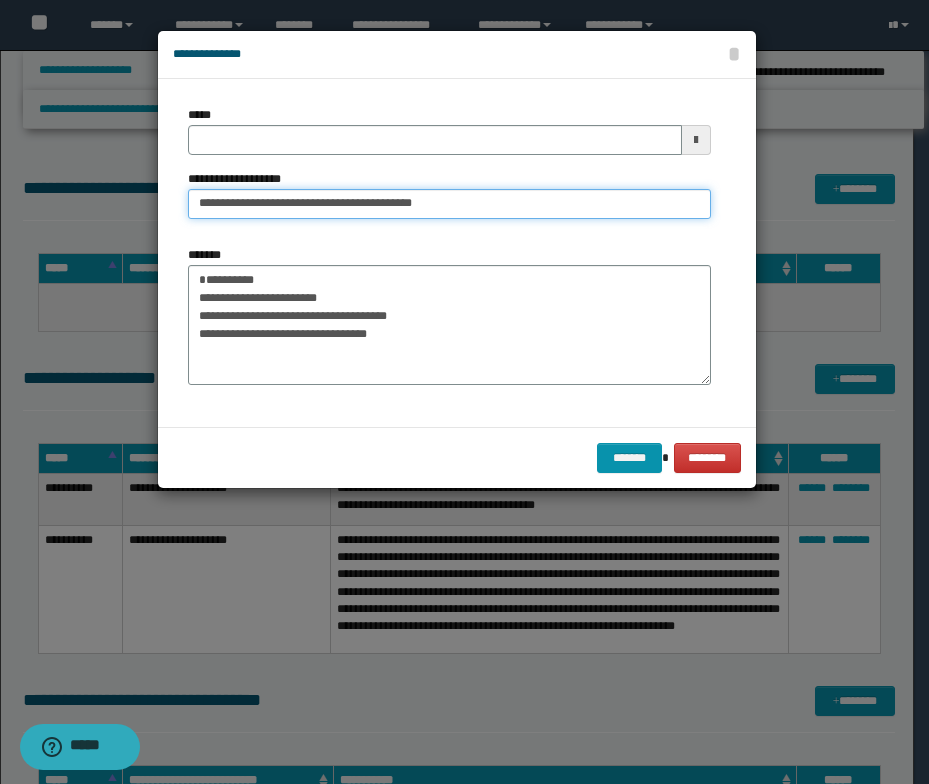 drag, startPoint x: 252, startPoint y: 205, endPoint x: 200, endPoint y: 202, distance: 52.086468 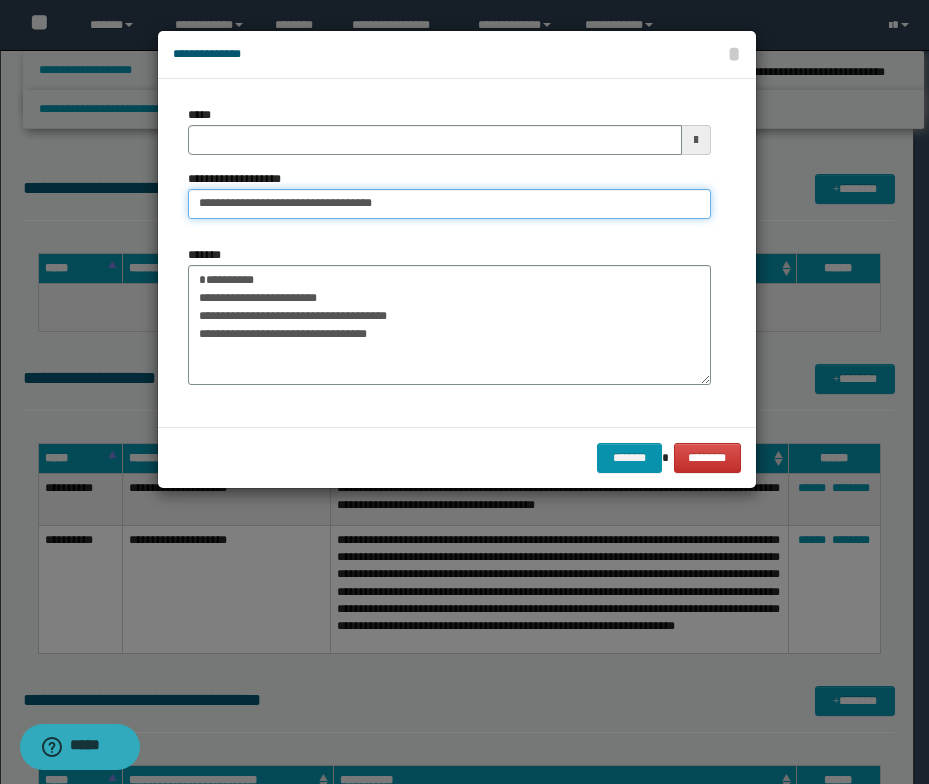 type 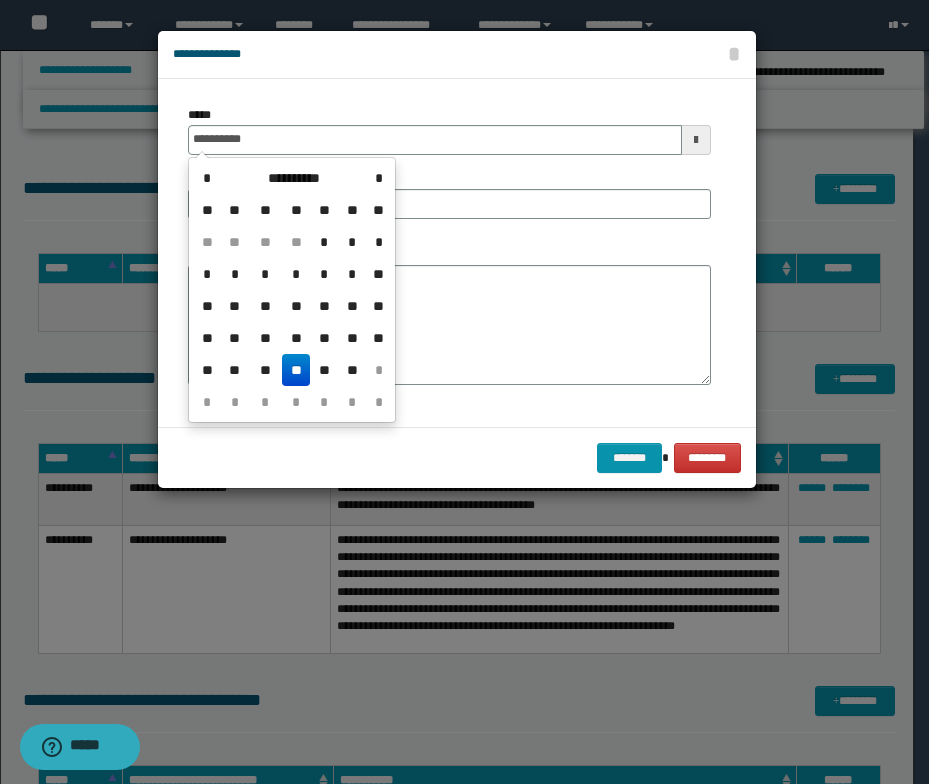 click on "**" at bounding box center [296, 370] 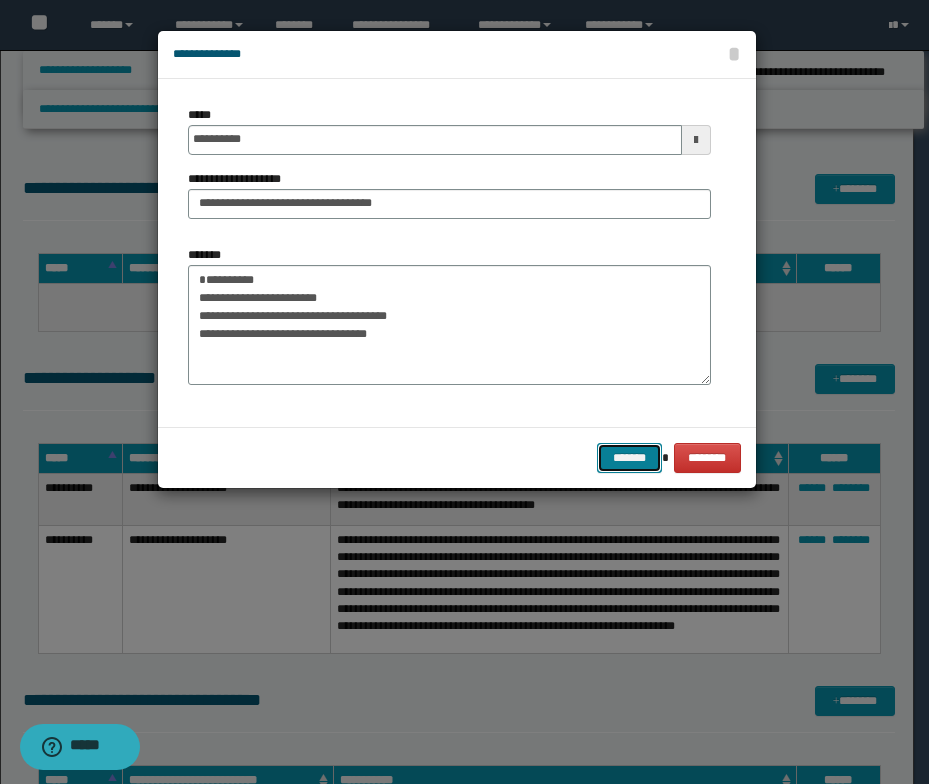 click on "*******" at bounding box center (629, 458) 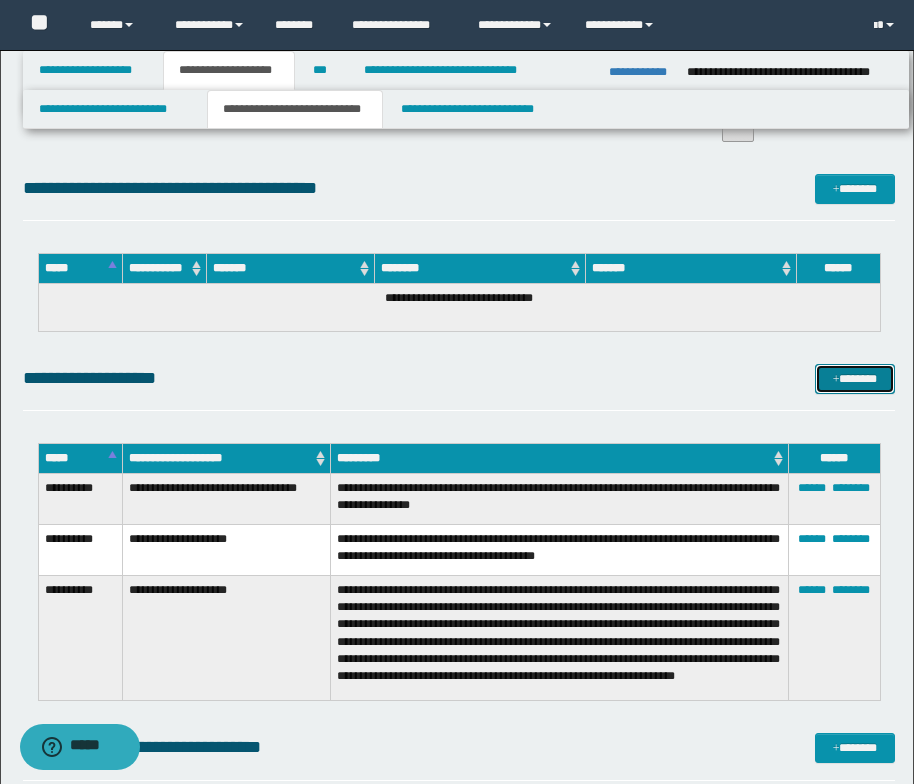 click at bounding box center [836, 380] 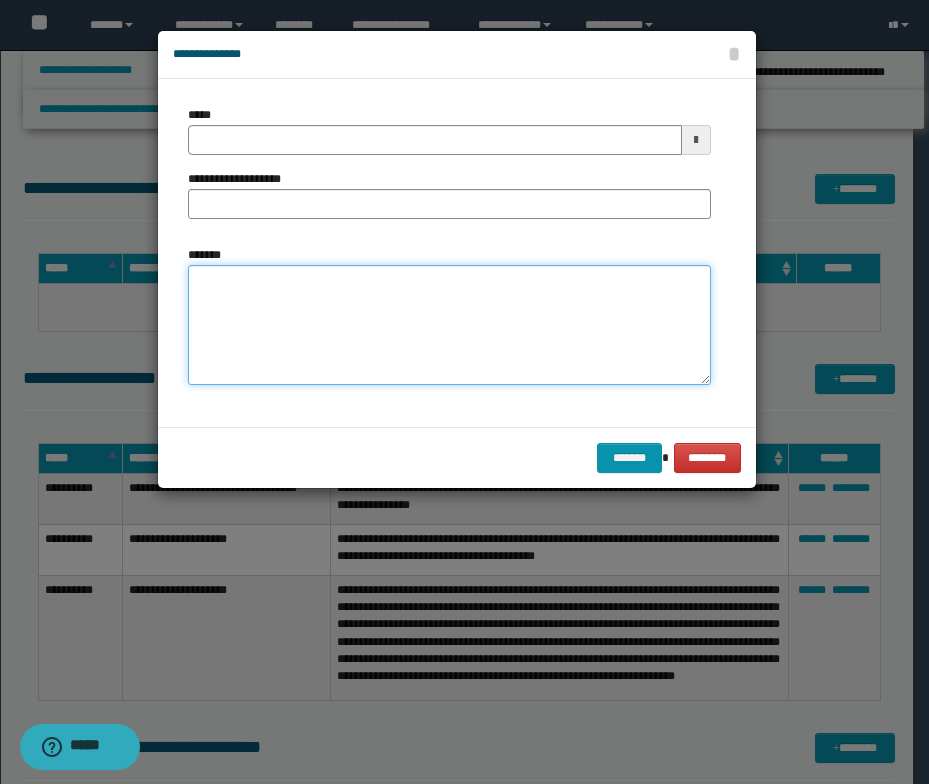 click on "*******" at bounding box center [449, 325] 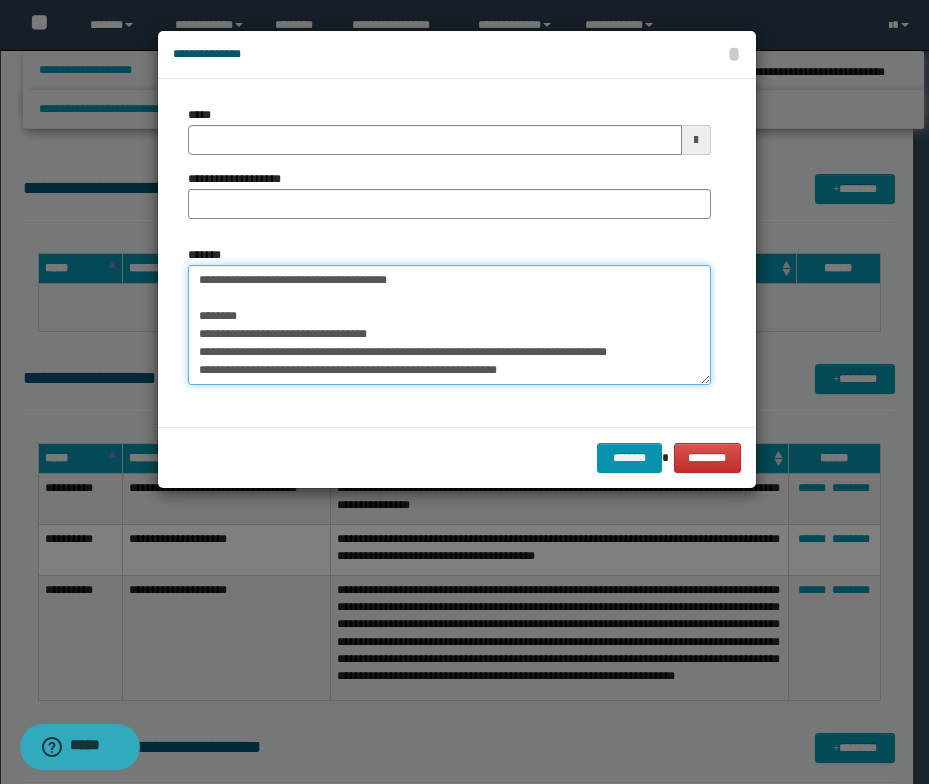 scroll, scrollTop: 0, scrollLeft: 0, axis: both 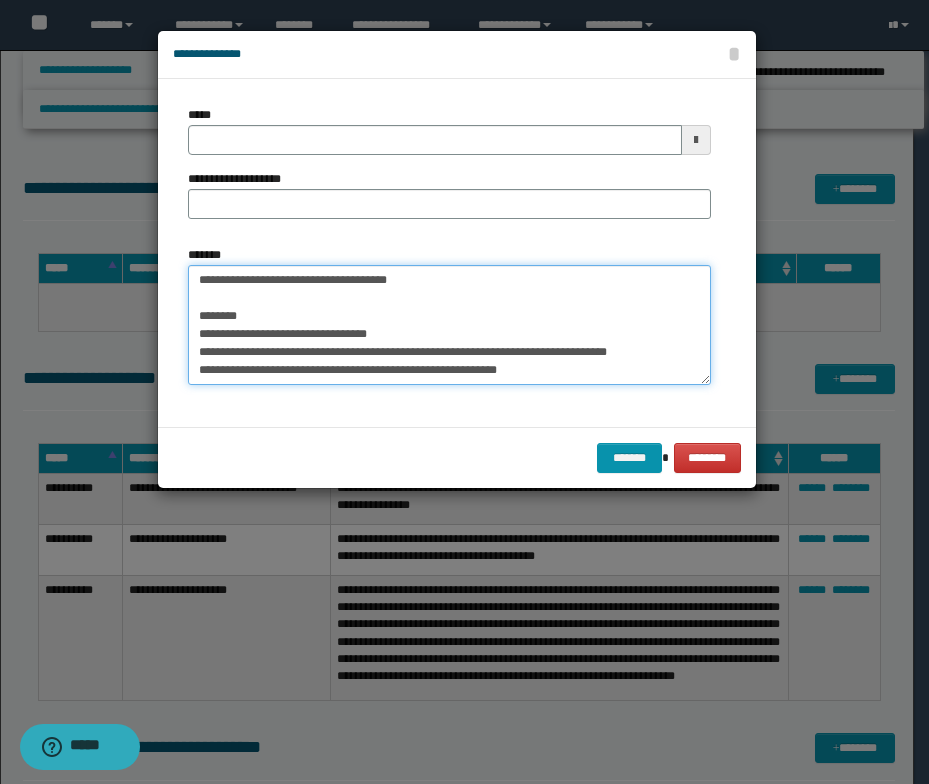 drag, startPoint x: 445, startPoint y: 284, endPoint x: 189, endPoint y: 275, distance: 256.15814 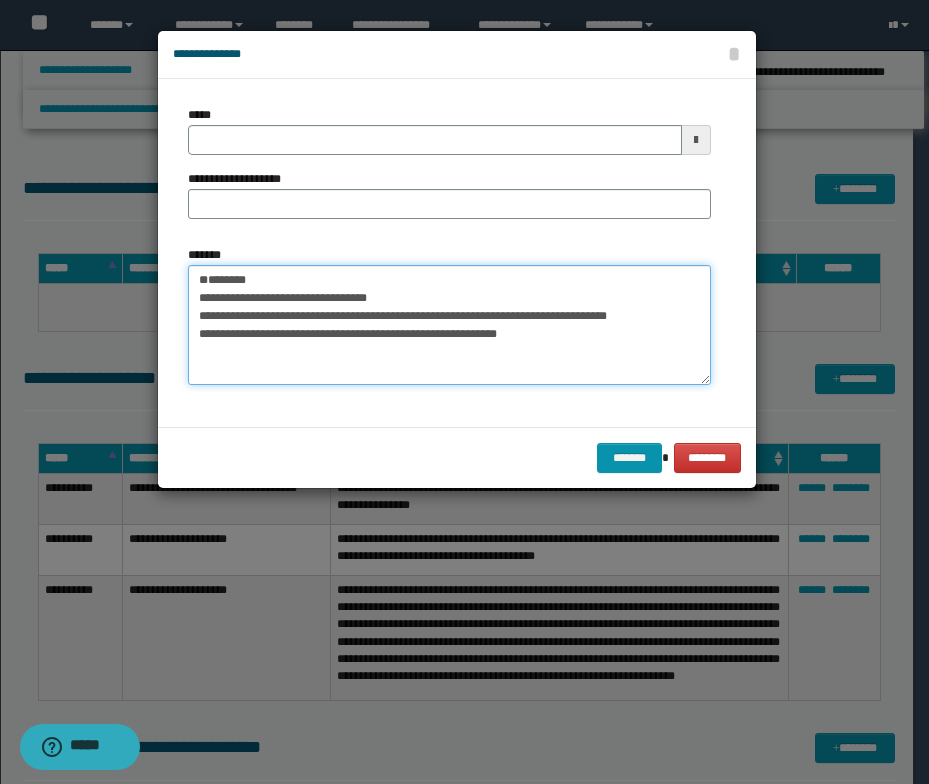 type on "**********" 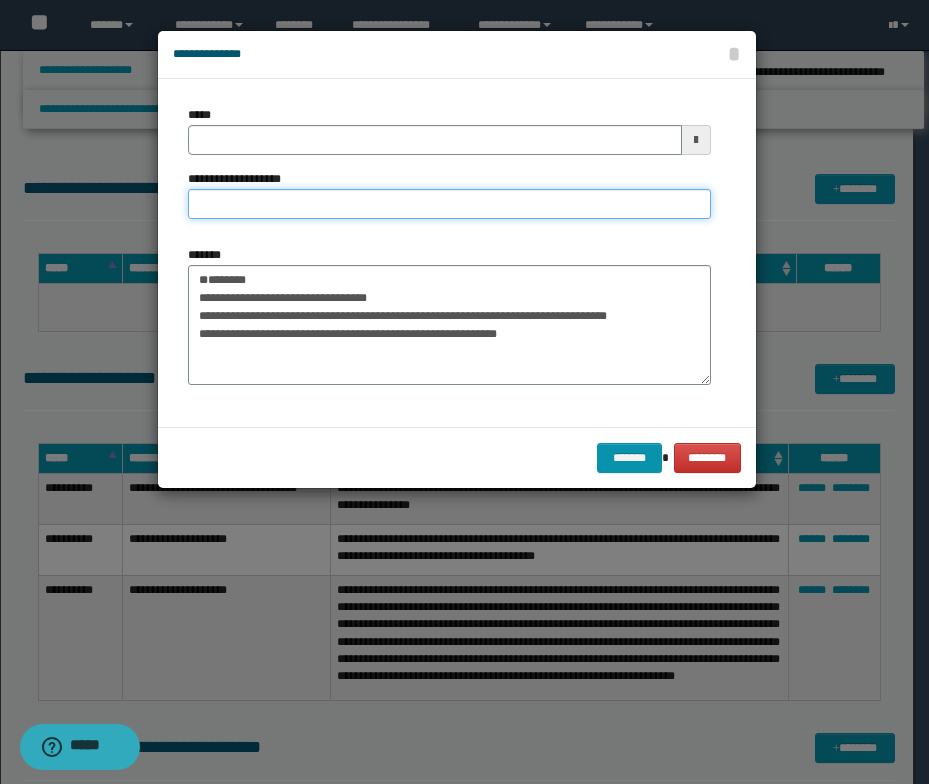 click on "**********" at bounding box center [449, 204] 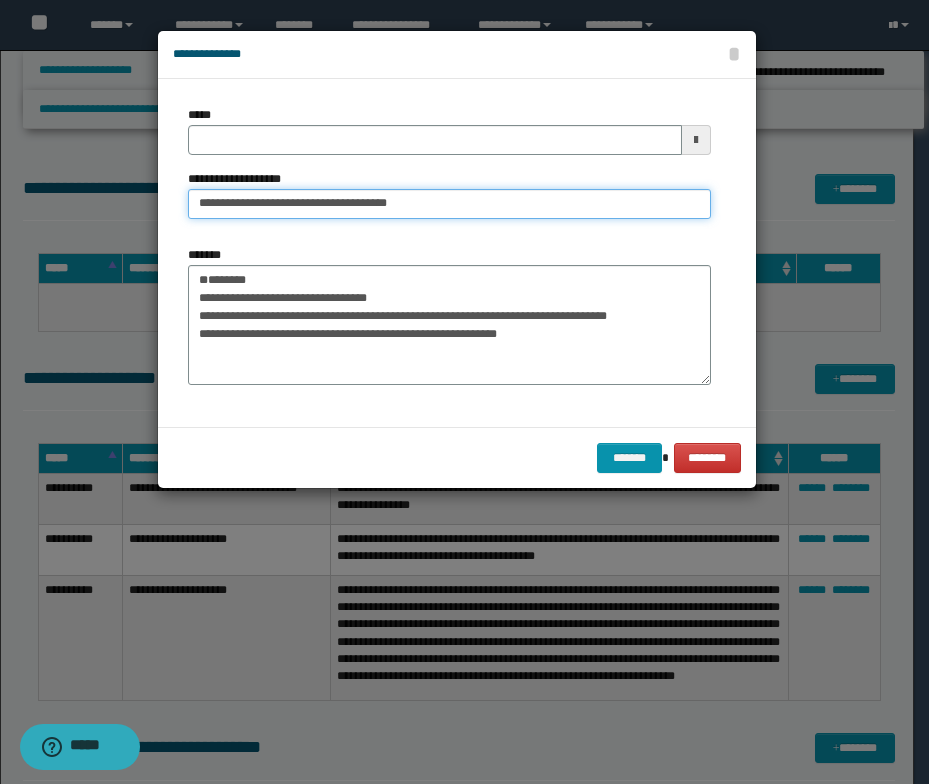click on "**********" at bounding box center [449, 204] 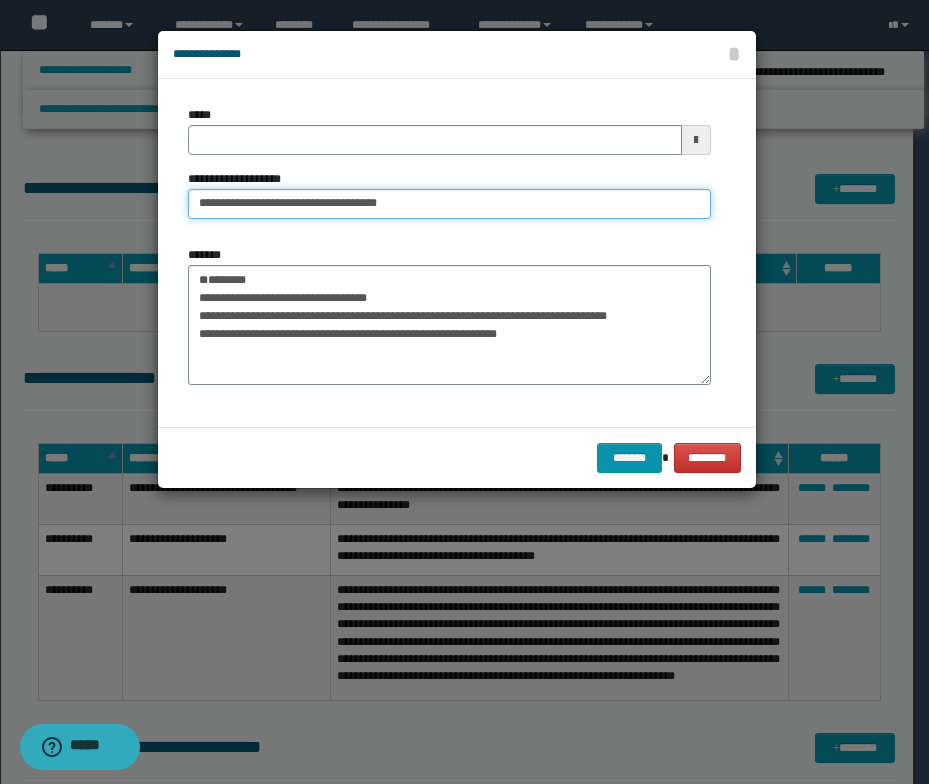 drag, startPoint x: 244, startPoint y: 202, endPoint x: 205, endPoint y: 201, distance: 39.012817 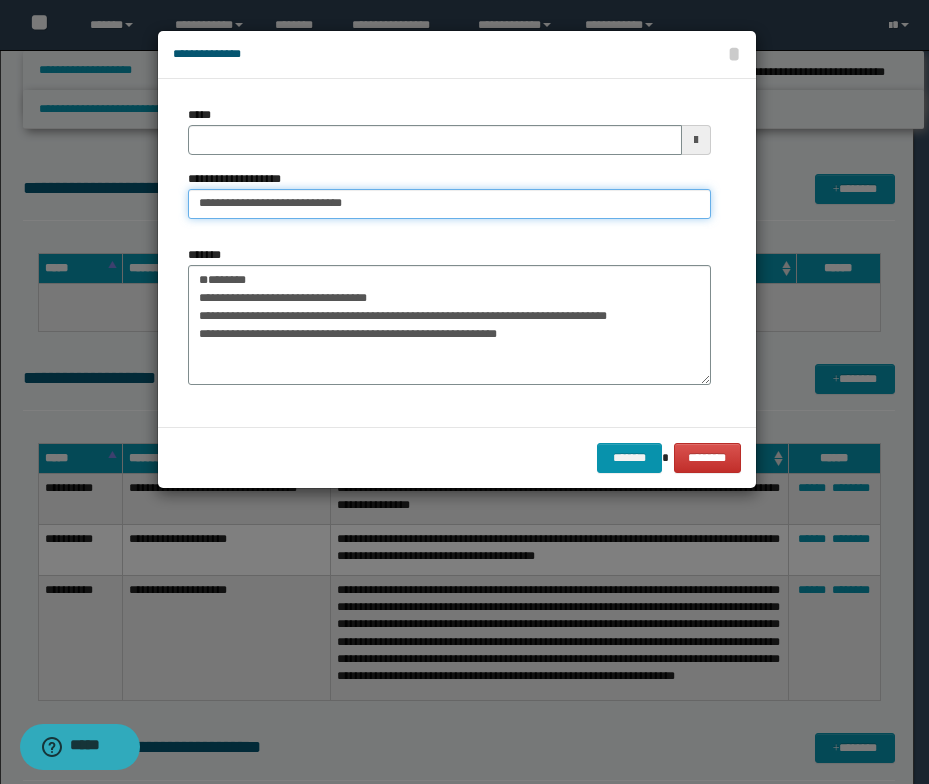 type 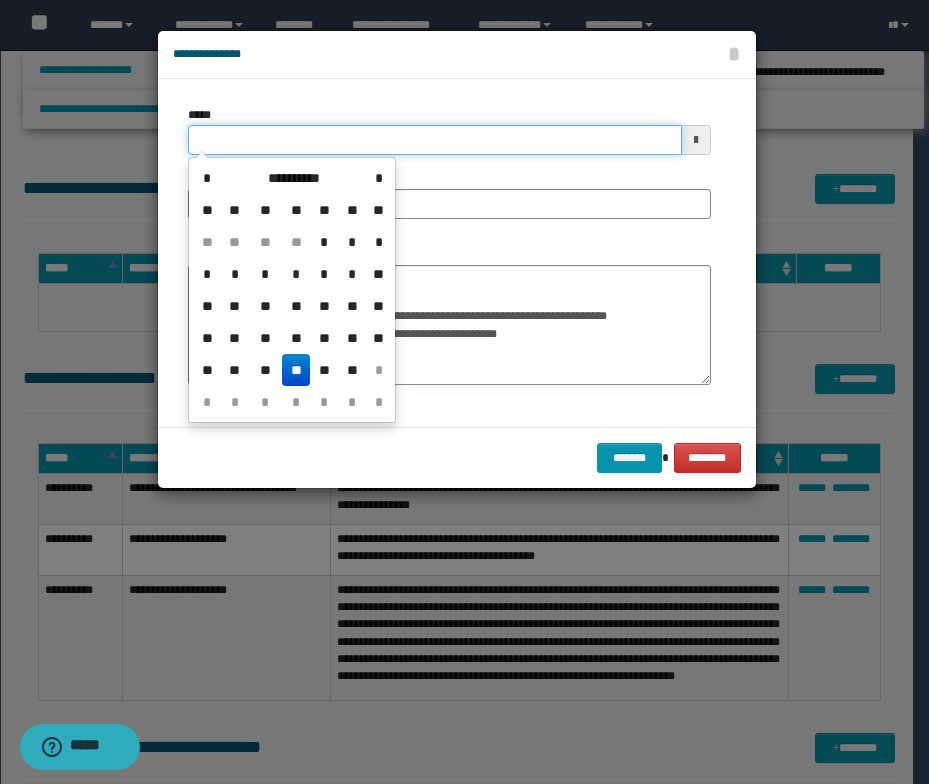 click on "*****" at bounding box center [435, 140] 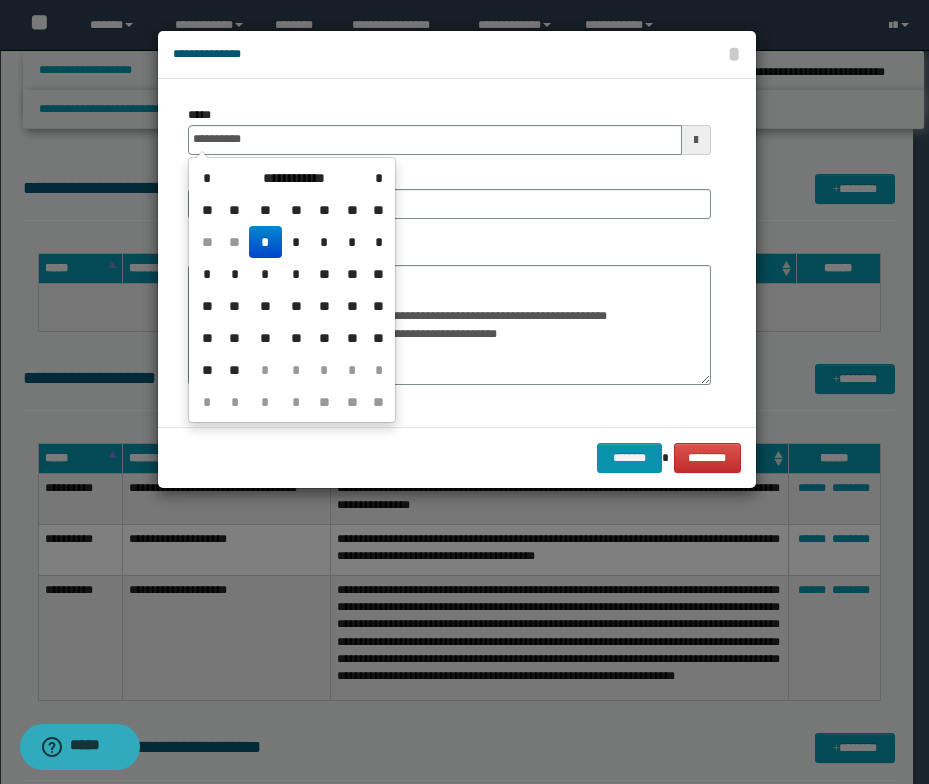 click on "*" at bounding box center [265, 242] 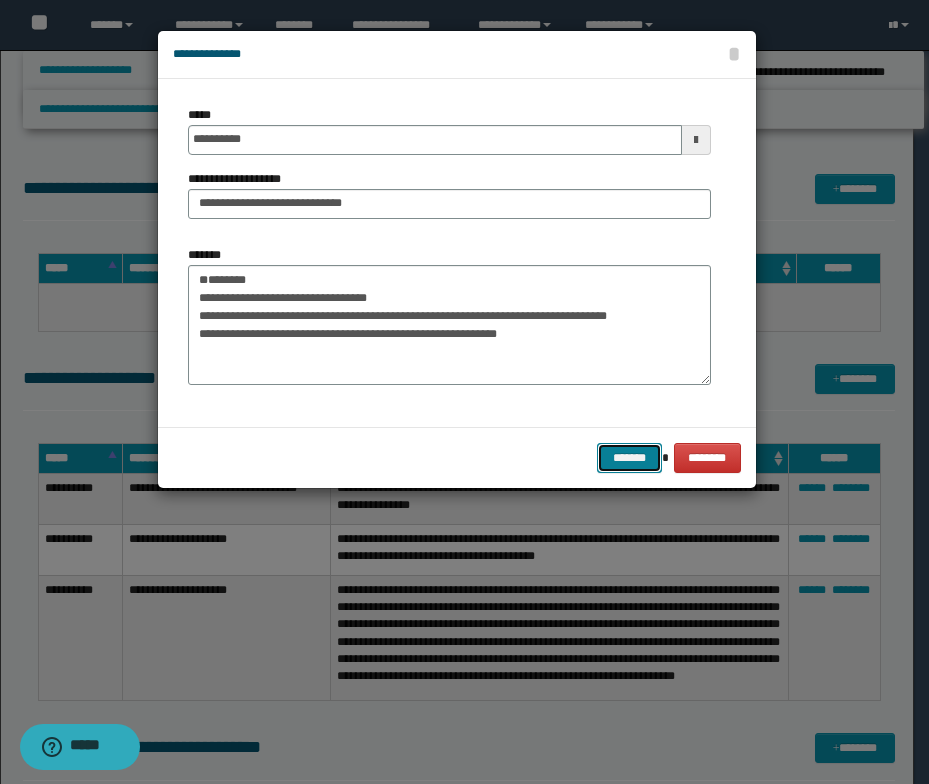 click on "*******" at bounding box center (629, 458) 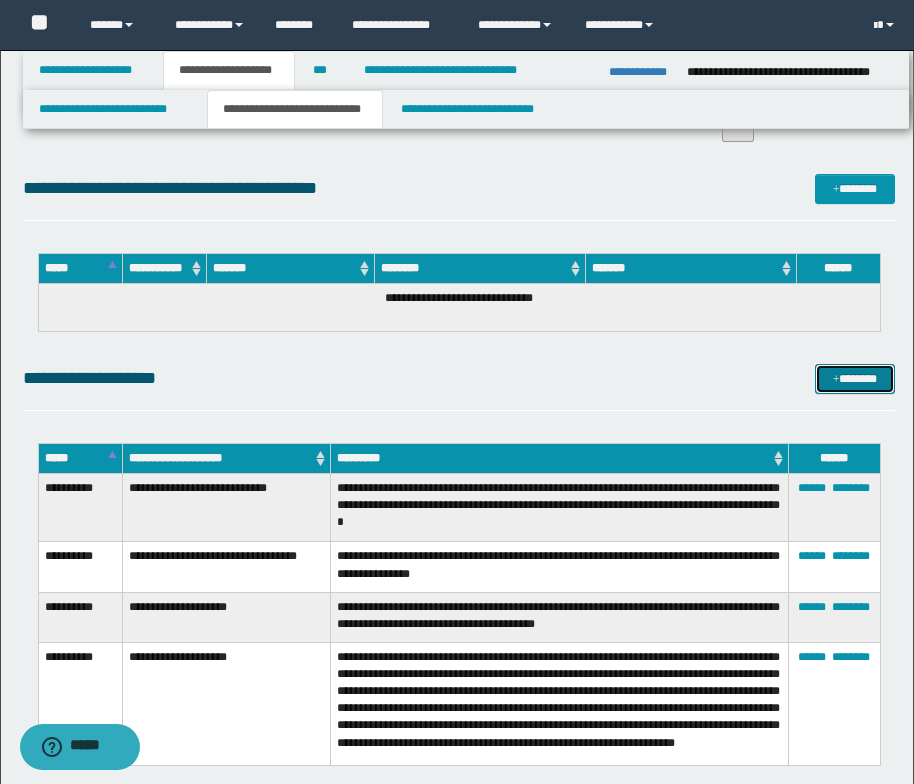click on "*******" at bounding box center [855, 379] 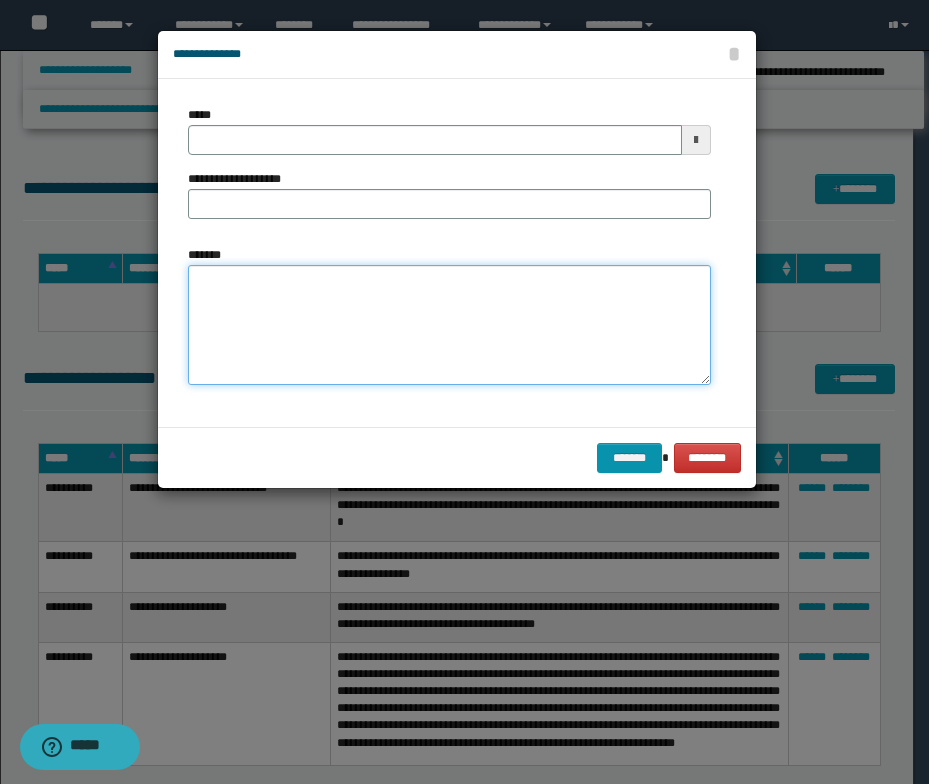 click on "*******" at bounding box center (449, 325) 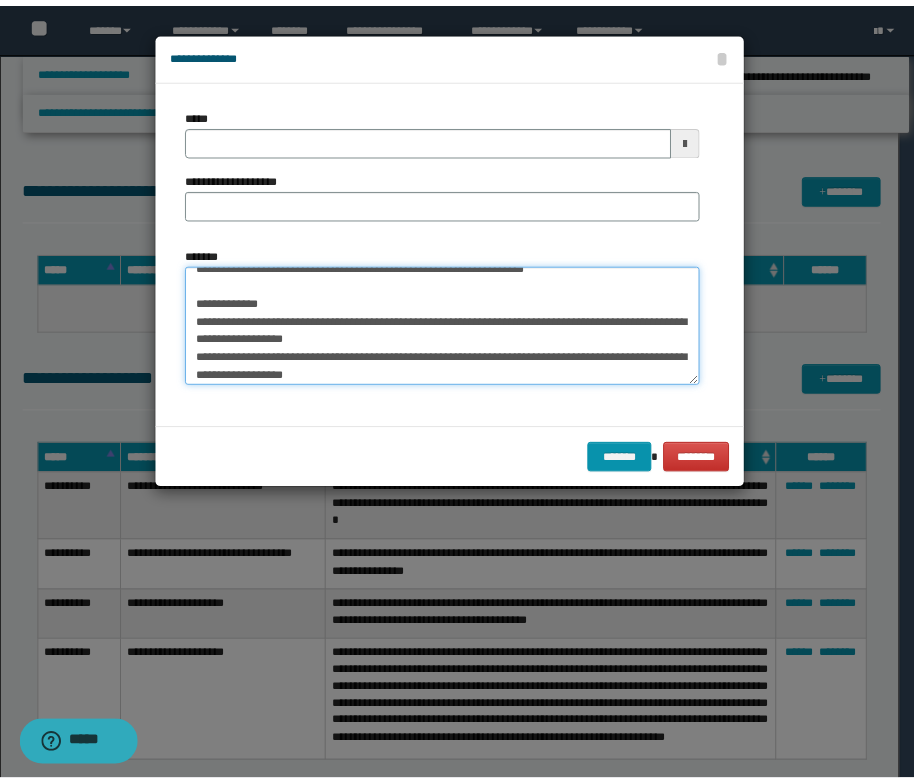 scroll, scrollTop: 0, scrollLeft: 0, axis: both 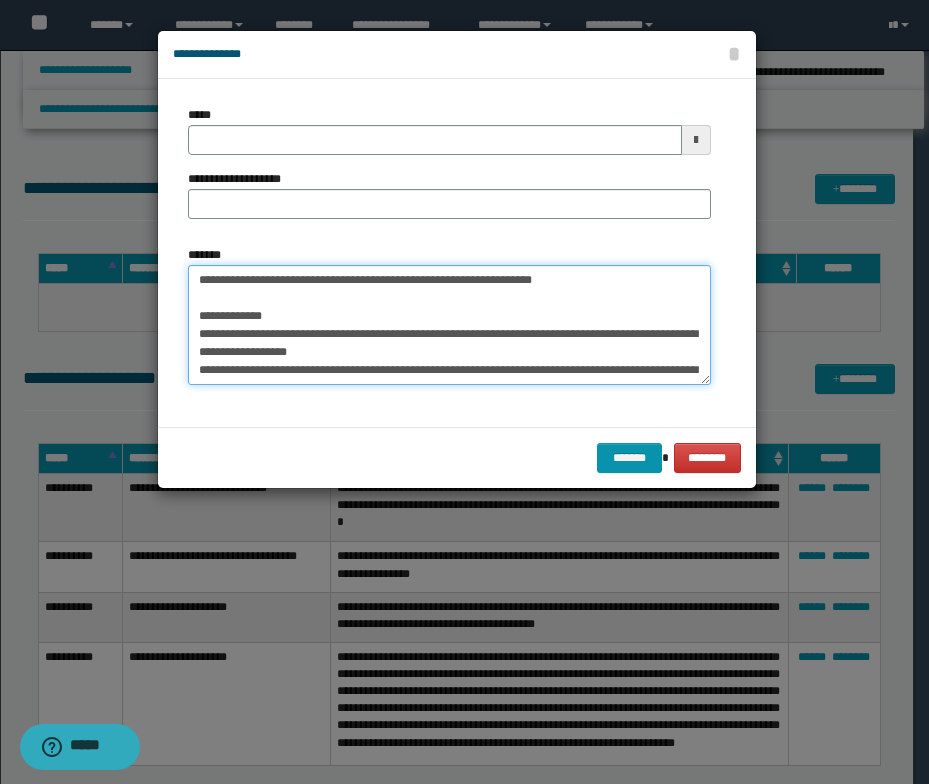 drag, startPoint x: 595, startPoint y: 280, endPoint x: 201, endPoint y: 279, distance: 394.00128 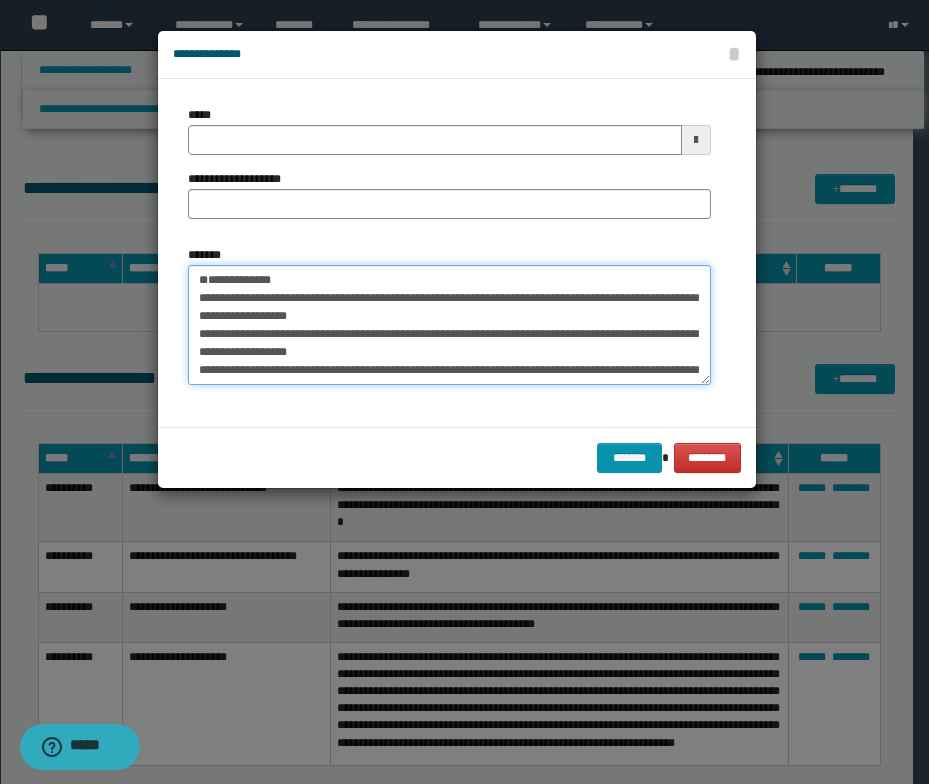 type on "**********" 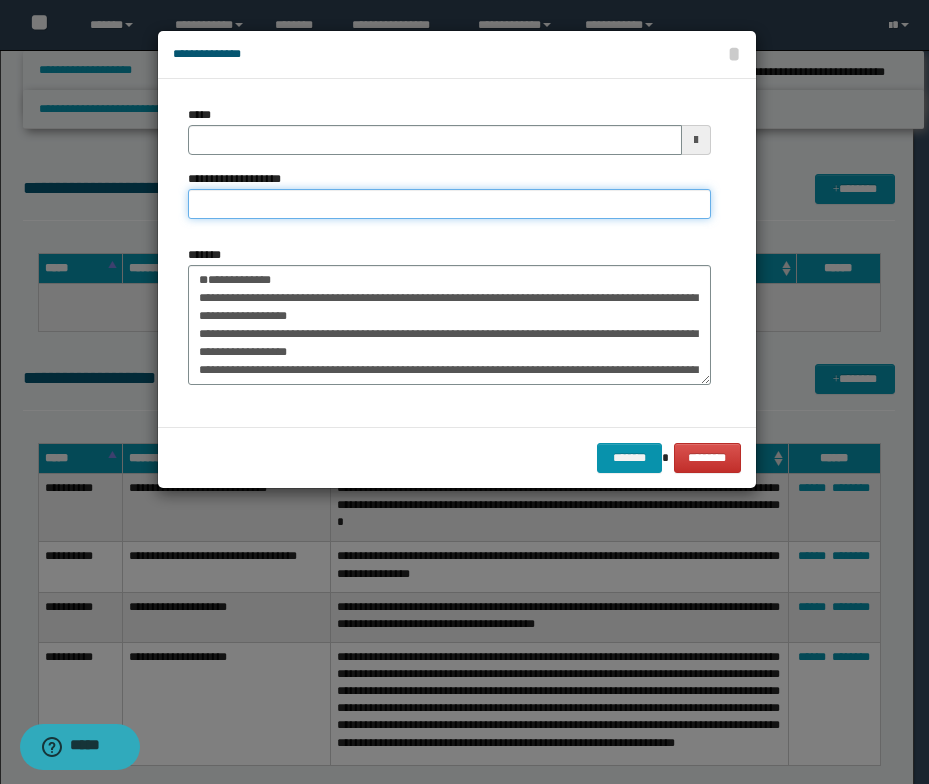click on "**********" at bounding box center (449, 204) 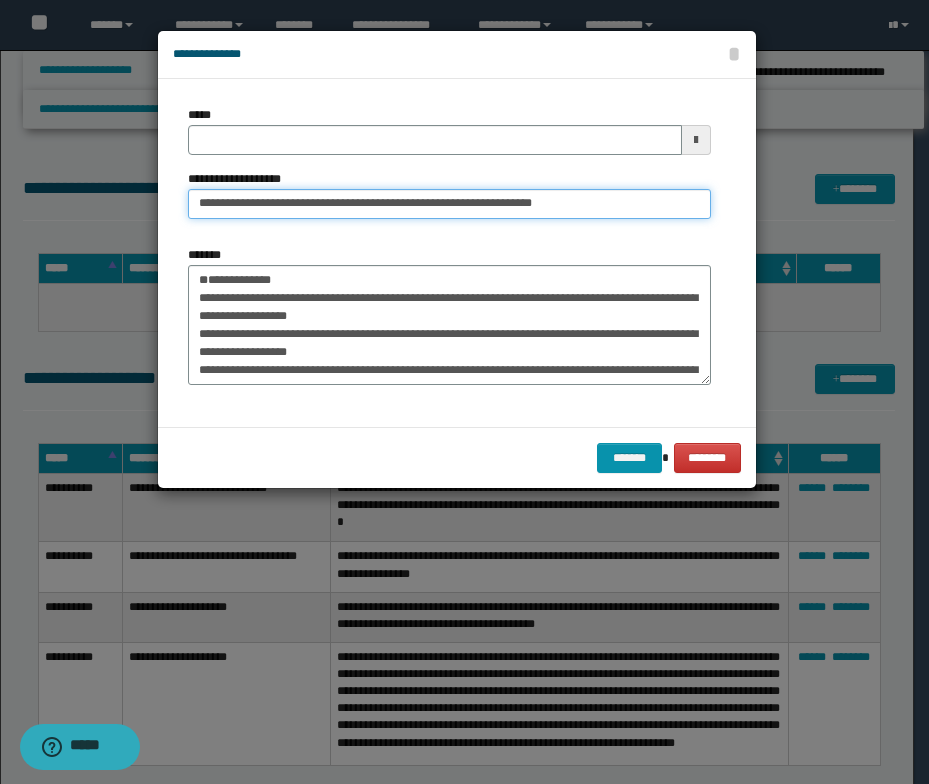 drag, startPoint x: 264, startPoint y: 203, endPoint x: 178, endPoint y: 203, distance: 86 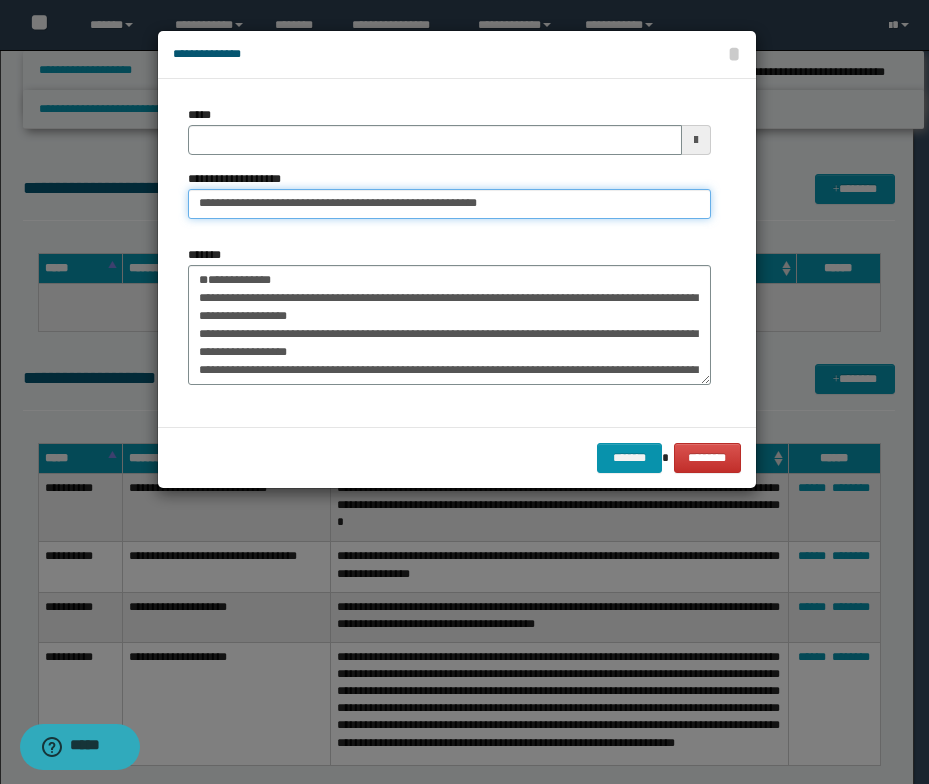 type 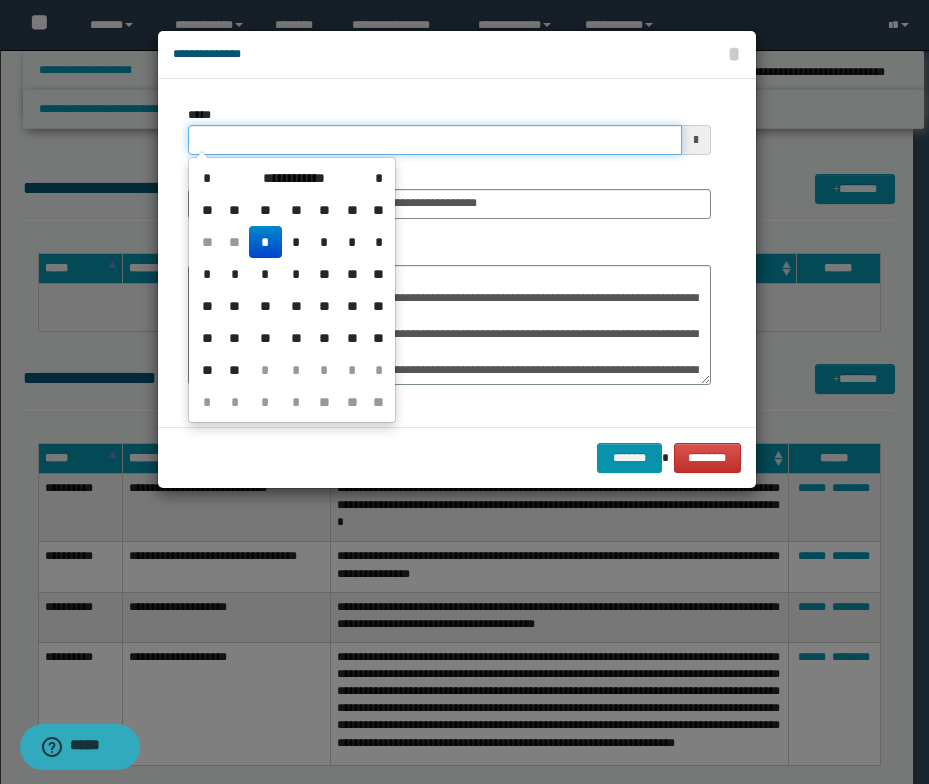 click on "*****" at bounding box center [435, 140] 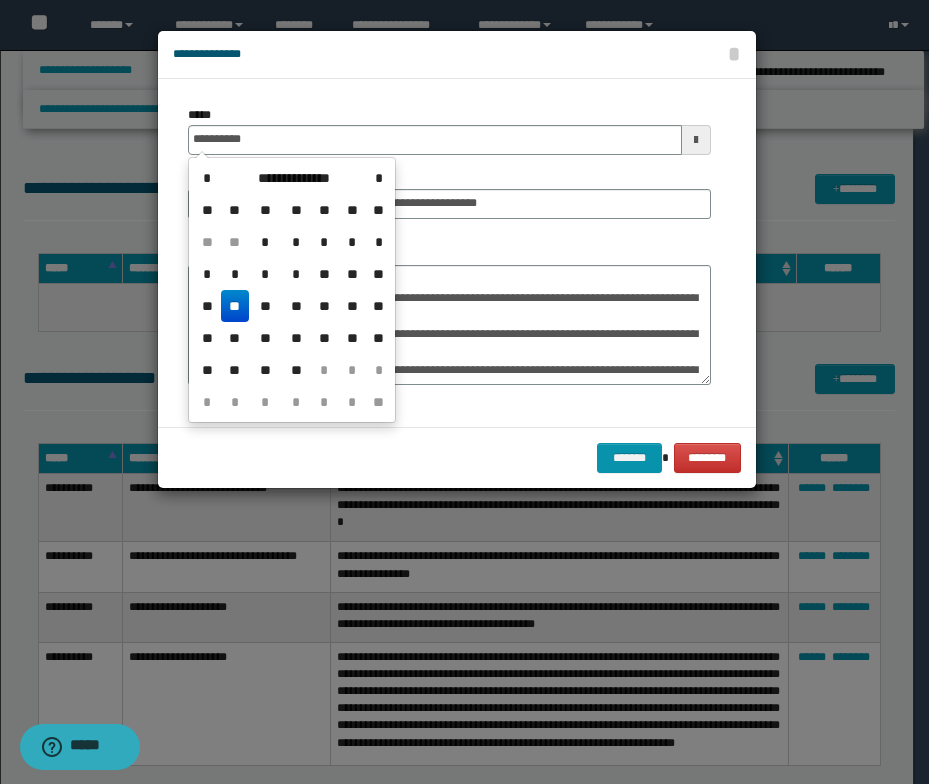 click on "**" at bounding box center (235, 306) 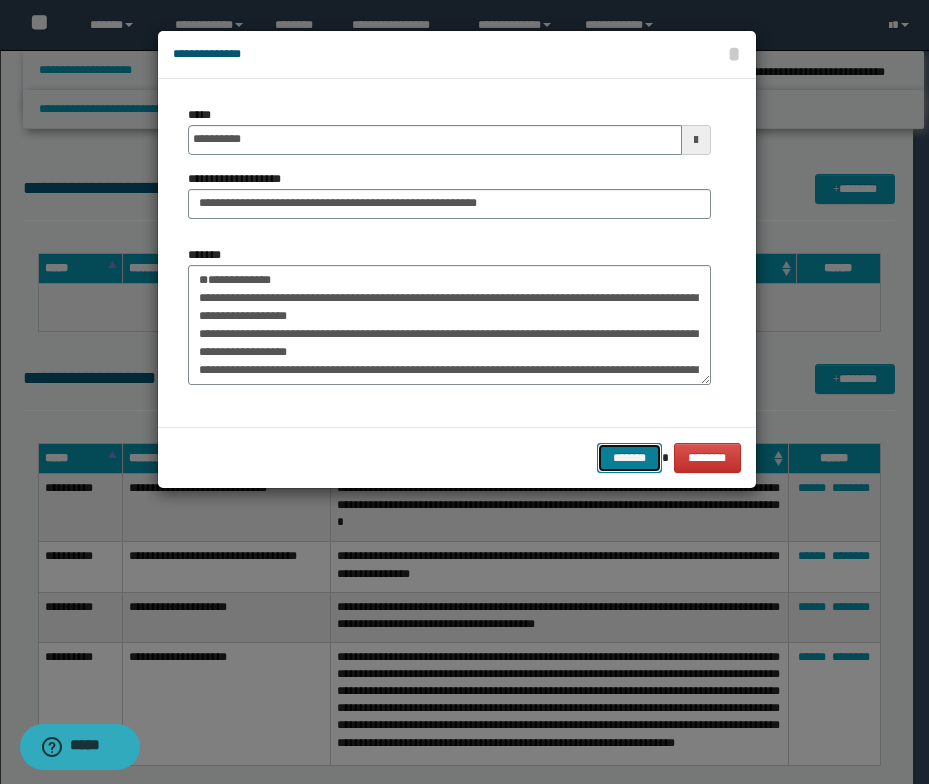click on "*******" at bounding box center (629, 458) 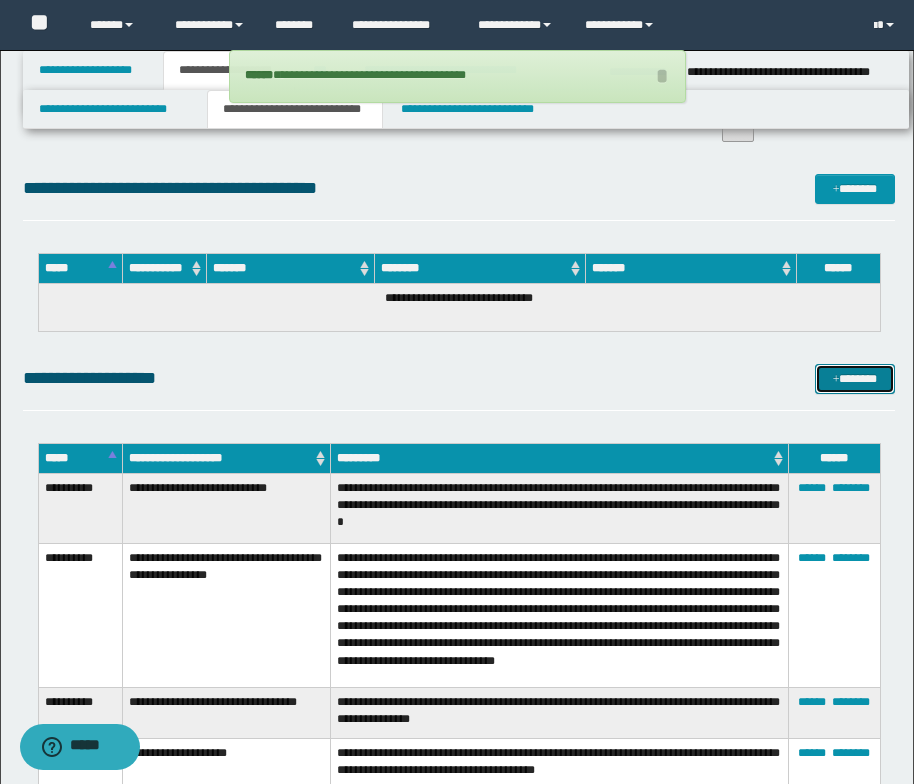 click at bounding box center [836, 380] 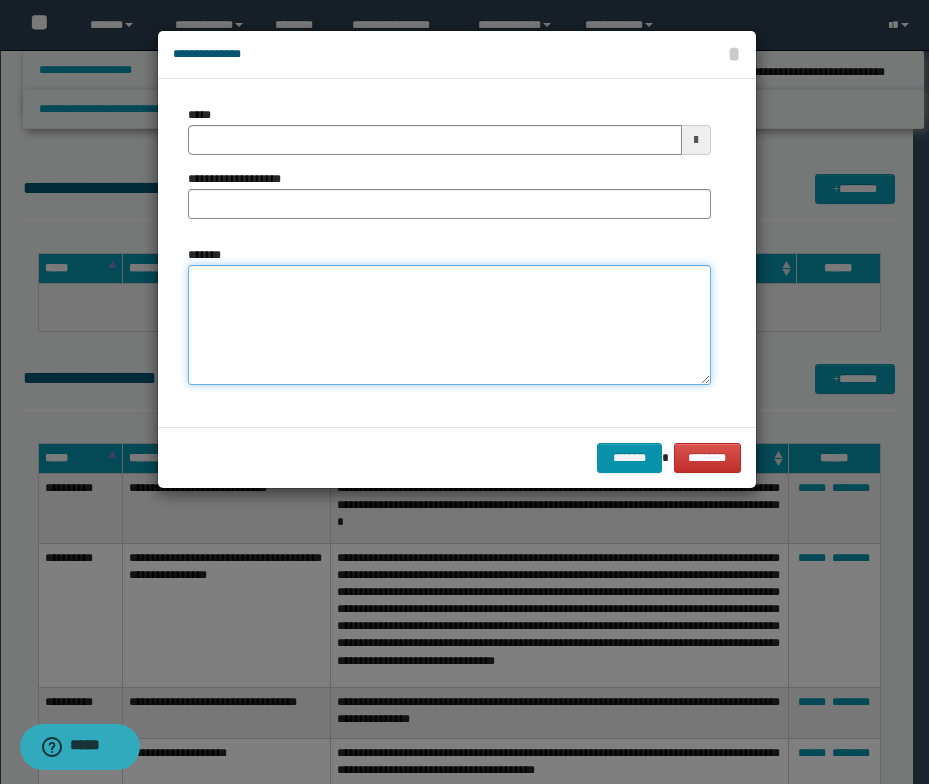 click on "*******" at bounding box center [449, 325] 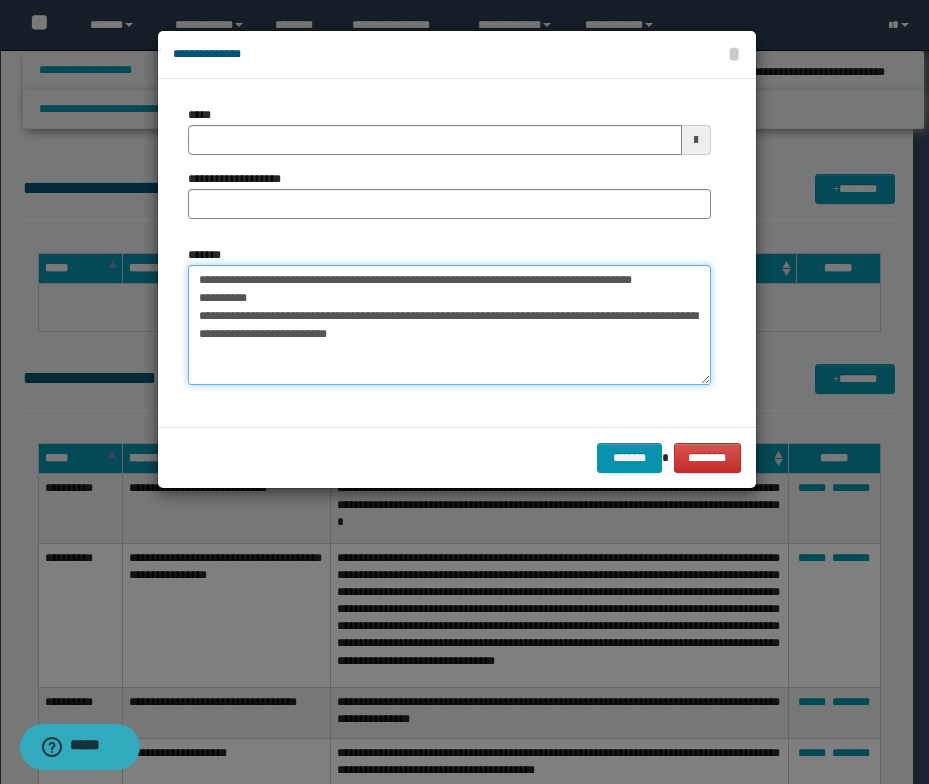 drag, startPoint x: 694, startPoint y: 280, endPoint x: 192, endPoint y: 278, distance: 502.004 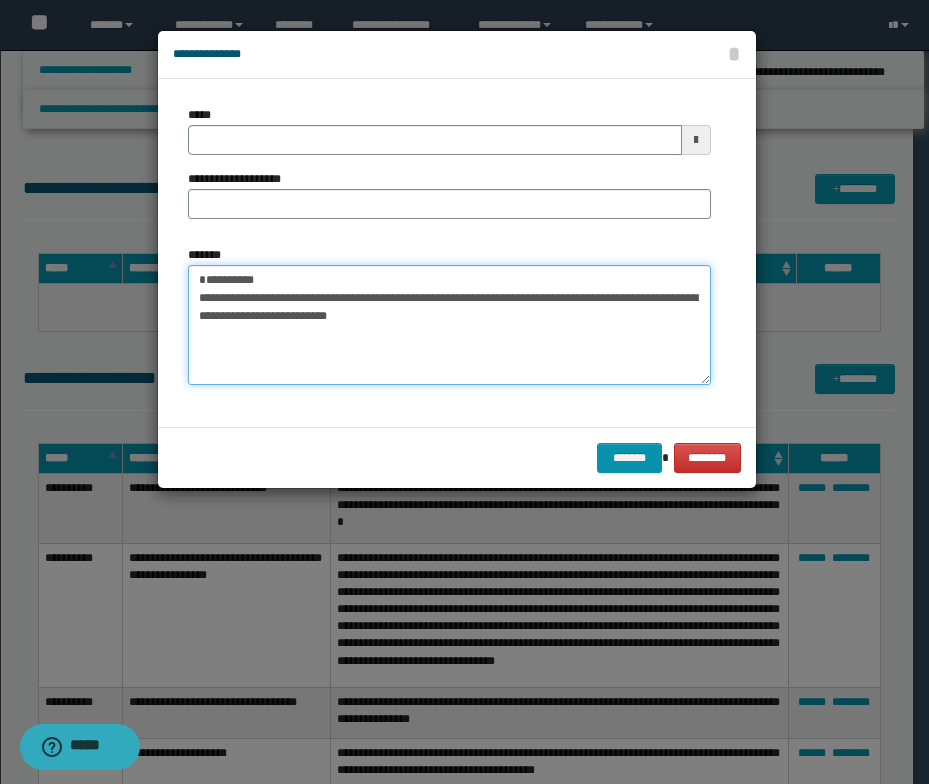 type on "**********" 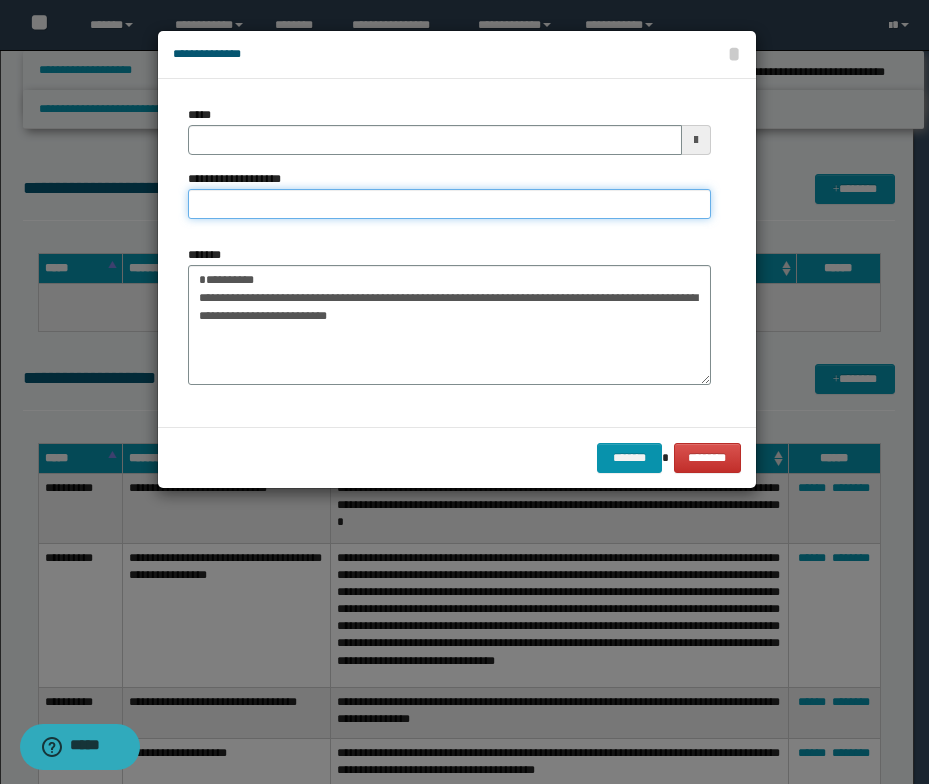click on "**********" at bounding box center (449, 204) 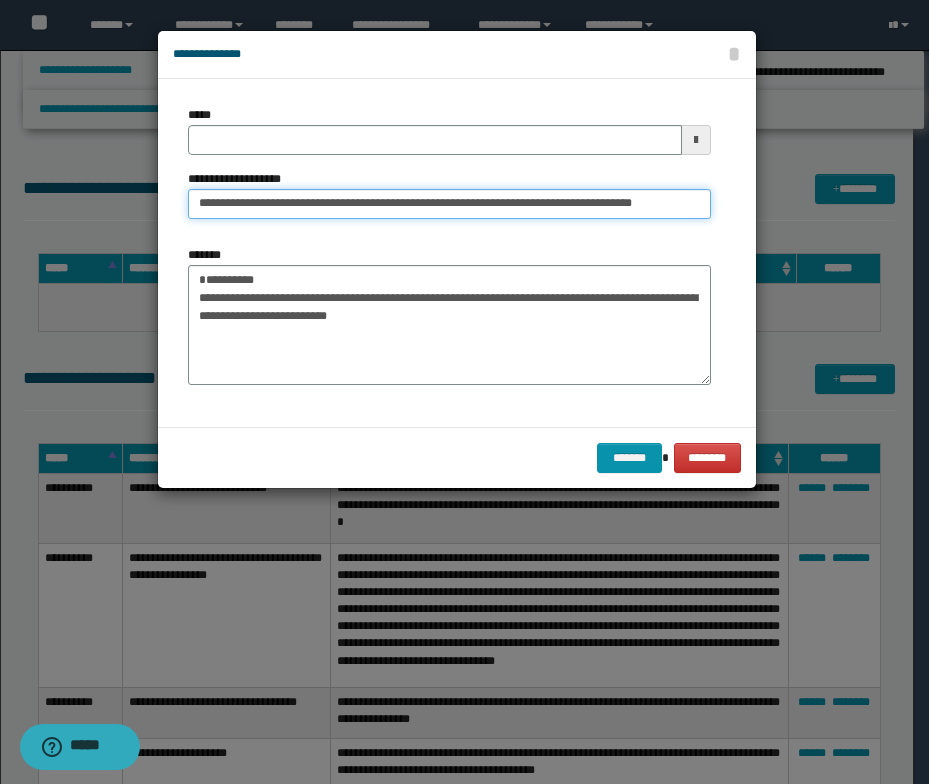 drag, startPoint x: 261, startPoint y: 203, endPoint x: 193, endPoint y: 206, distance: 68.06615 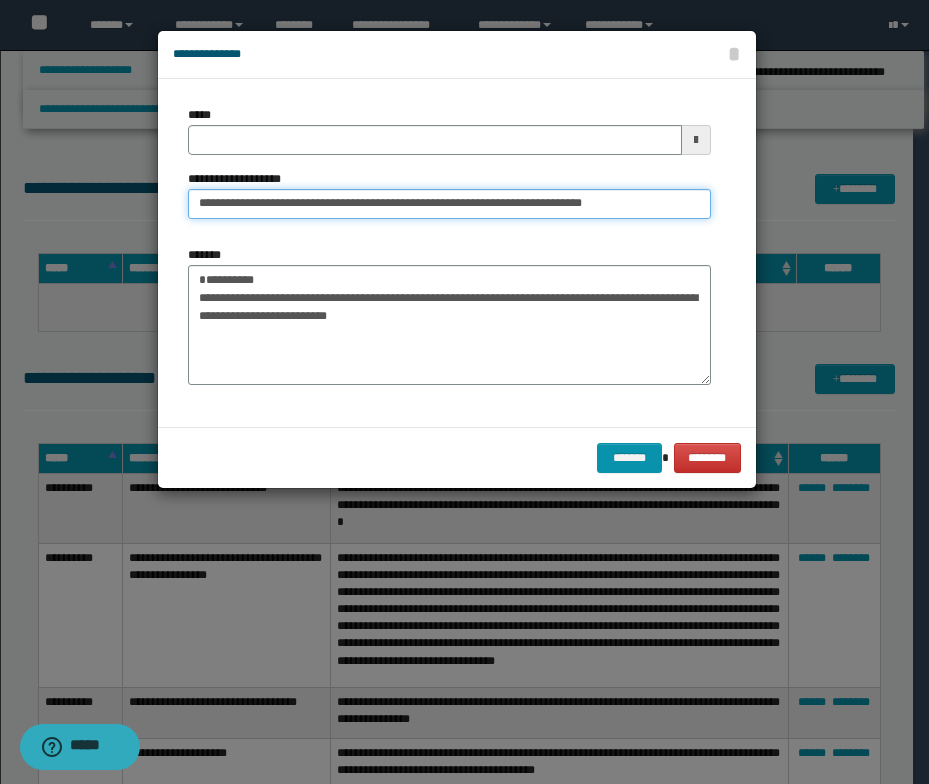type 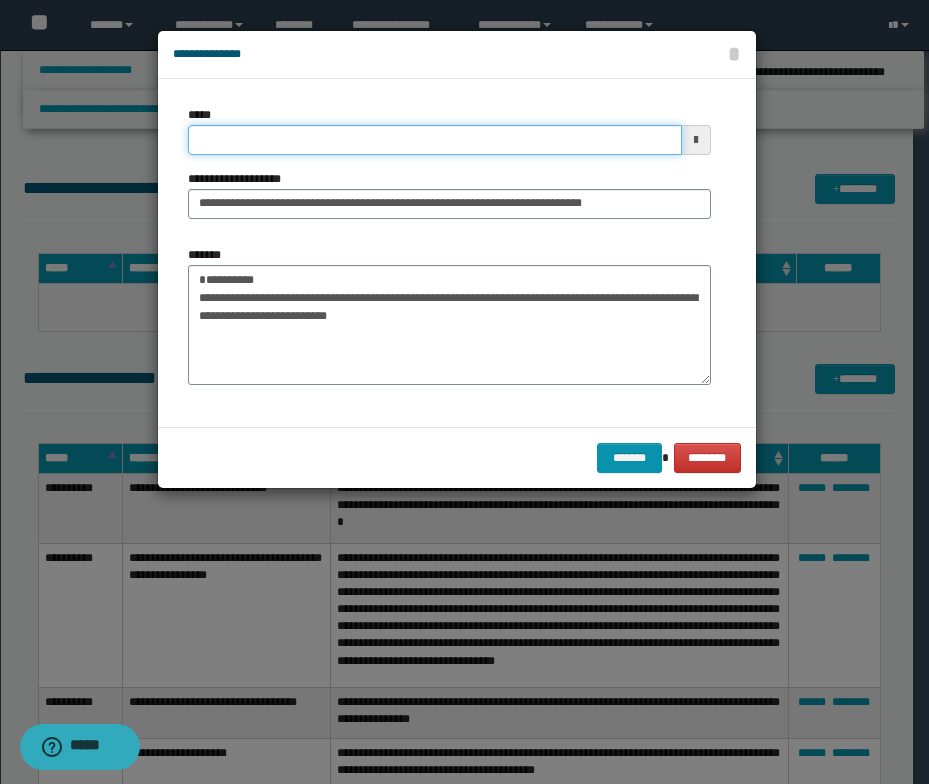 click on "*****" at bounding box center [435, 140] 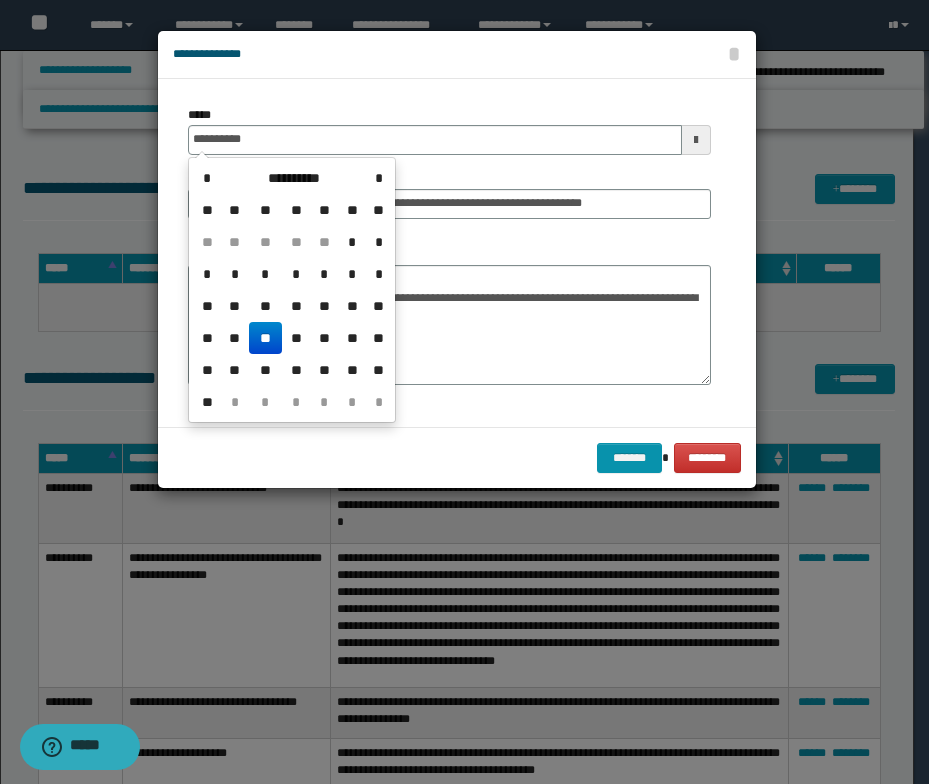 click on "**" at bounding box center (265, 338) 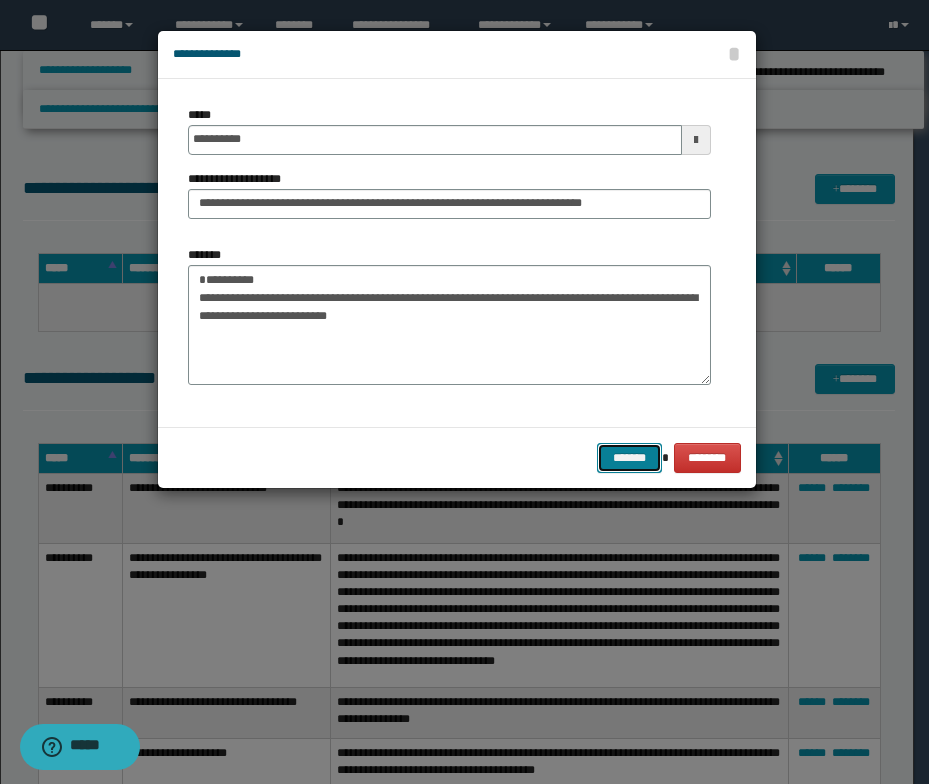 click on "*******" at bounding box center (629, 458) 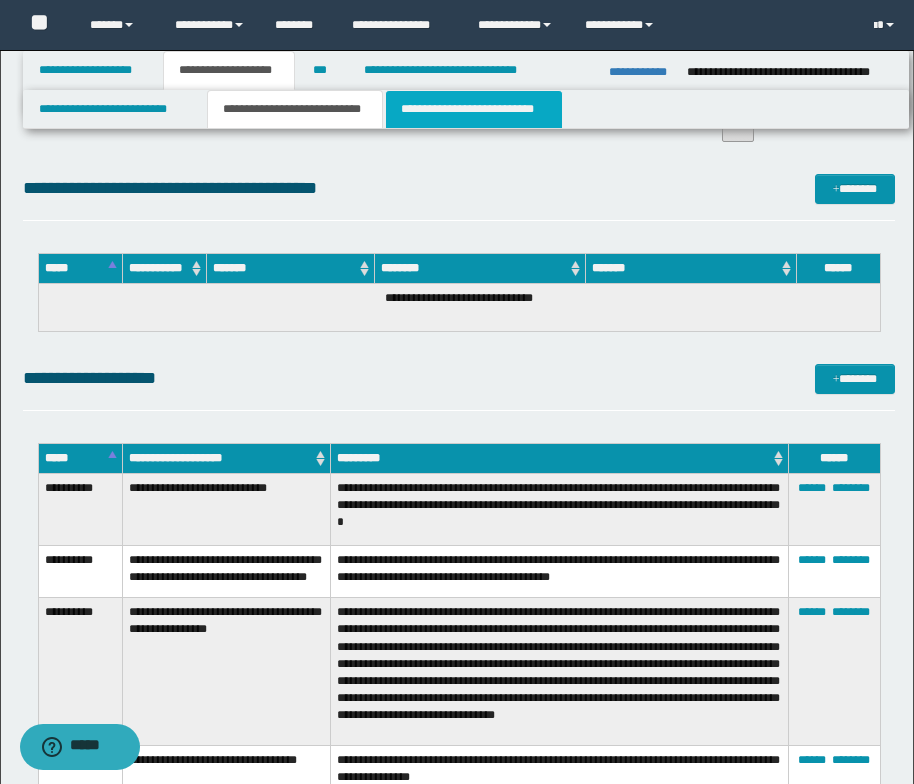 click on "**********" at bounding box center (474, 109) 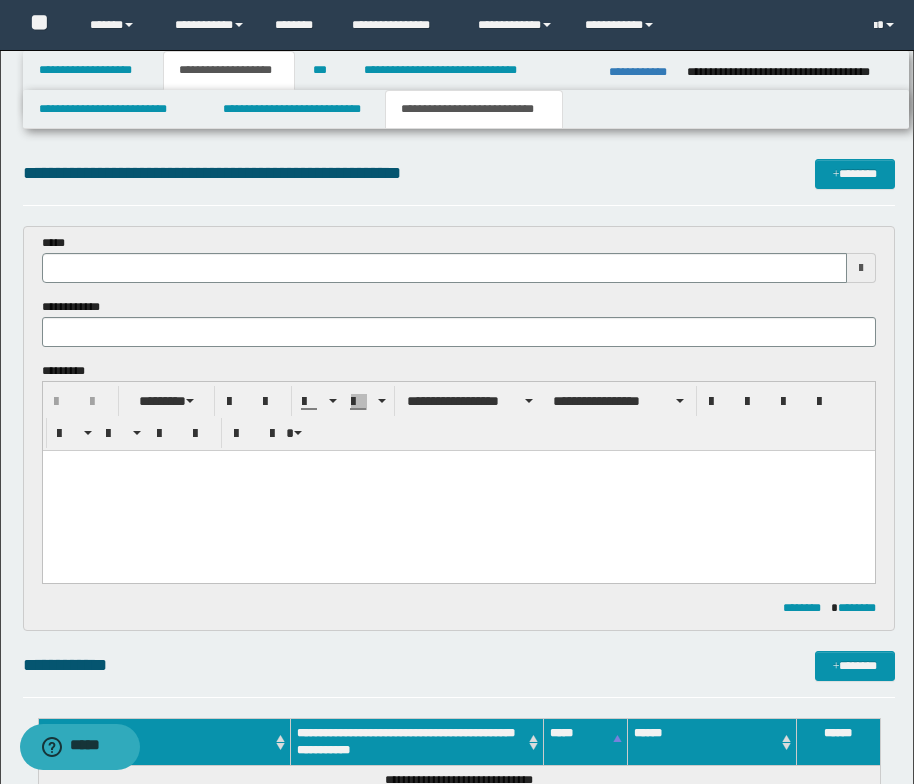 scroll, scrollTop: 0, scrollLeft: 0, axis: both 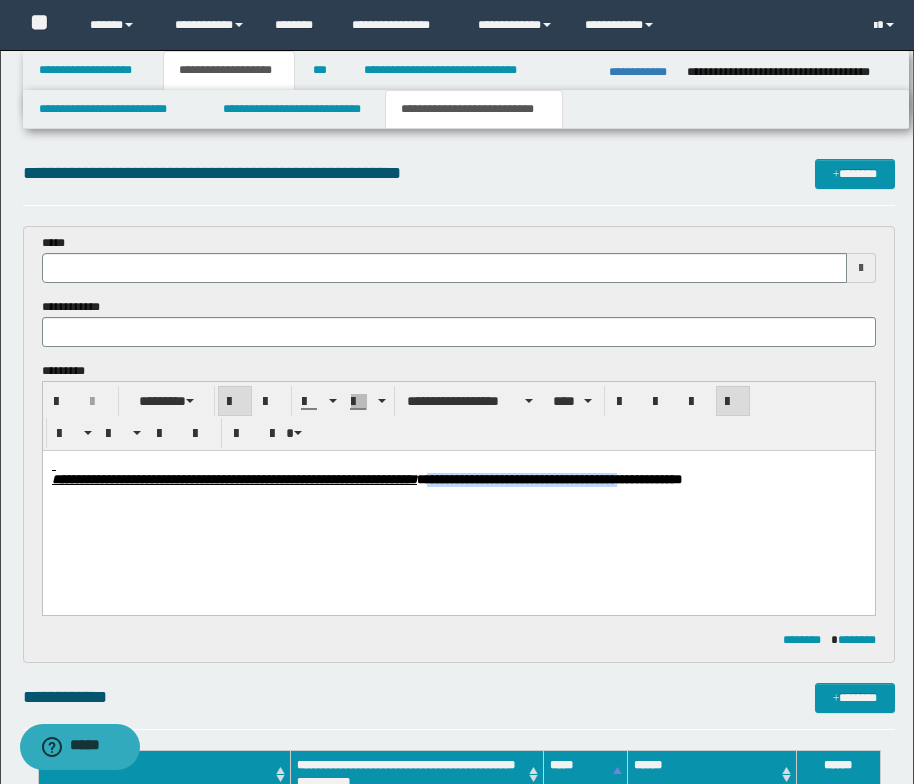 drag, startPoint x: 634, startPoint y: 479, endPoint x: 872, endPoint y: 485, distance: 238.07562 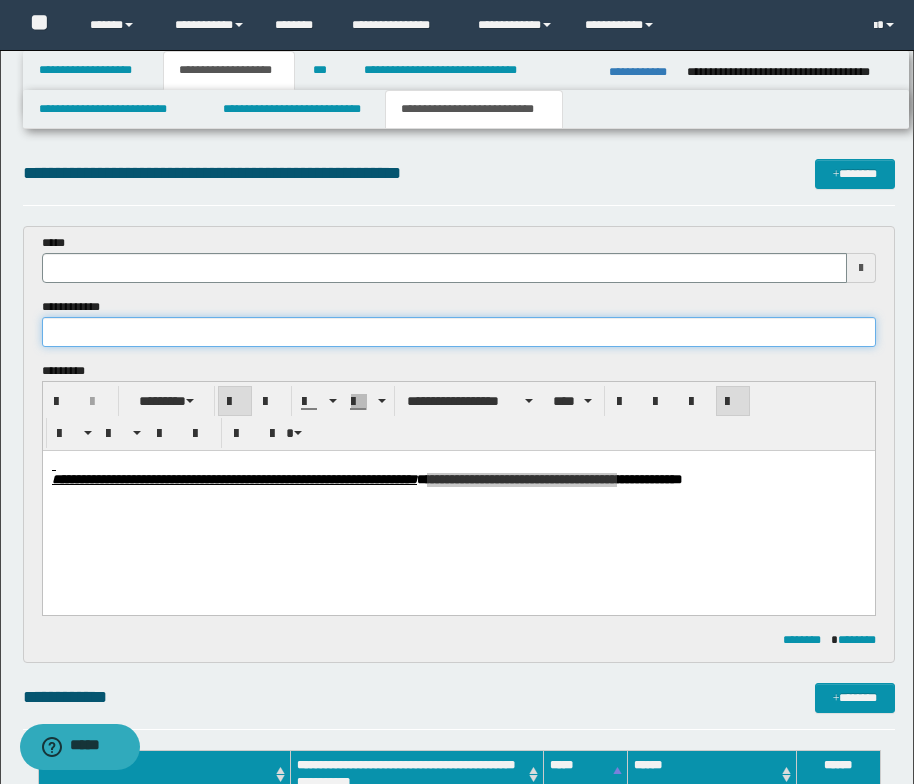 click at bounding box center (459, 332) 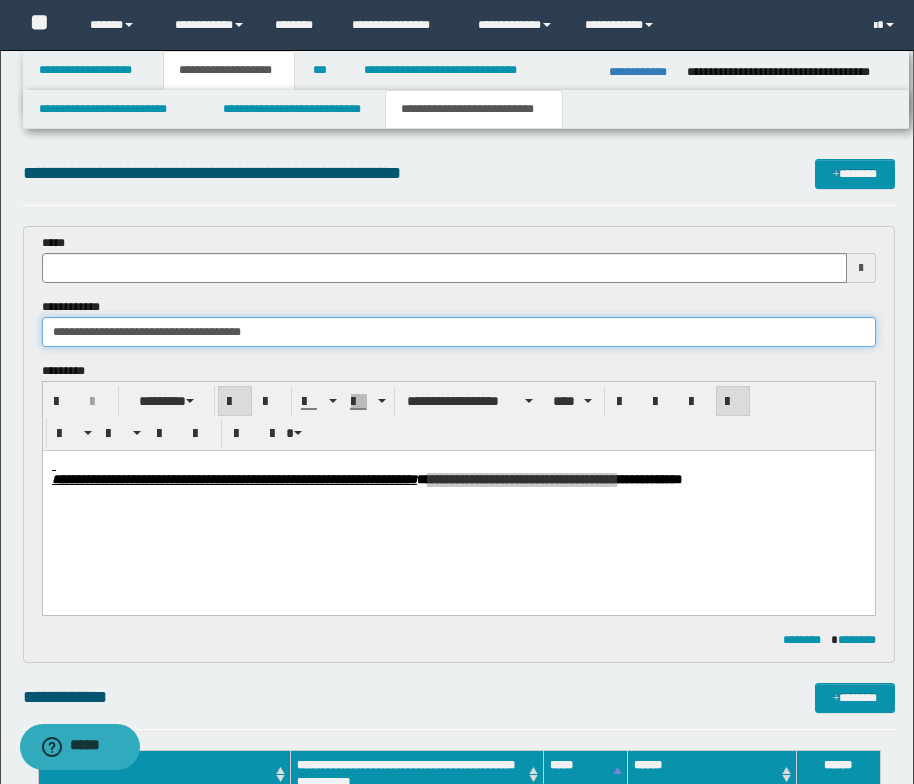 type on "**********" 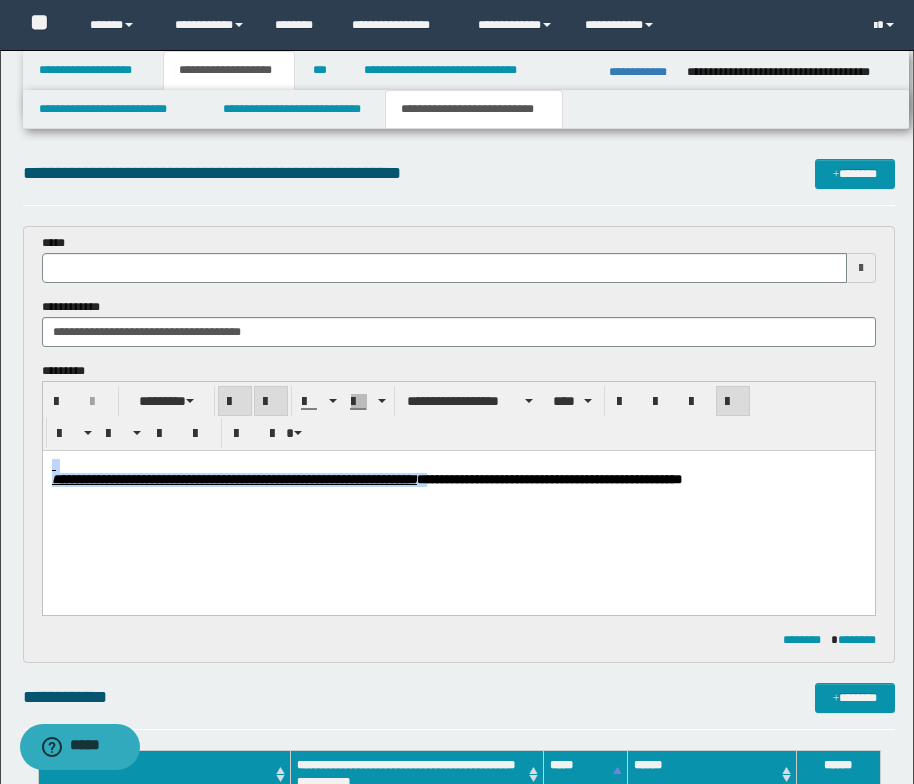 drag, startPoint x: 142, startPoint y: 509, endPoint x: 42, endPoint y: 473, distance: 106.28264 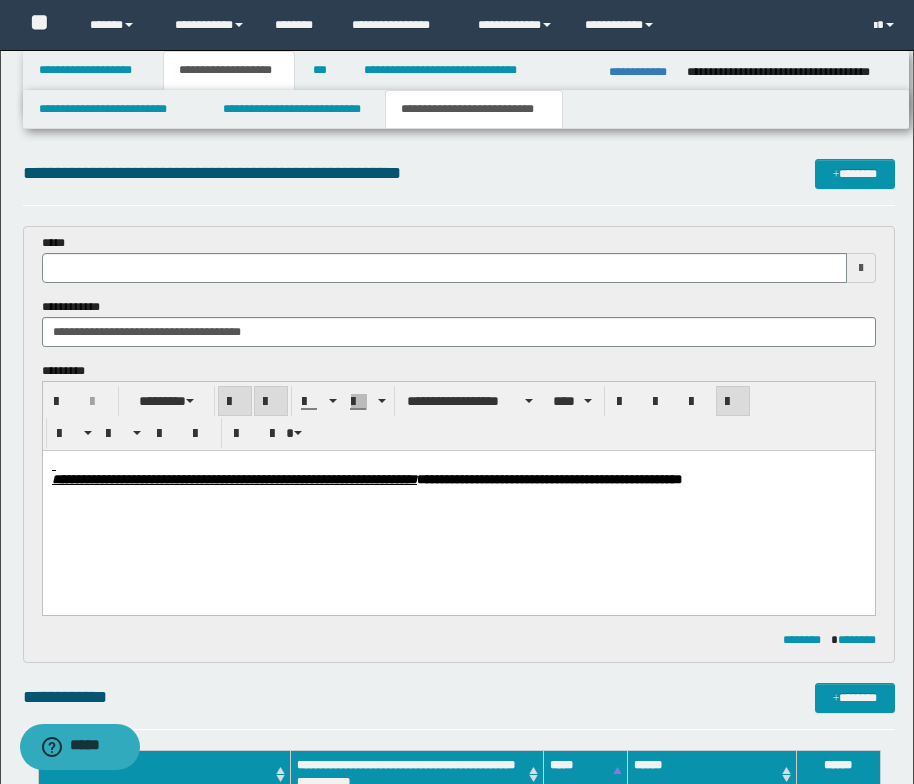 click on "**********" at bounding box center [458, 480] 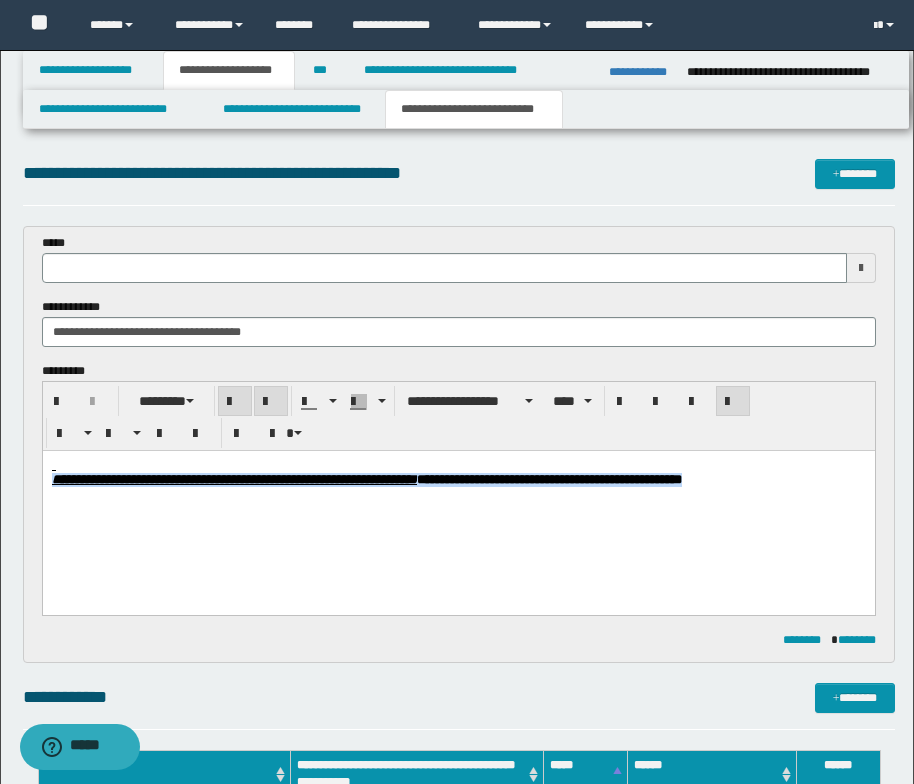 drag, startPoint x: 123, startPoint y: 510, endPoint x: 49, endPoint y: 481, distance: 79.47956 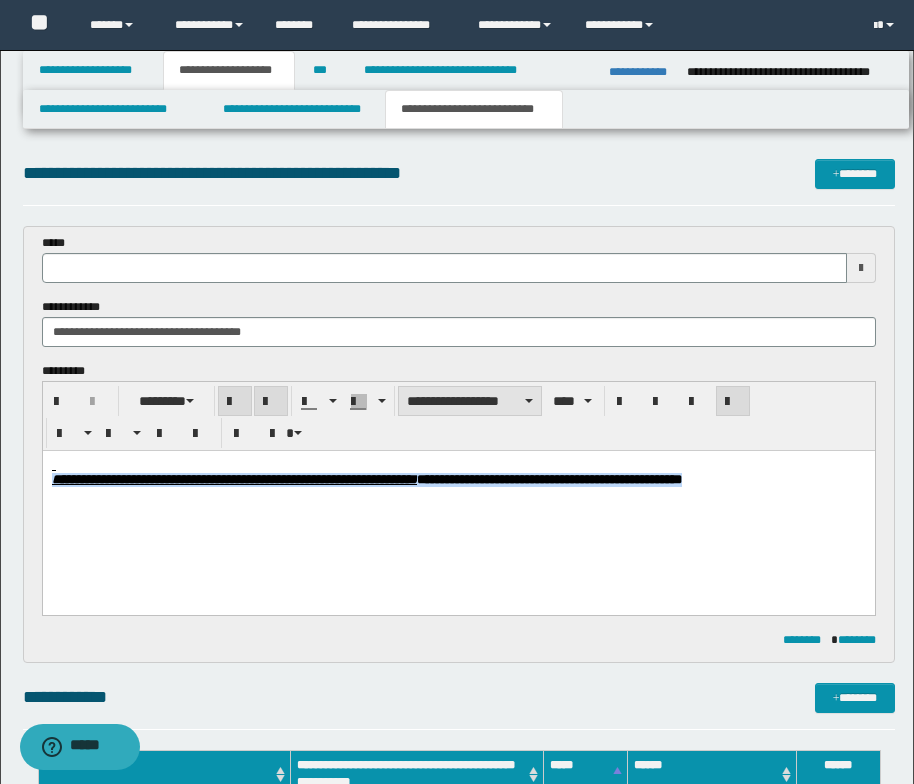 click on "**********" at bounding box center [470, 401] 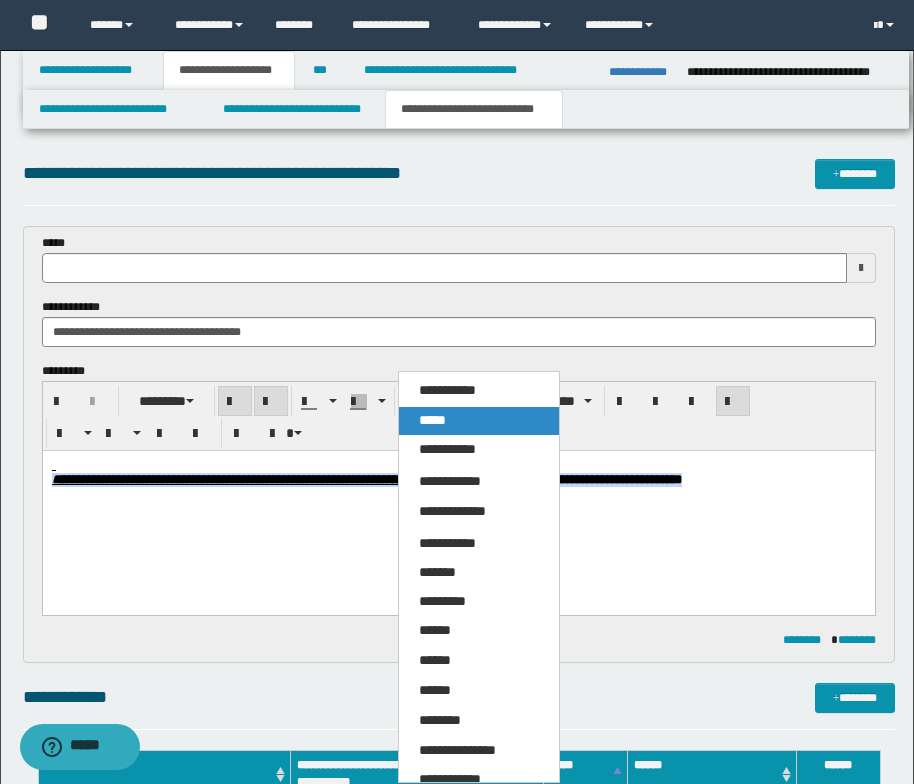 click on "*****" at bounding box center [479, 421] 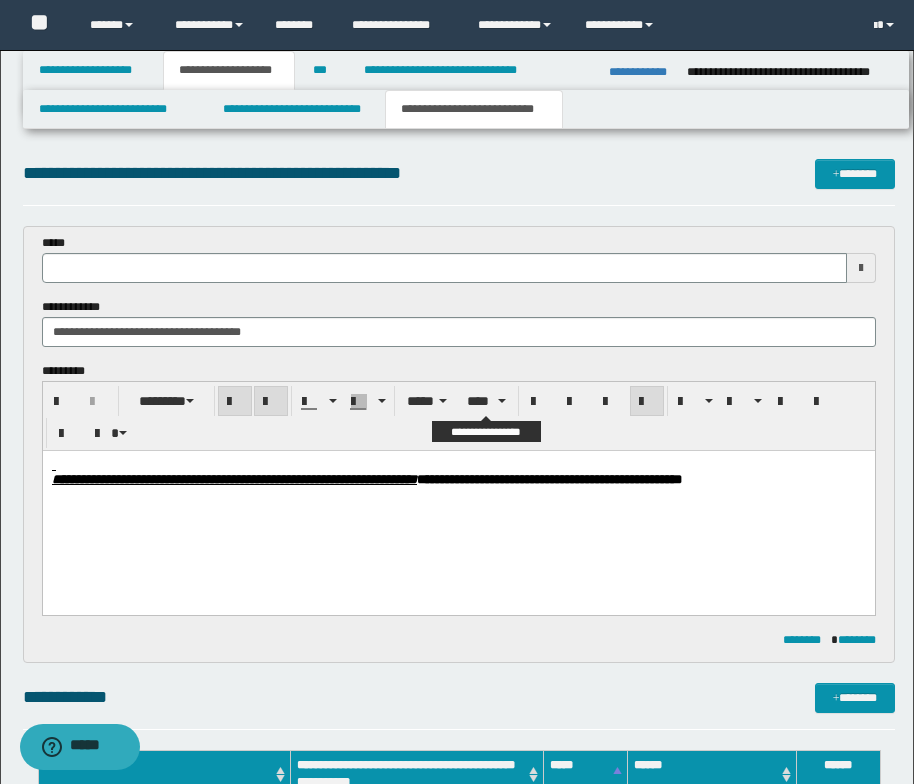 type 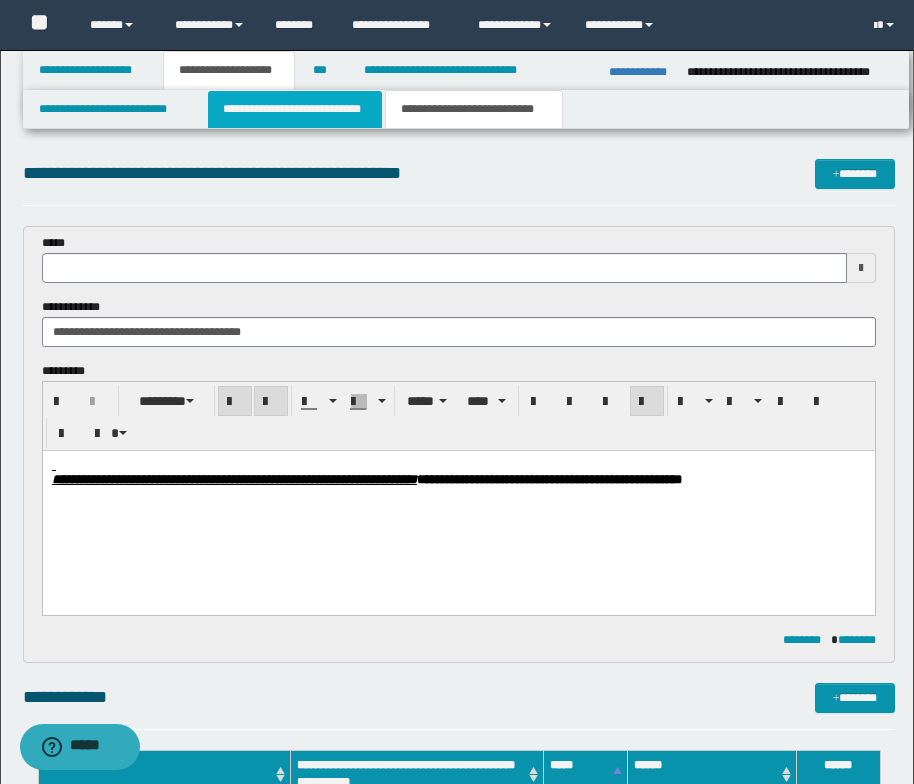 click on "**********" at bounding box center [295, 109] 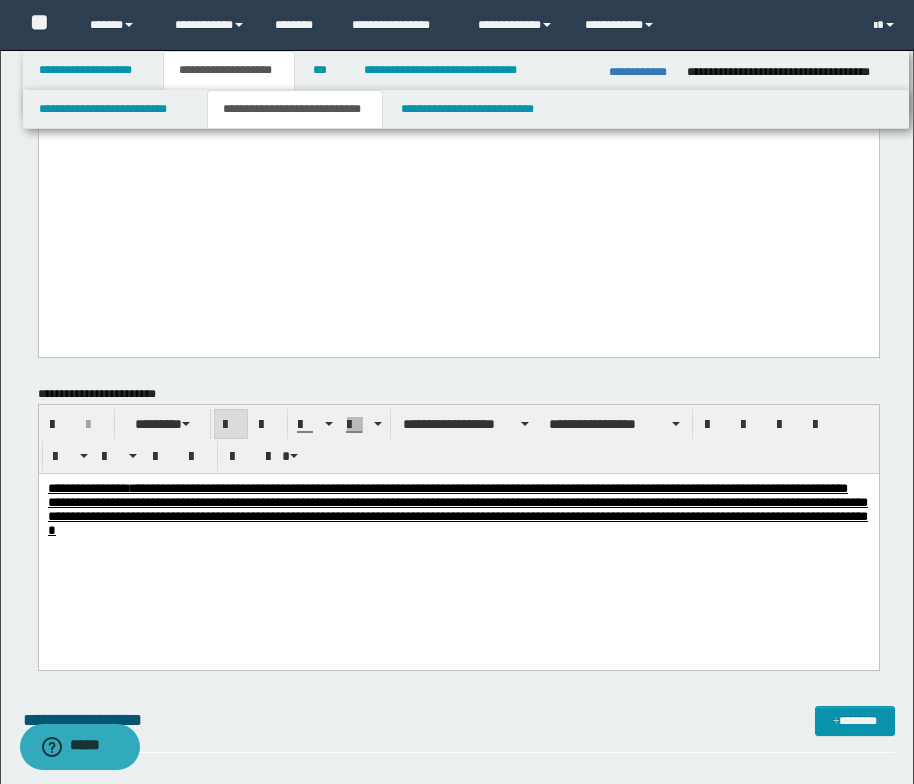 scroll, scrollTop: 2700, scrollLeft: 0, axis: vertical 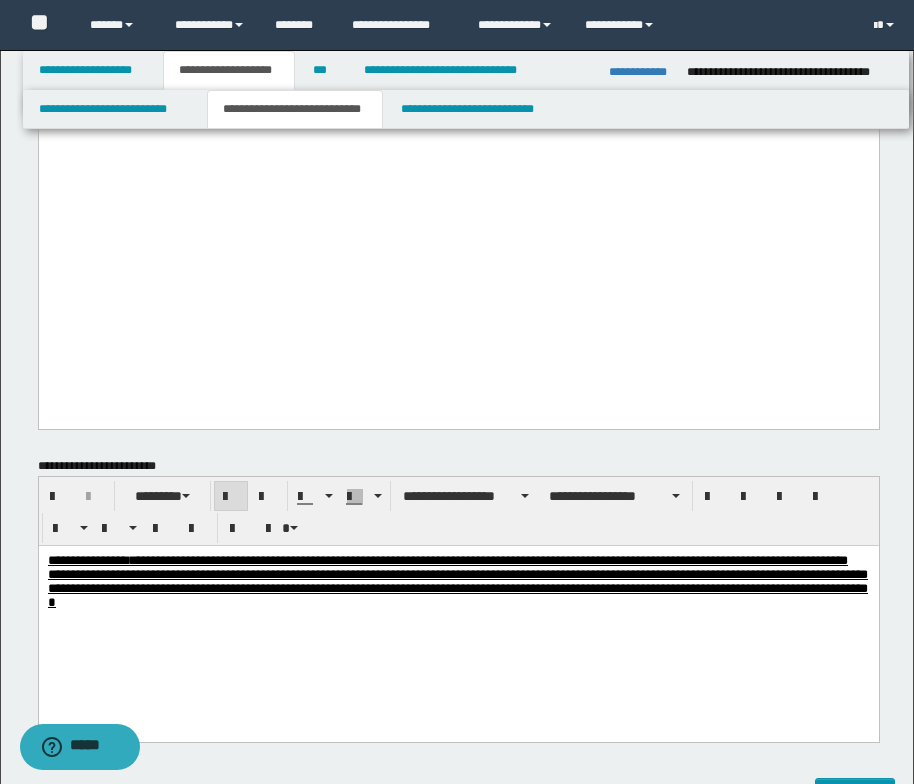 drag, startPoint x: 47, startPoint y: -2244, endPoint x: 578, endPoint y: 701, distance: 2992.4883 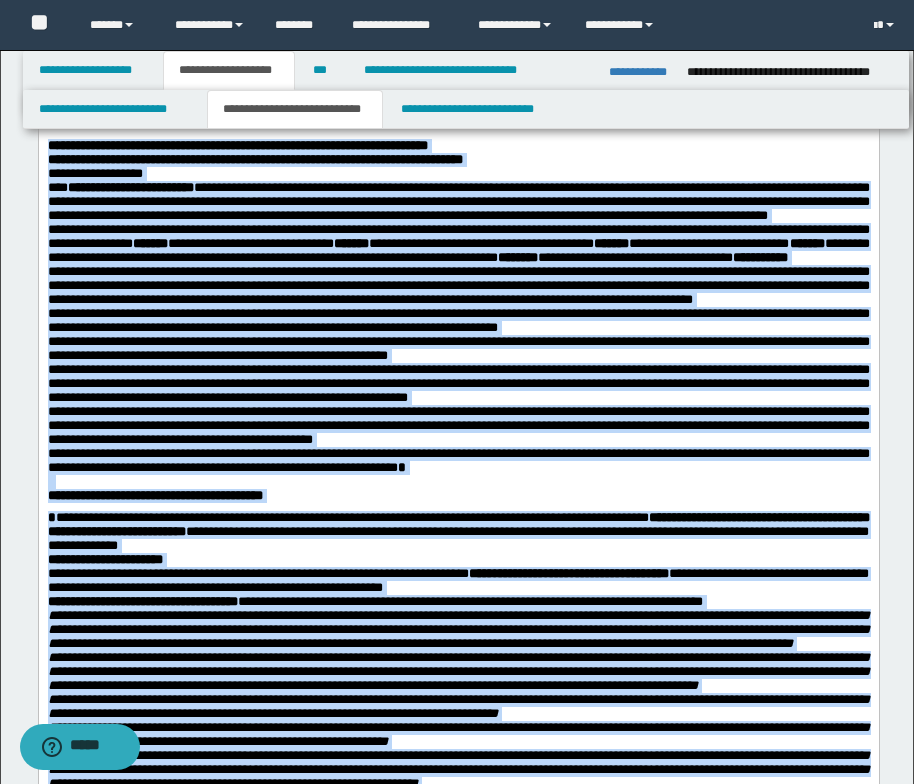 scroll, scrollTop: 1000, scrollLeft: 0, axis: vertical 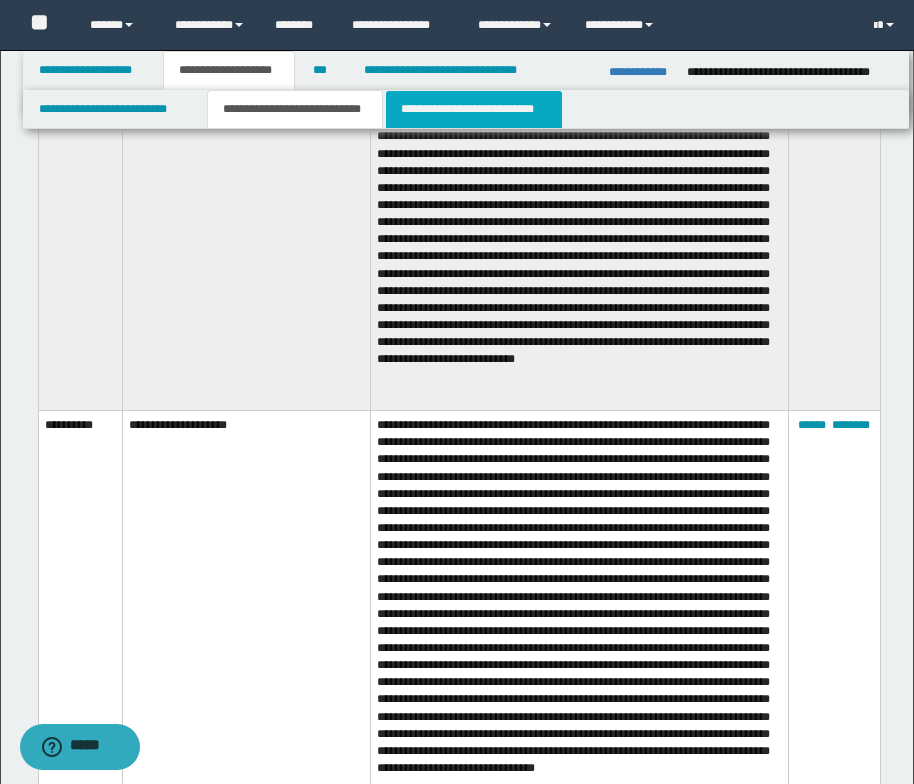 click on "**********" at bounding box center (474, 109) 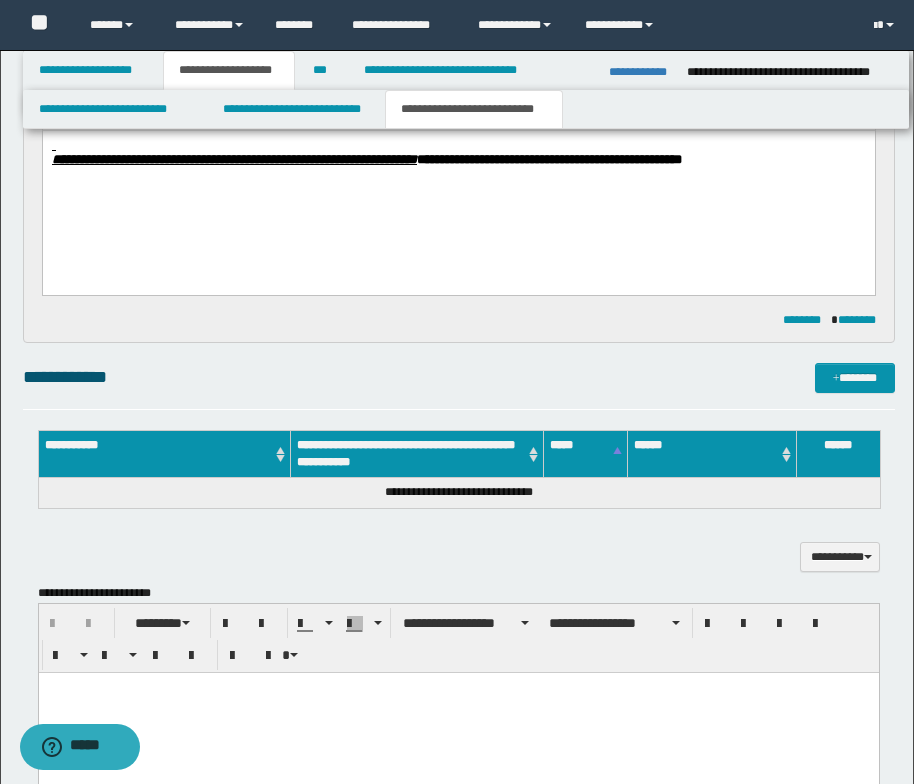 scroll, scrollTop: 0, scrollLeft: 0, axis: both 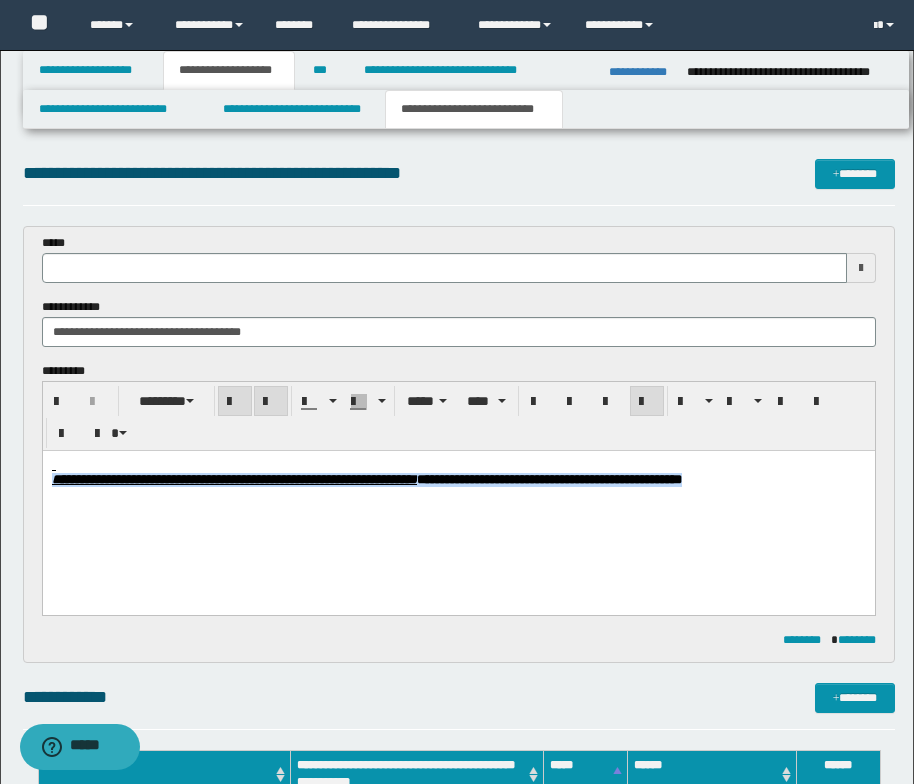 click on "**********" at bounding box center [458, 498] 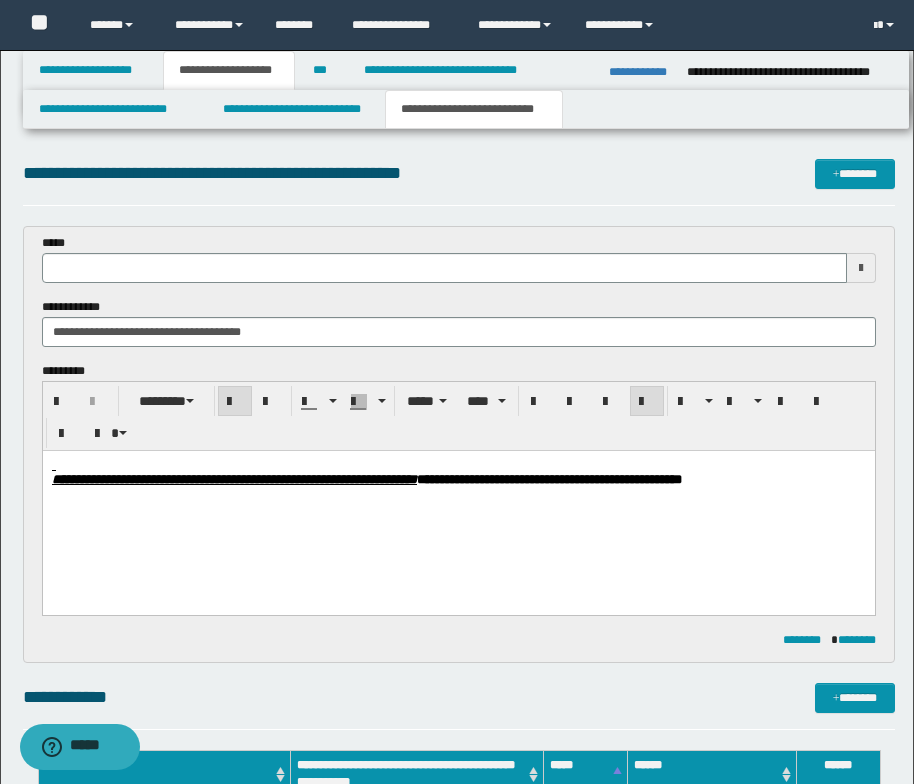 type 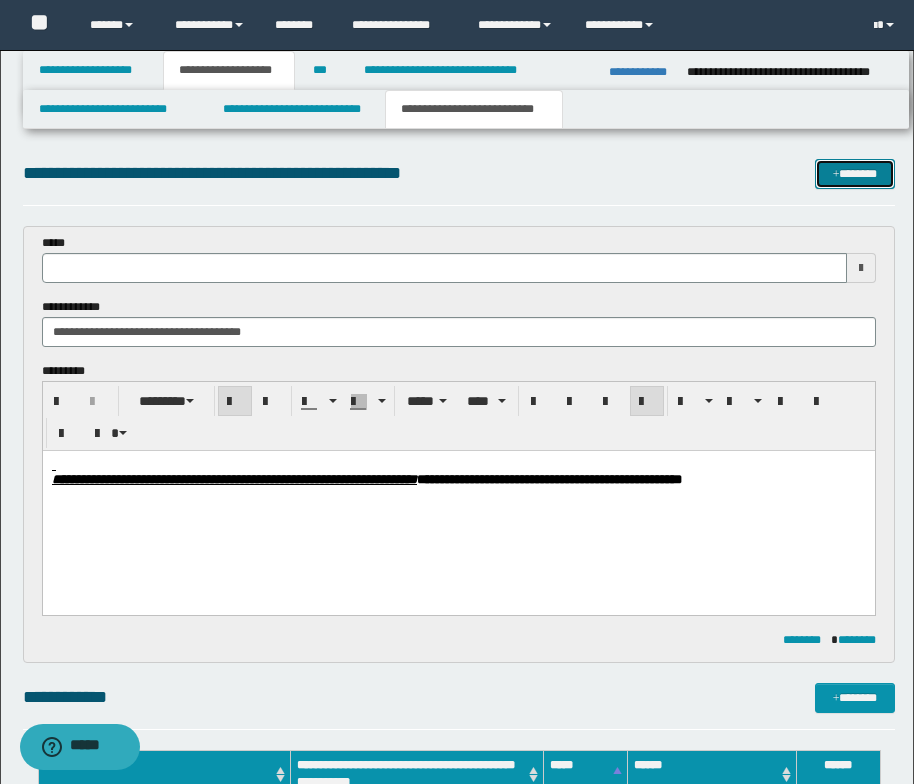click at bounding box center (836, 175) 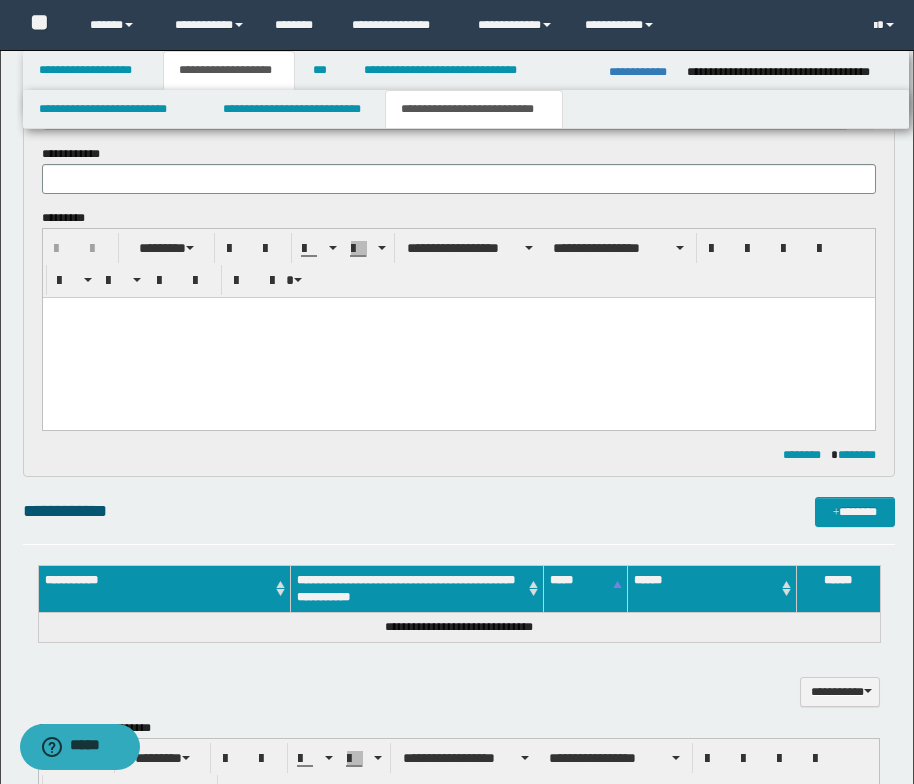 scroll, scrollTop: 0, scrollLeft: 0, axis: both 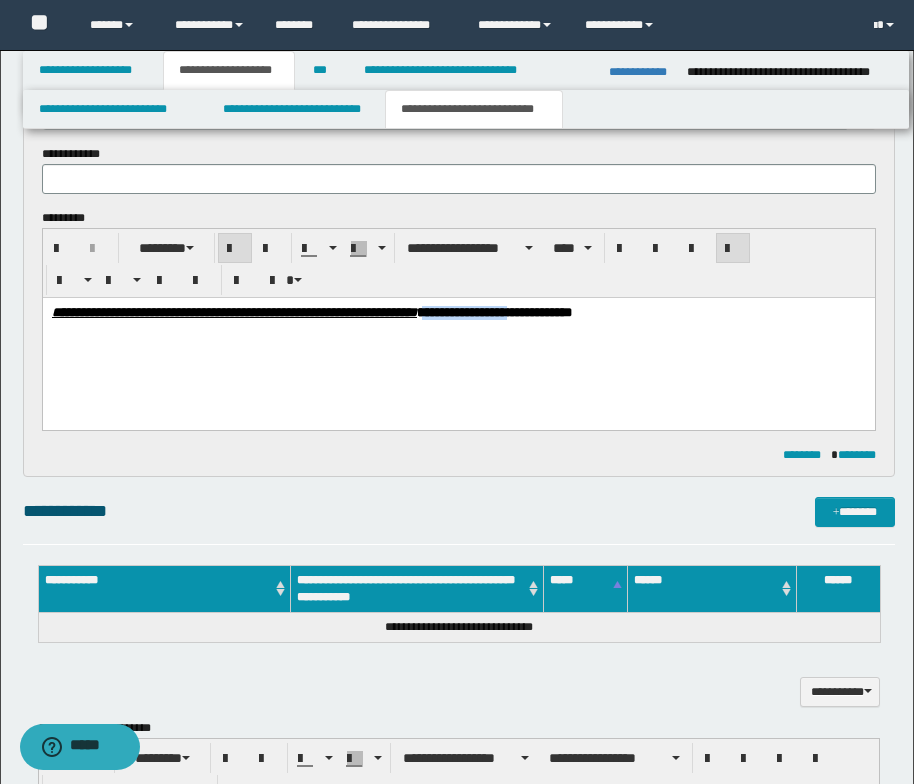 drag, startPoint x: 724, startPoint y: 310, endPoint x: 618, endPoint y: 309, distance: 106.004715 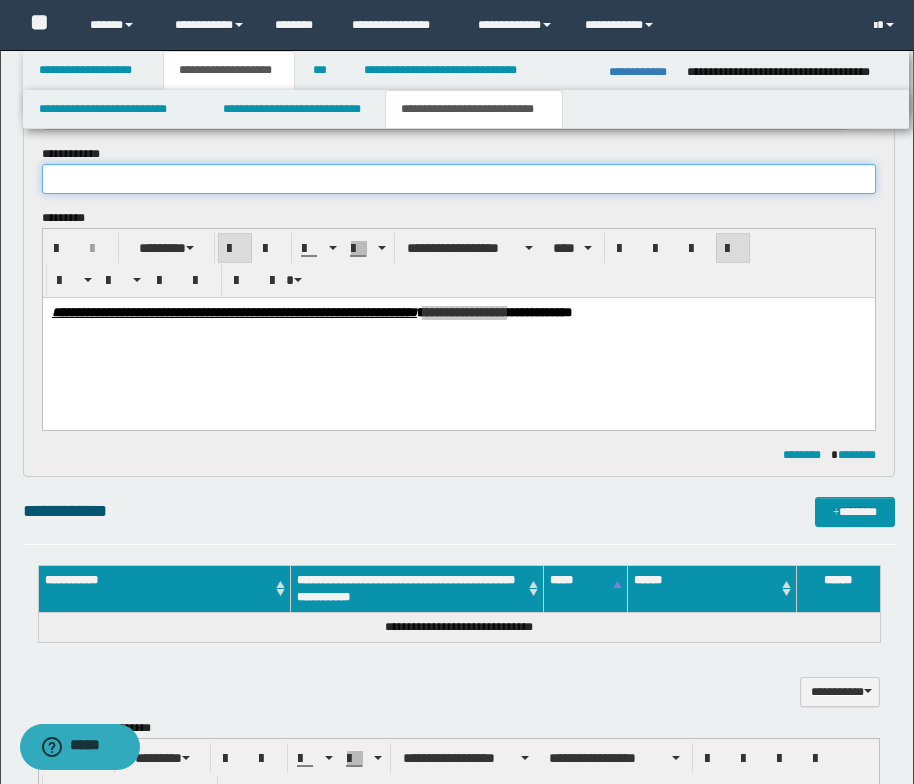 click at bounding box center (459, 179) 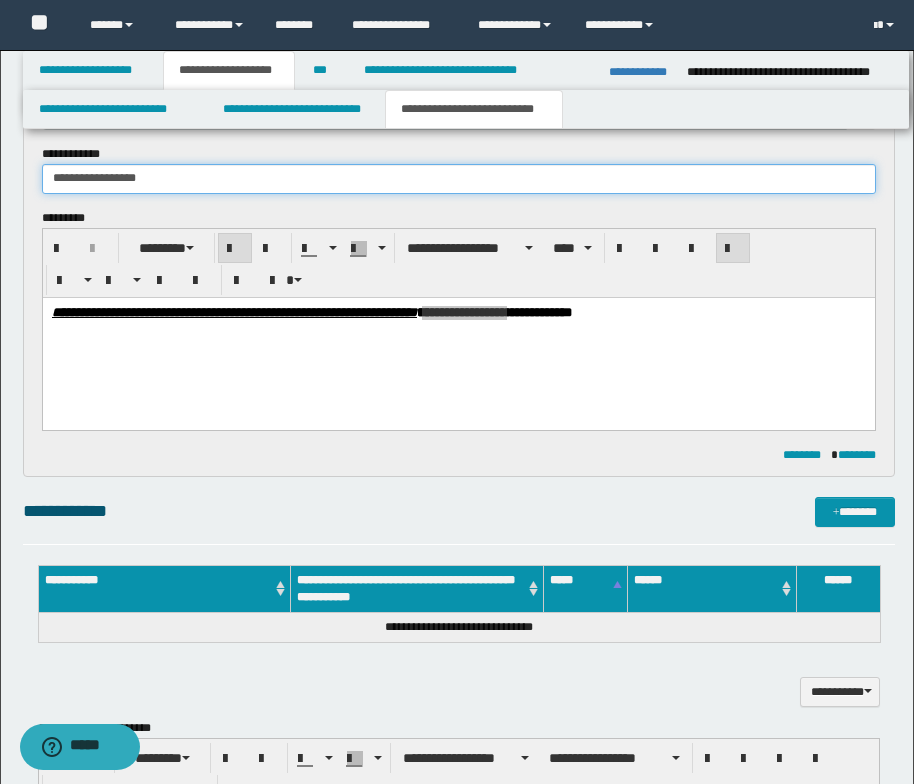 type on "**********" 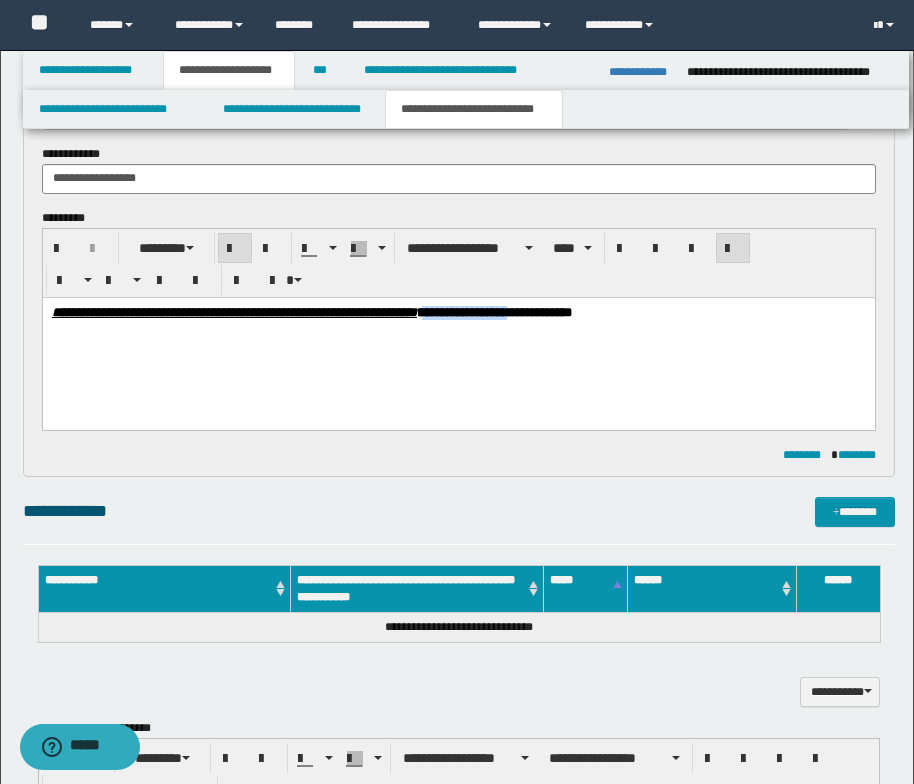 click on "**********" at bounding box center [458, 337] 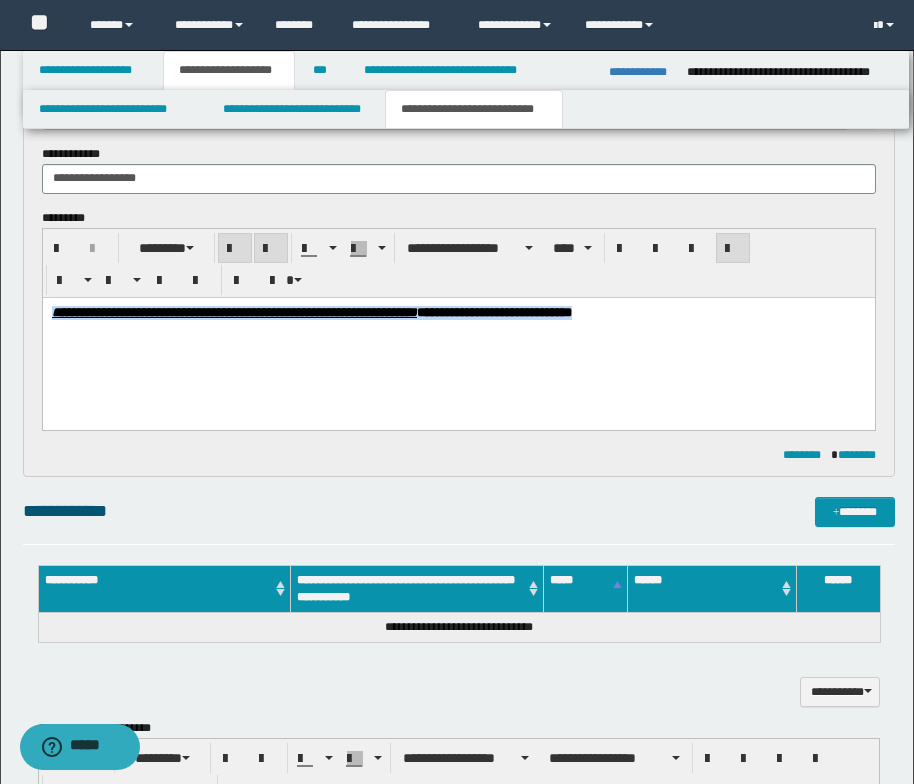 drag, startPoint x: 810, startPoint y: 314, endPoint x: 29, endPoint y: 311, distance: 781.00574 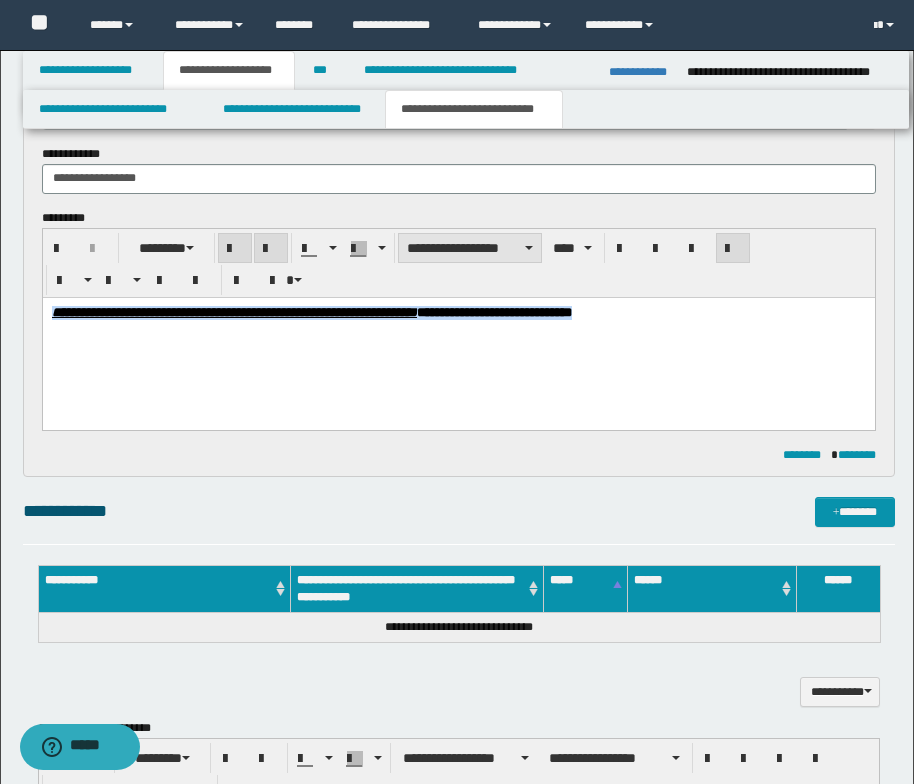 click on "**********" at bounding box center [470, 248] 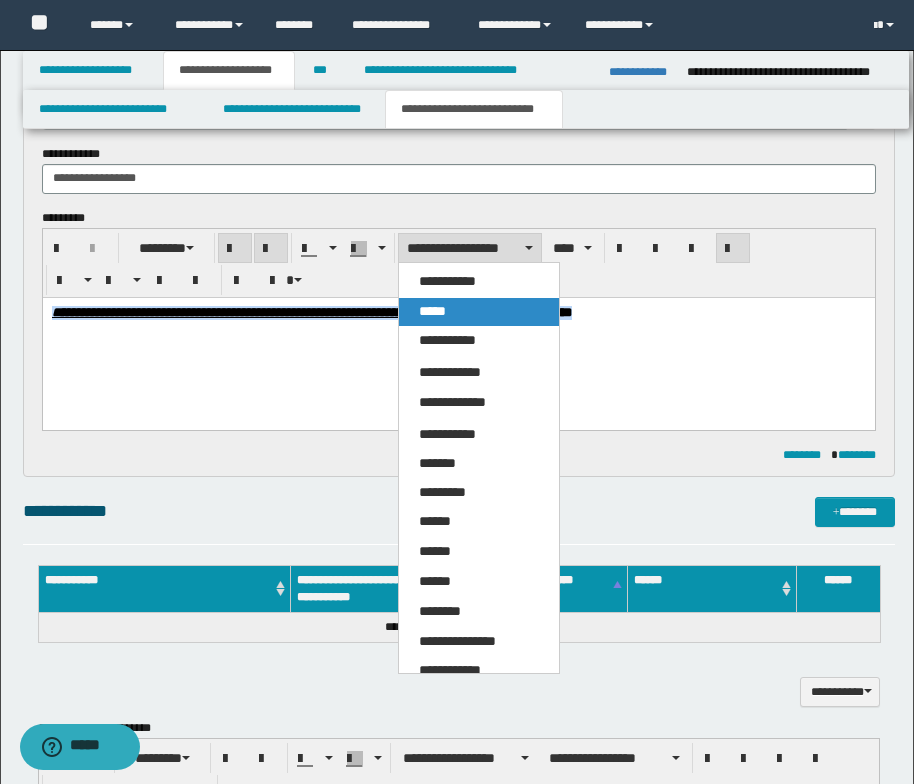 click on "*****" at bounding box center [479, 312] 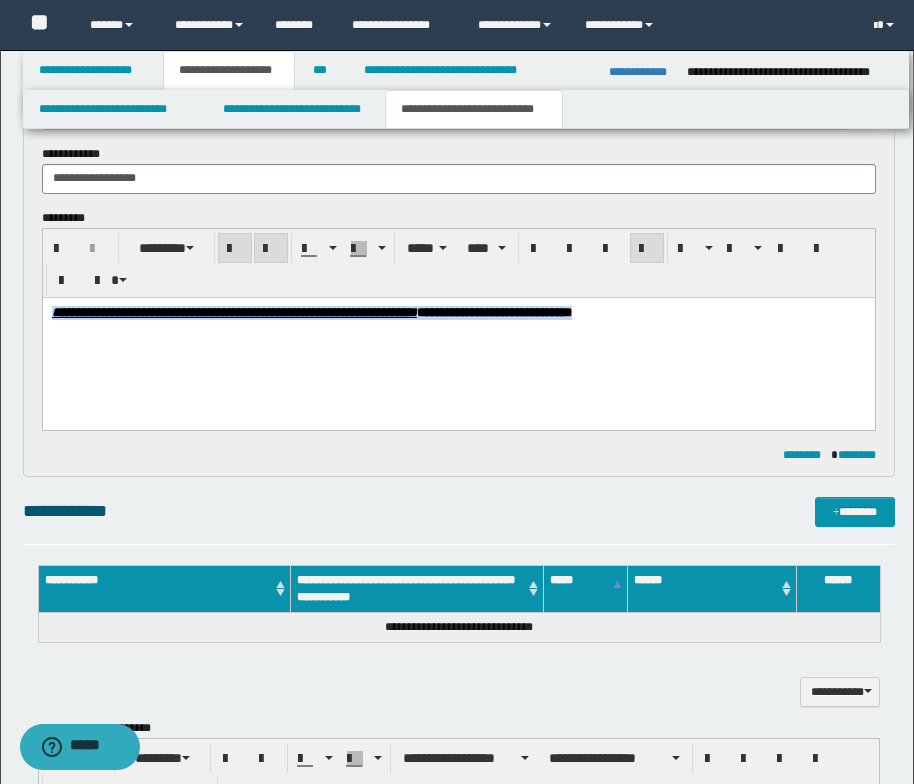 click on "**********" at bounding box center [458, 337] 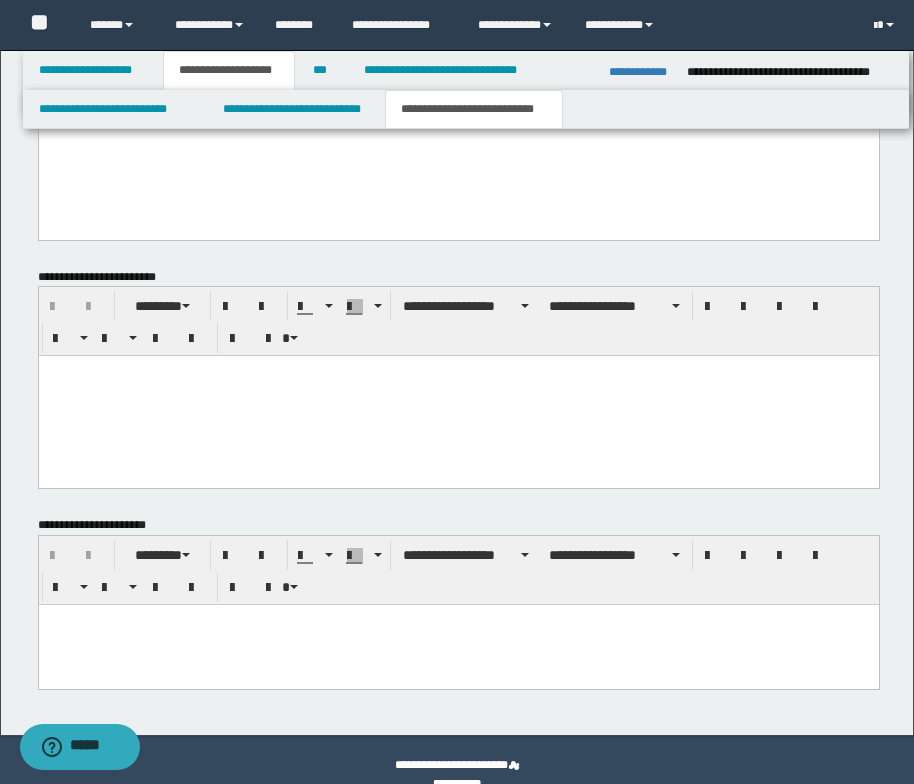 scroll, scrollTop: 1340, scrollLeft: 0, axis: vertical 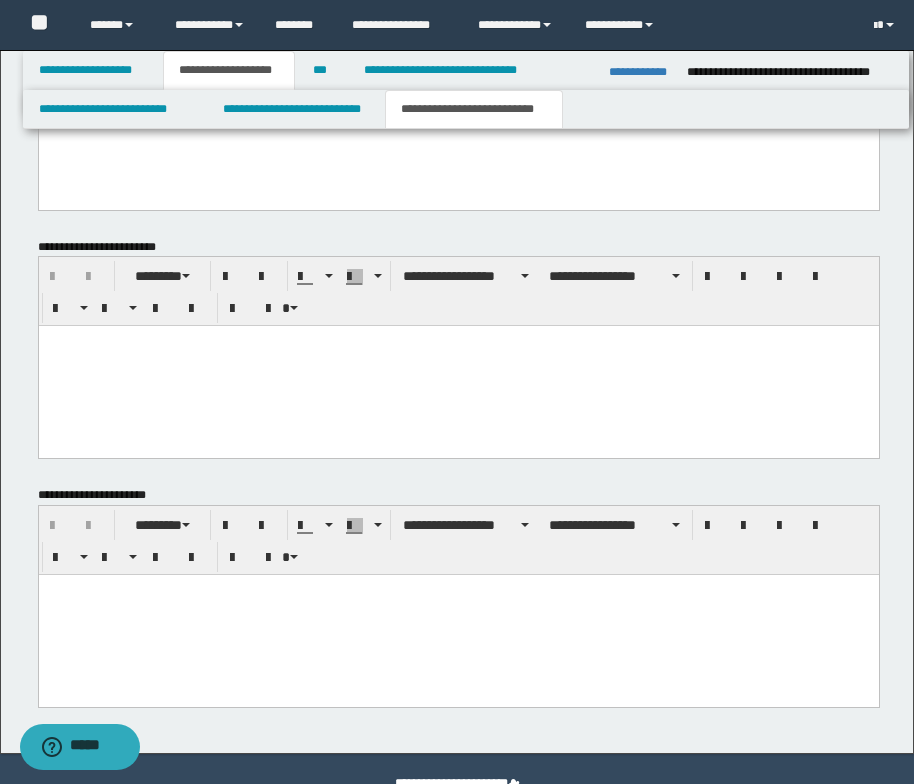 click at bounding box center [458, 590] 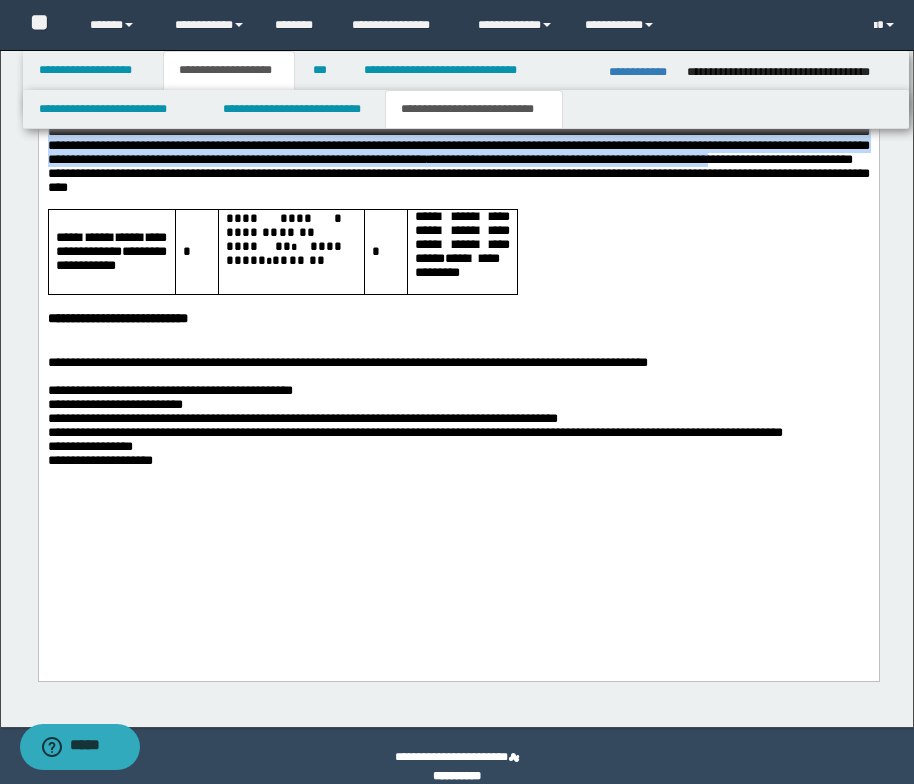 scroll, scrollTop: 2081, scrollLeft: 0, axis: vertical 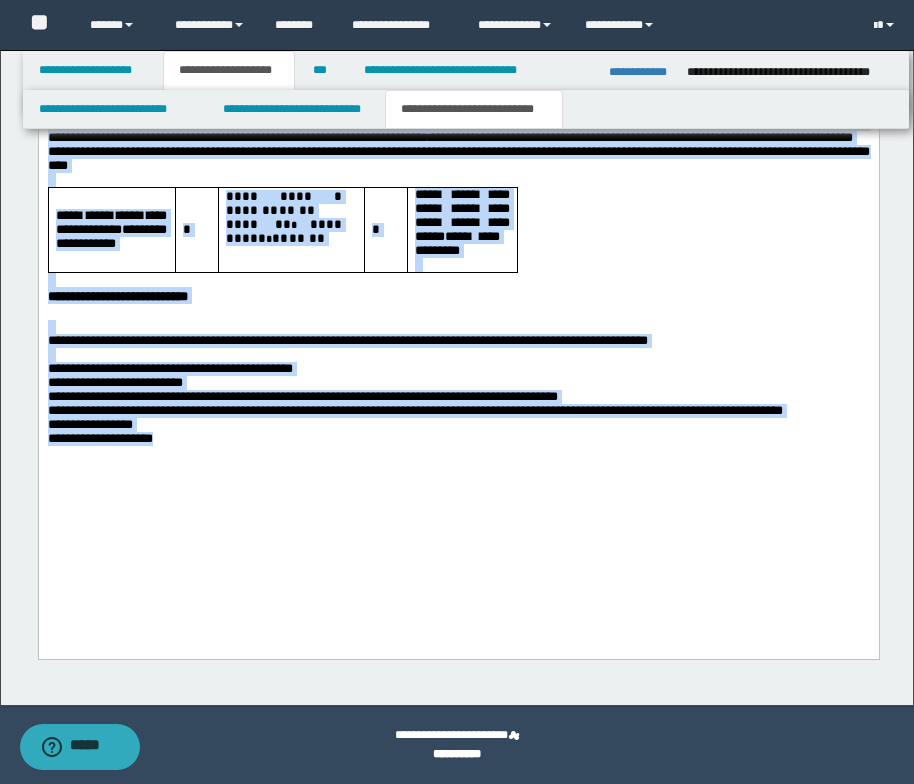 drag, startPoint x: 46, startPoint y: -154, endPoint x: 251, endPoint y: 572, distance: 754.3878 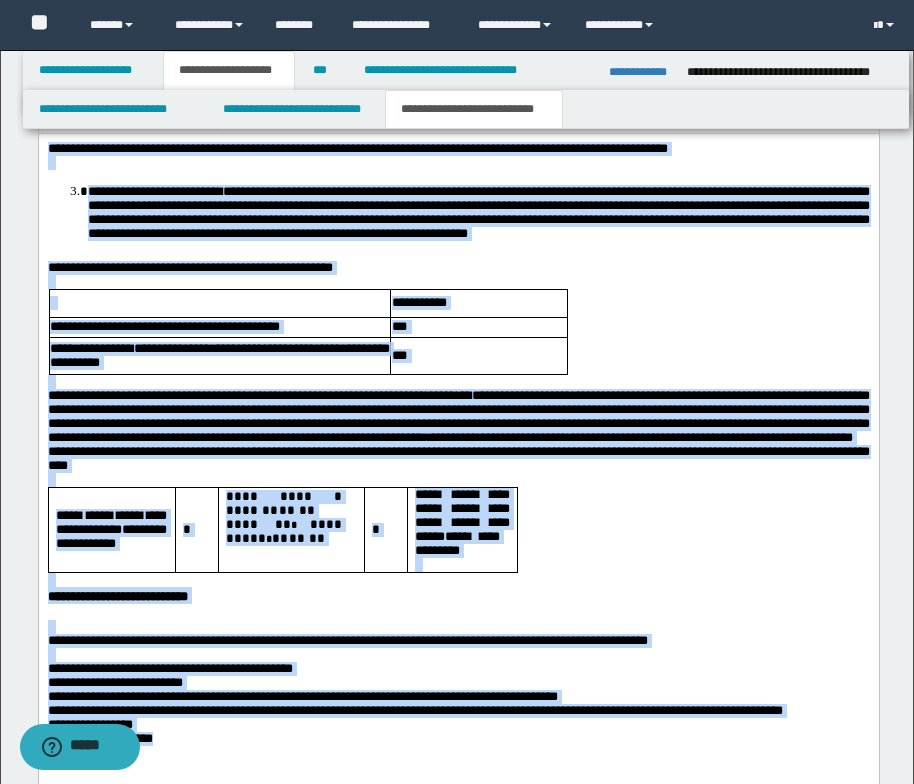 scroll, scrollTop: 1681, scrollLeft: 0, axis: vertical 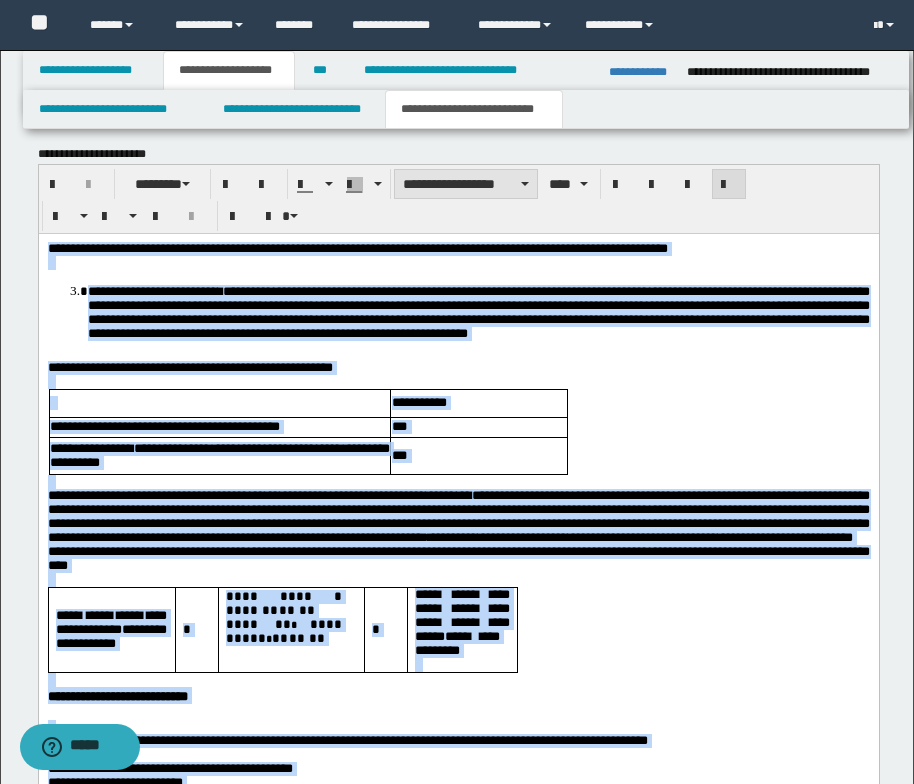 click on "**********" at bounding box center [466, 184] 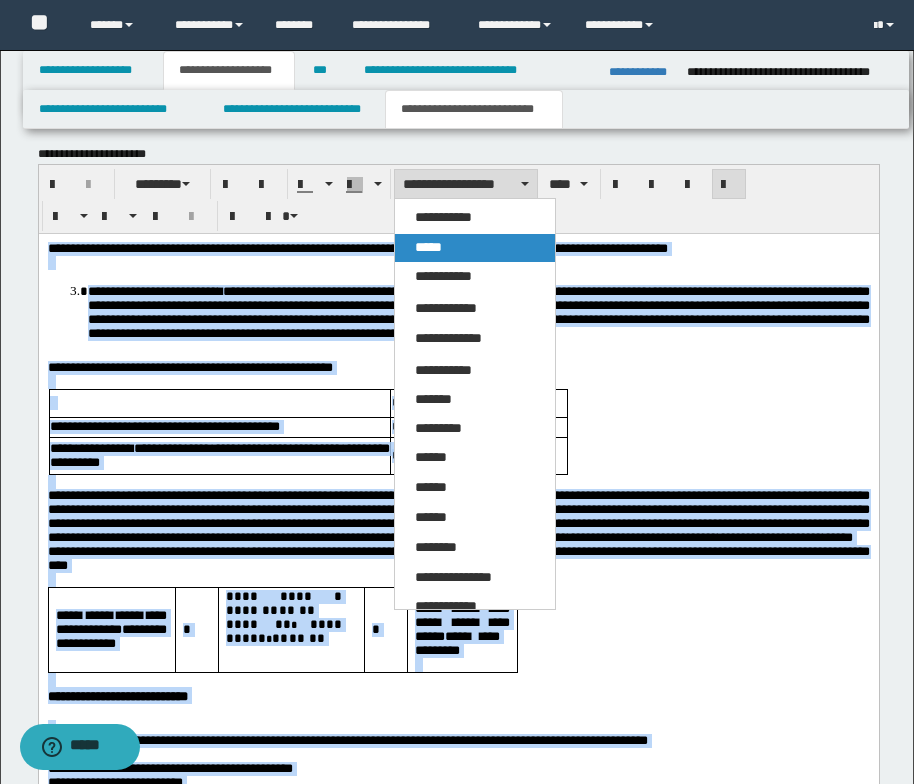 click on "*****" at bounding box center (475, 248) 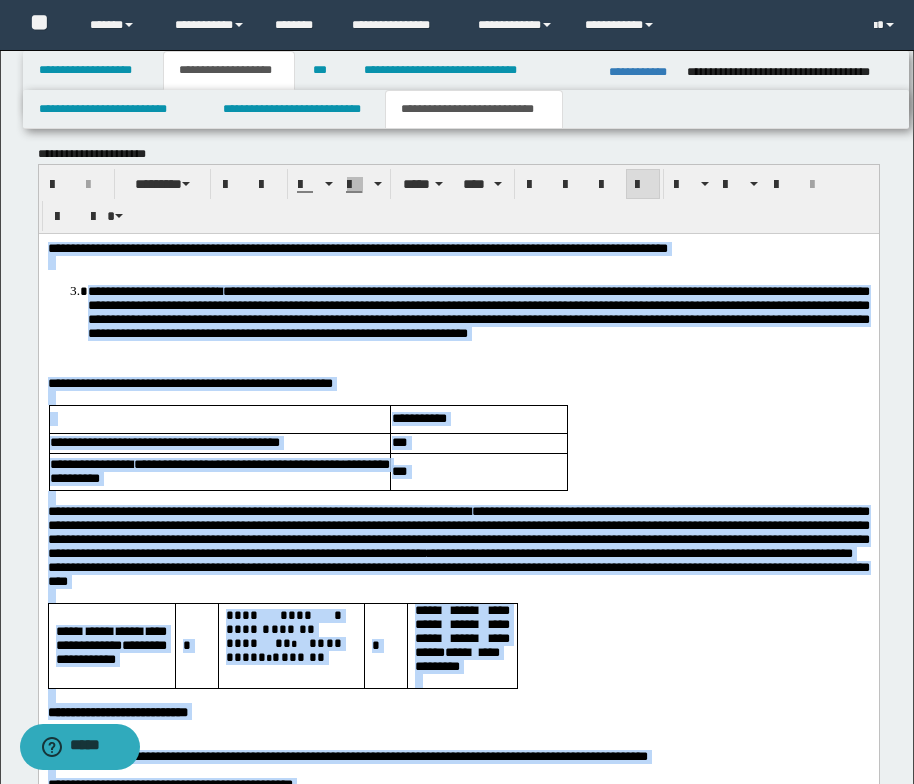 click on "**********" at bounding box center [458, 577] 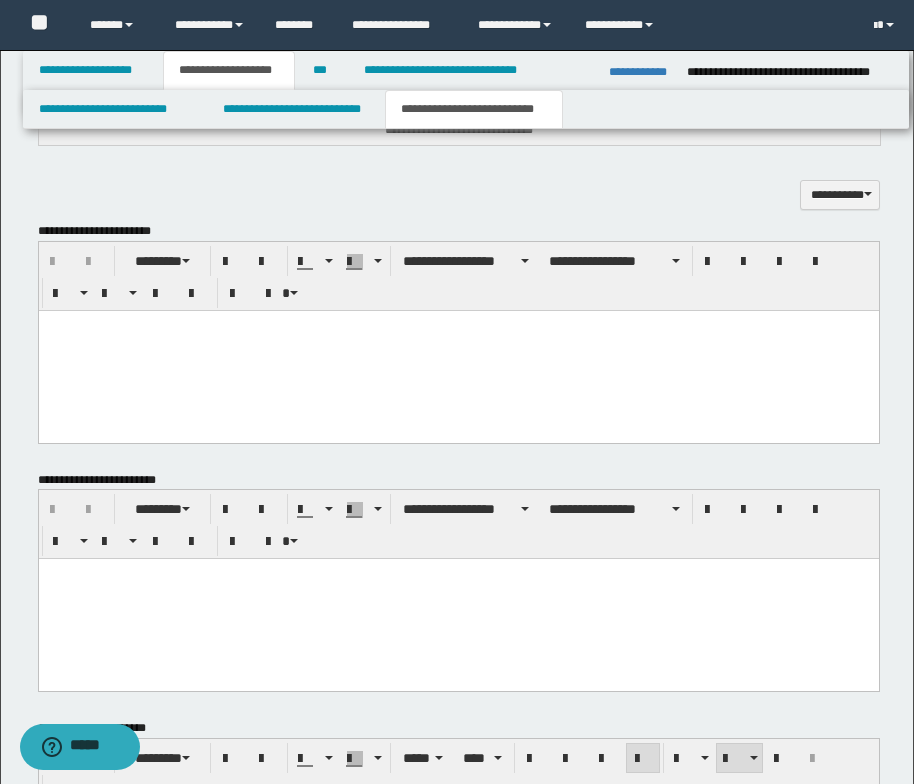 scroll, scrollTop: 1081, scrollLeft: 0, axis: vertical 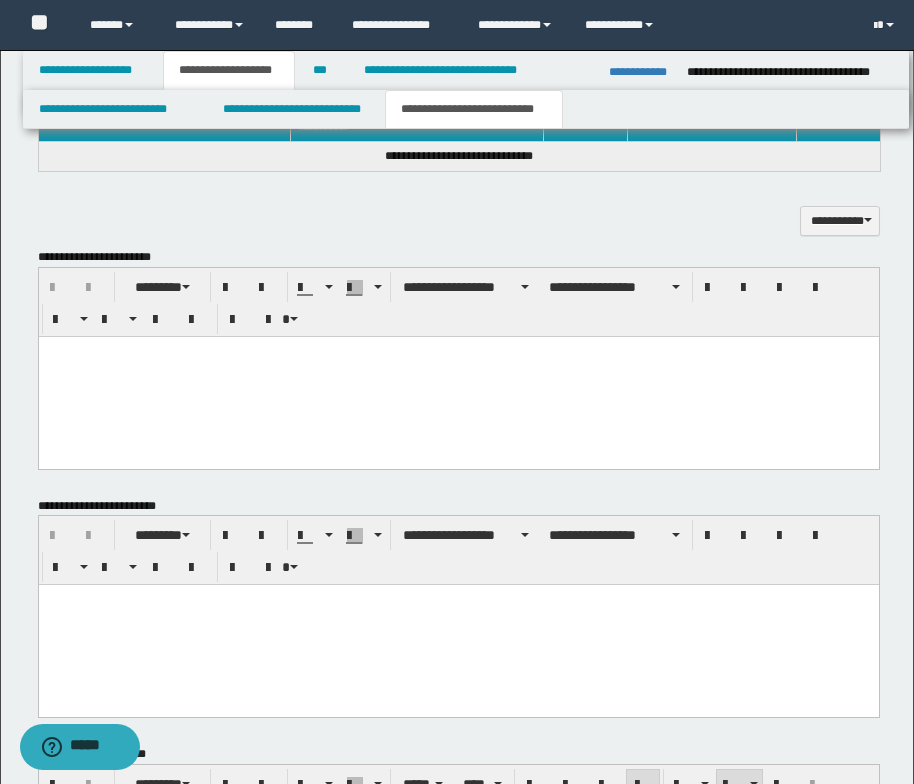click at bounding box center (458, 351) 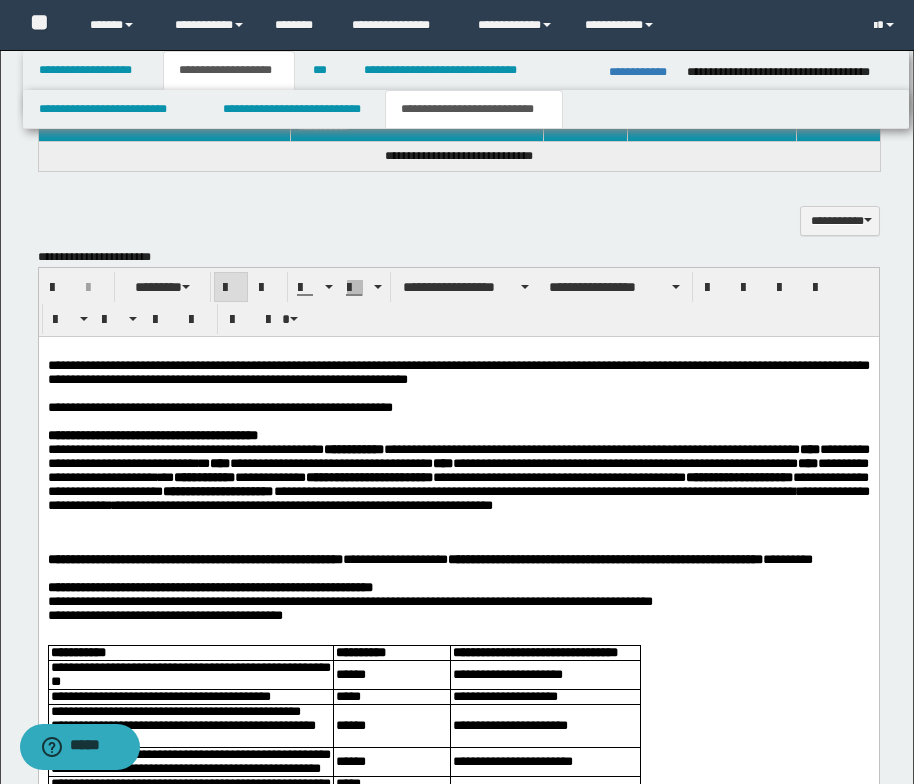 click on "**********" at bounding box center [458, 979] 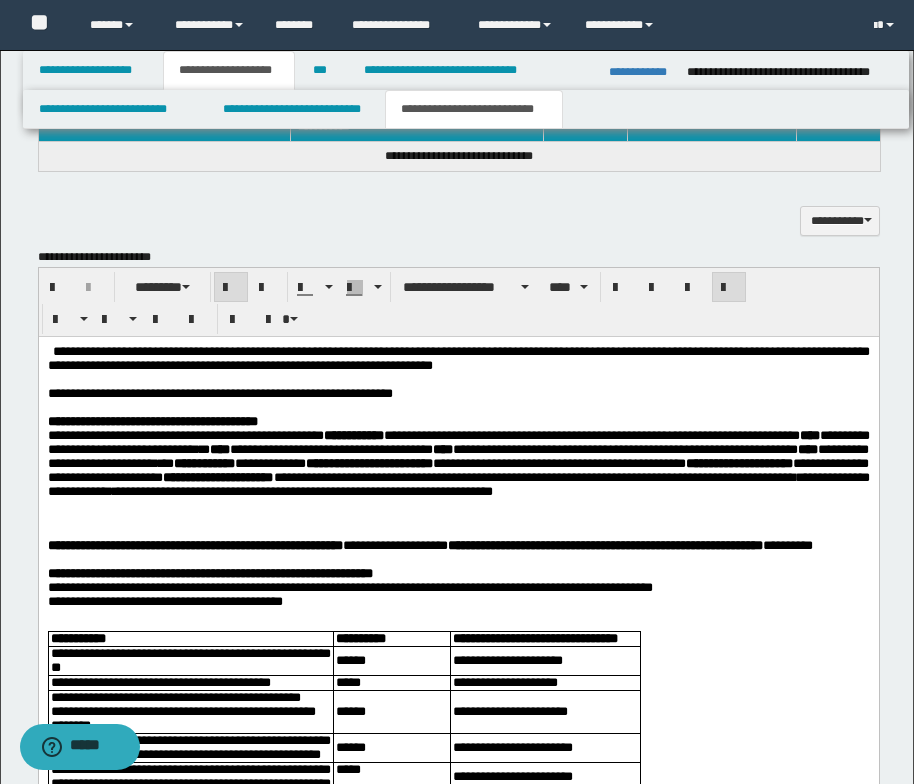 type 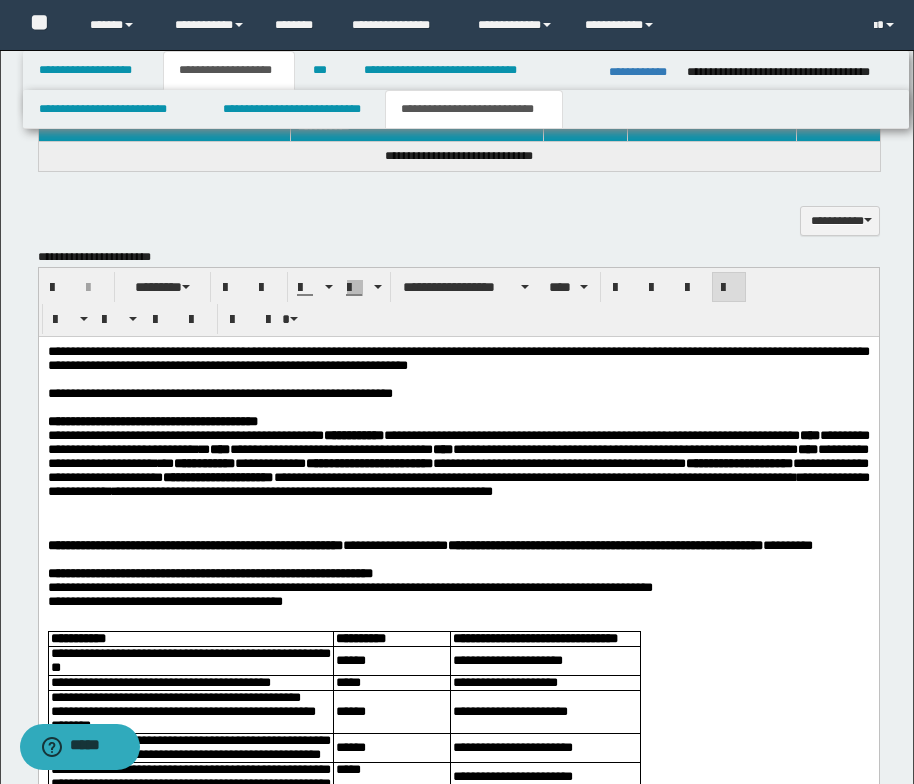 click on "**********" at bounding box center [458, 972] 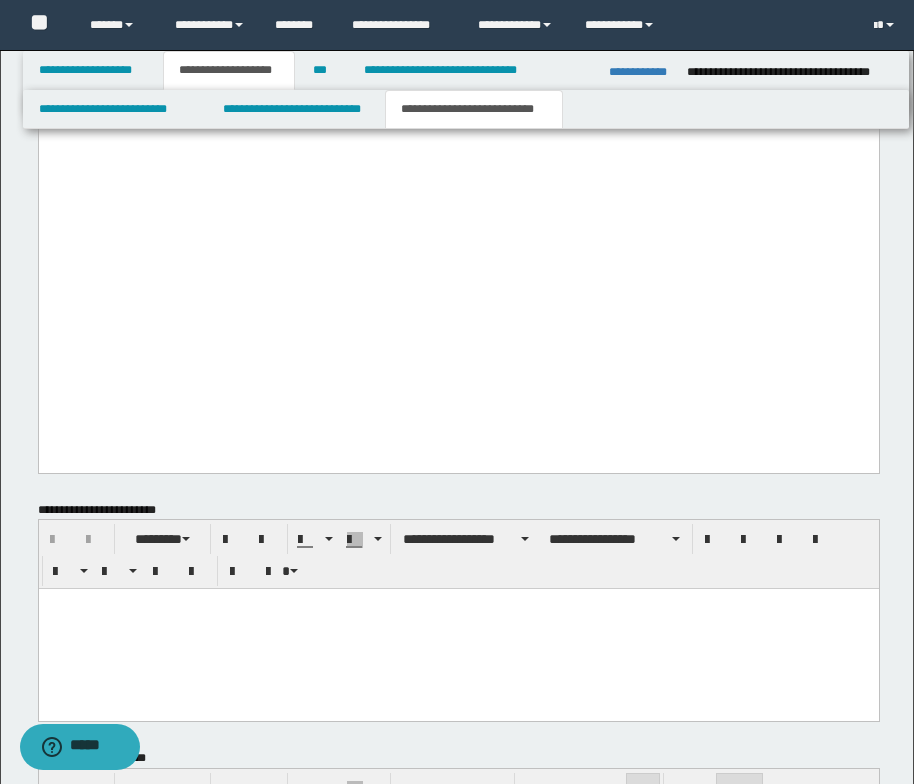 scroll, scrollTop: 2681, scrollLeft: 0, axis: vertical 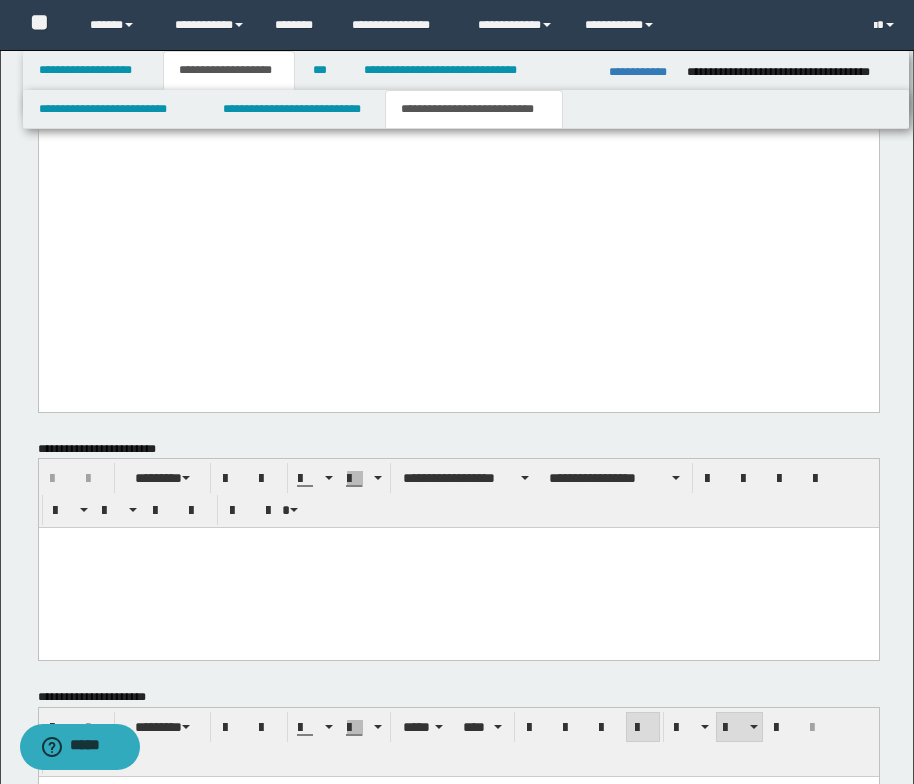 drag, startPoint x: 45, startPoint y: -1251, endPoint x: 162, endPoint y: -1218, distance: 121.5648 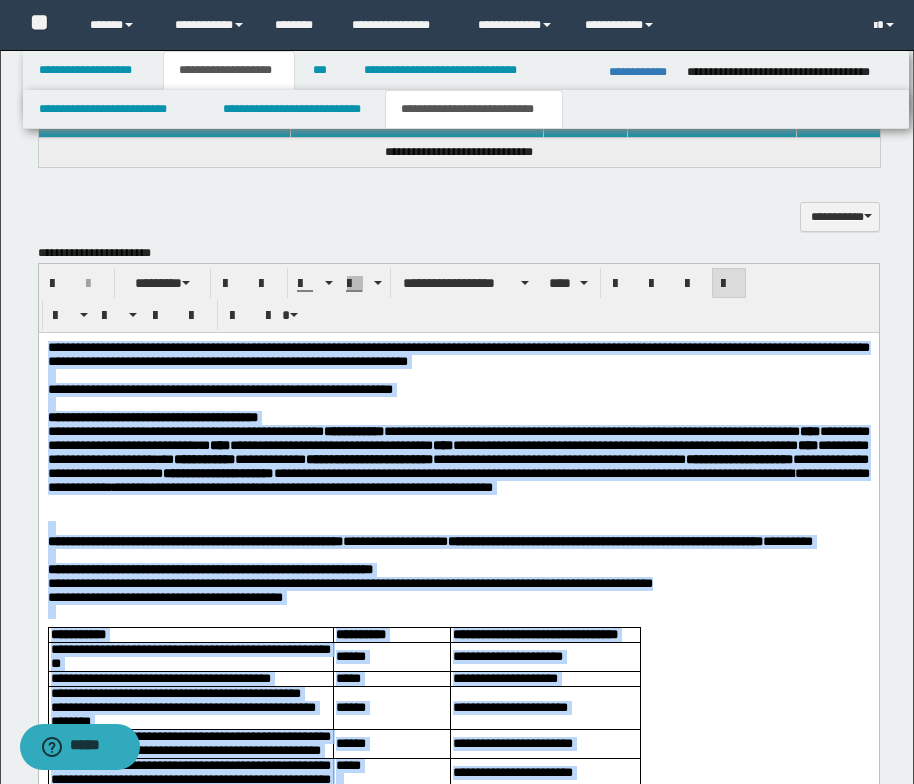 scroll, scrollTop: 1081, scrollLeft: 0, axis: vertical 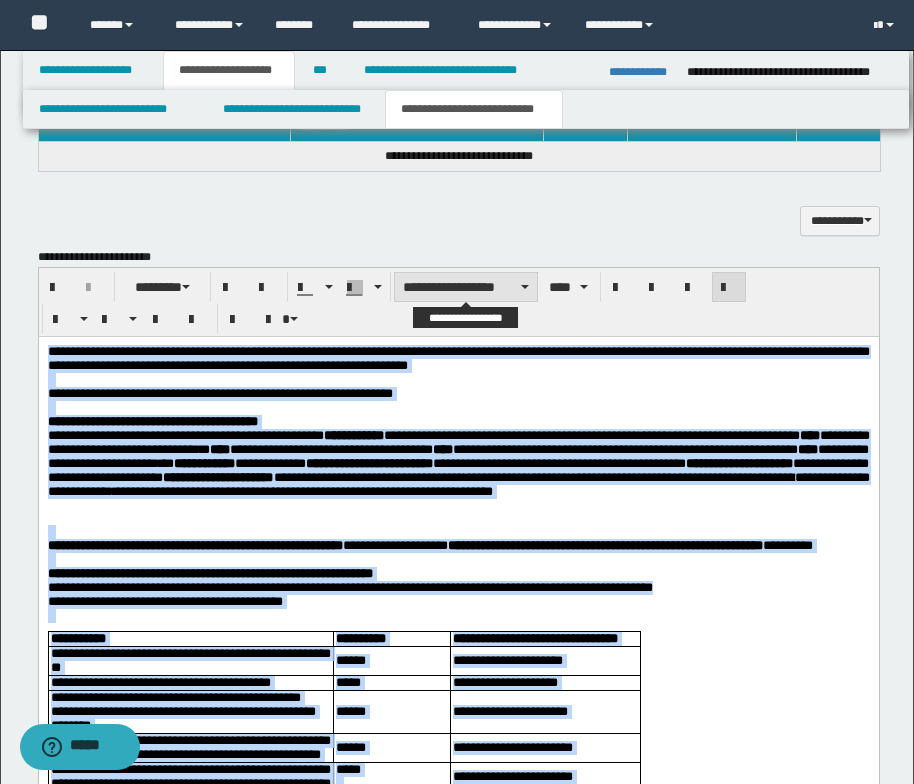 click at bounding box center [525, 287] 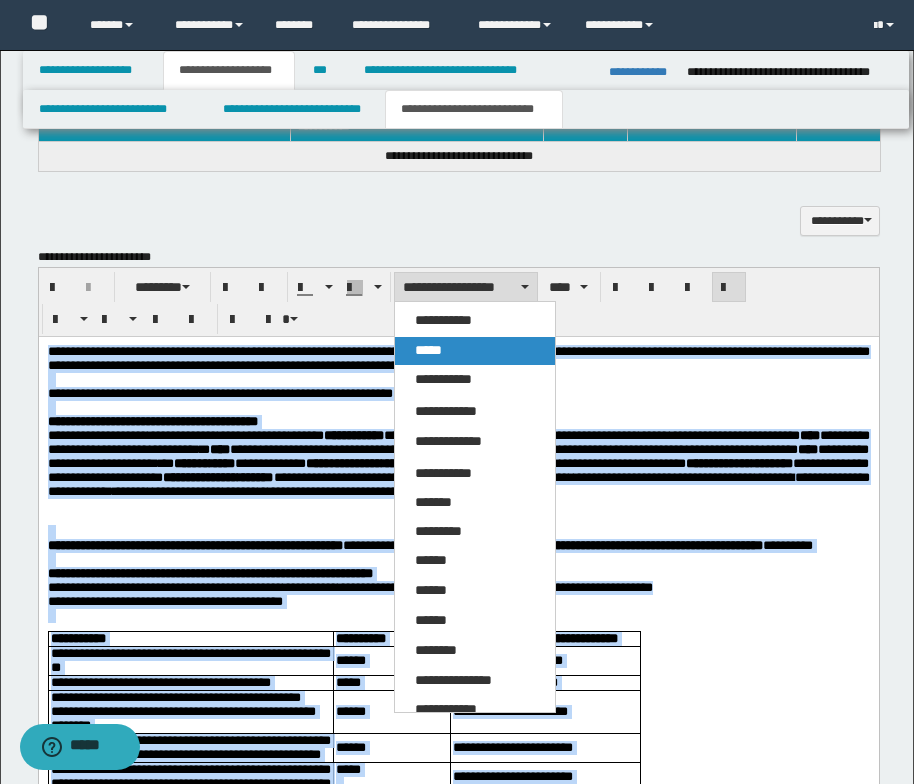 click on "*****" at bounding box center (475, 351) 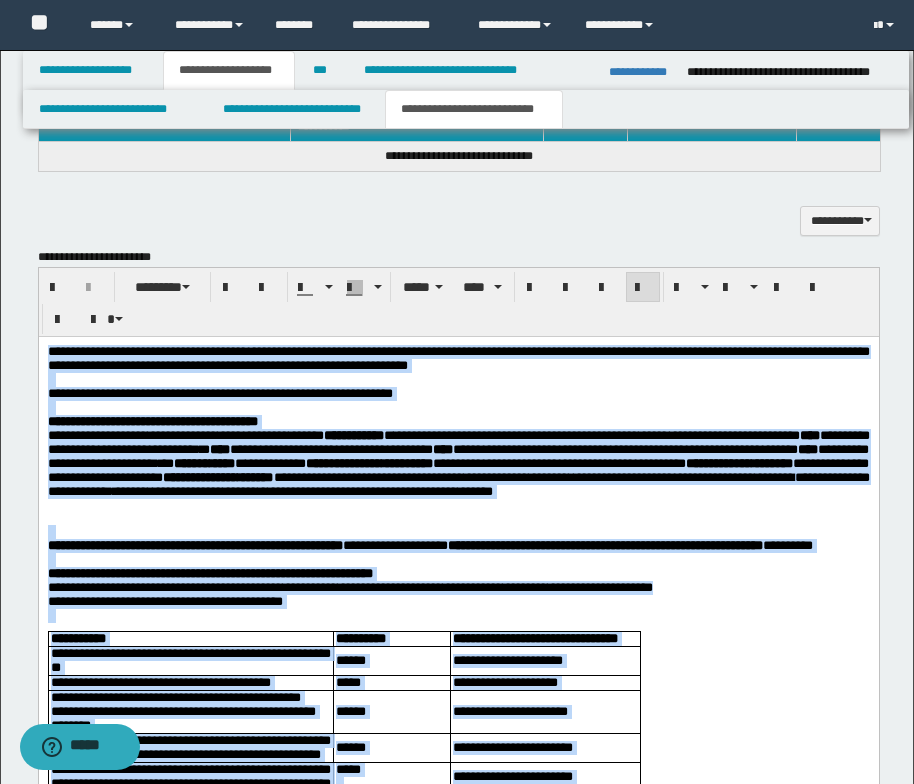 click on "**********" at bounding box center (458, 393) 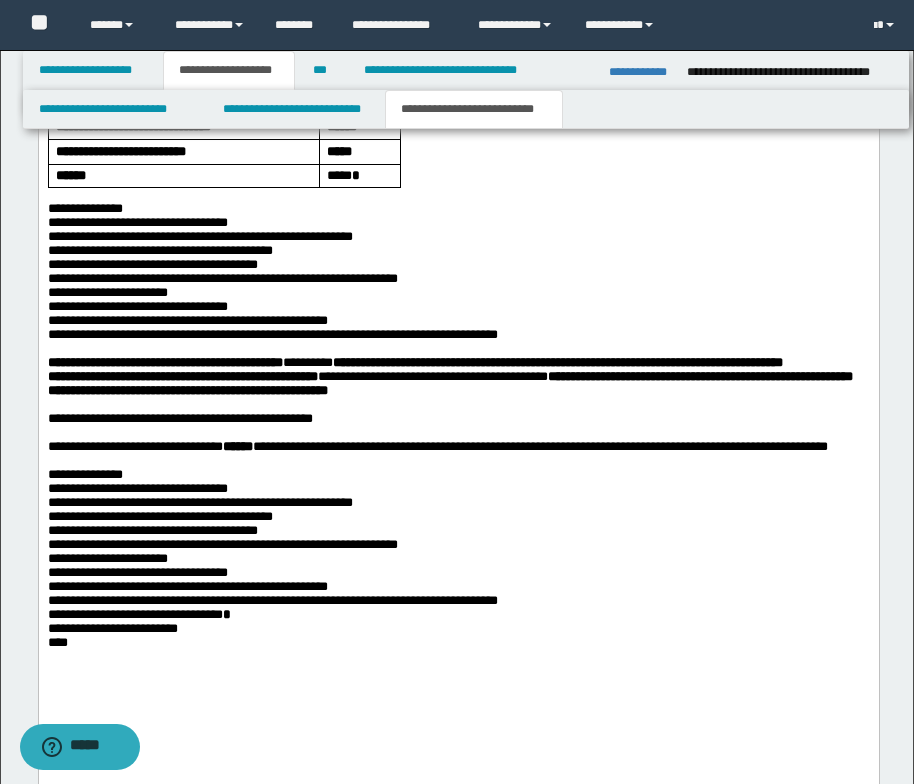 scroll, scrollTop: 2181, scrollLeft: 0, axis: vertical 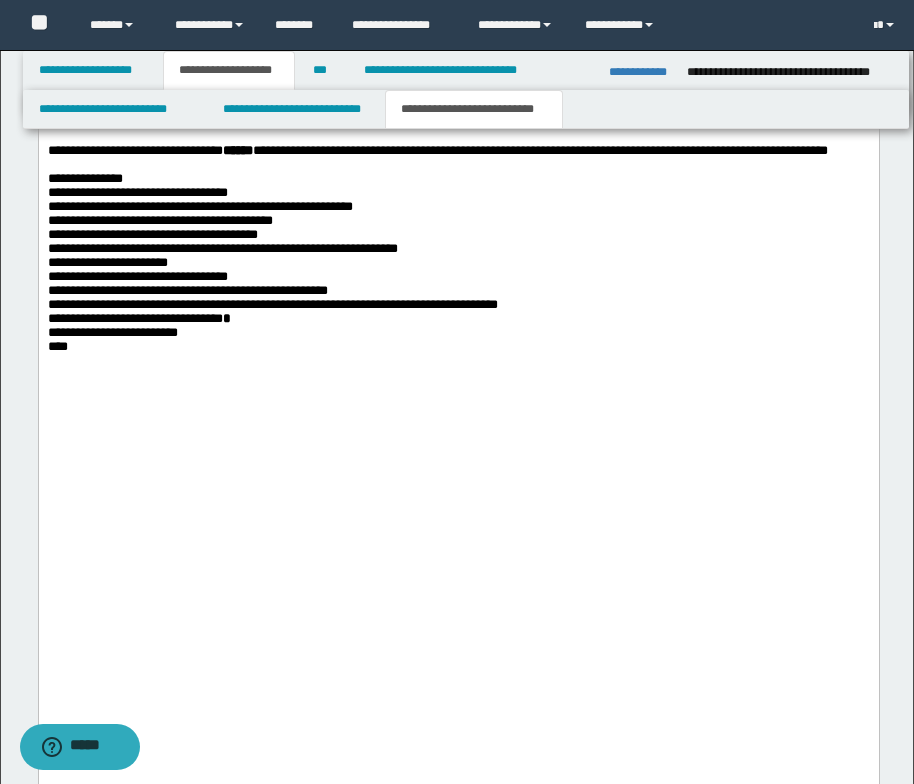 click on "**********" at bounding box center [272, 304] 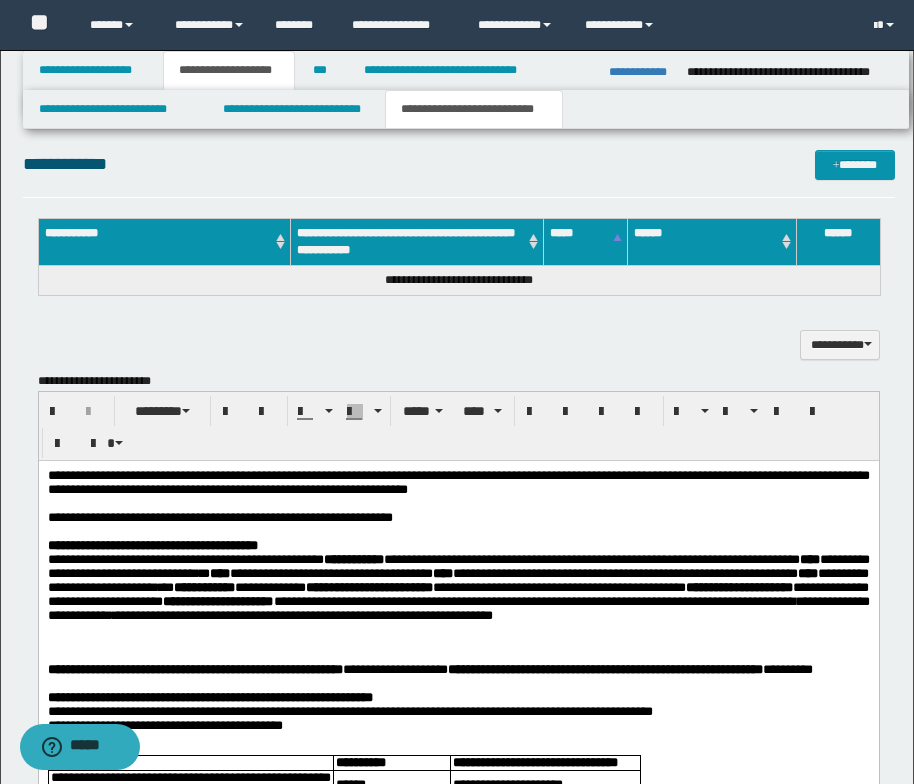 scroll, scrollTop: 981, scrollLeft: 0, axis: vertical 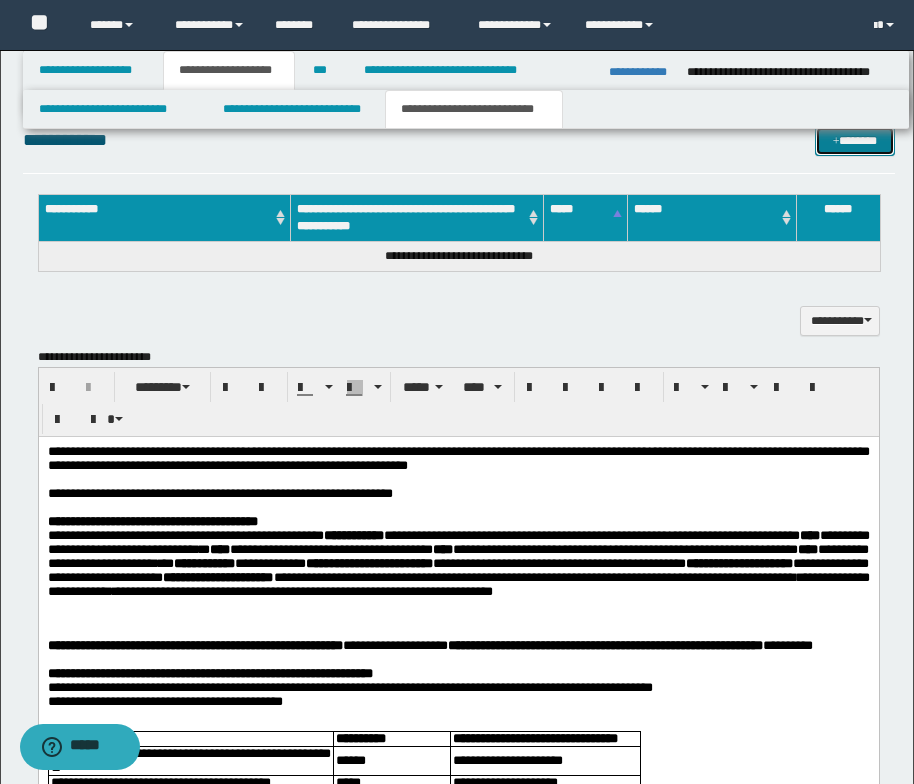 click at bounding box center (836, 142) 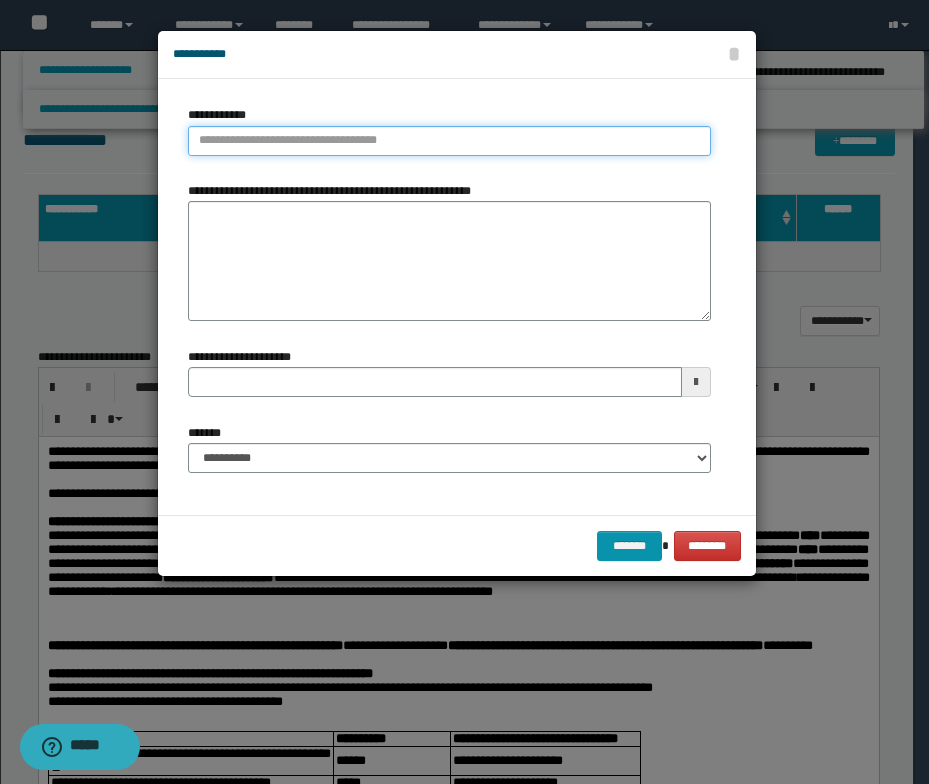 click on "**********" at bounding box center (449, 141) 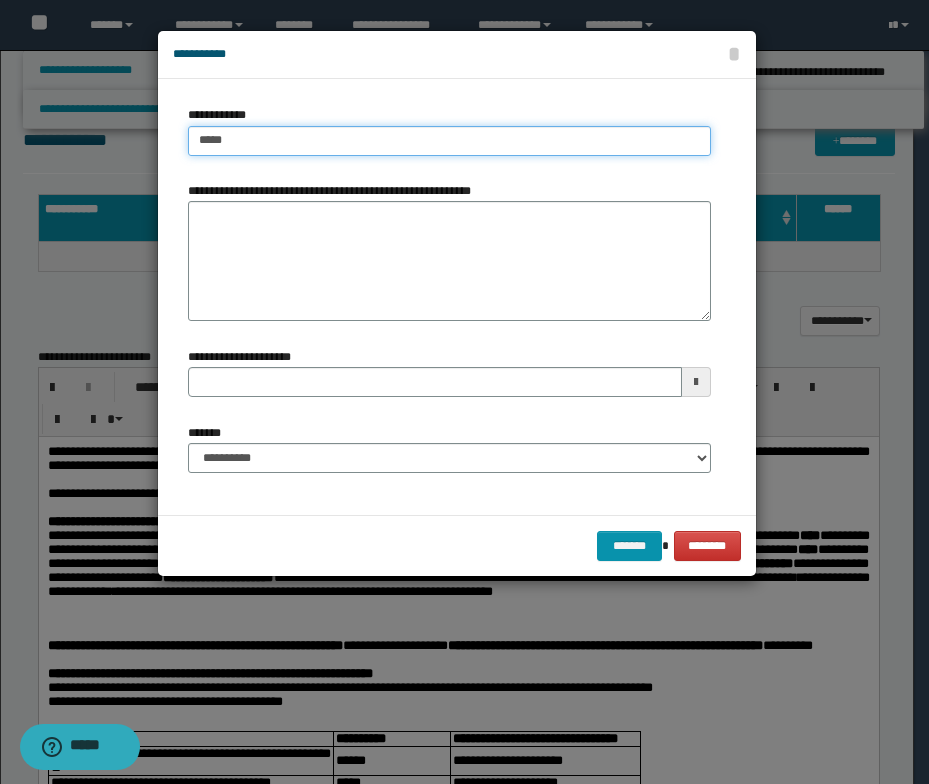 type 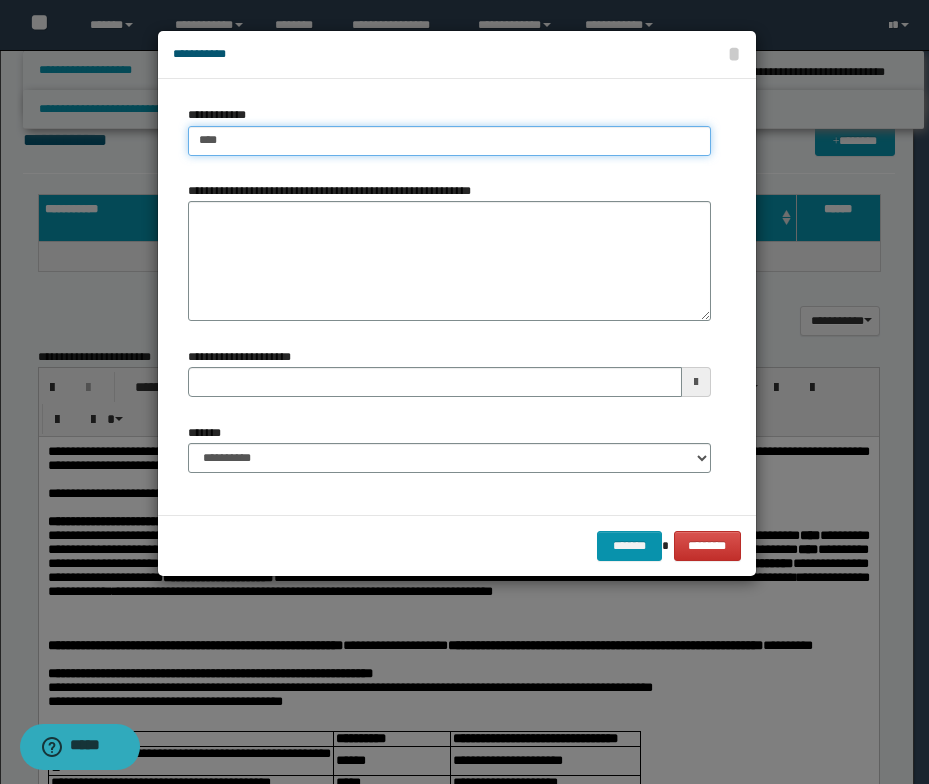 type on "****" 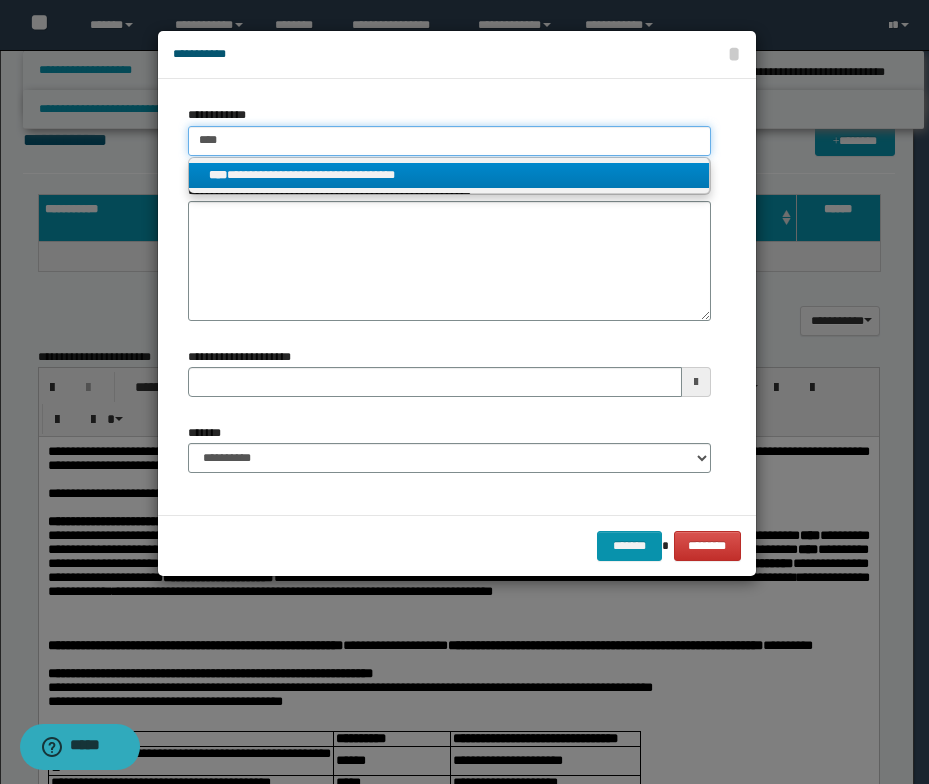 type on "****" 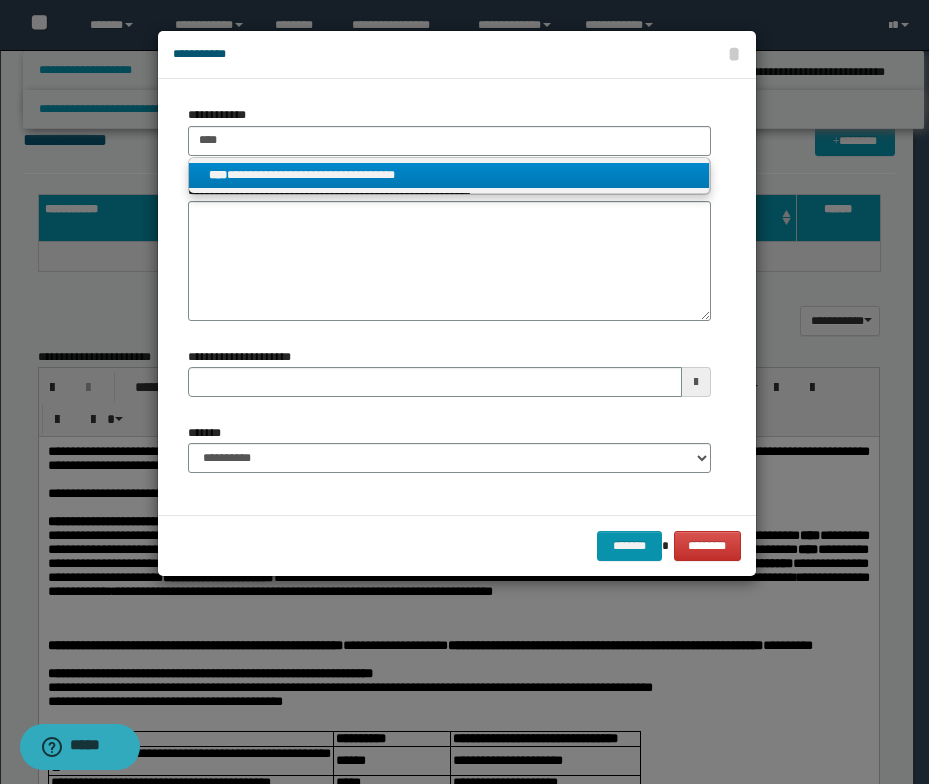 click on "**********" at bounding box center [449, 175] 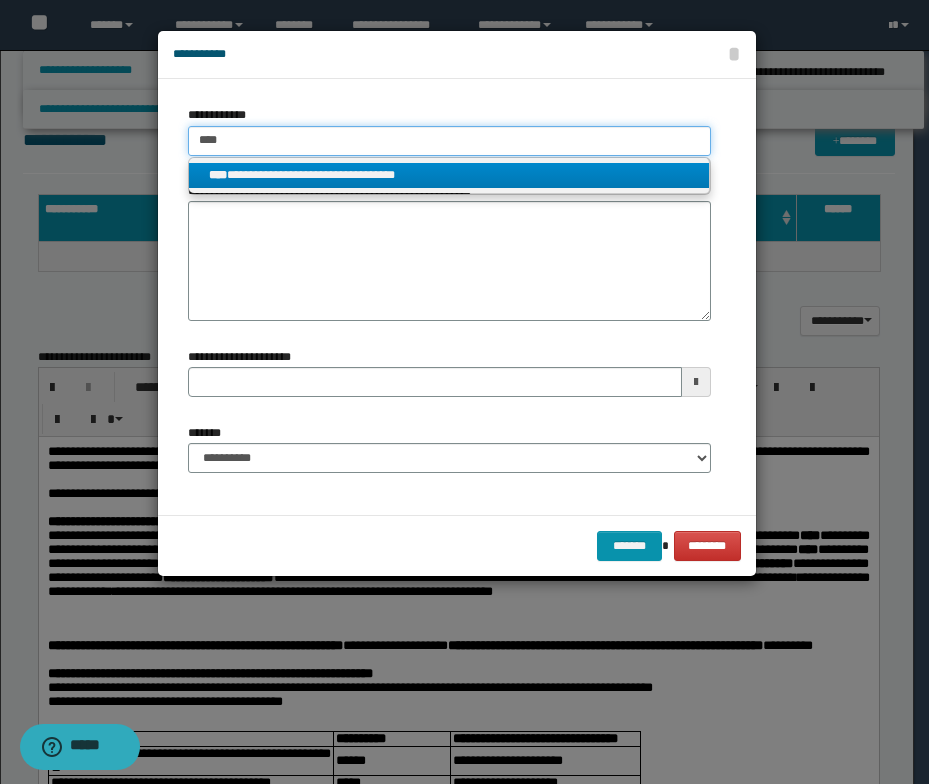 type 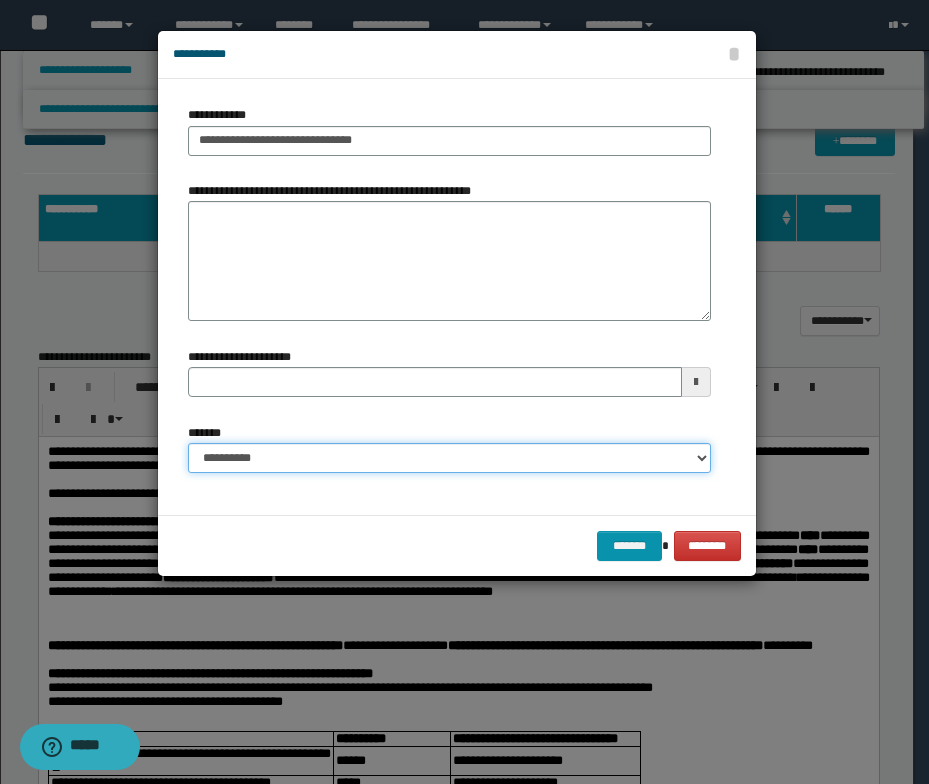 click on "**********" at bounding box center (449, 458) 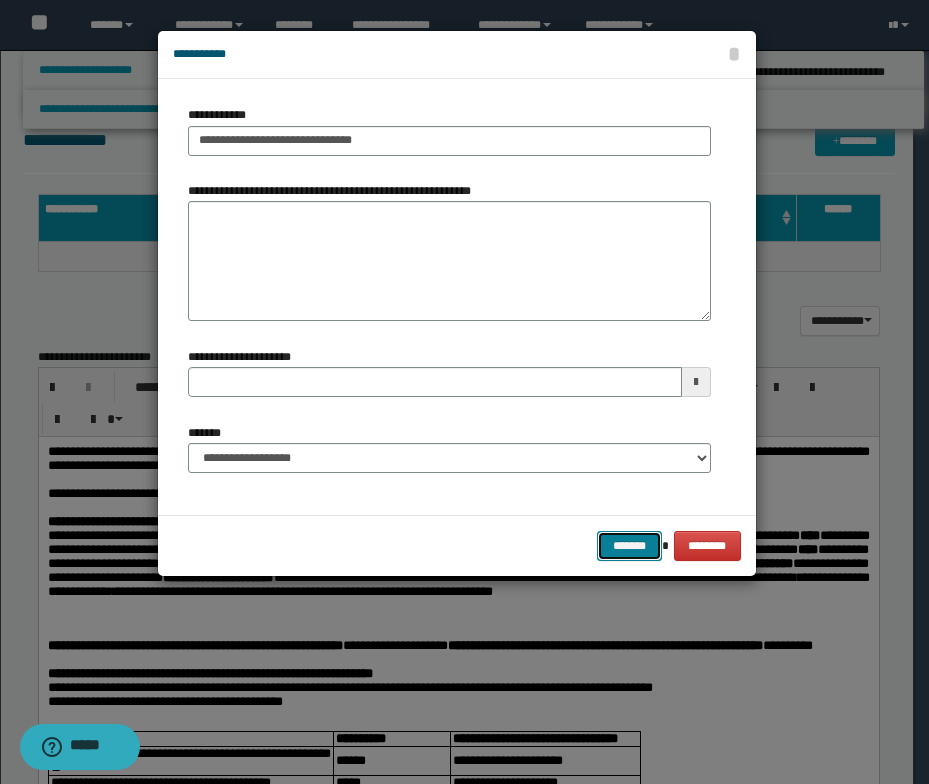 click on "*******" at bounding box center (629, 546) 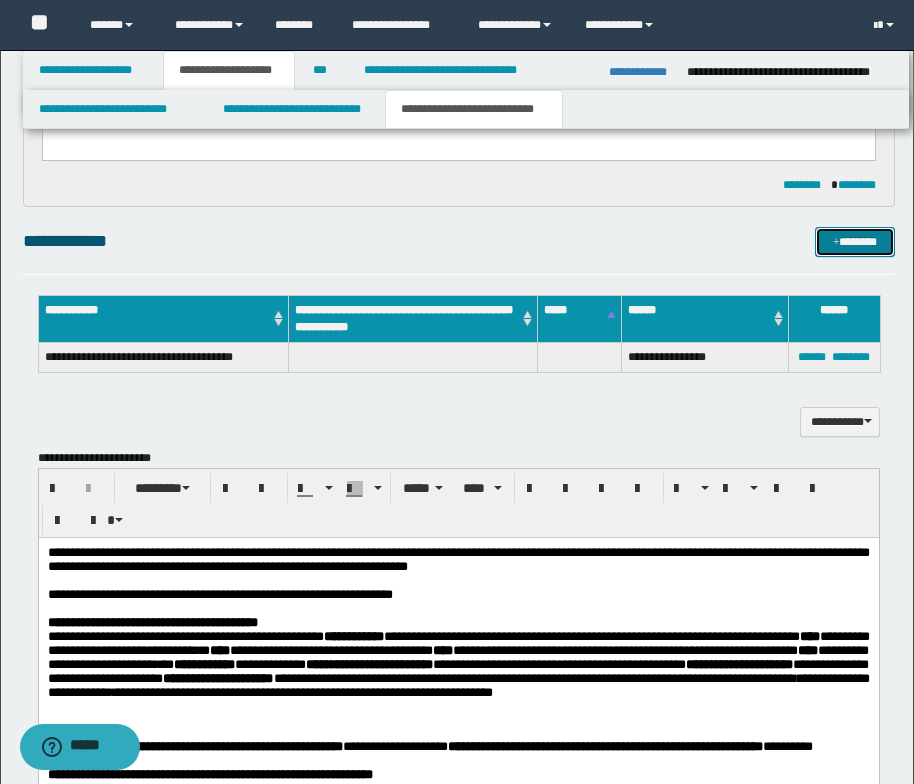 scroll, scrollTop: 881, scrollLeft: 0, axis: vertical 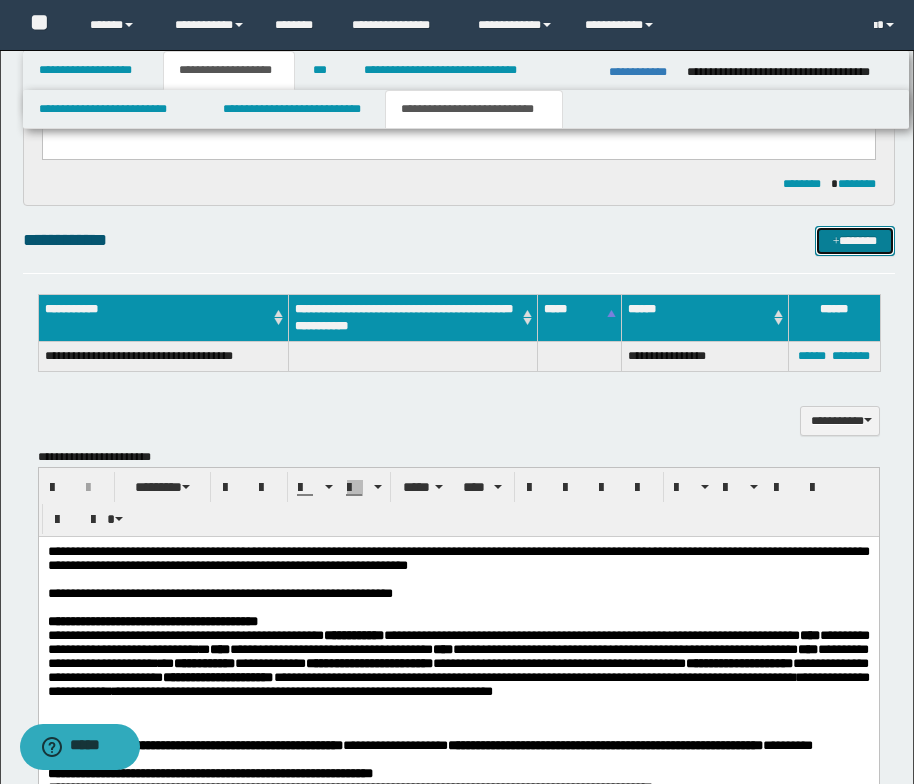 click at bounding box center [836, 242] 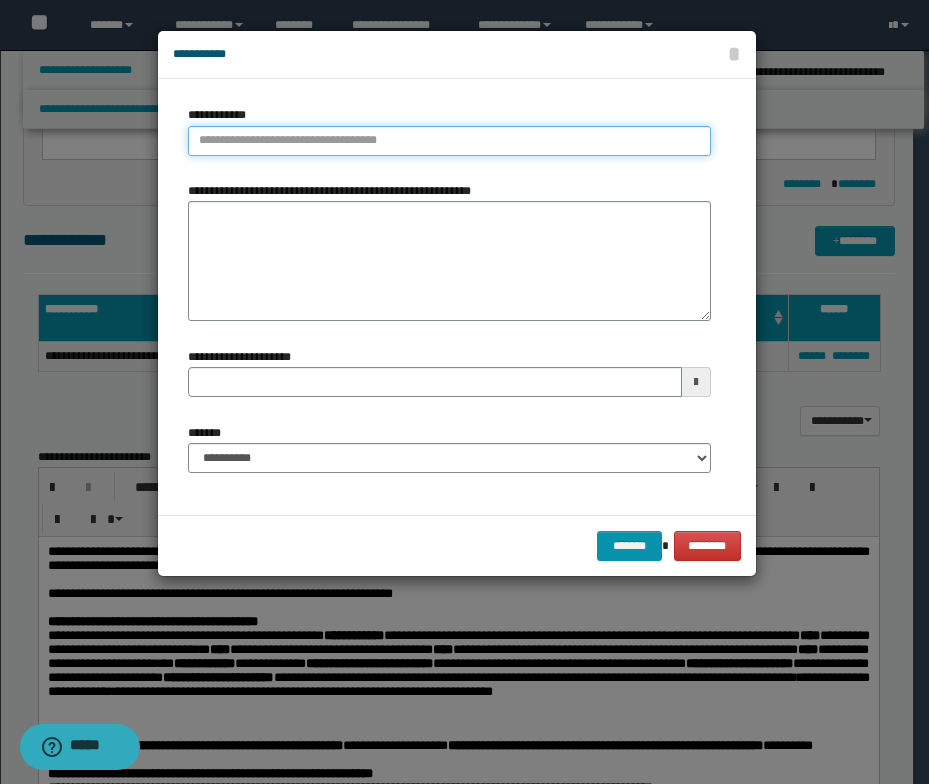 type on "**********" 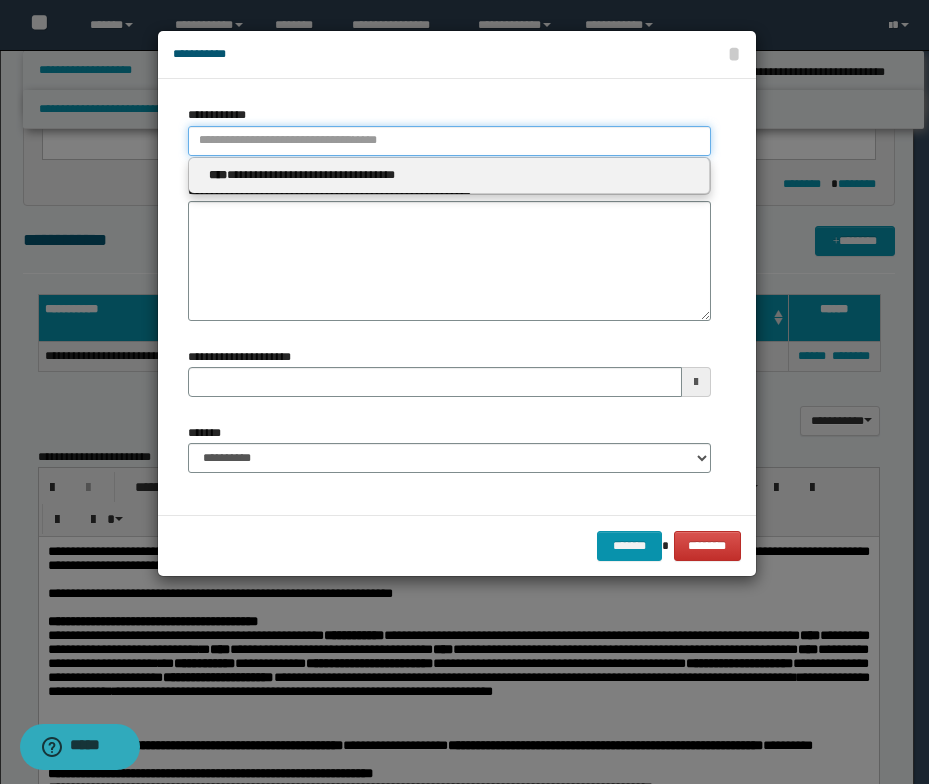 click on "**********" at bounding box center [449, 141] 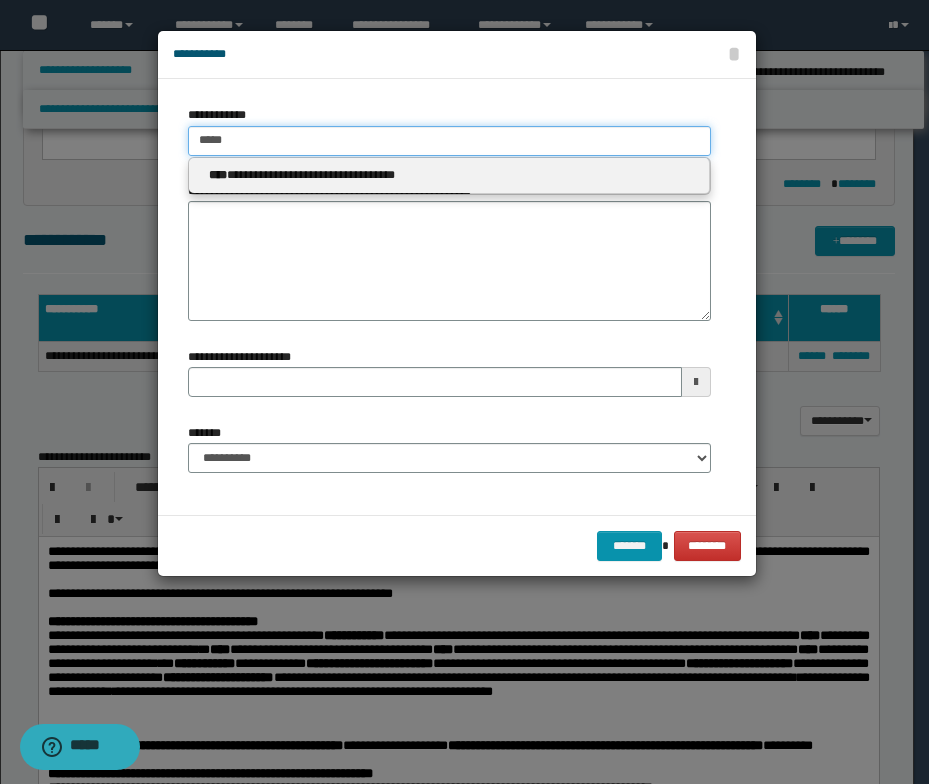 type 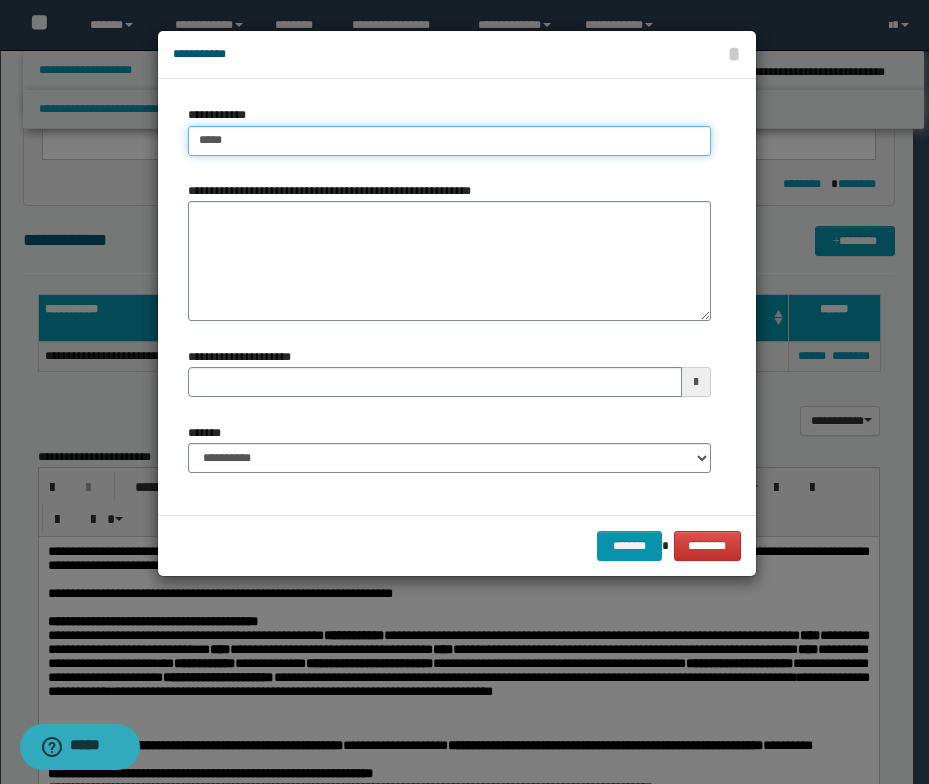 type on "****" 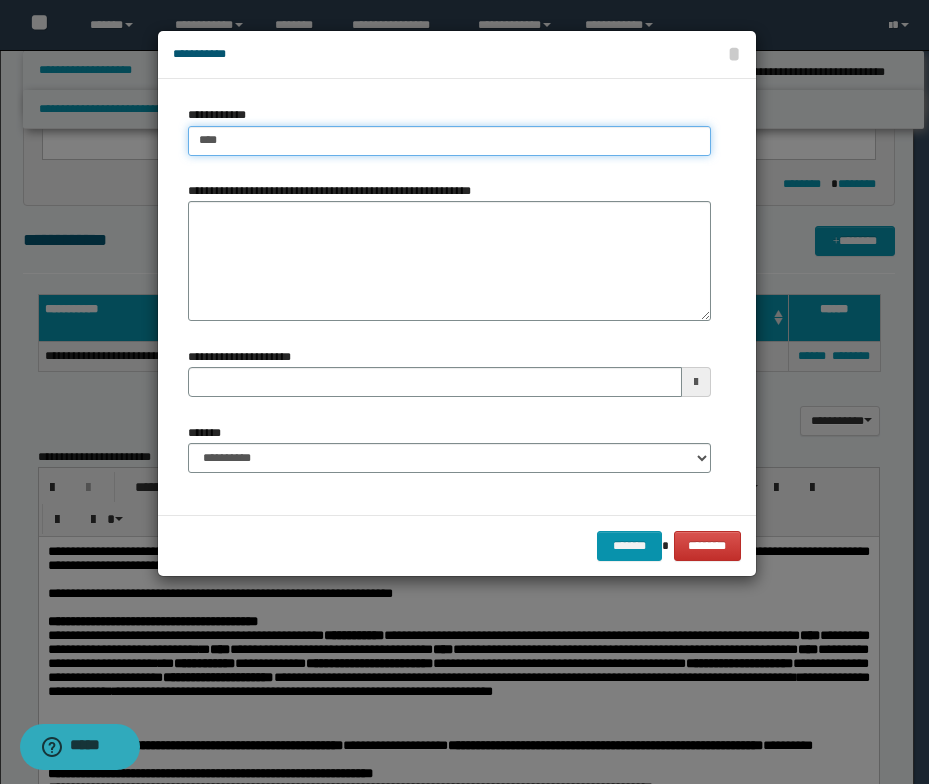 type on "****" 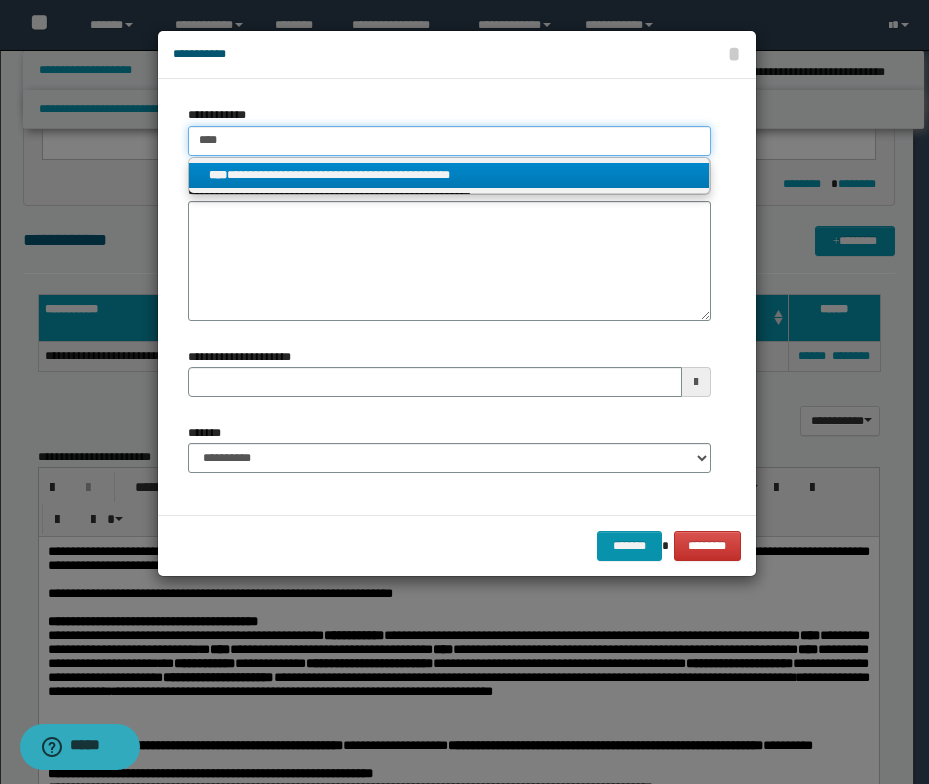 type on "****" 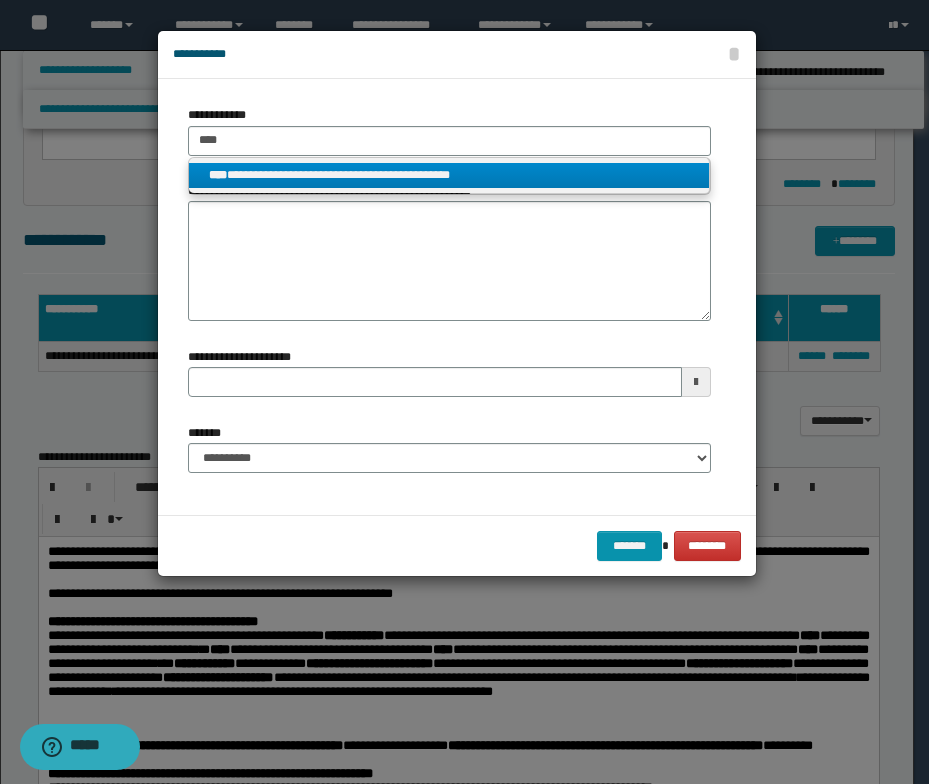 click on "**********" at bounding box center (449, 175) 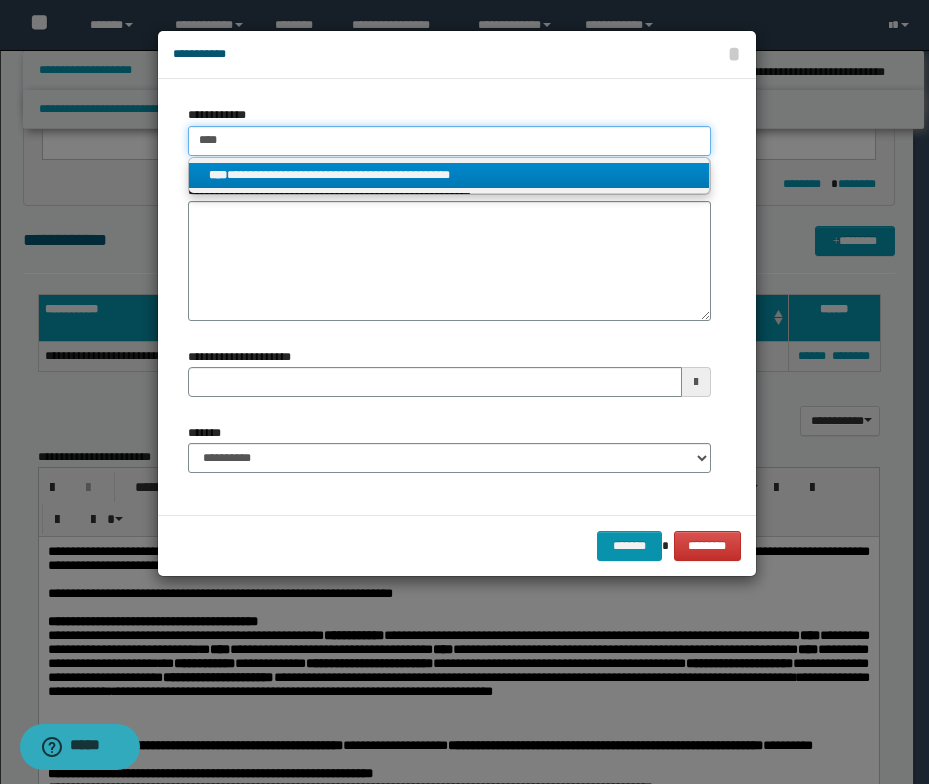 type 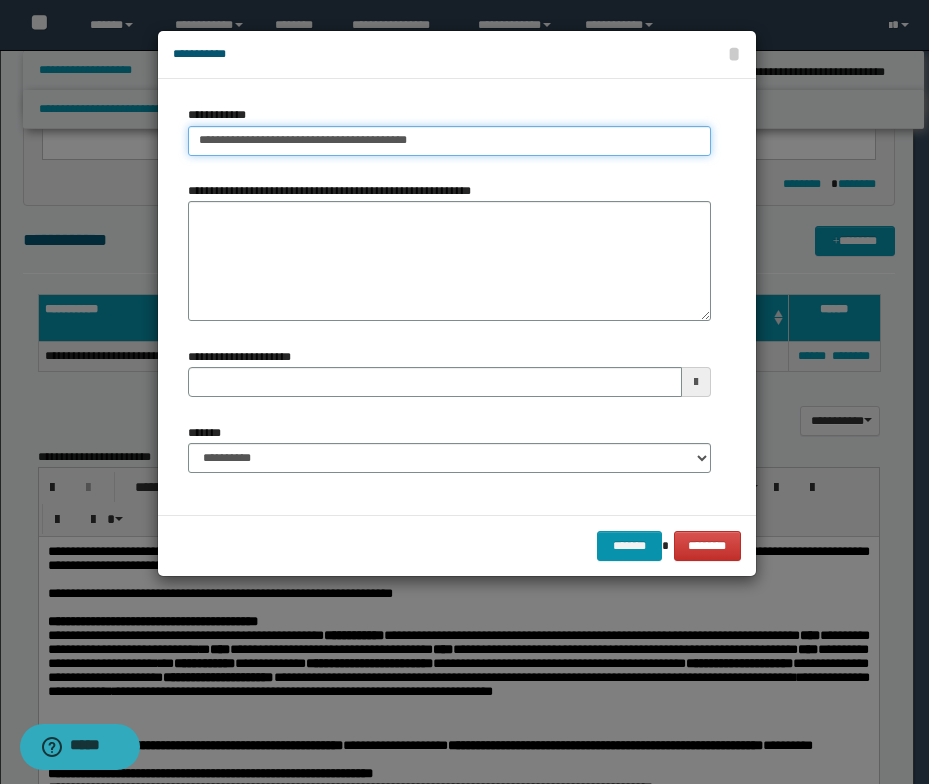 type on "**********" 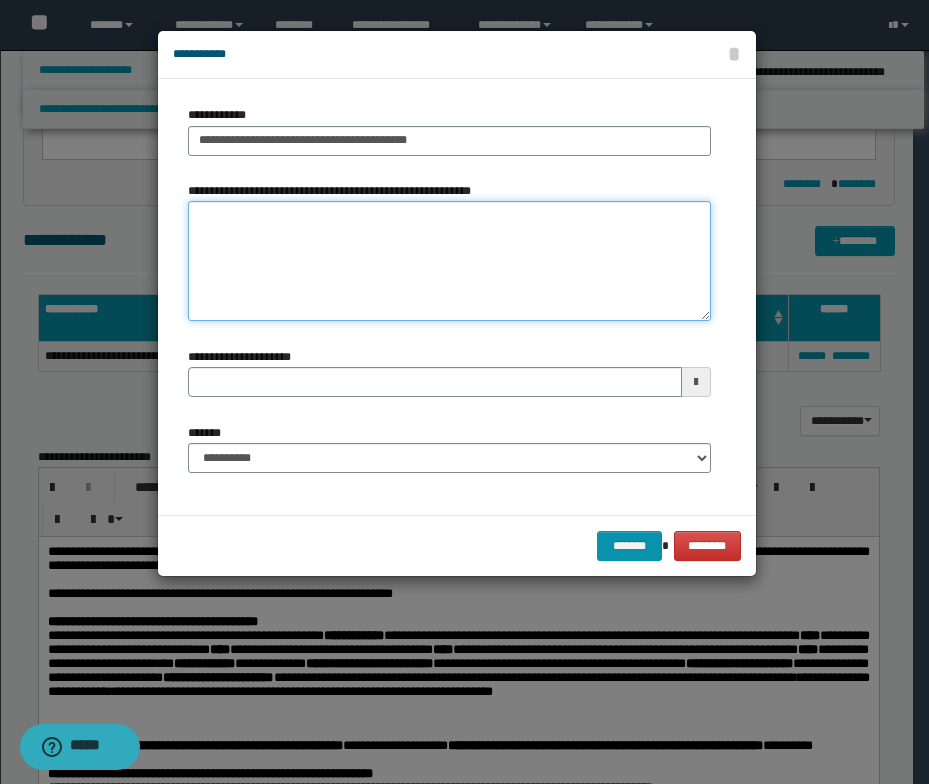 type 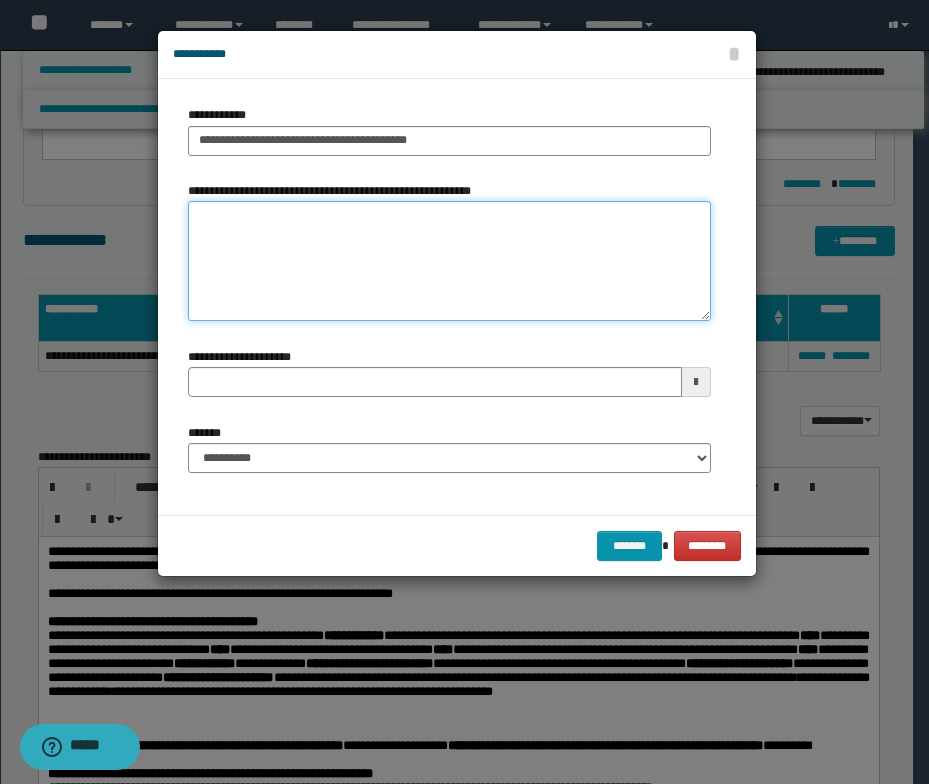 click on "**********" at bounding box center (449, 261) 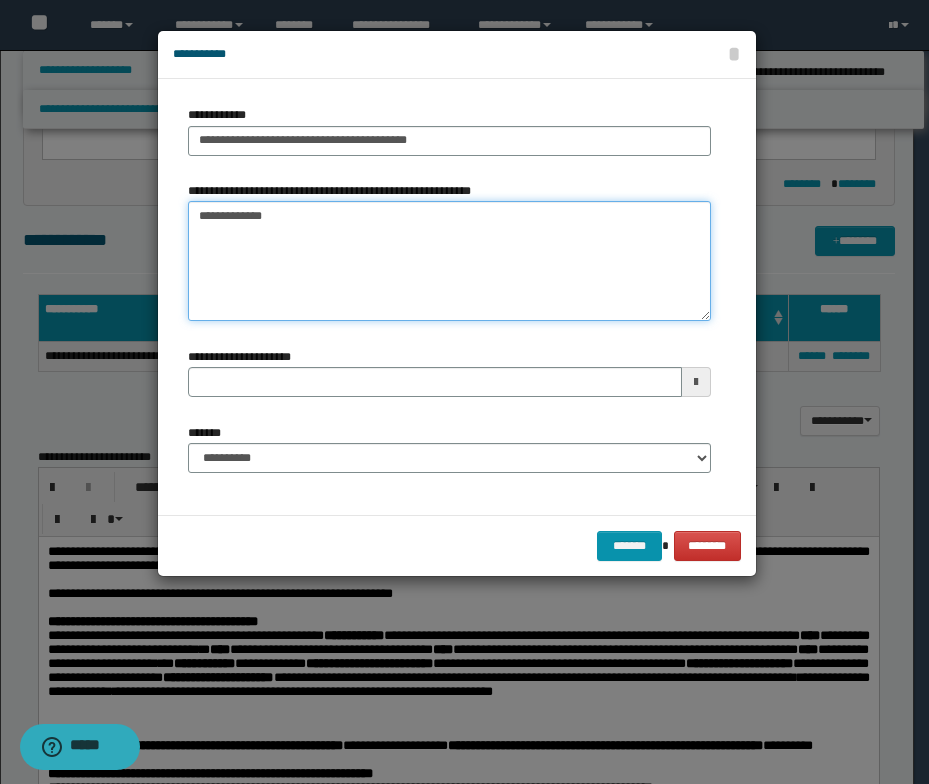 type on "**********" 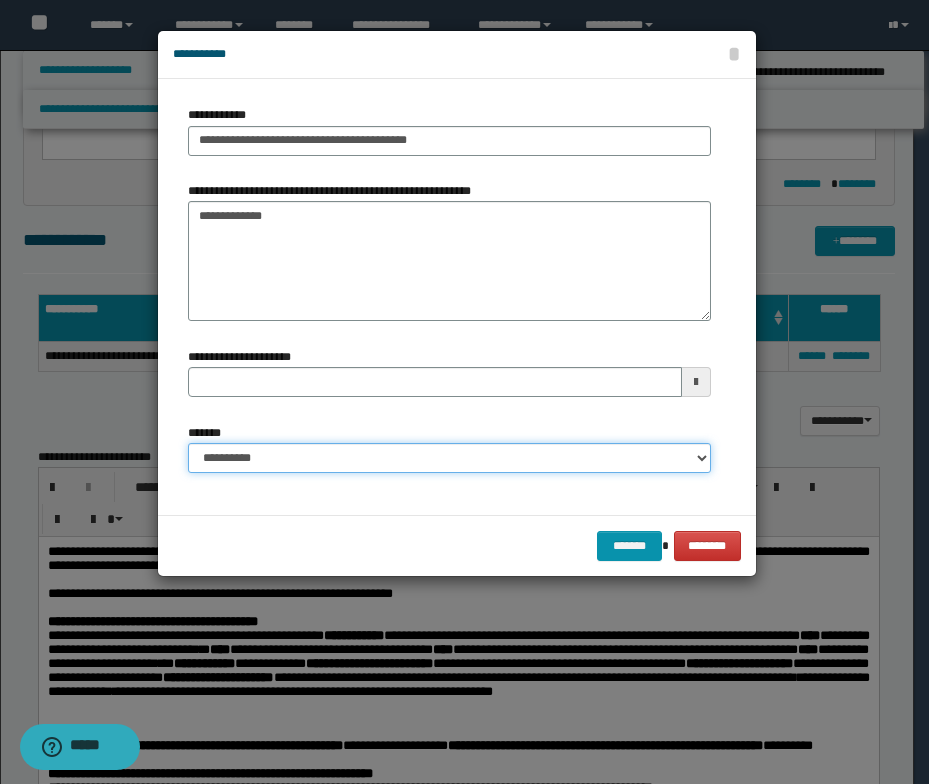 click on "**********" at bounding box center (449, 458) 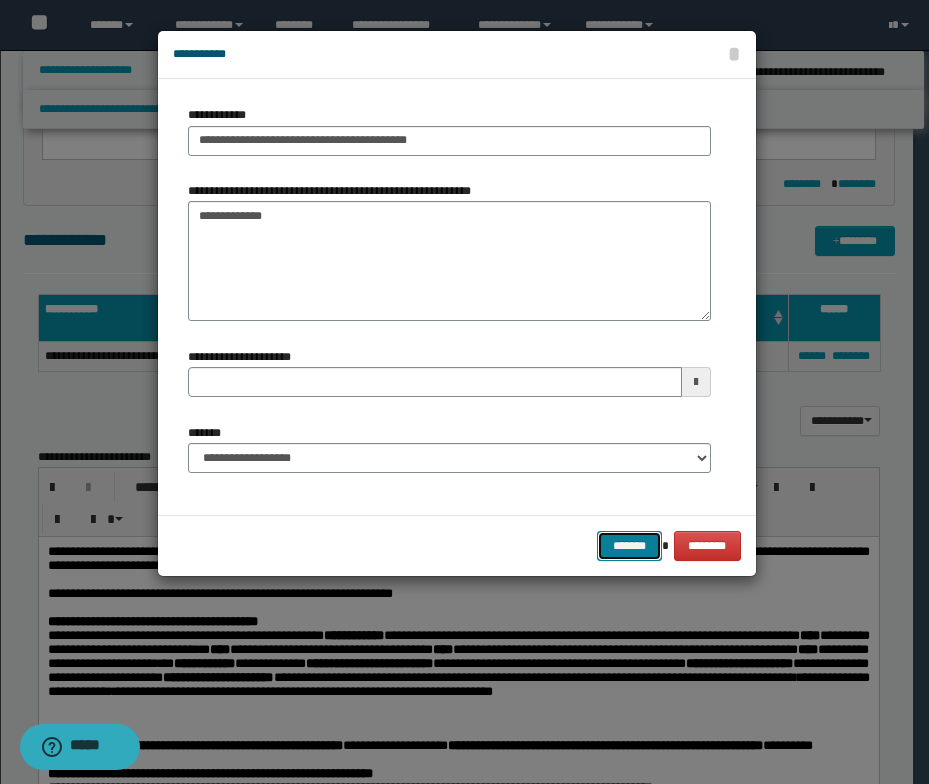 click on "*******" at bounding box center (629, 546) 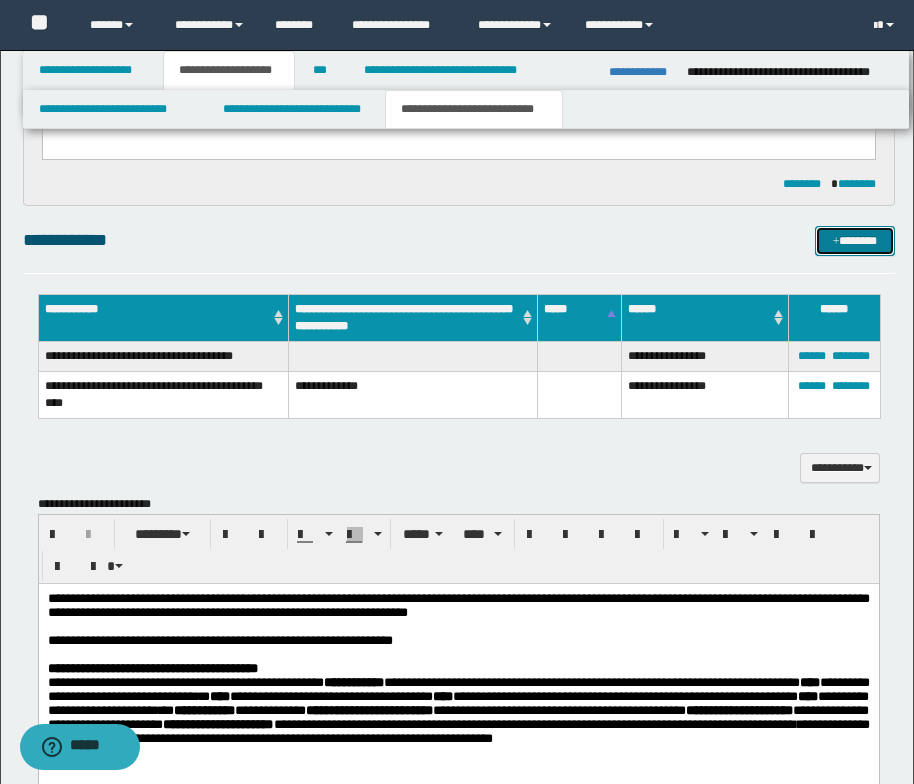 click at bounding box center [836, 242] 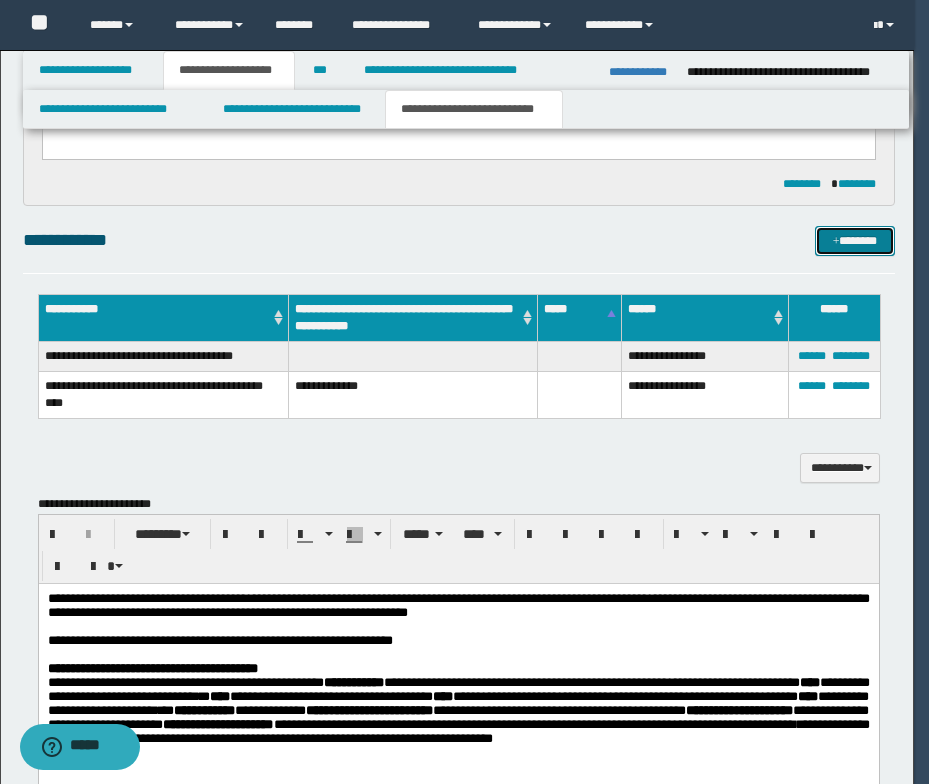 type 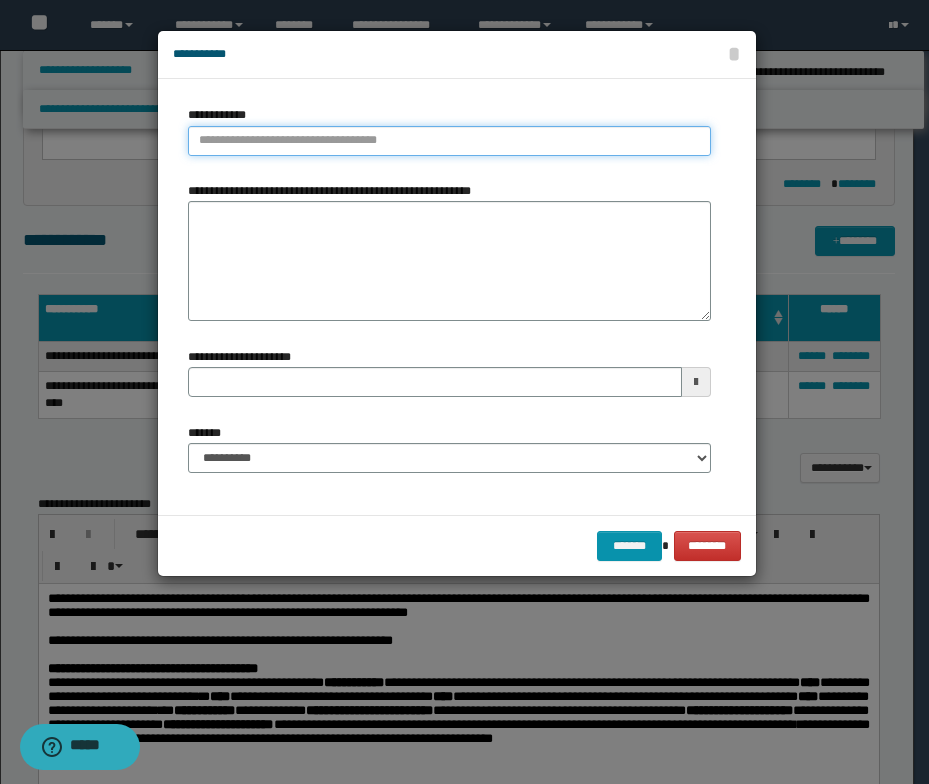 type on "**********" 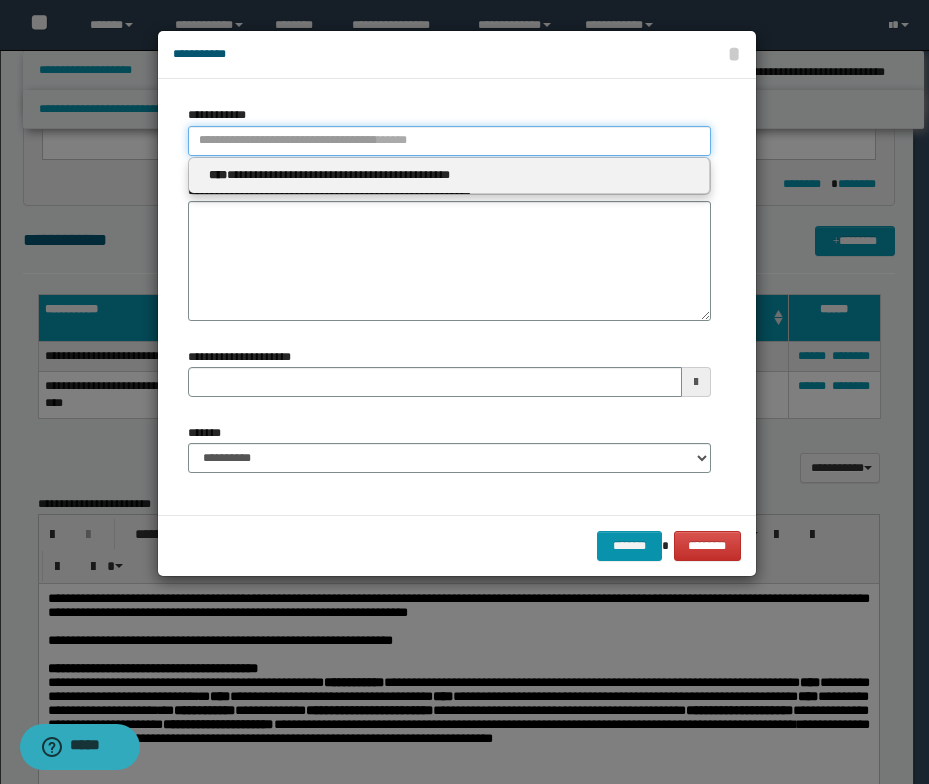 click on "**********" at bounding box center [449, 141] 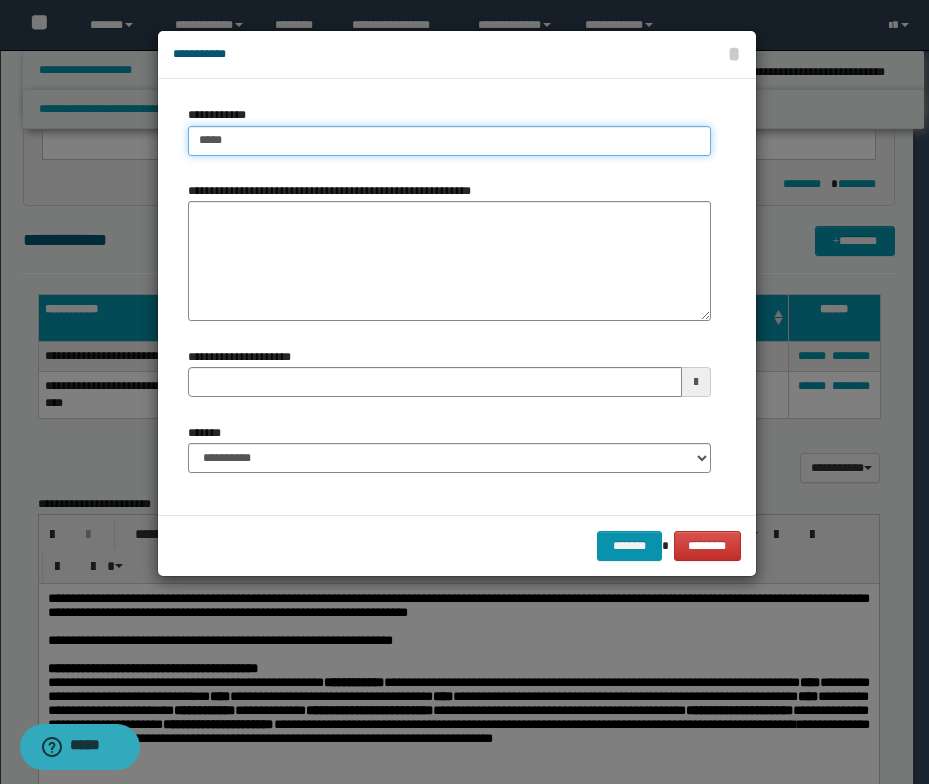 type 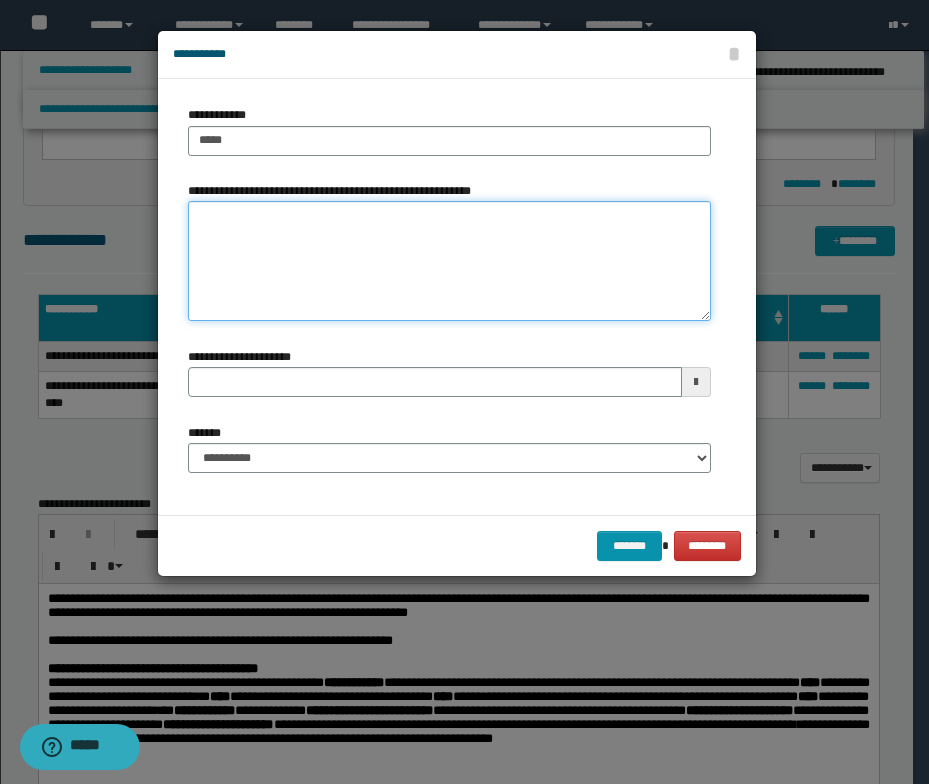 click on "**********" at bounding box center [449, 261] 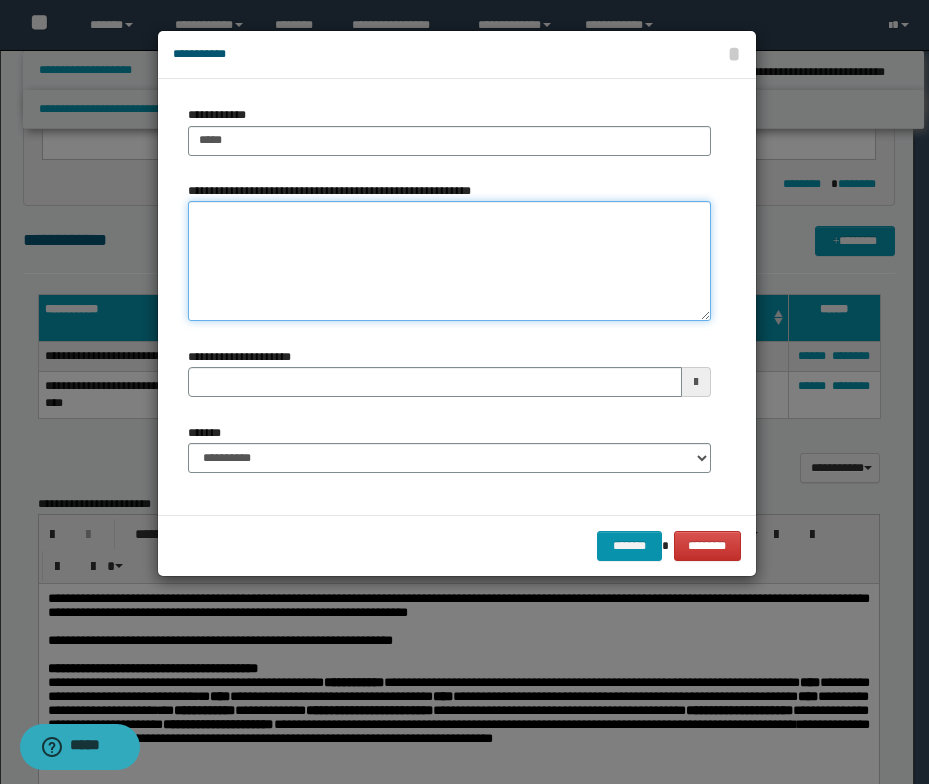 paste on "*********" 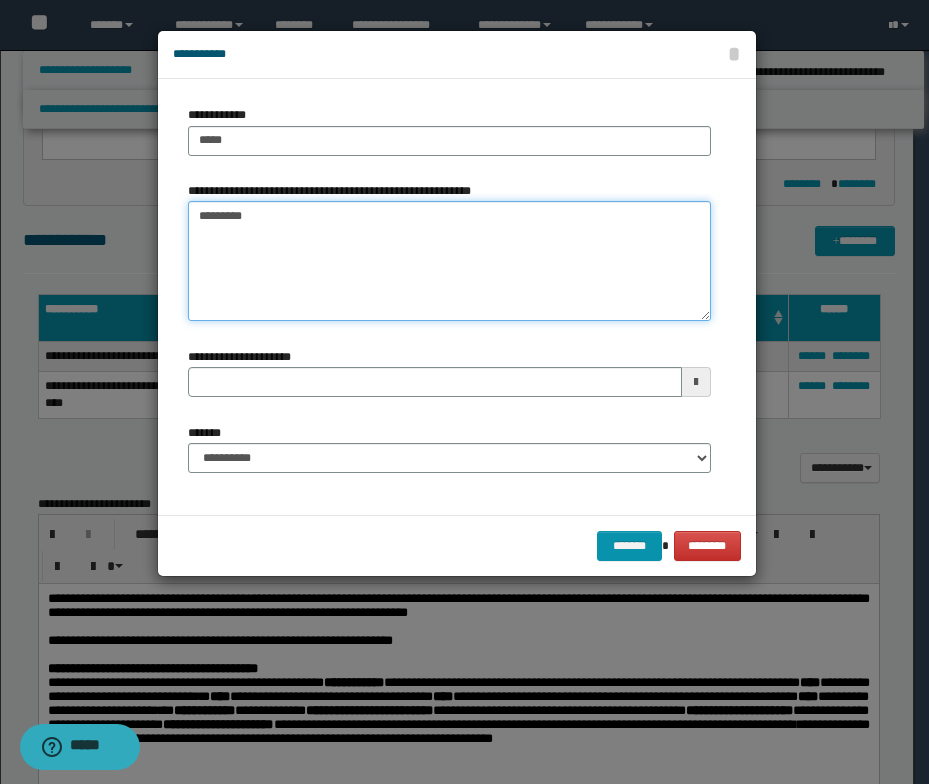type 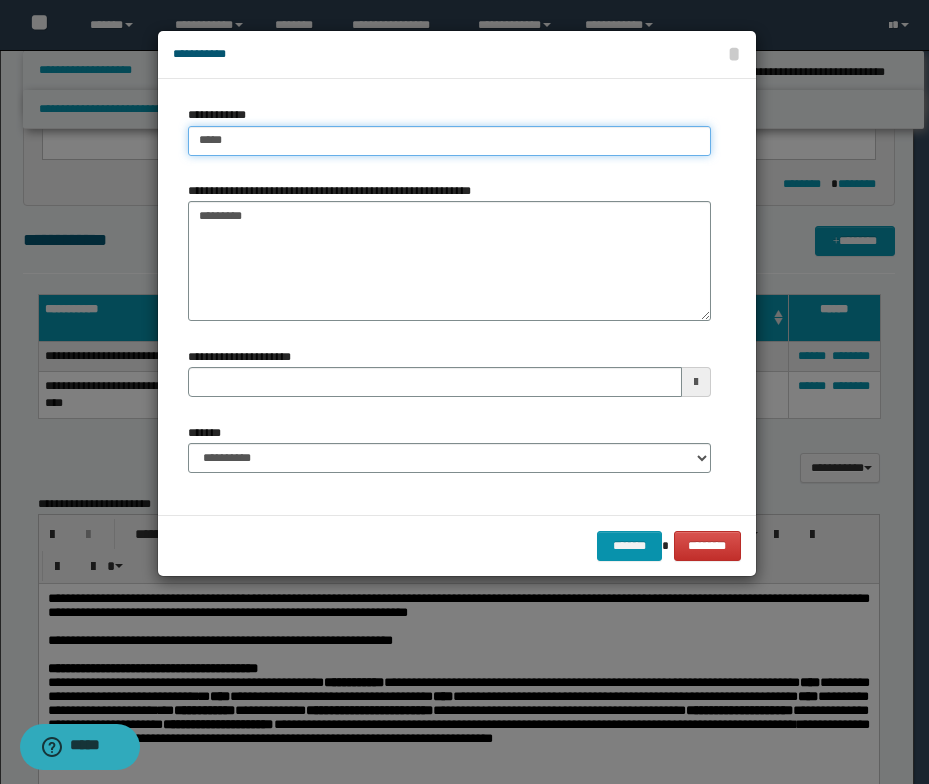 click on "****" at bounding box center [449, 141] 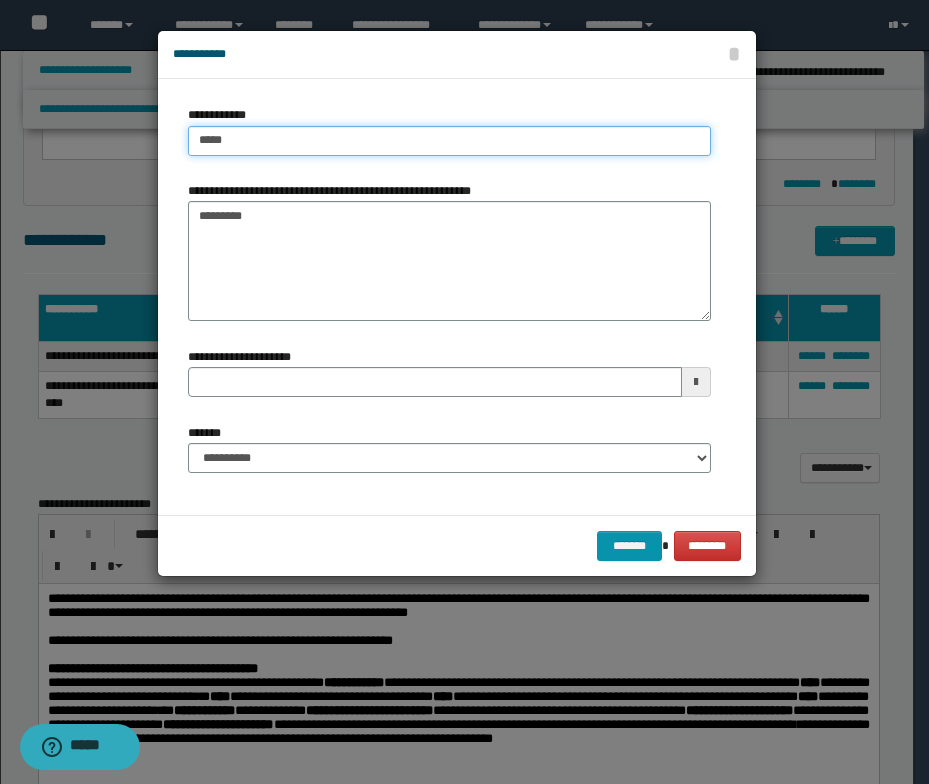 click on "****" at bounding box center [449, 141] 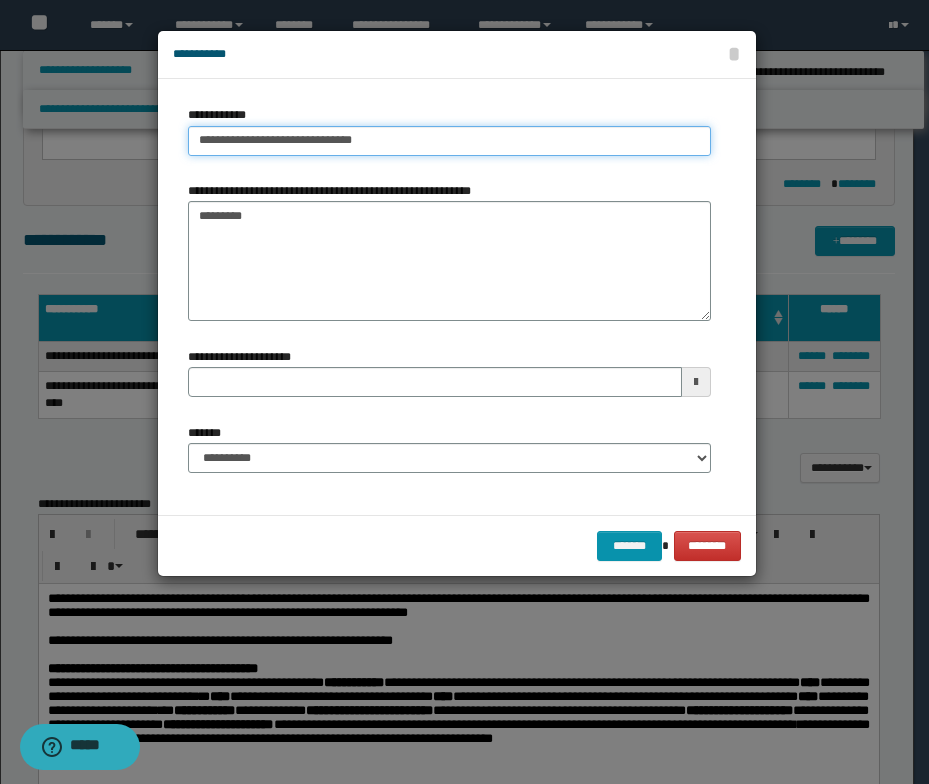type on "**********" 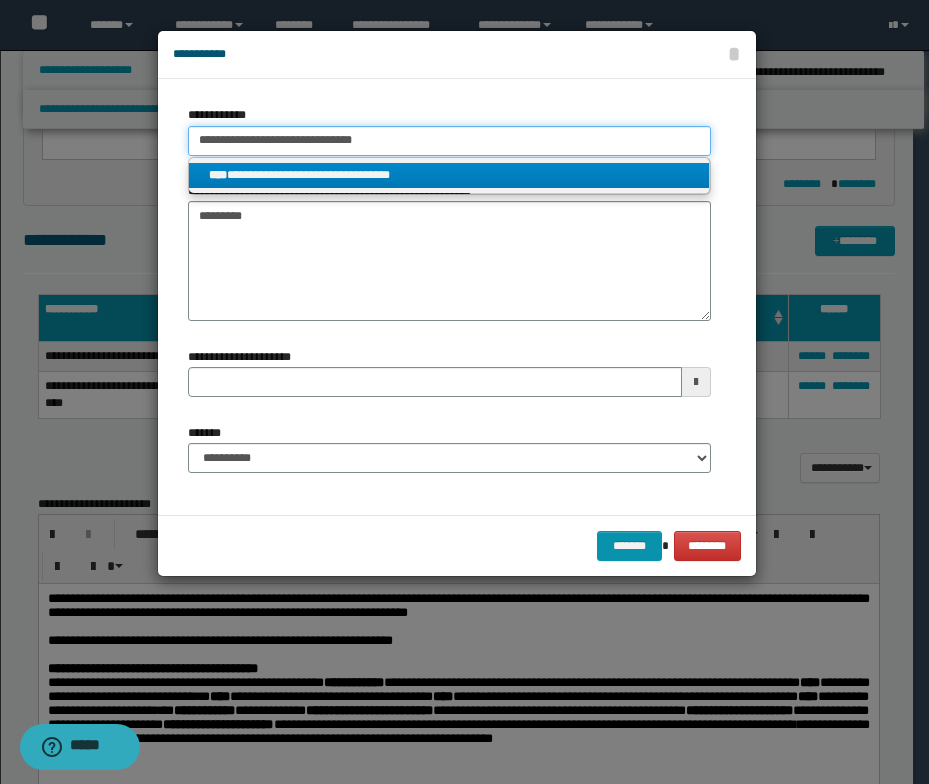 type on "**********" 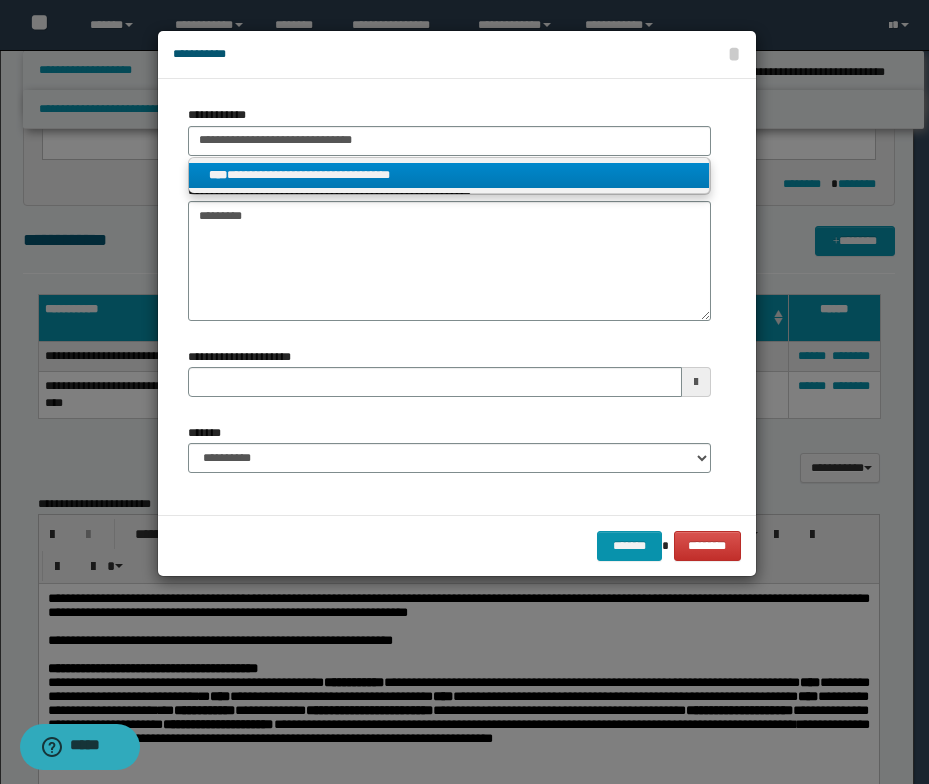 click on "**********" at bounding box center [449, 175] 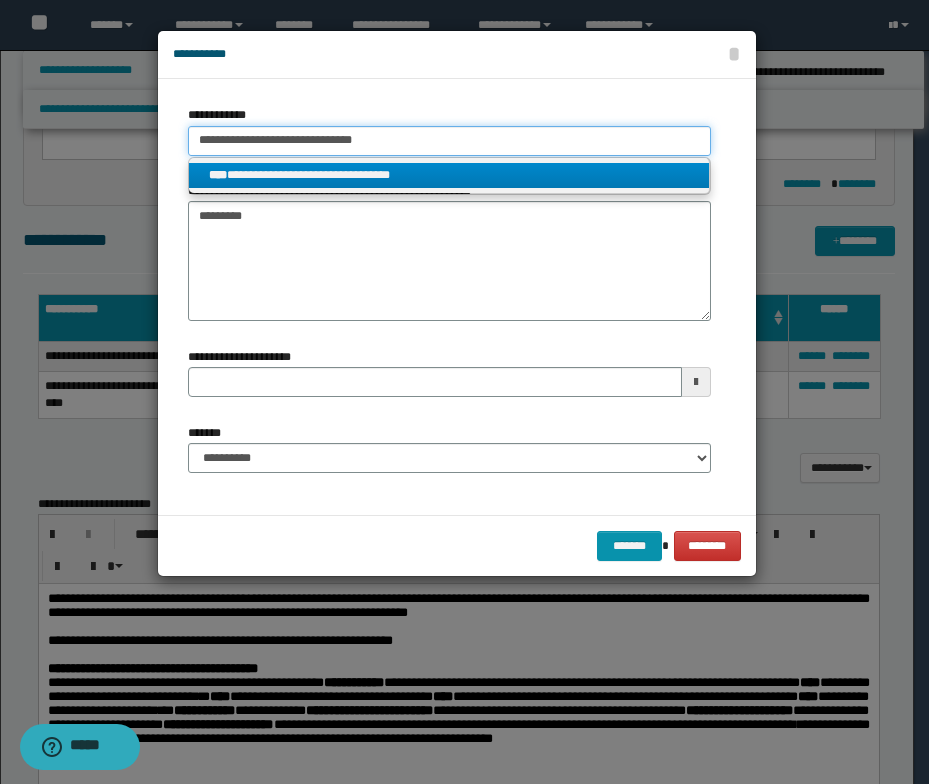 type 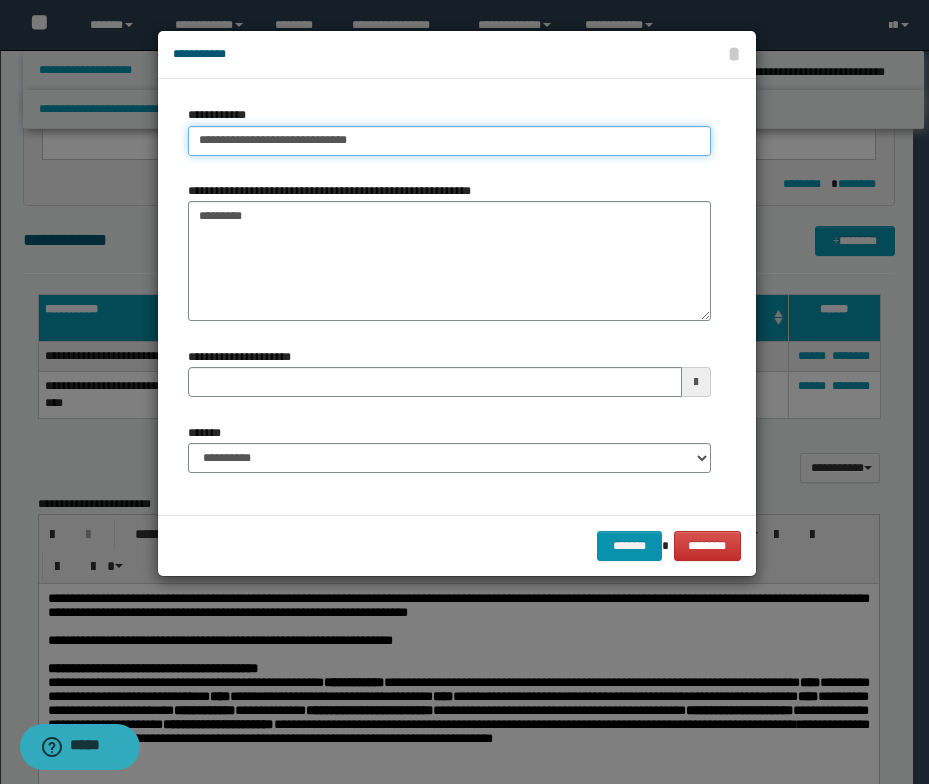 type 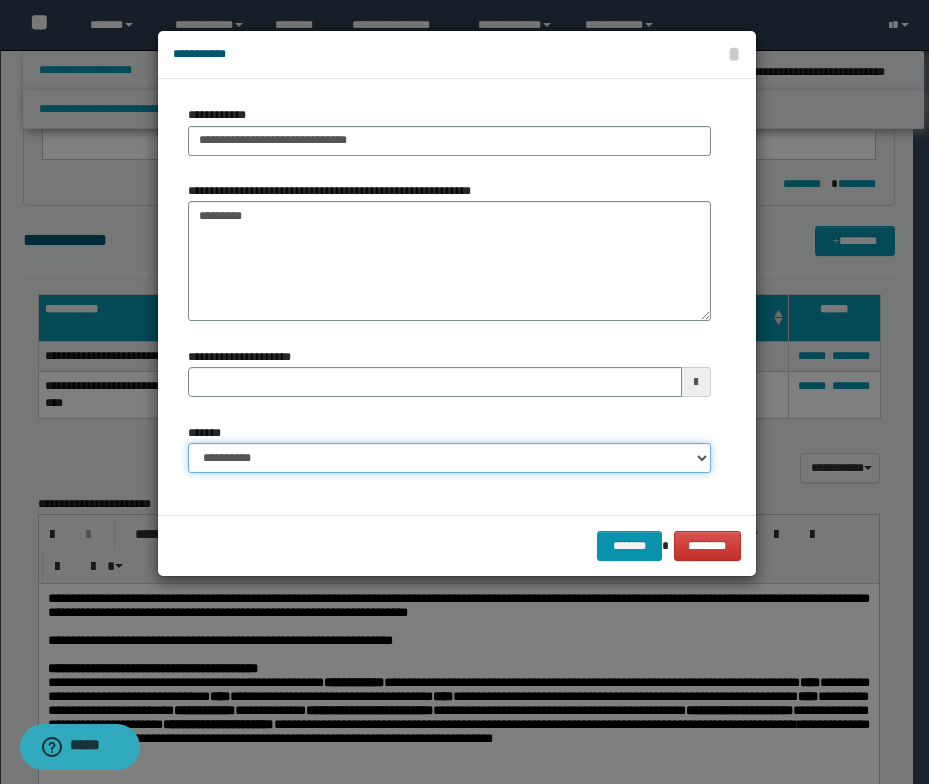 click on "**********" at bounding box center [449, 458] 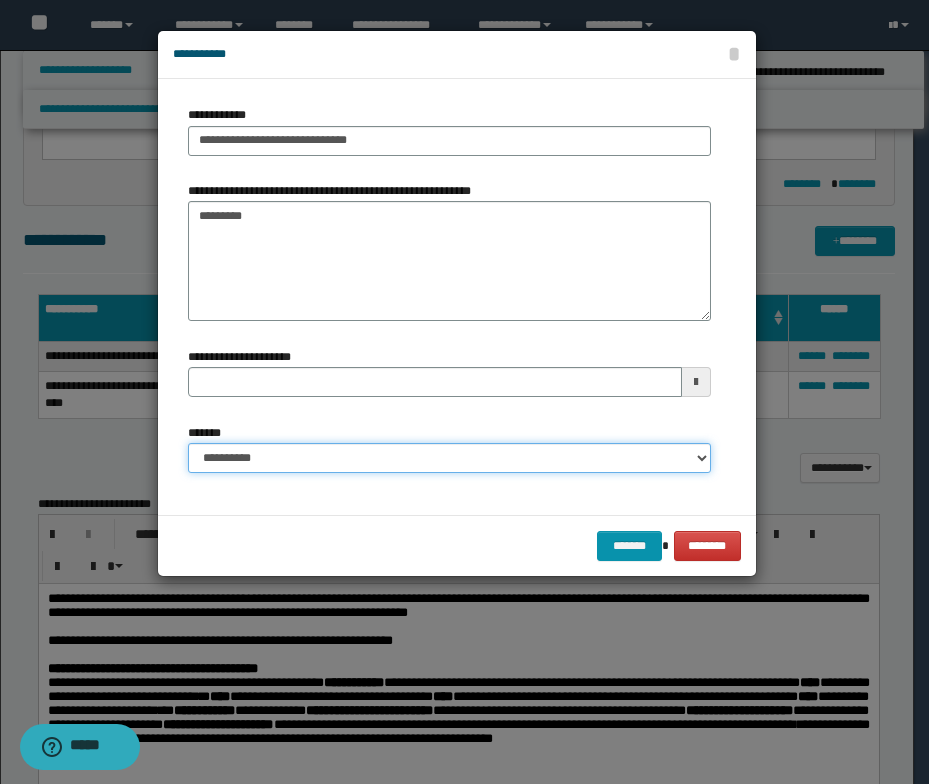 select on "*" 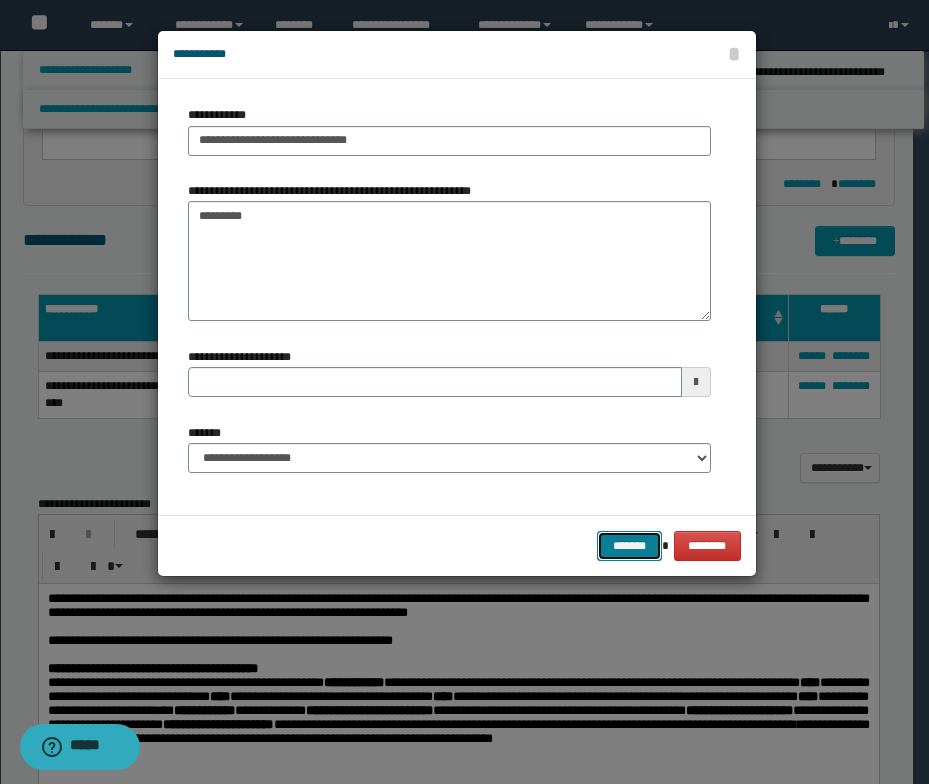 click on "*******" at bounding box center [629, 546] 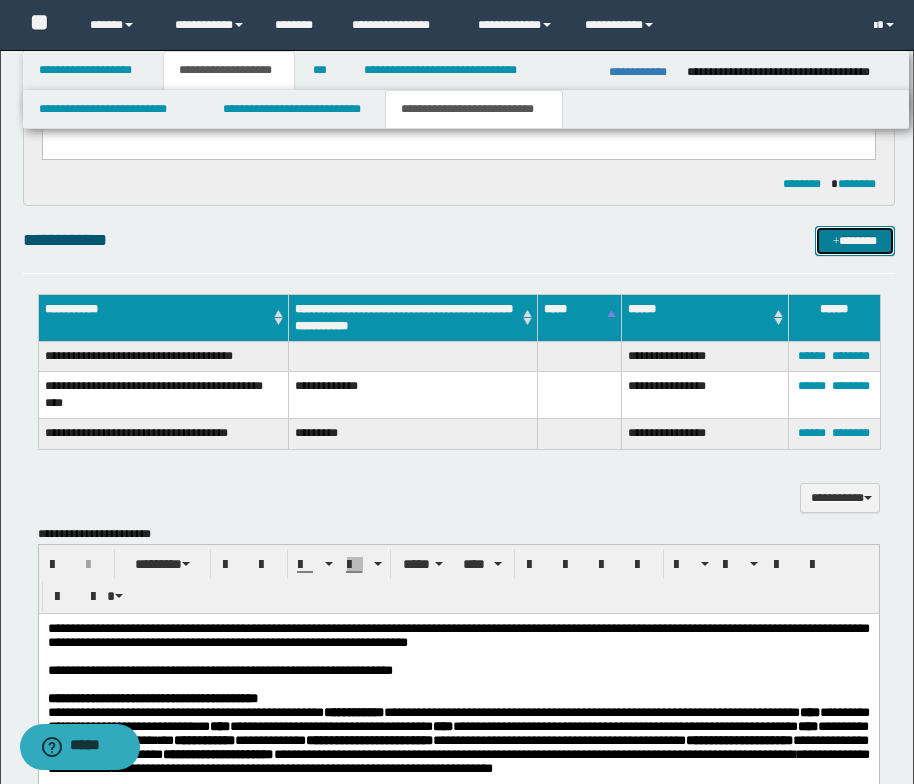 click on "*******" at bounding box center (855, 241) 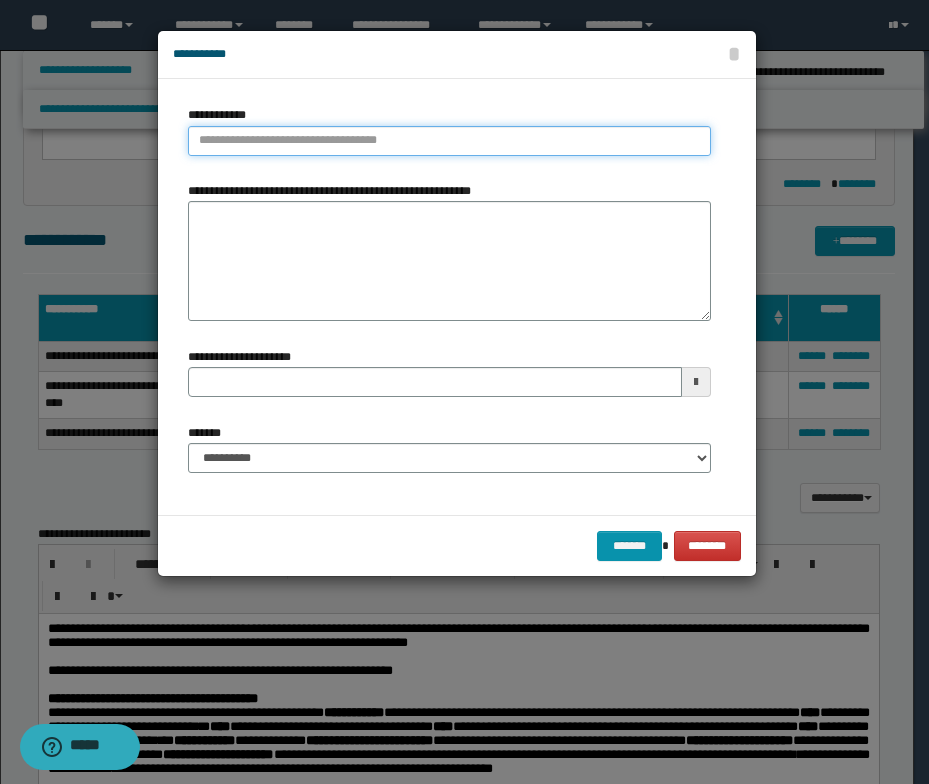 type on "**********" 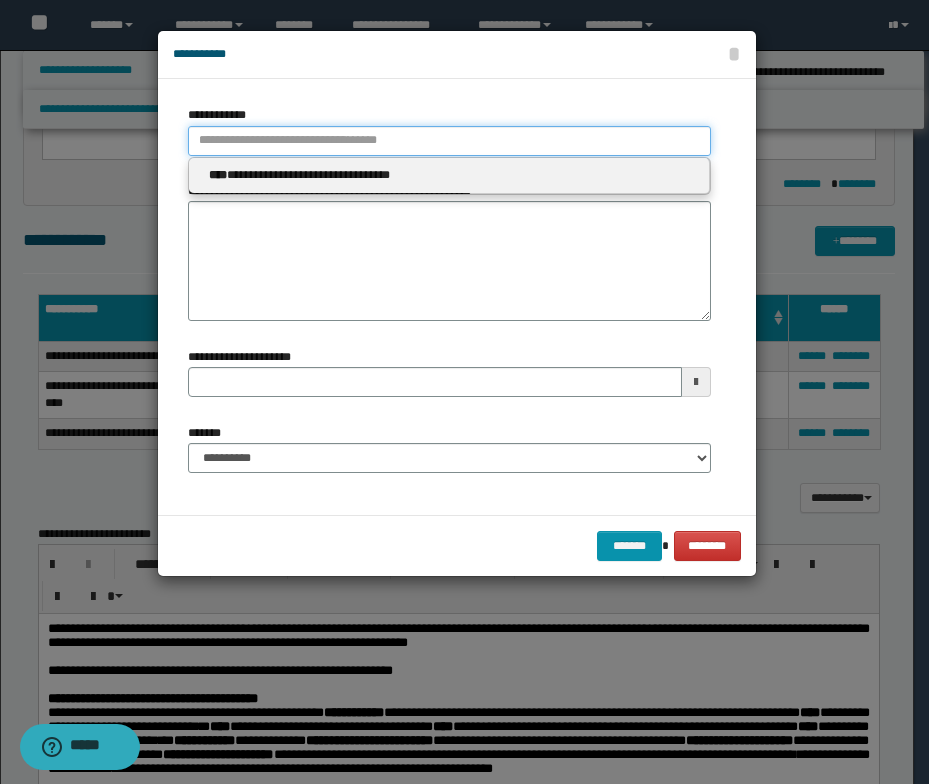 click on "**********" at bounding box center (449, 141) 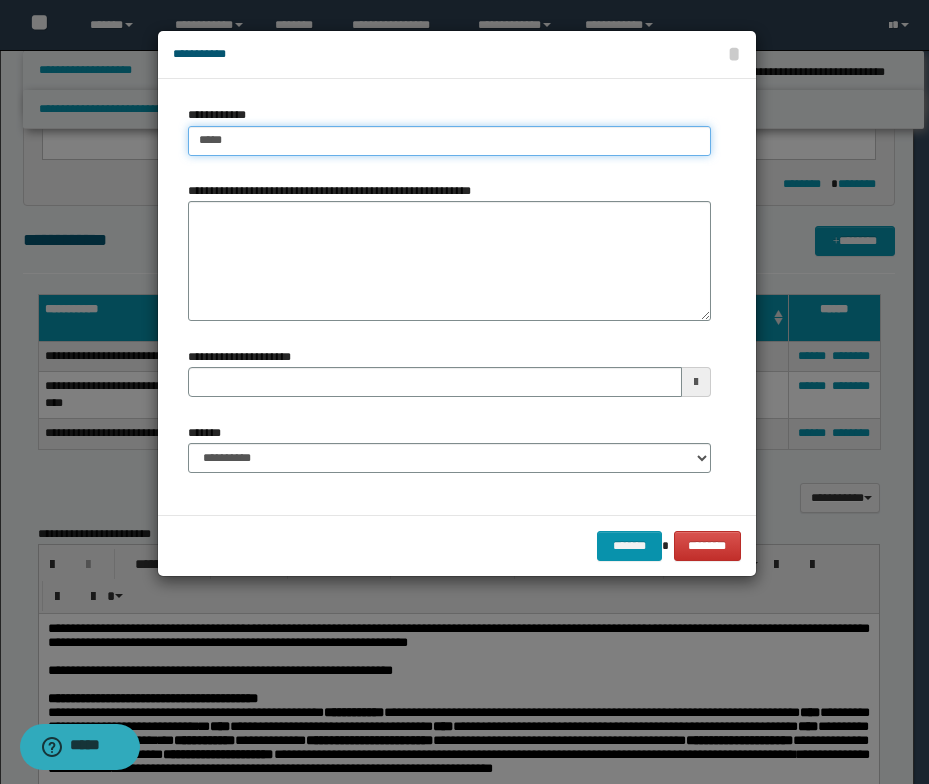 type on "****" 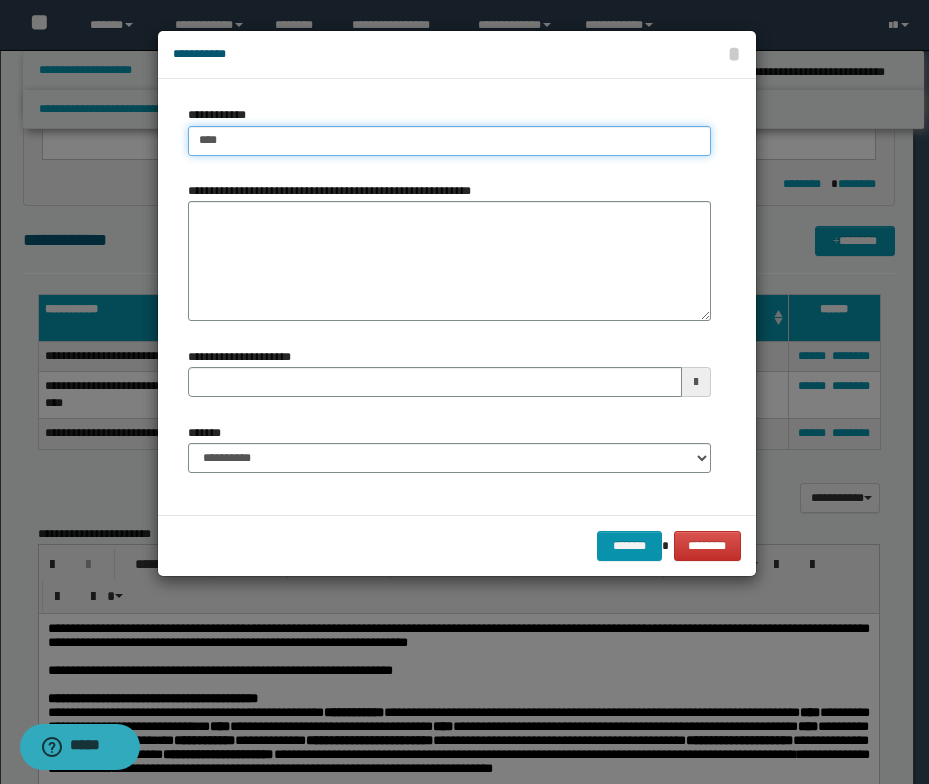 type on "****" 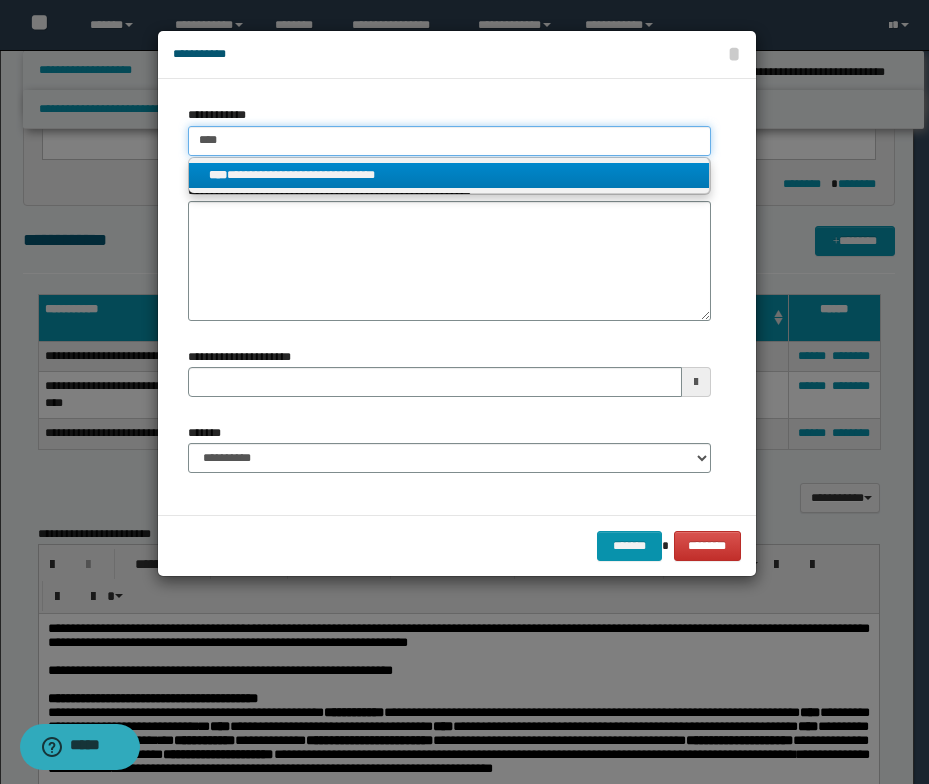 type on "****" 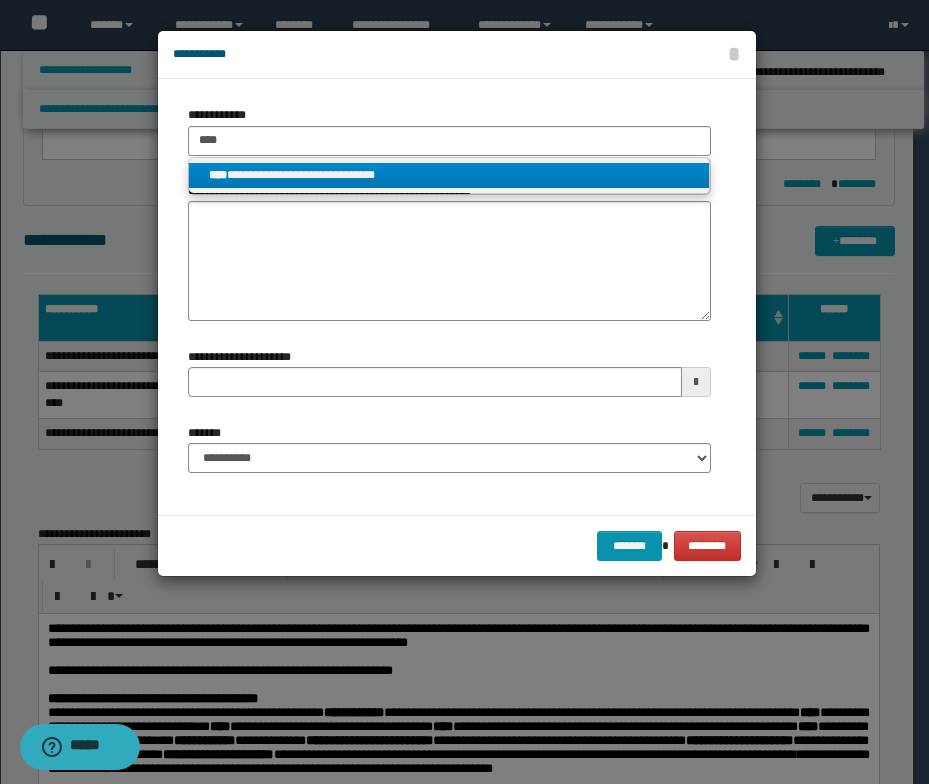 click on "**********" at bounding box center (449, 175) 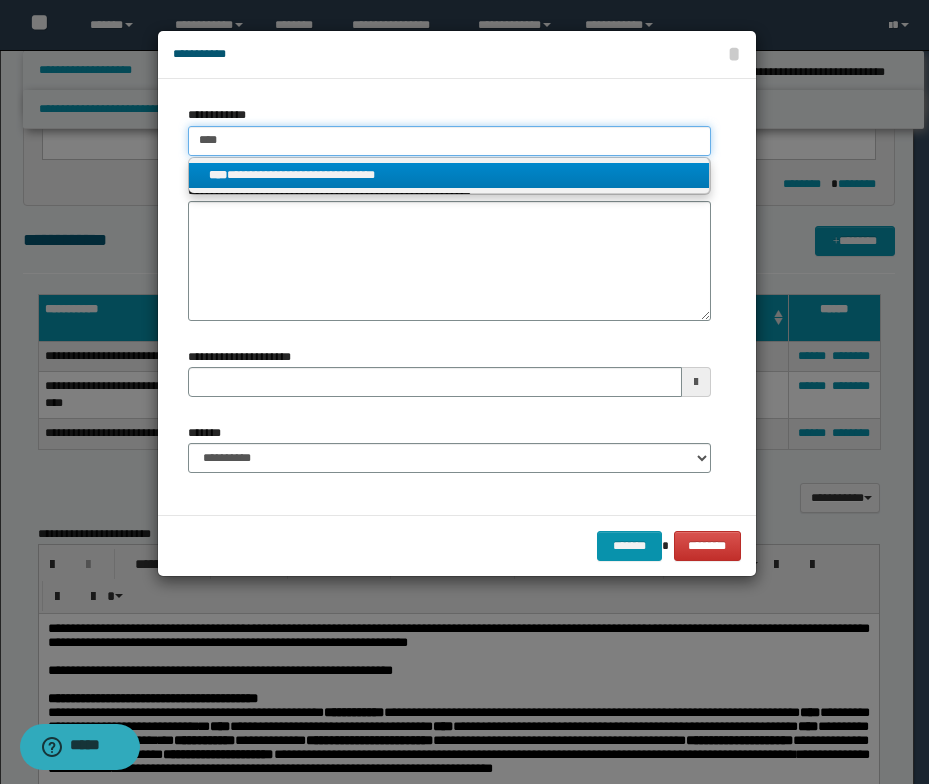 type 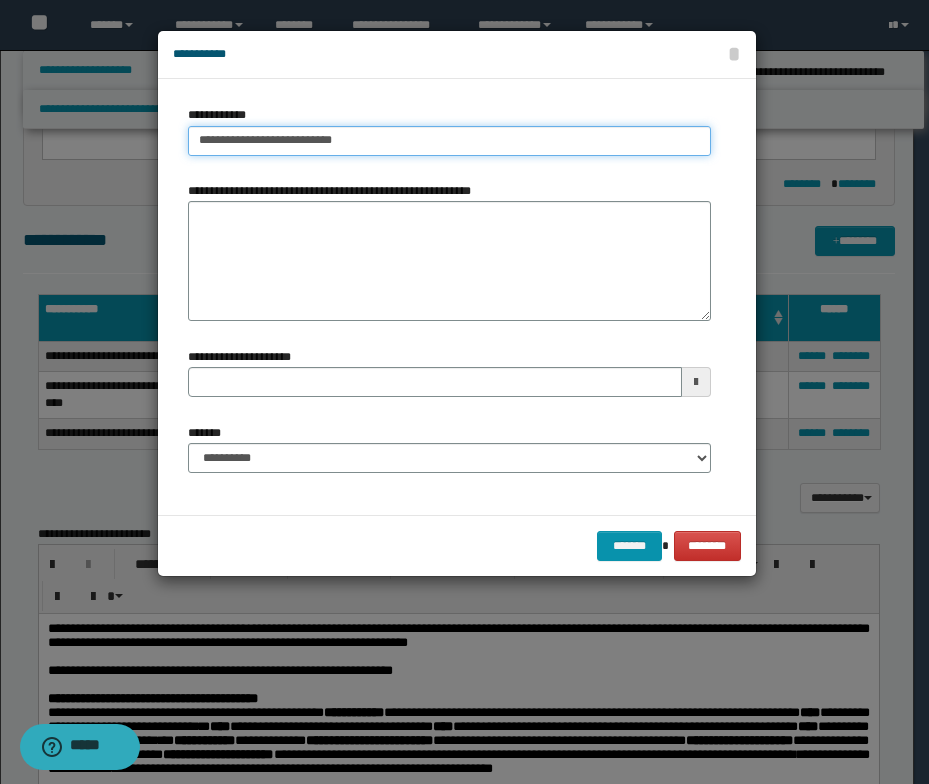 type on "**********" 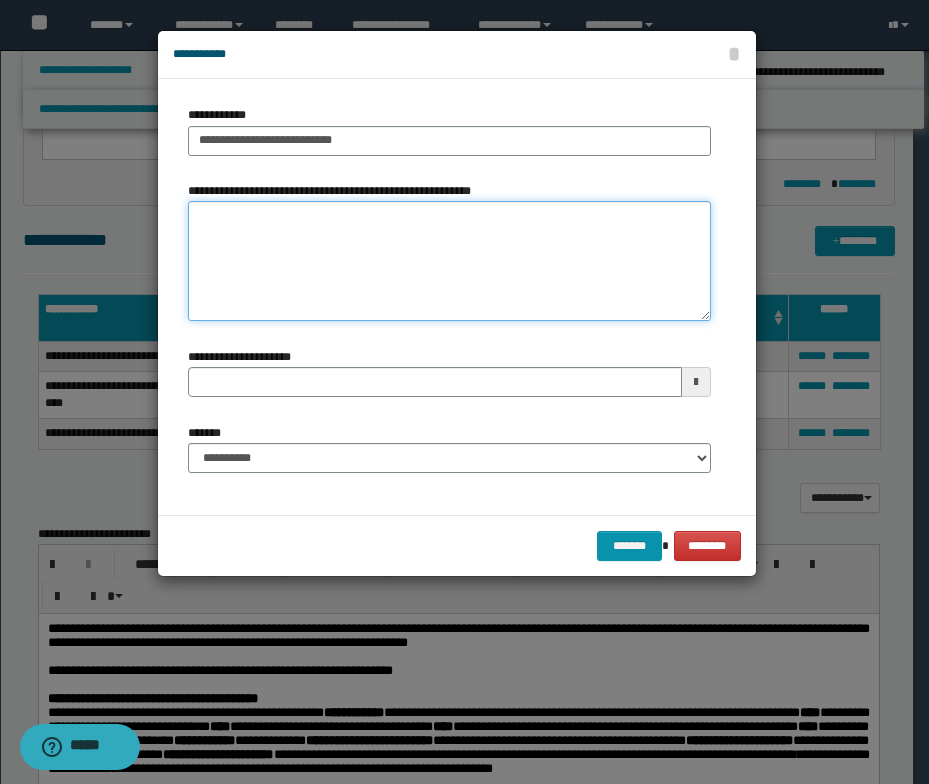 type 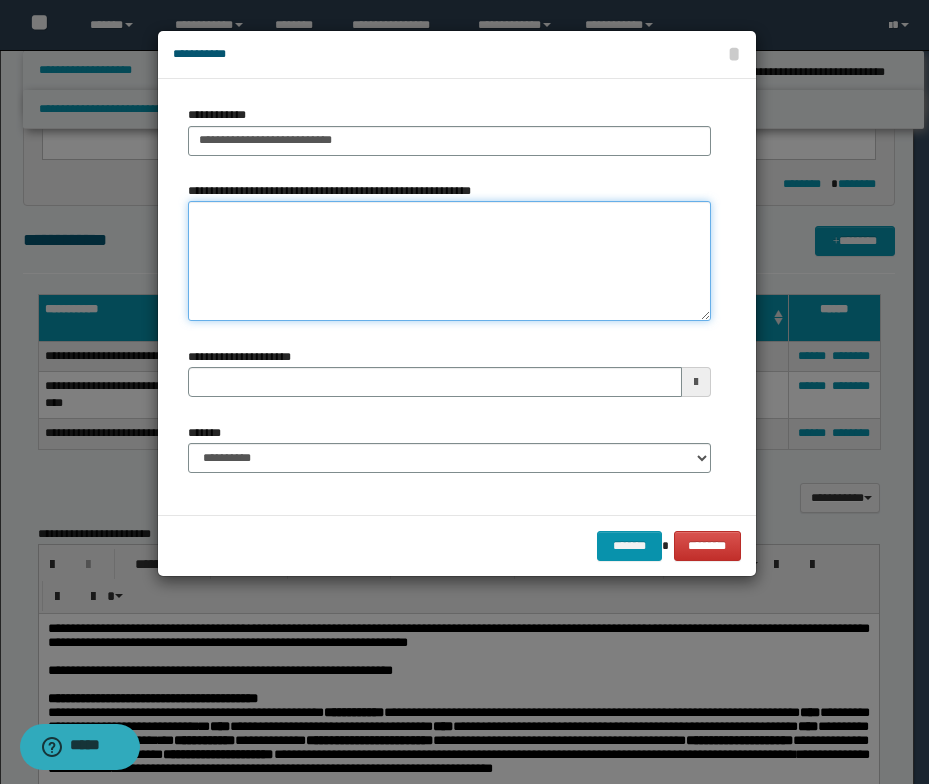 click on "**********" at bounding box center [449, 261] 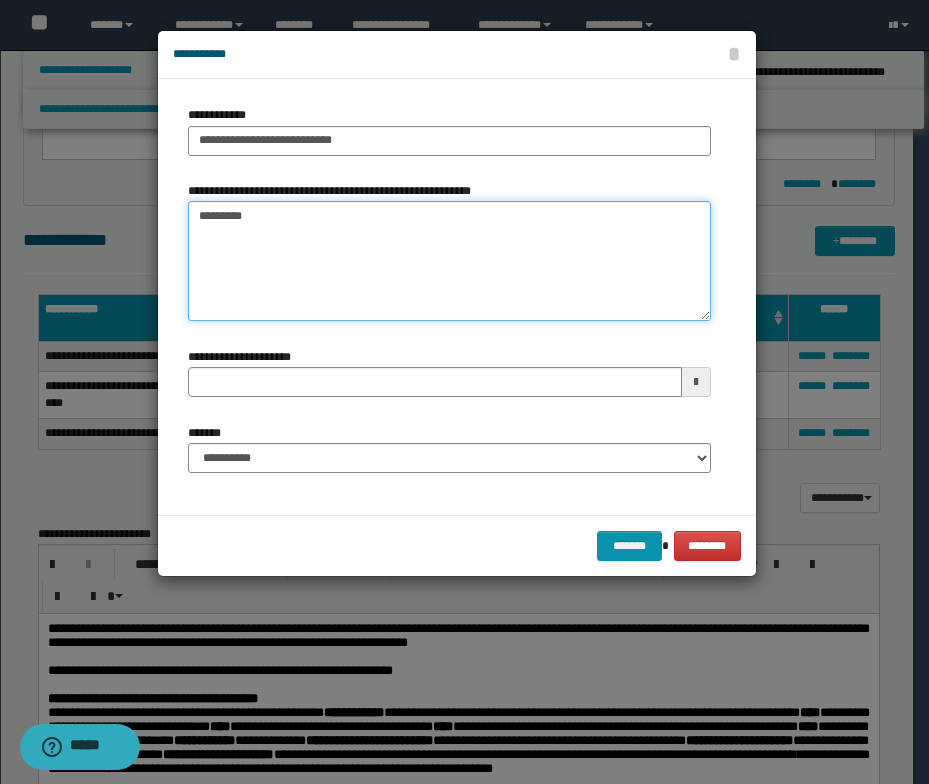 type on "*********" 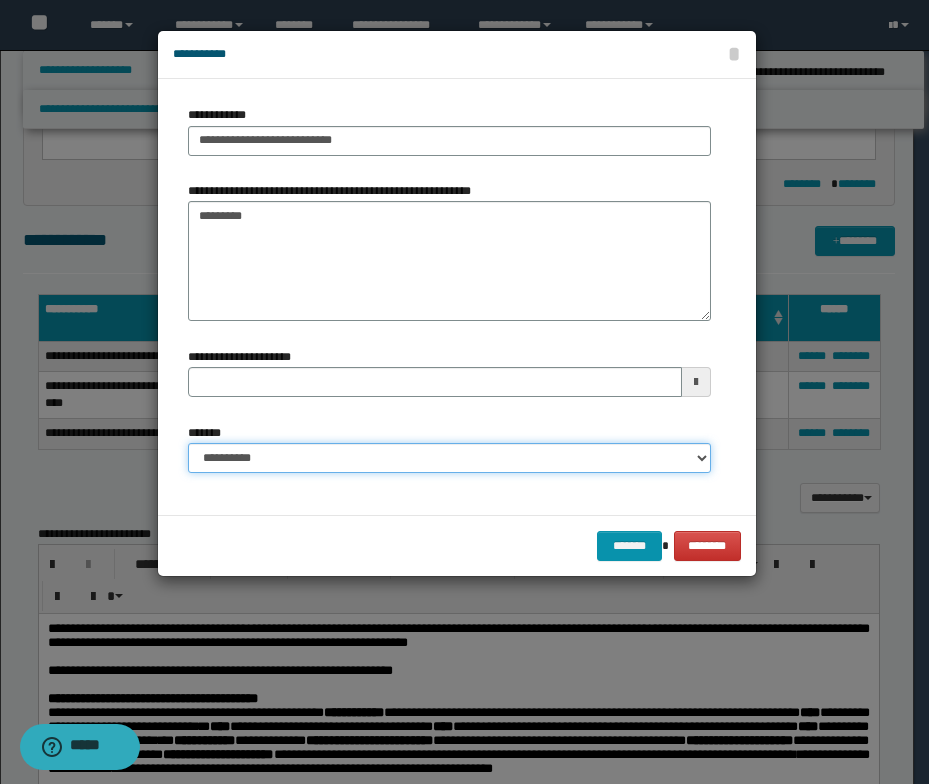 click on "**********" at bounding box center [449, 458] 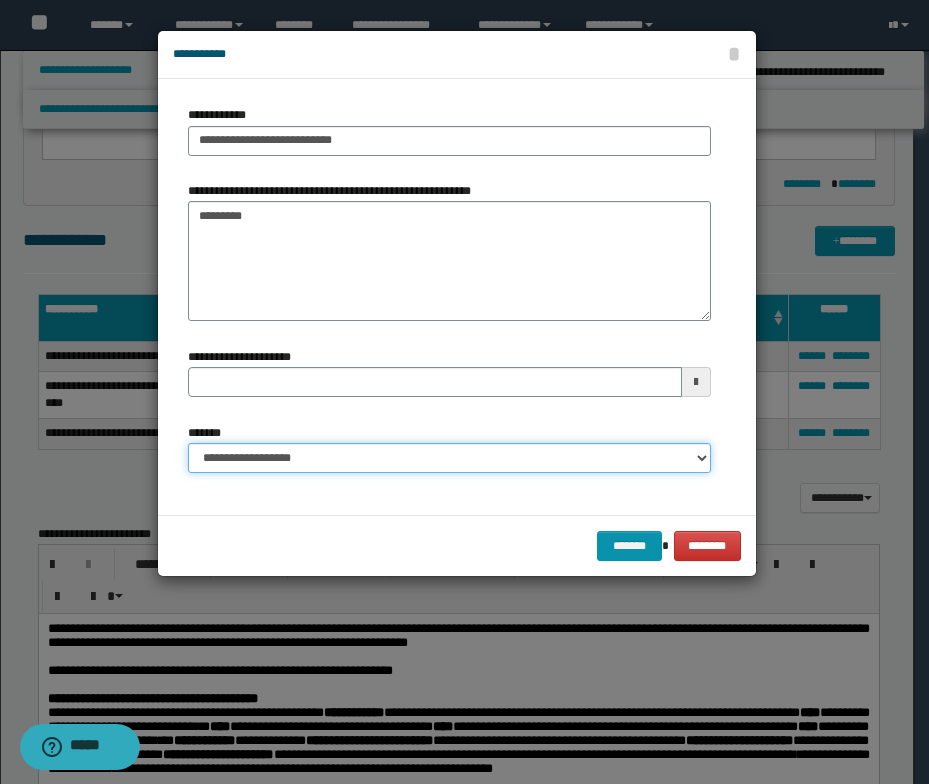 click on "**********" at bounding box center (449, 458) 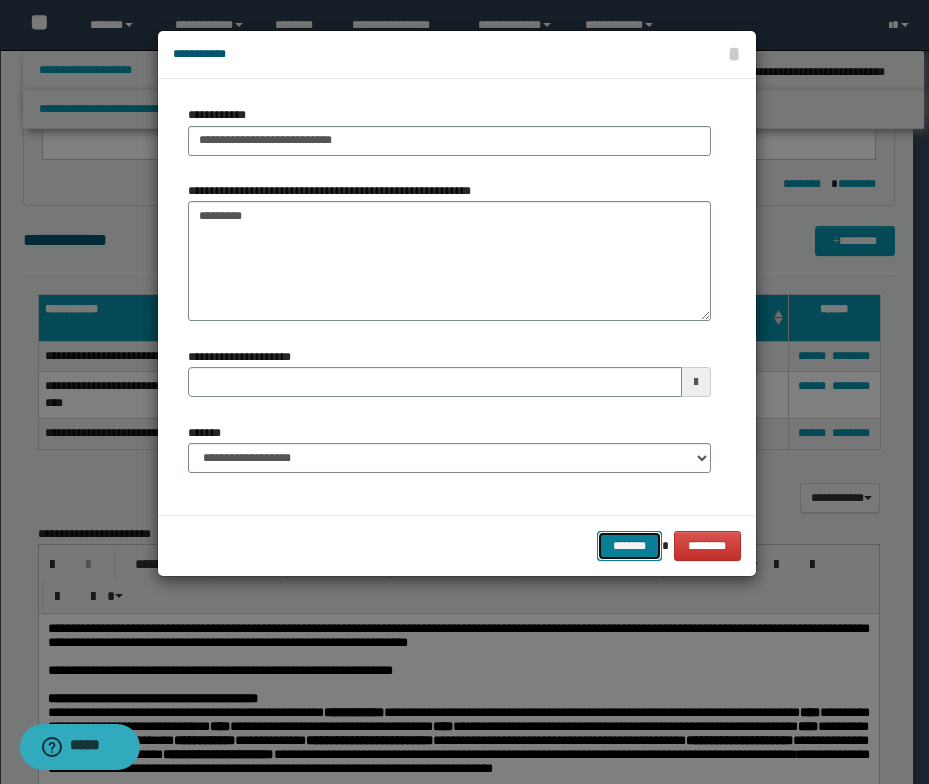 click on "*******" at bounding box center (629, 546) 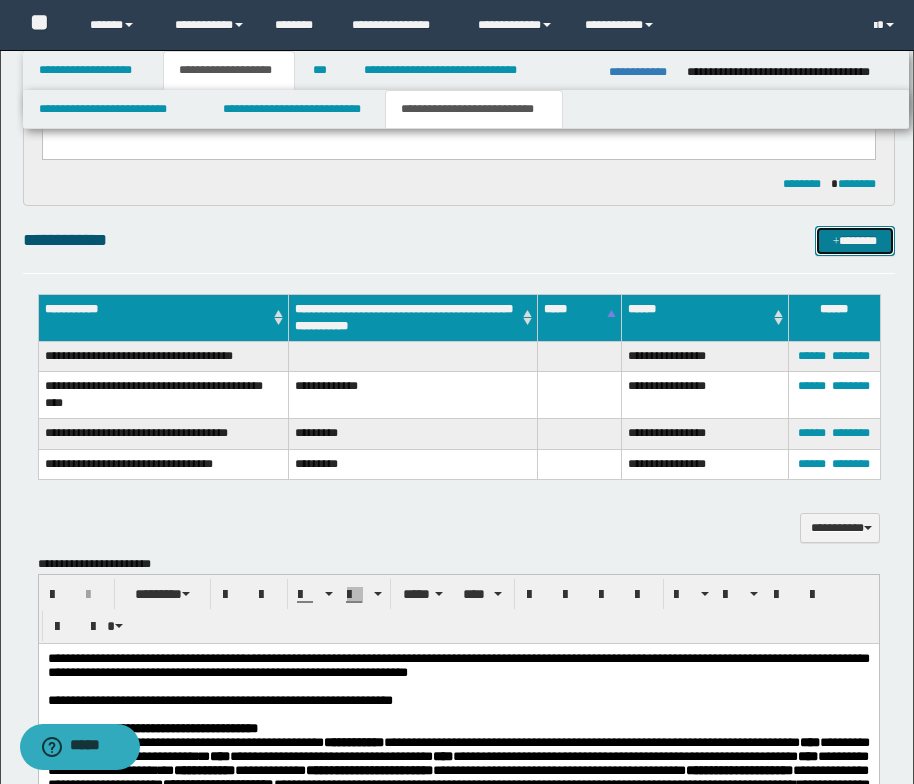 click at bounding box center (836, 242) 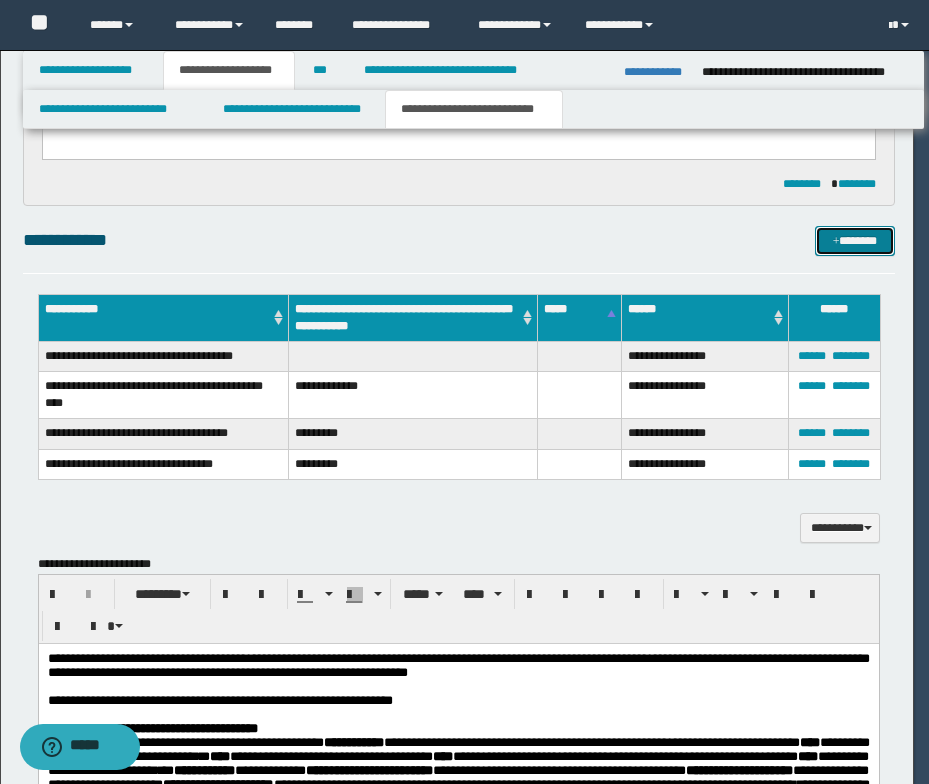 type 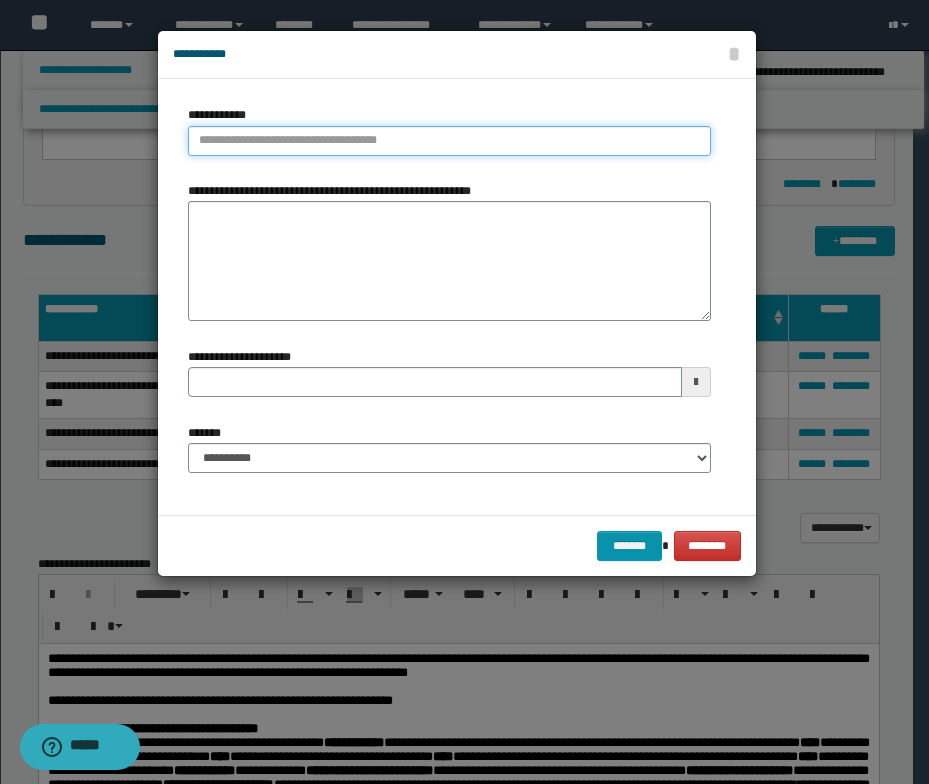type on "**********" 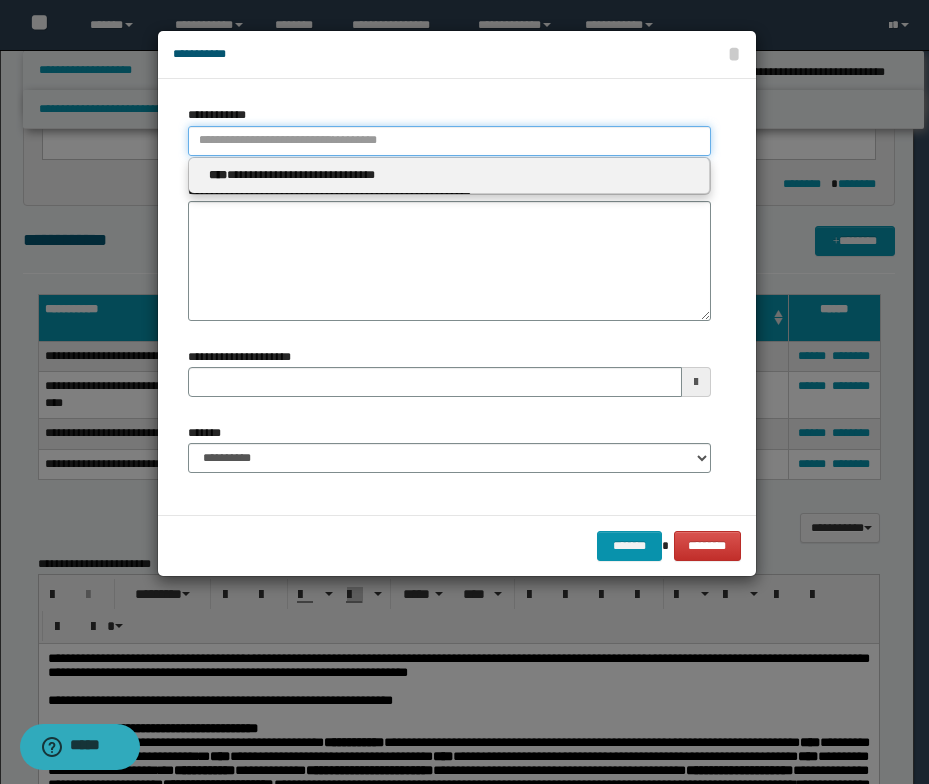 click on "**********" at bounding box center (449, 141) 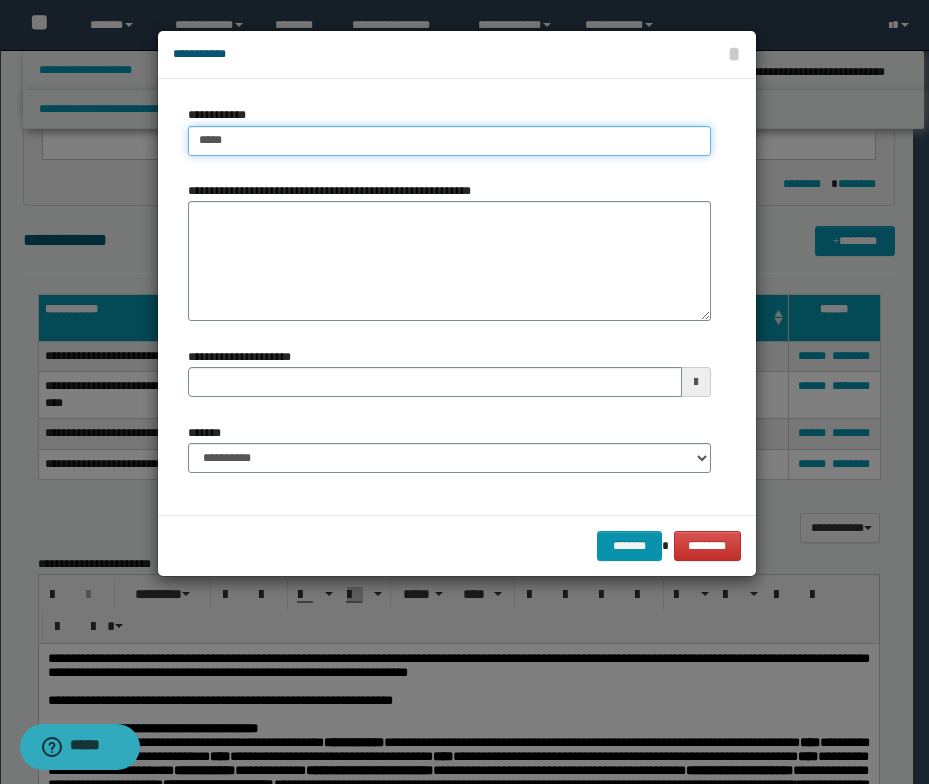 type on "****" 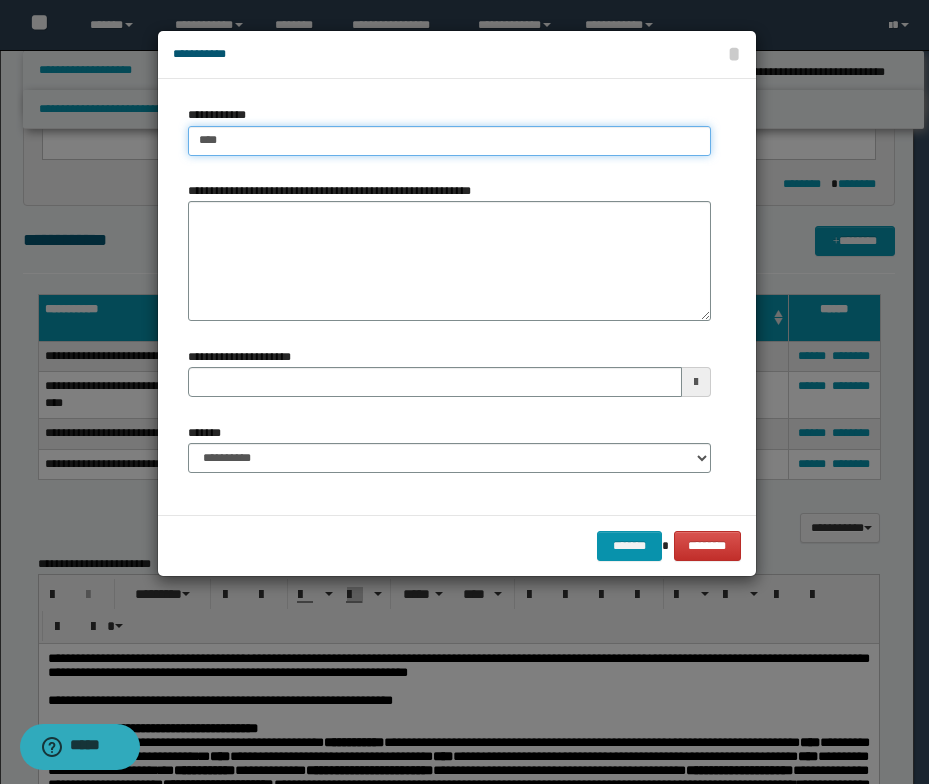 type on "****" 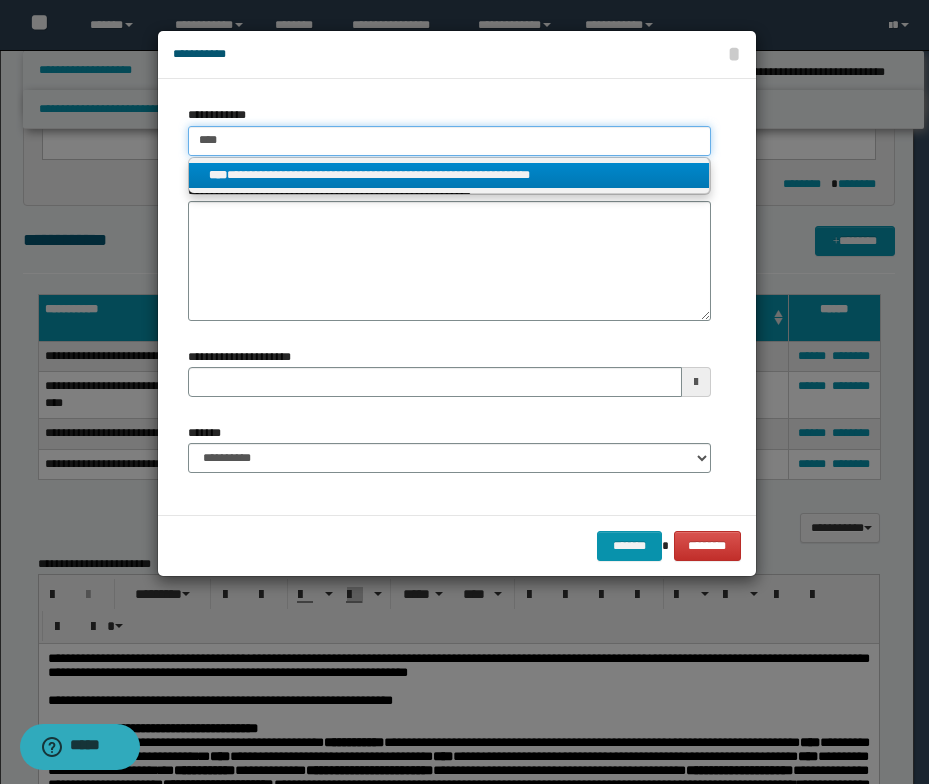 type on "****" 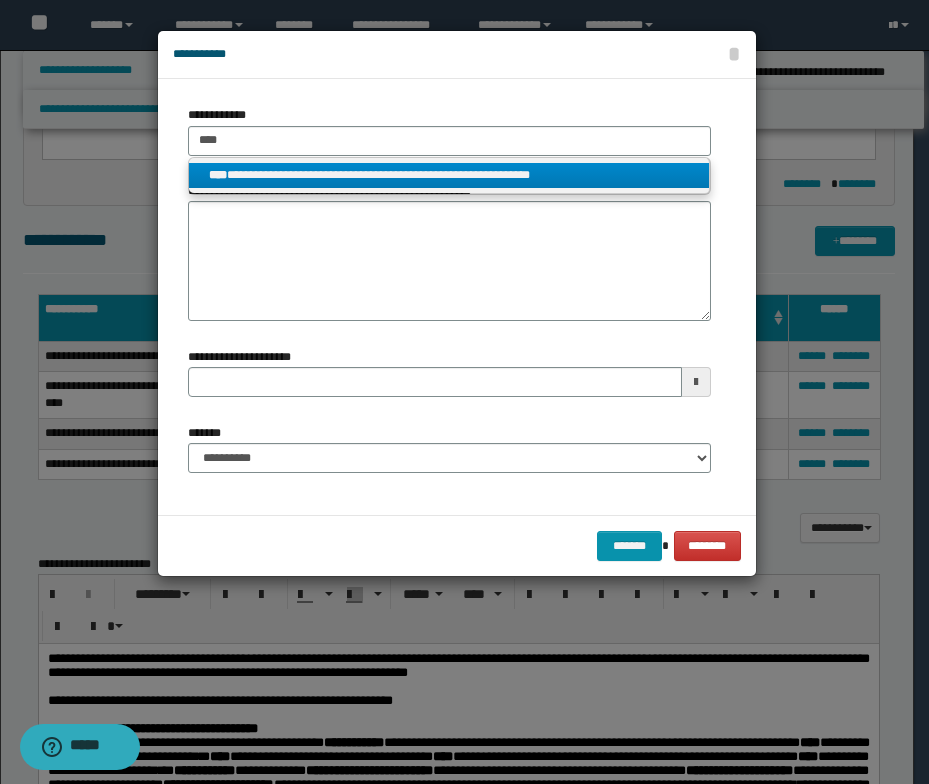 click on "****" at bounding box center [218, 175] 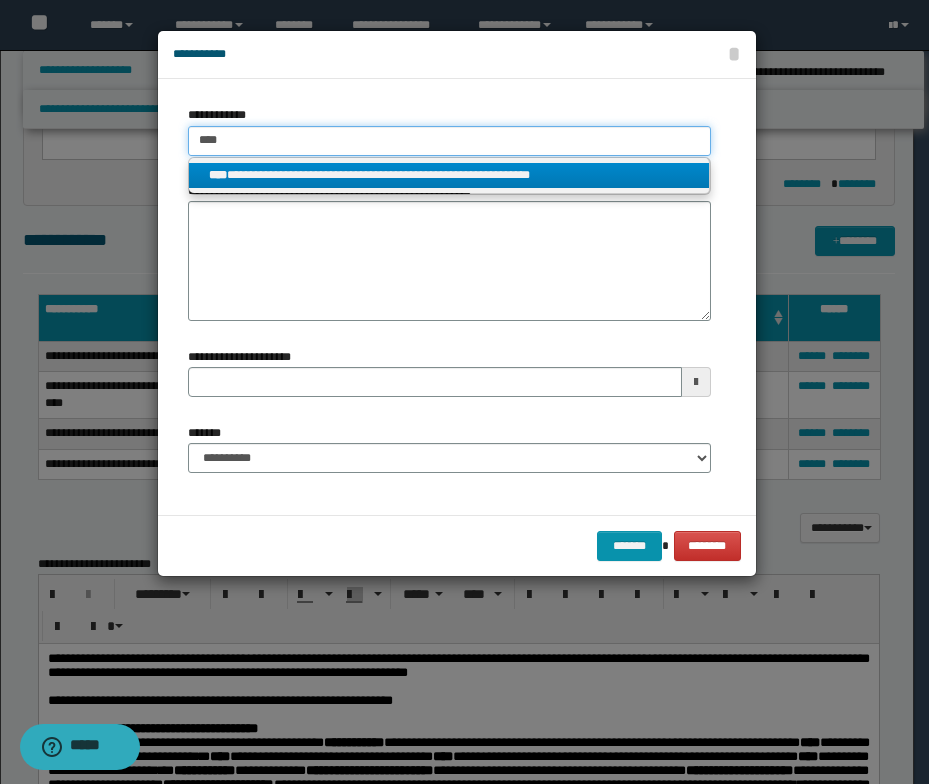 type 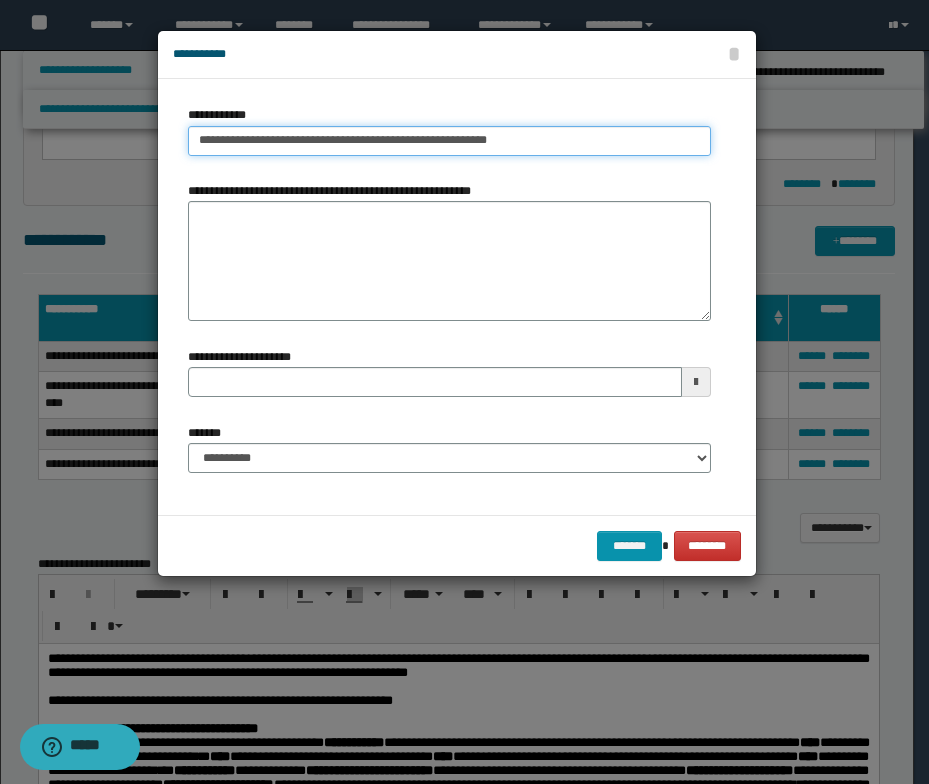 type 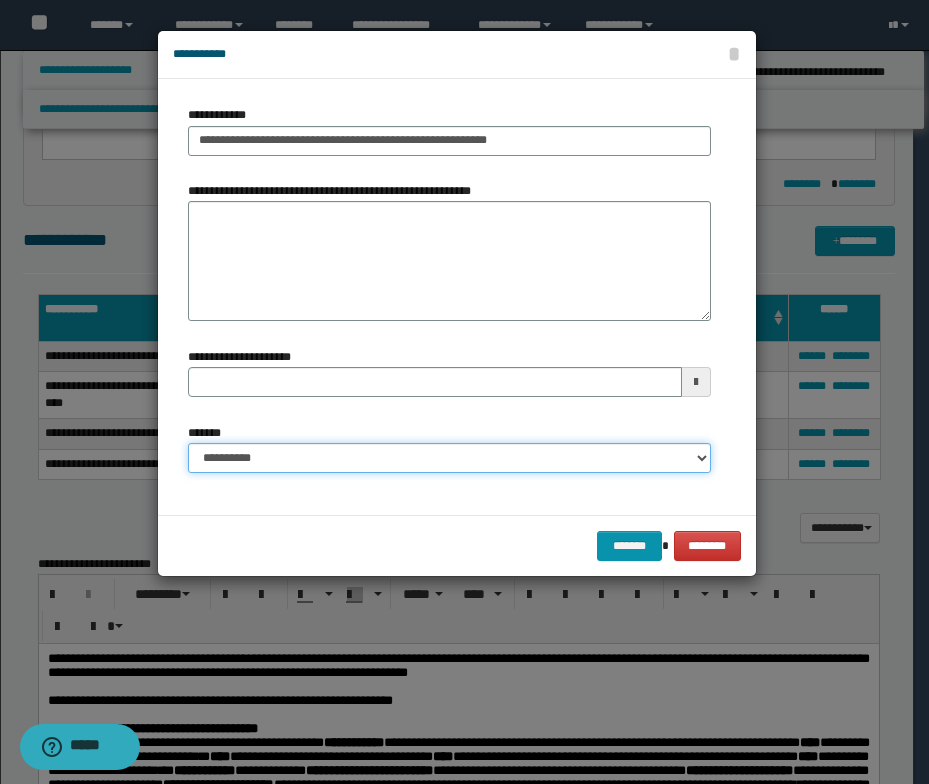 click on "**********" at bounding box center (449, 458) 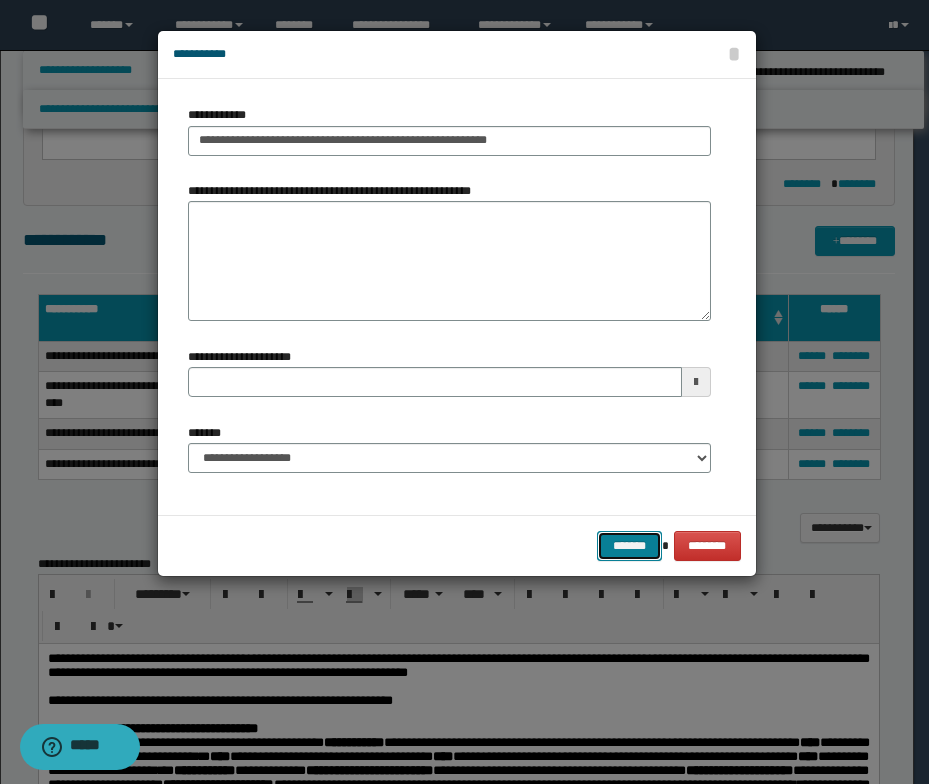 click on "*******" at bounding box center (629, 546) 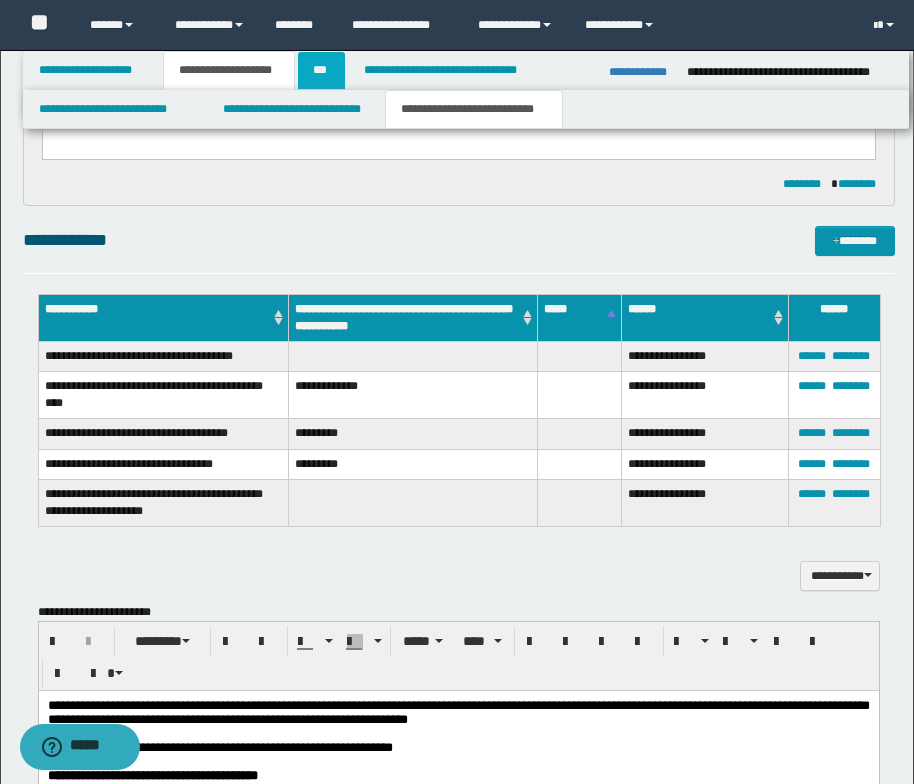 click on "***" at bounding box center (321, 70) 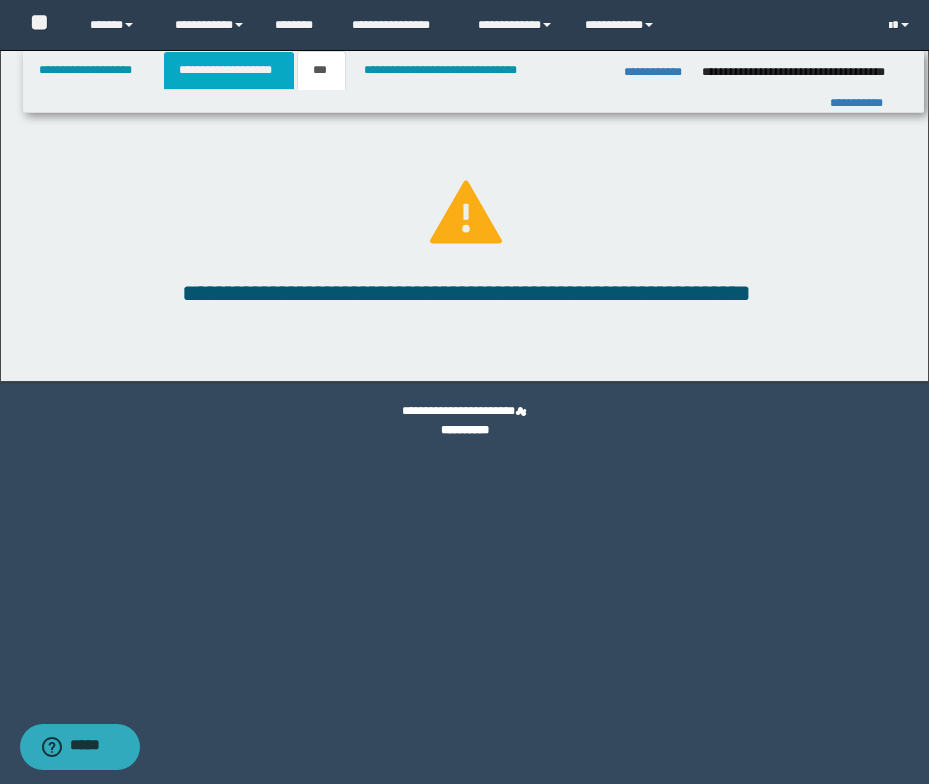 click on "**********" at bounding box center [229, 70] 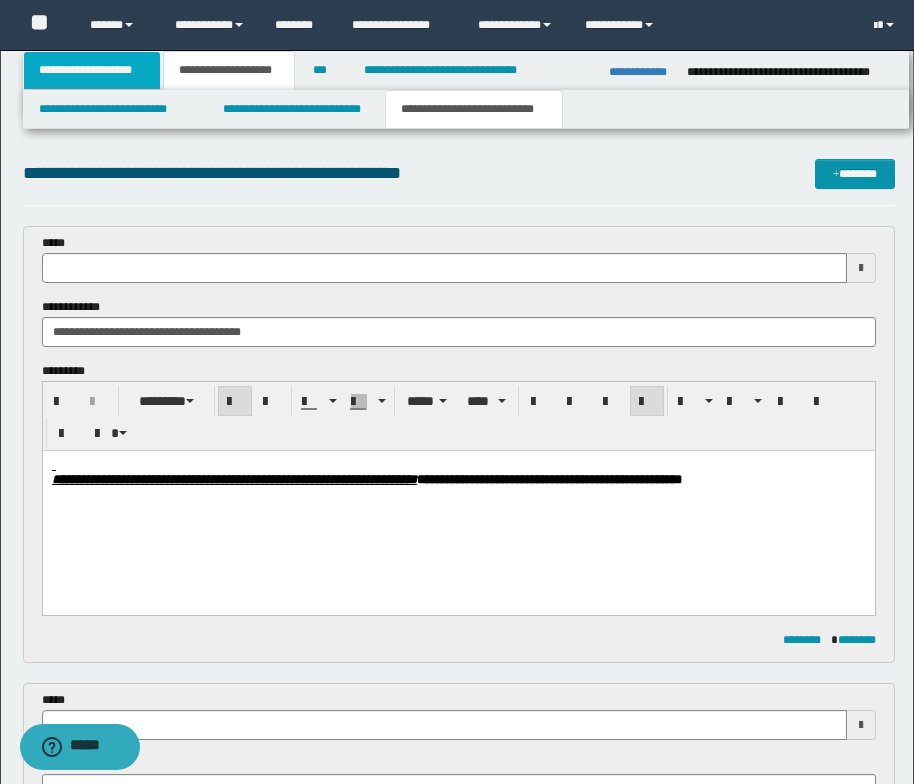 click on "**********" at bounding box center [92, 70] 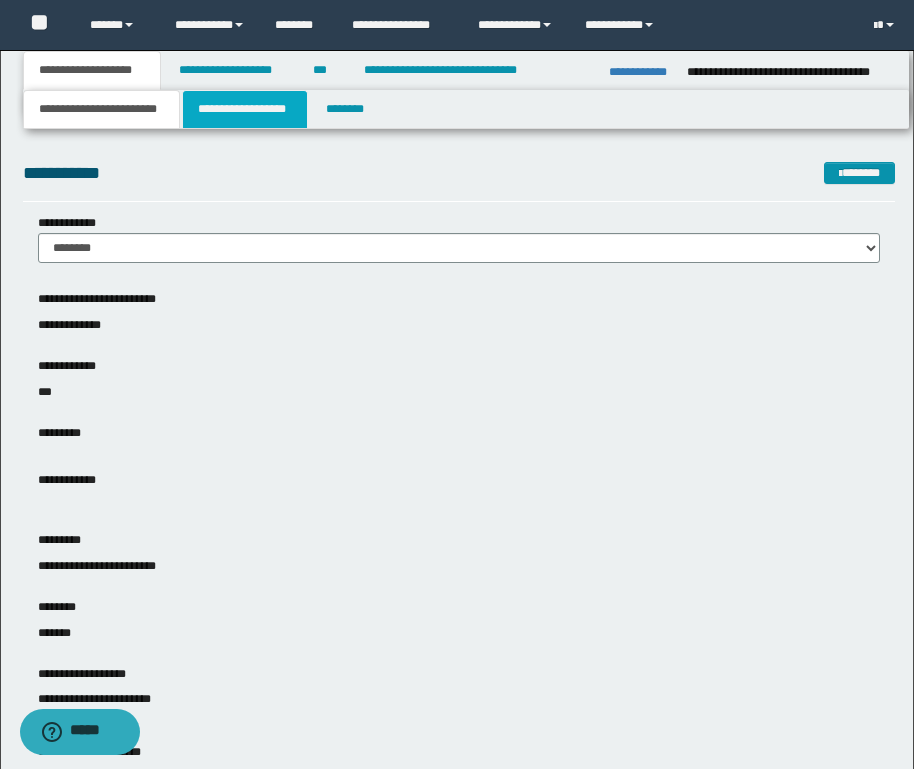 click on "**********" at bounding box center (245, 109) 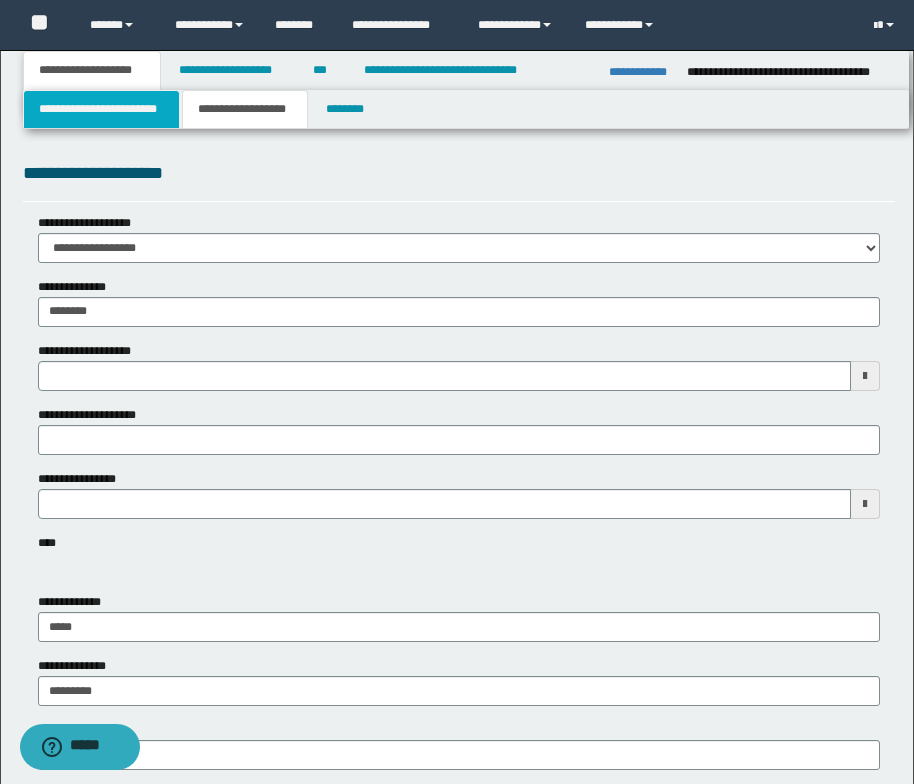 click on "**********" at bounding box center (101, 109) 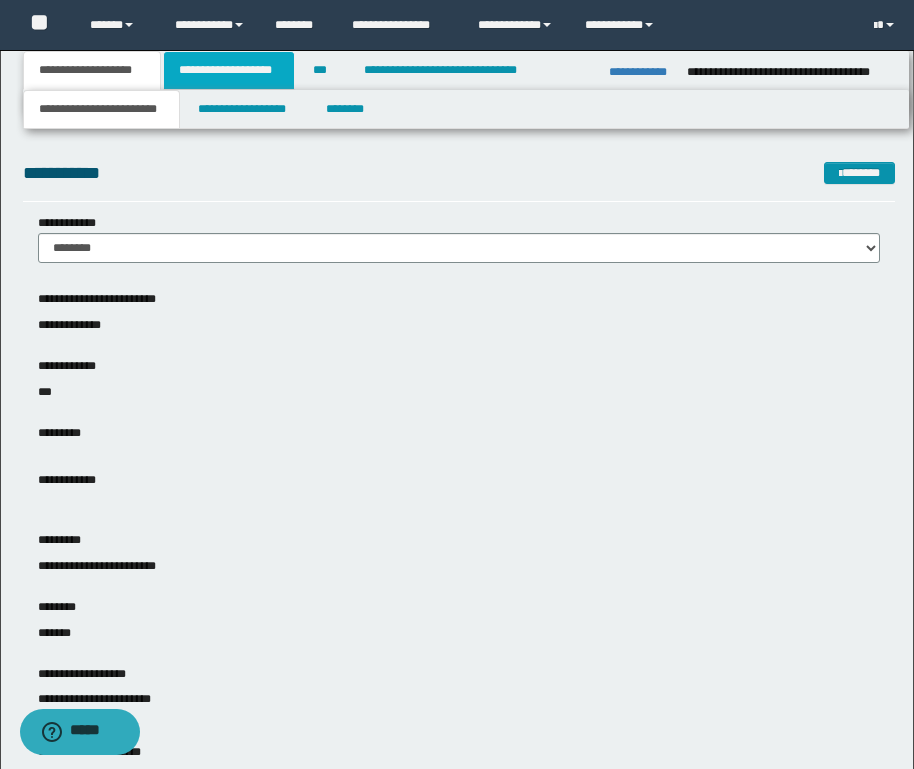 click on "**********" at bounding box center [229, 70] 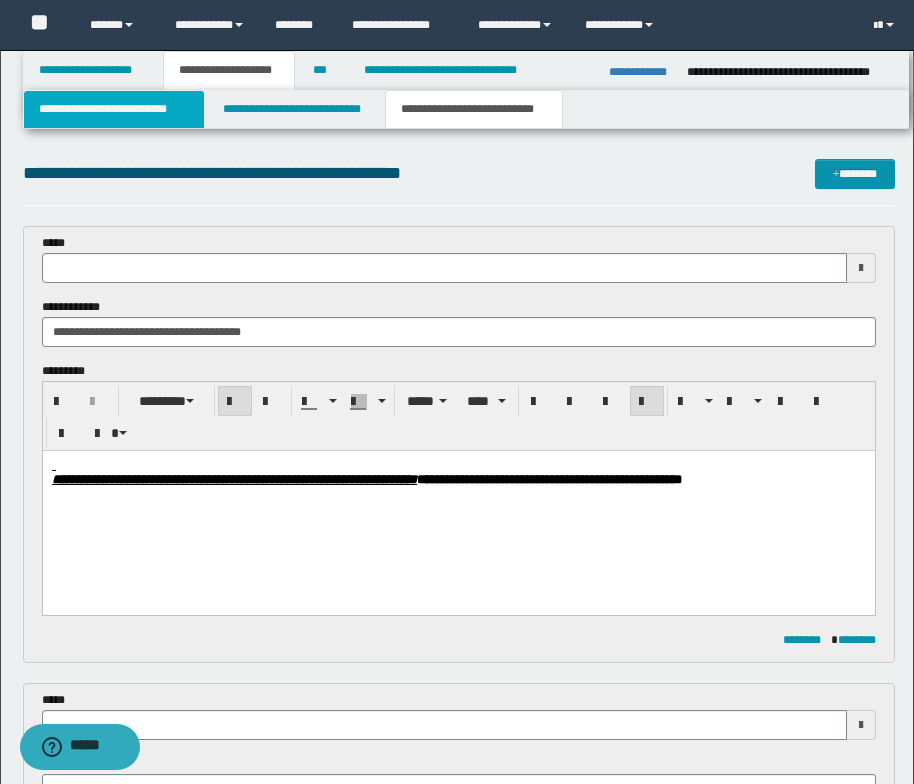 click on "**********" at bounding box center (114, 109) 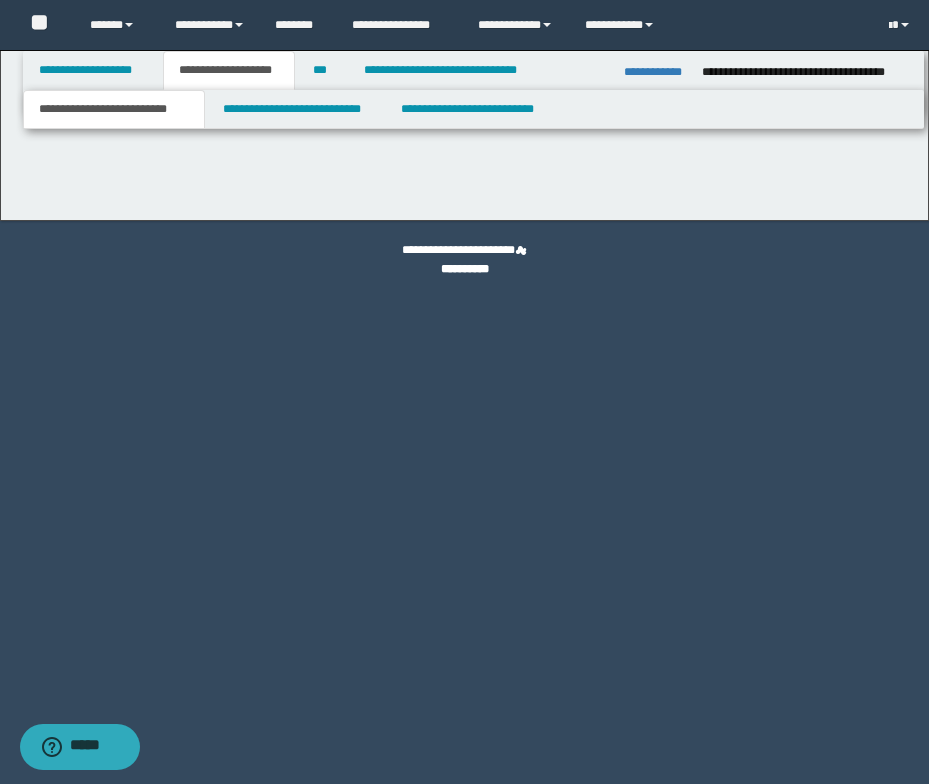 click on "**********" at bounding box center [114, 109] 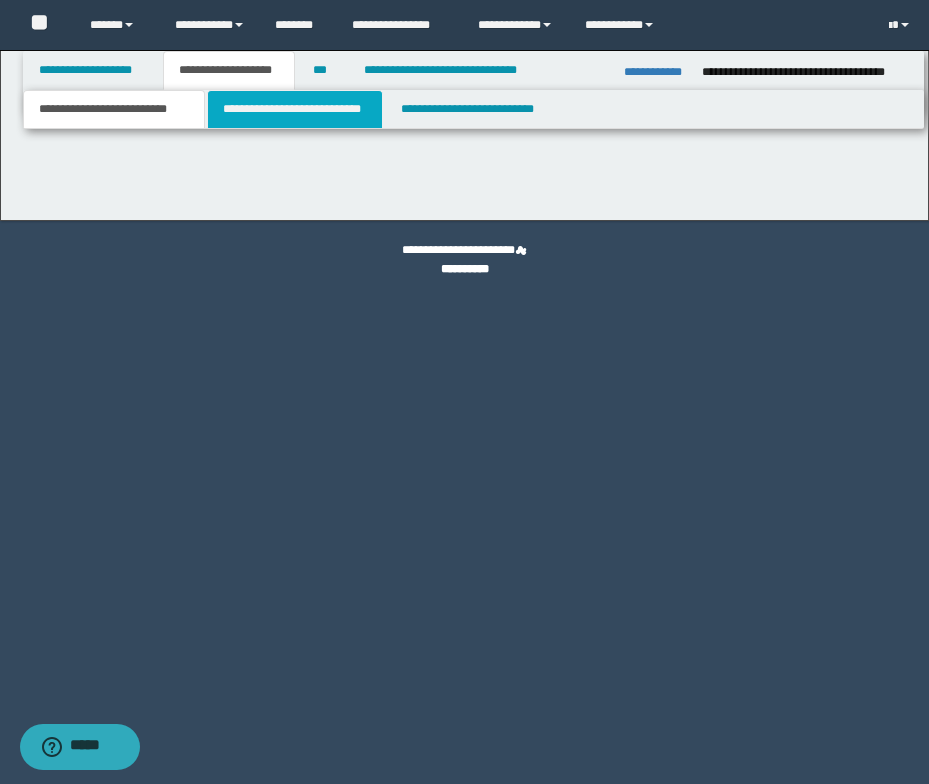 click on "**********" at bounding box center (295, 109) 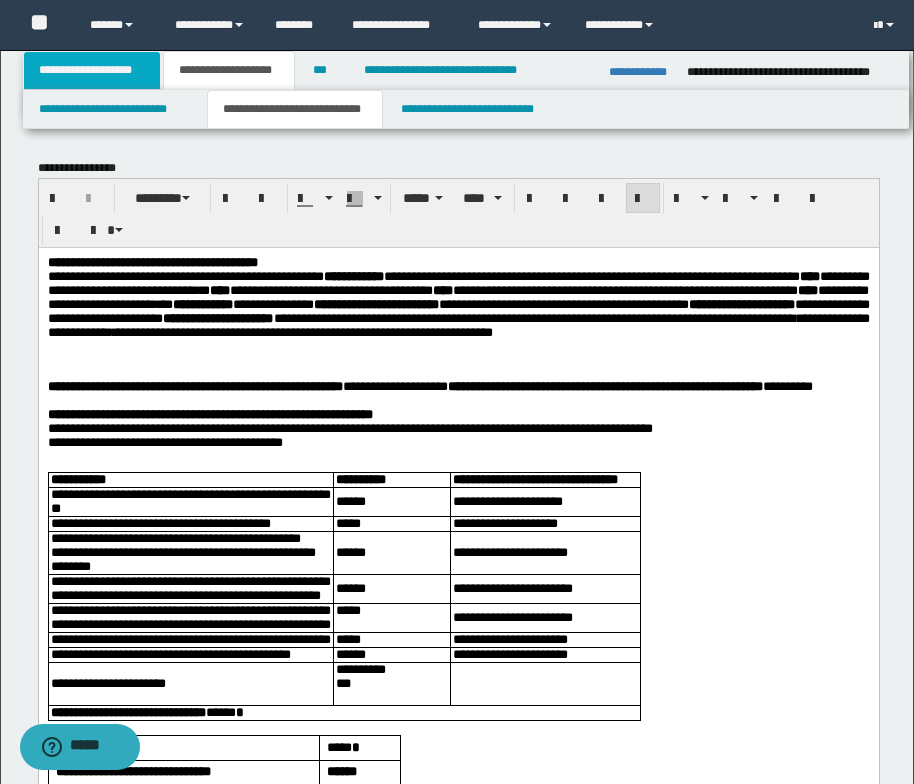 click on "**********" at bounding box center (92, 70) 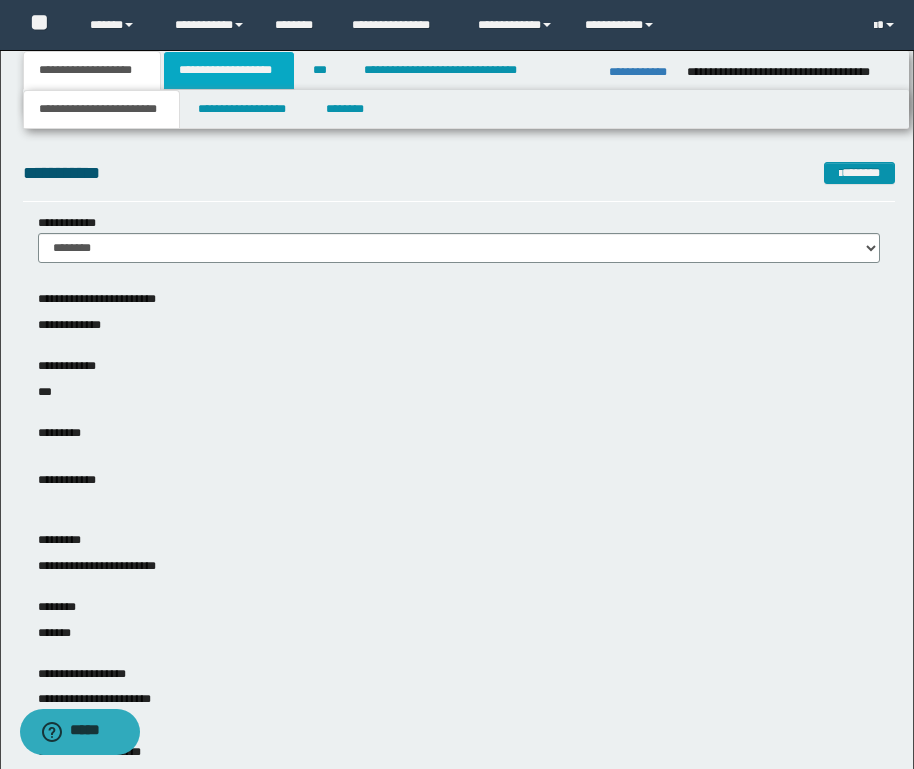 click on "**********" at bounding box center [229, 70] 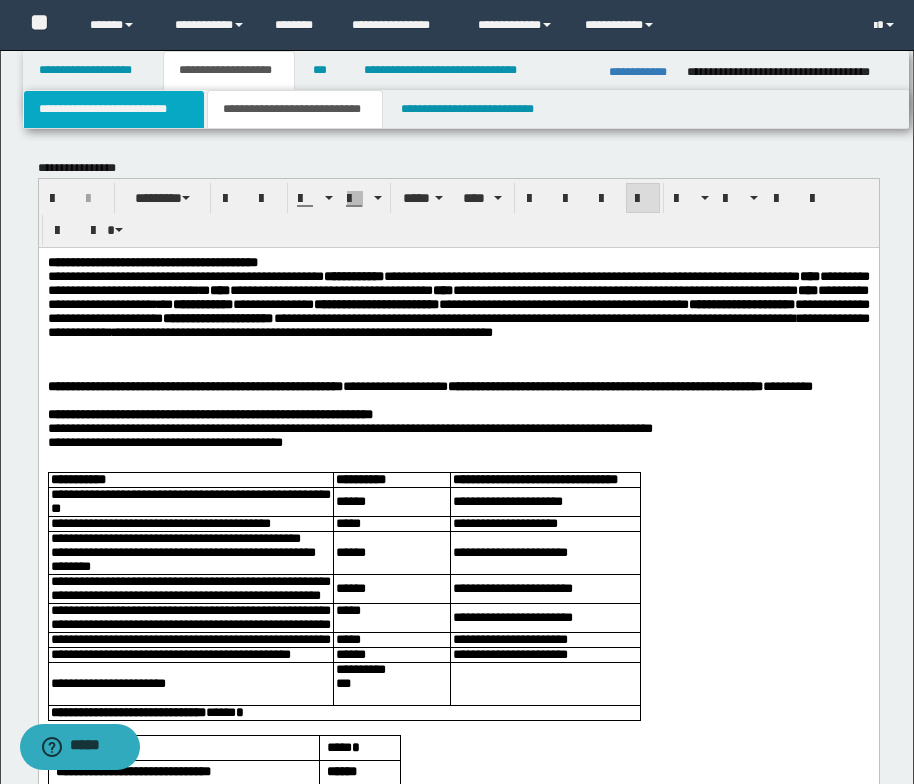 click on "**********" at bounding box center [114, 109] 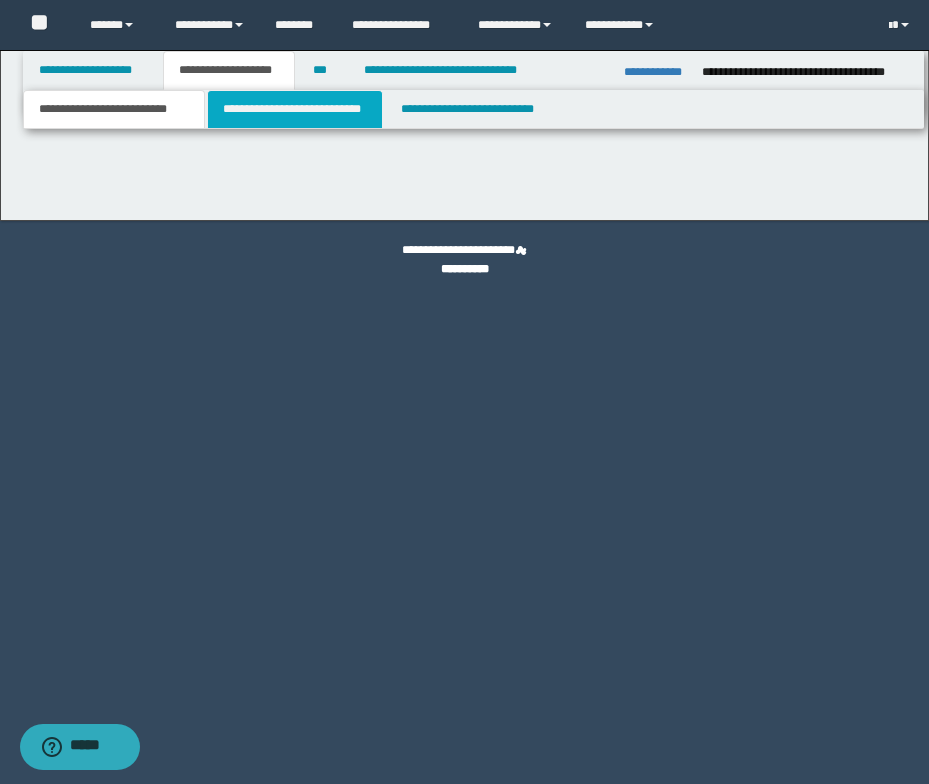 click on "**********" at bounding box center (295, 109) 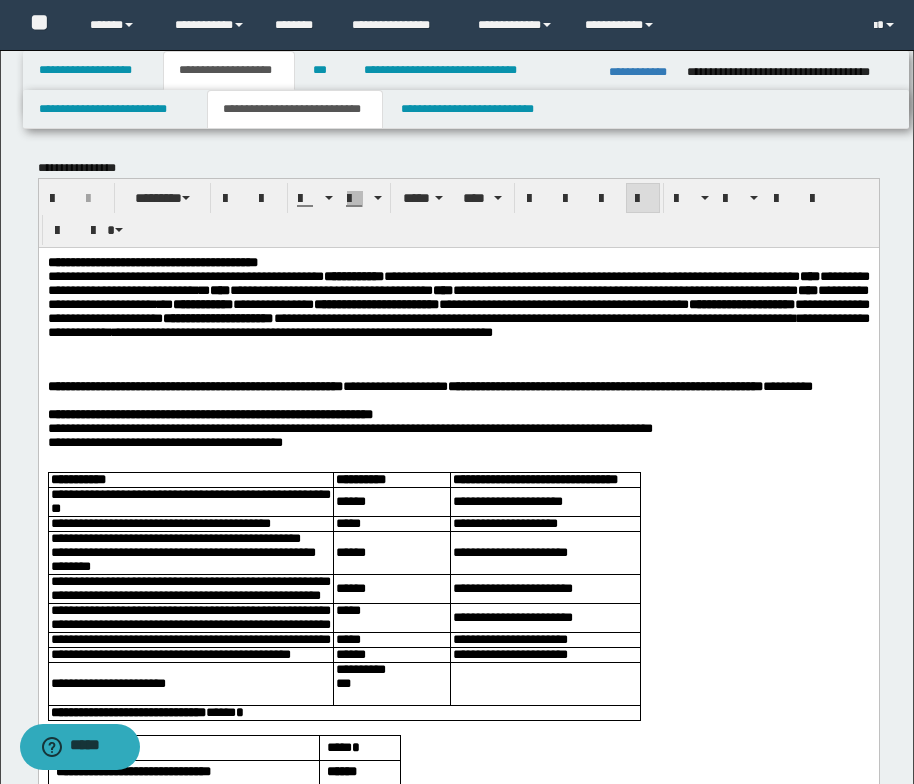 click on "**********" at bounding box center [229, 70] 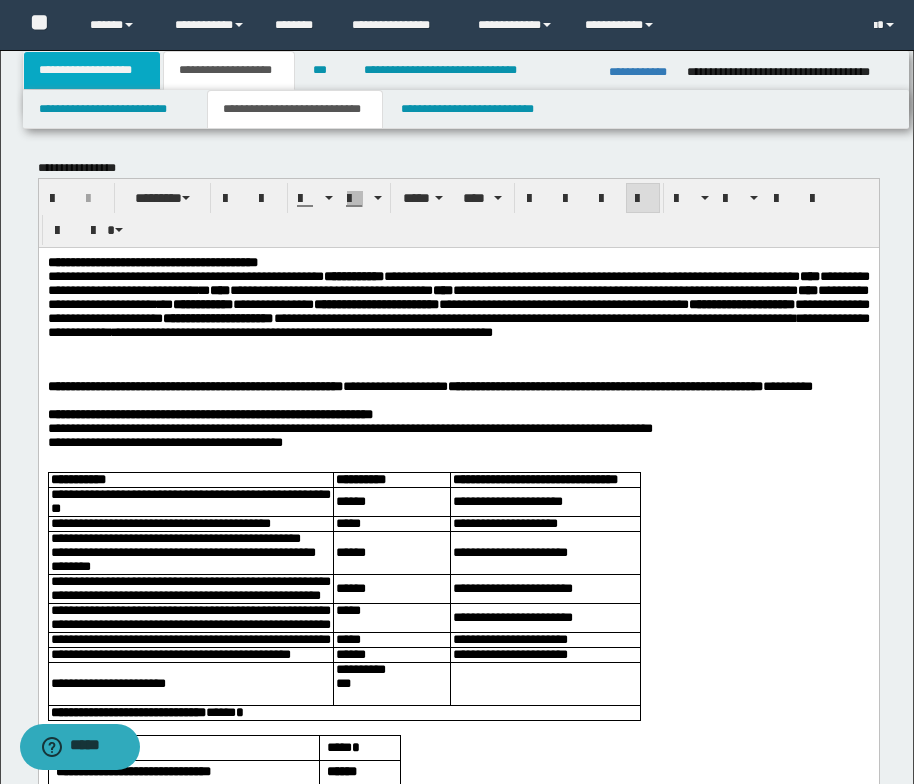 click on "**********" at bounding box center (92, 70) 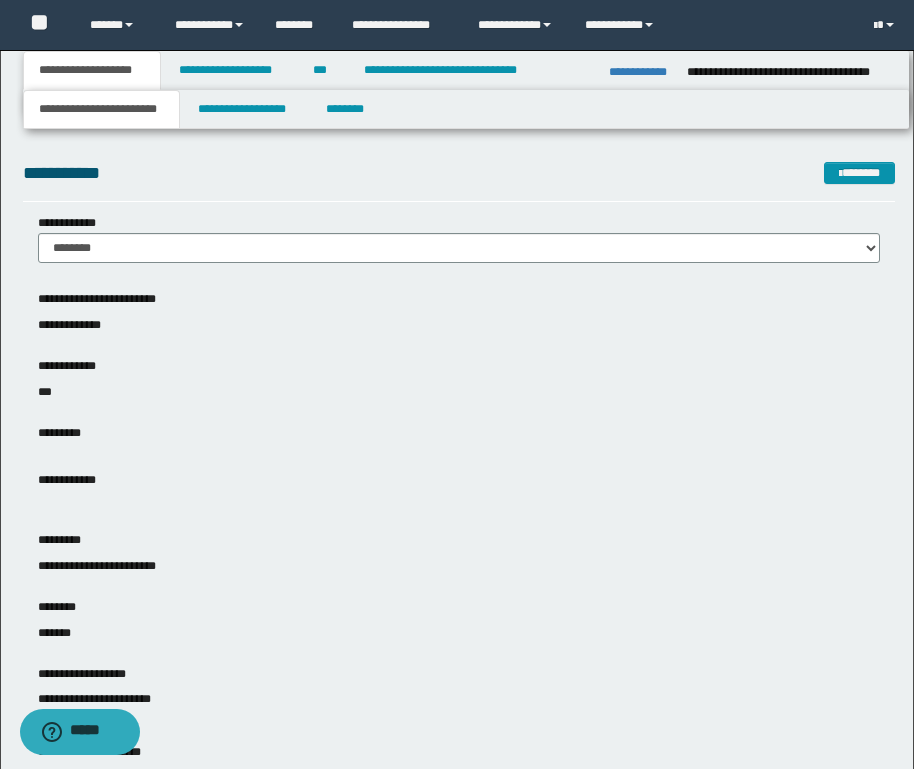 click on "**********" at bounding box center [101, 109] 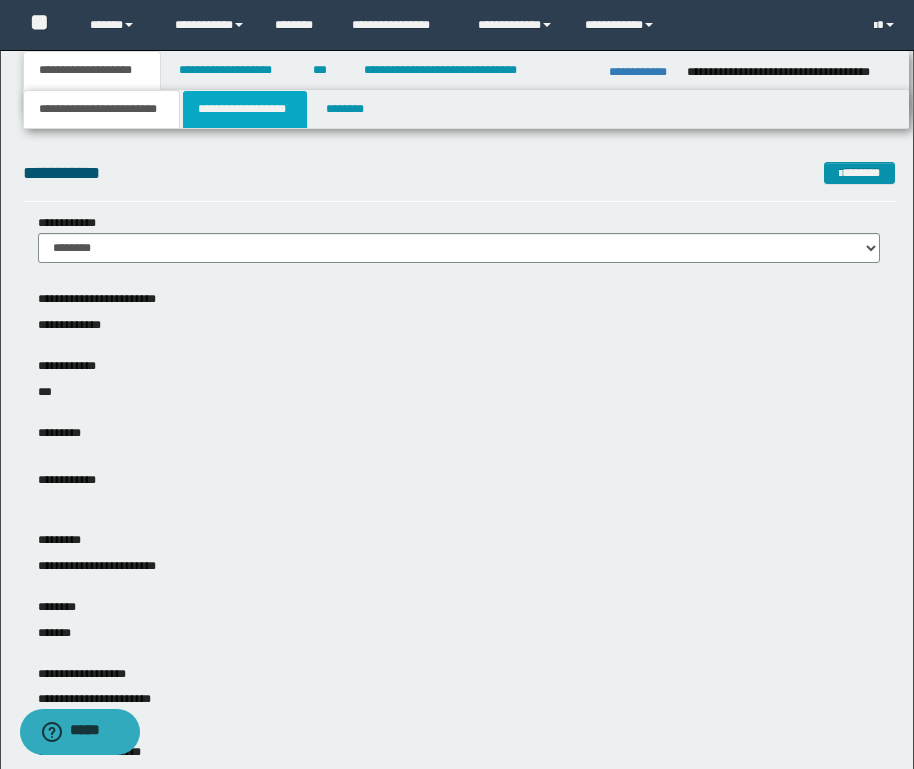 click on "**********" at bounding box center [245, 109] 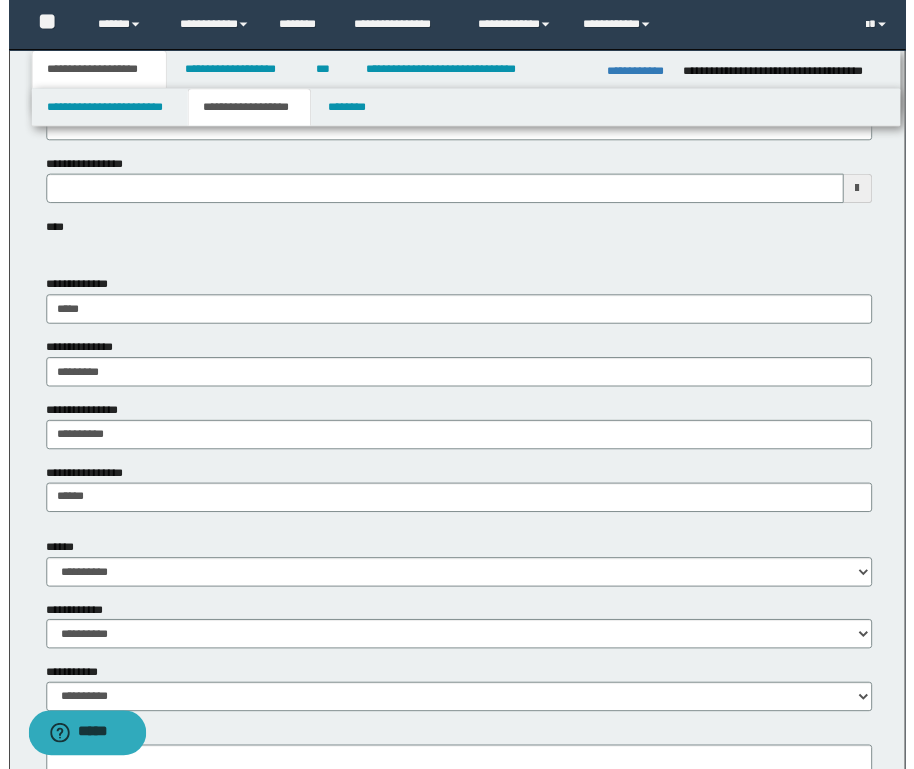 scroll, scrollTop: 200, scrollLeft: 0, axis: vertical 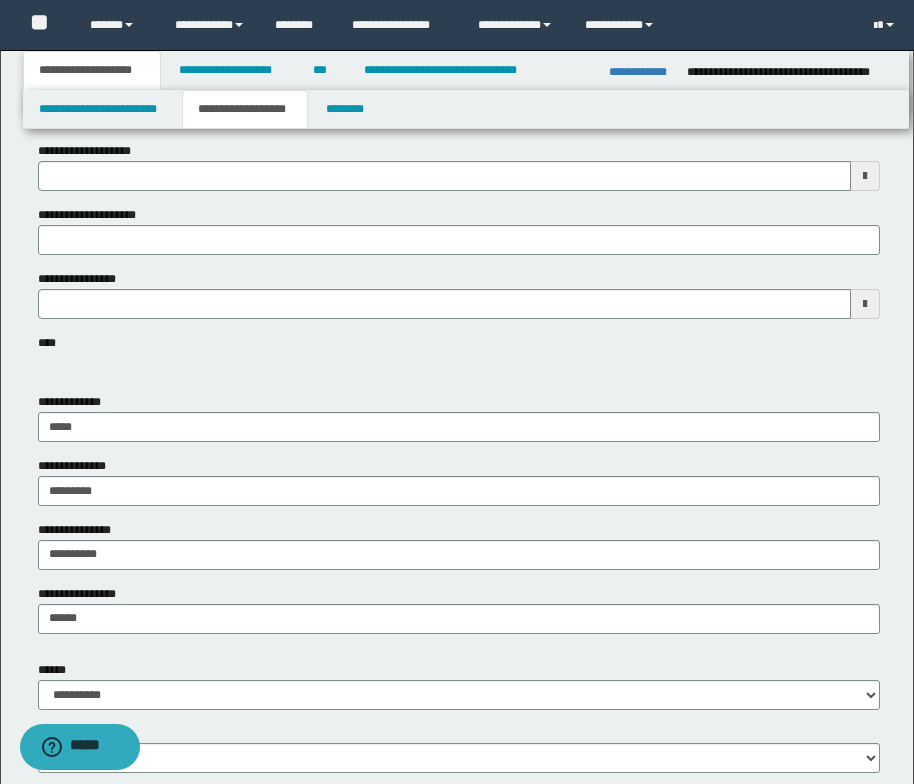 type 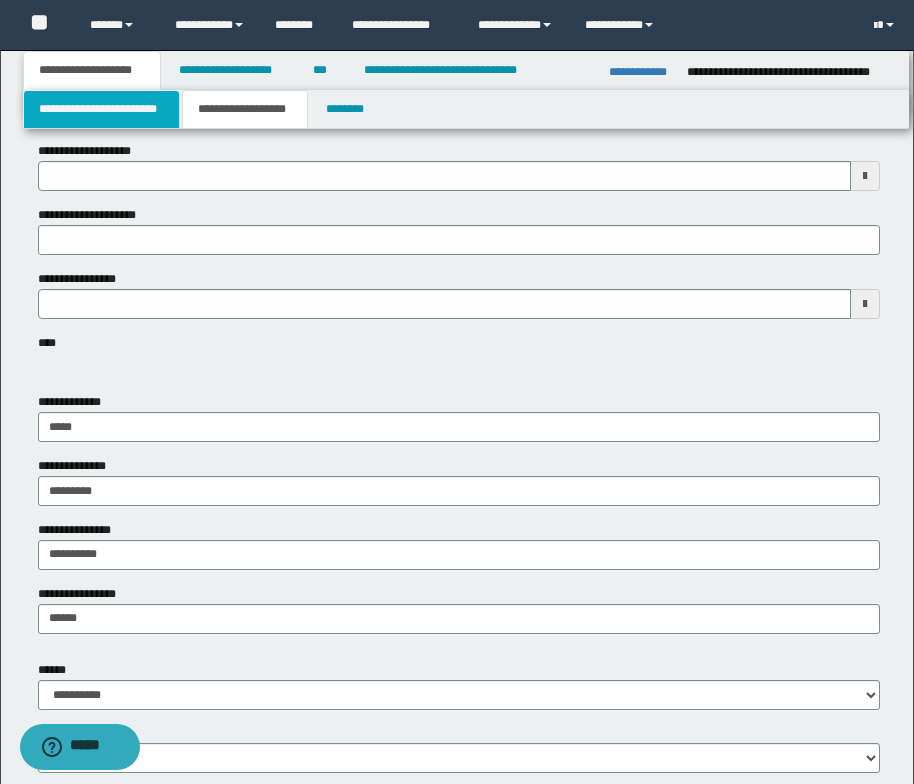click on "**********" at bounding box center [101, 109] 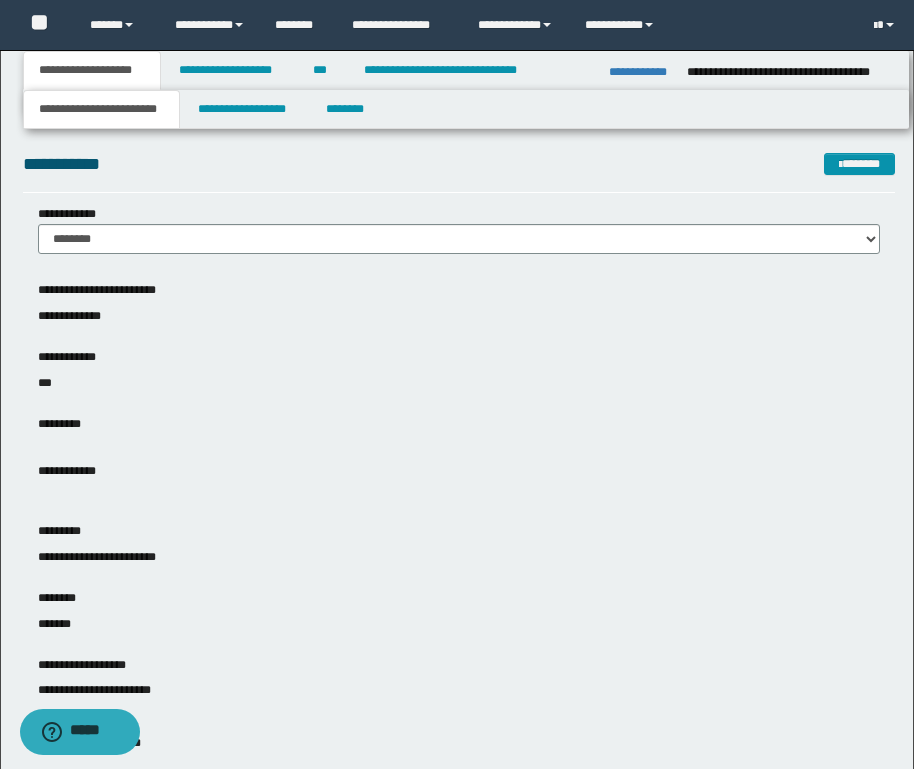 scroll, scrollTop: 0, scrollLeft: 0, axis: both 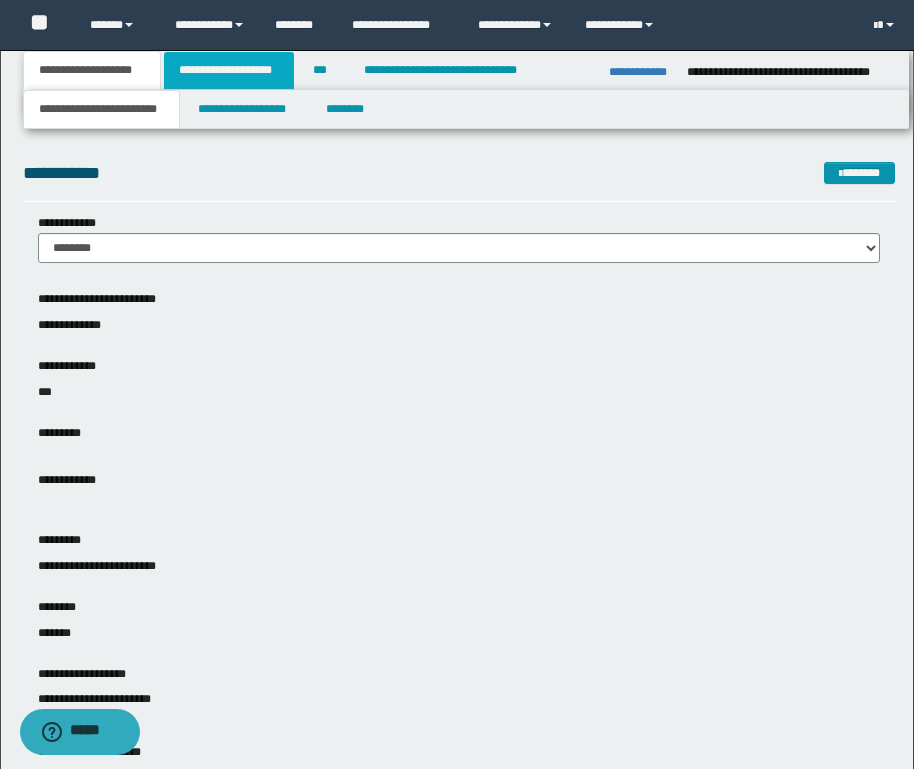 click on "**********" at bounding box center [229, 70] 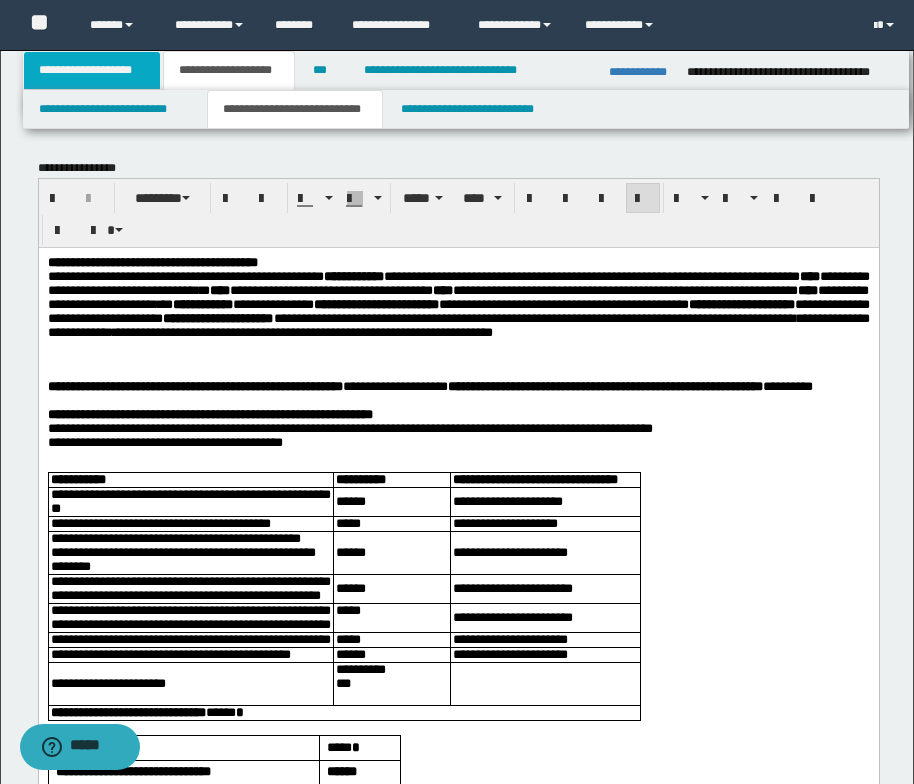 click on "**********" at bounding box center [92, 70] 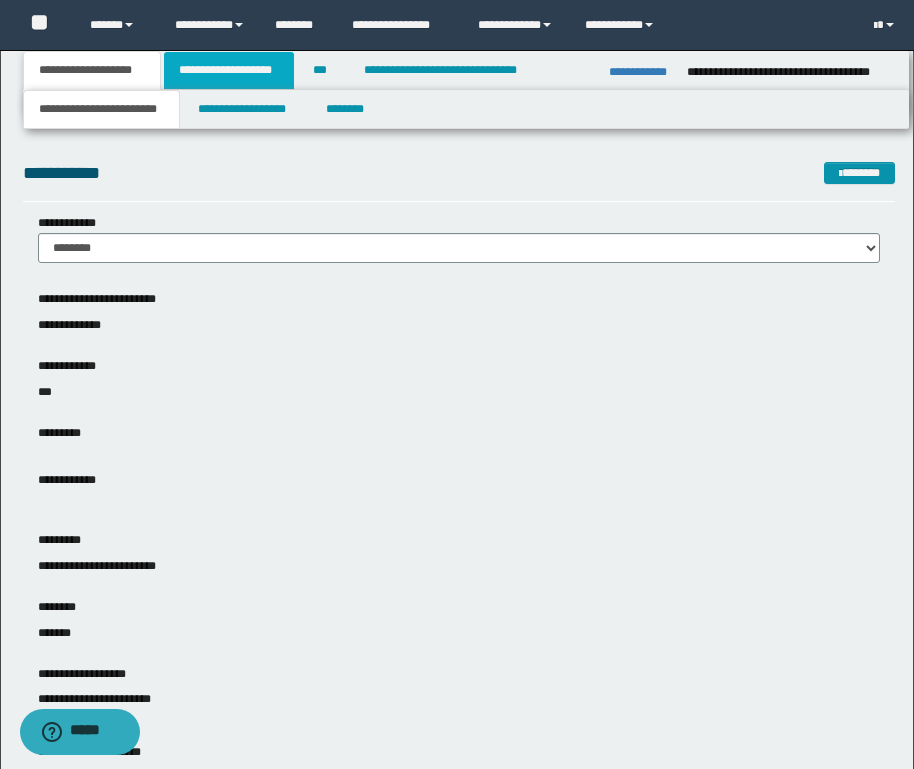 click on "**********" at bounding box center (229, 70) 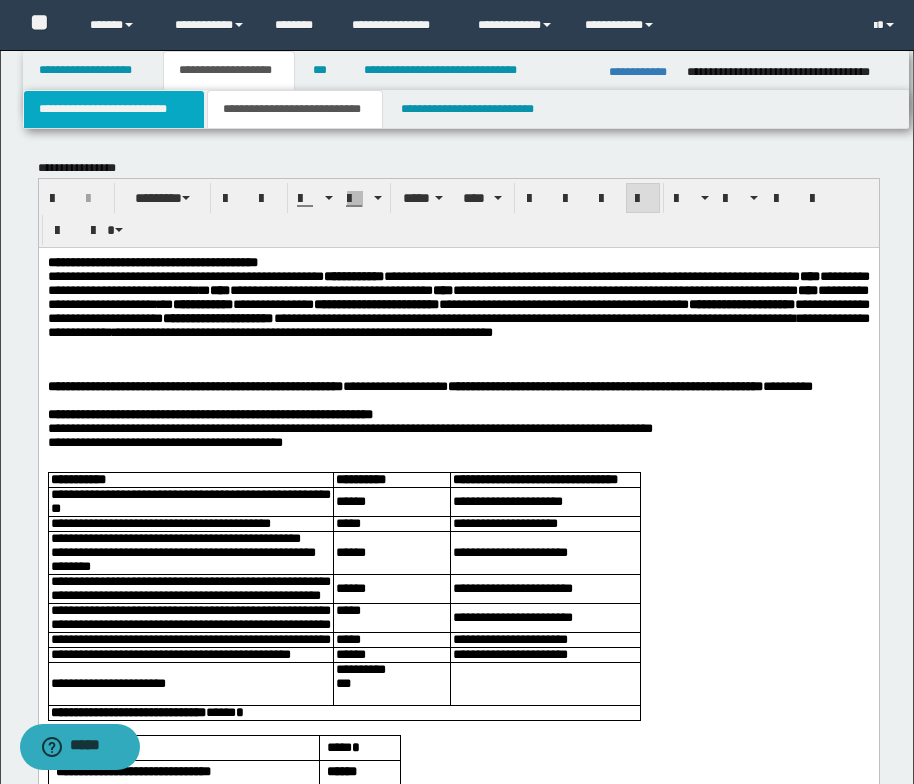 click on "**********" at bounding box center [114, 109] 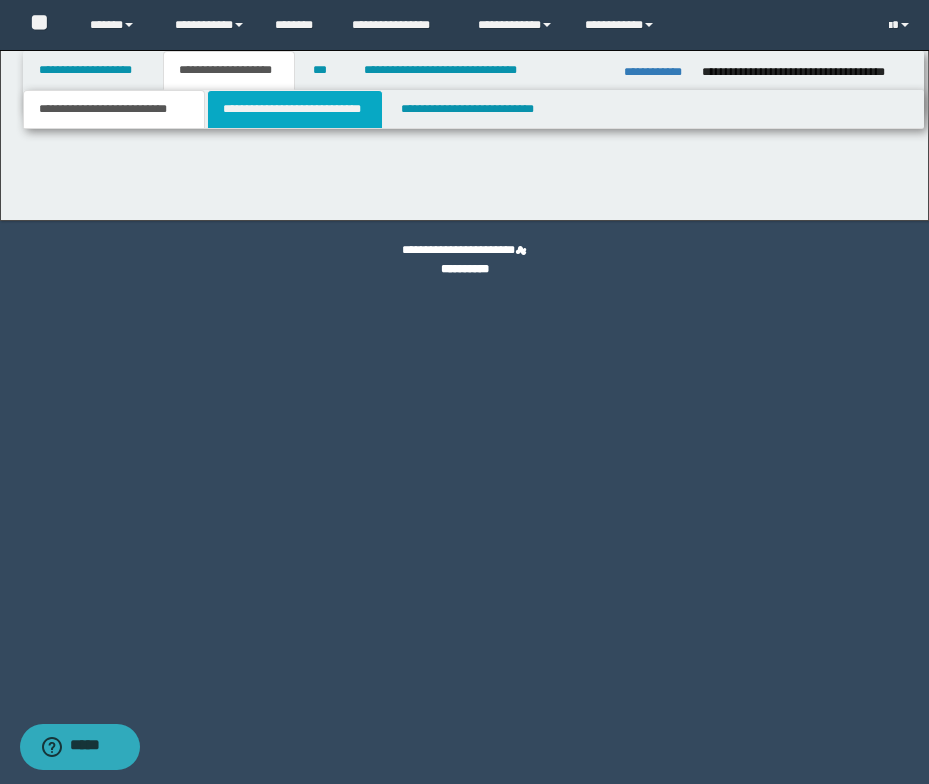 click on "**********" at bounding box center (295, 109) 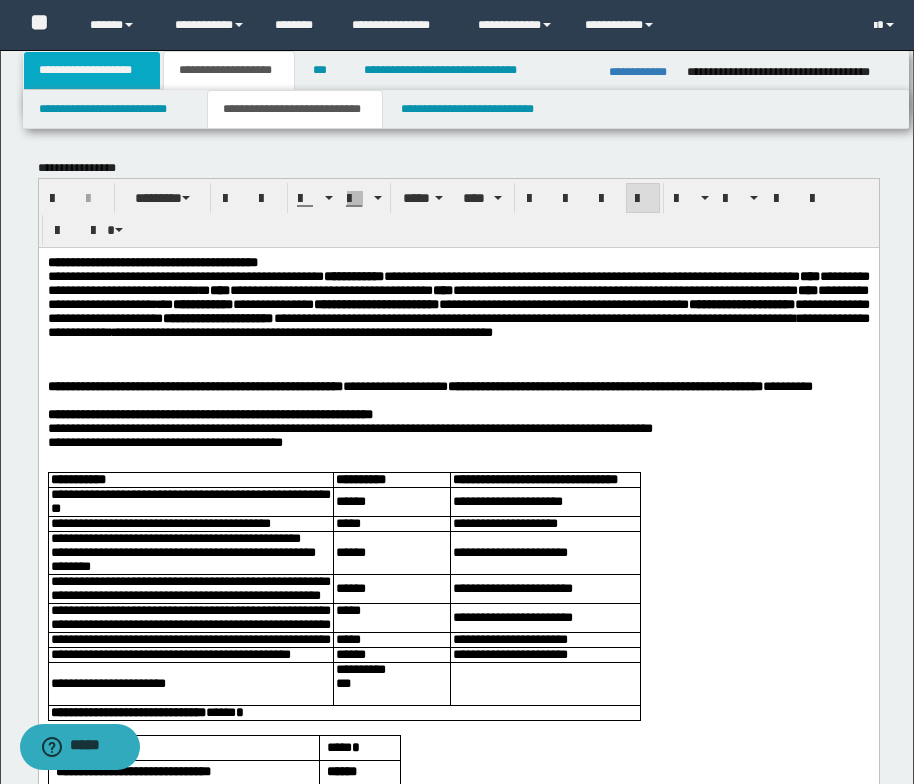 click on "**********" at bounding box center (92, 70) 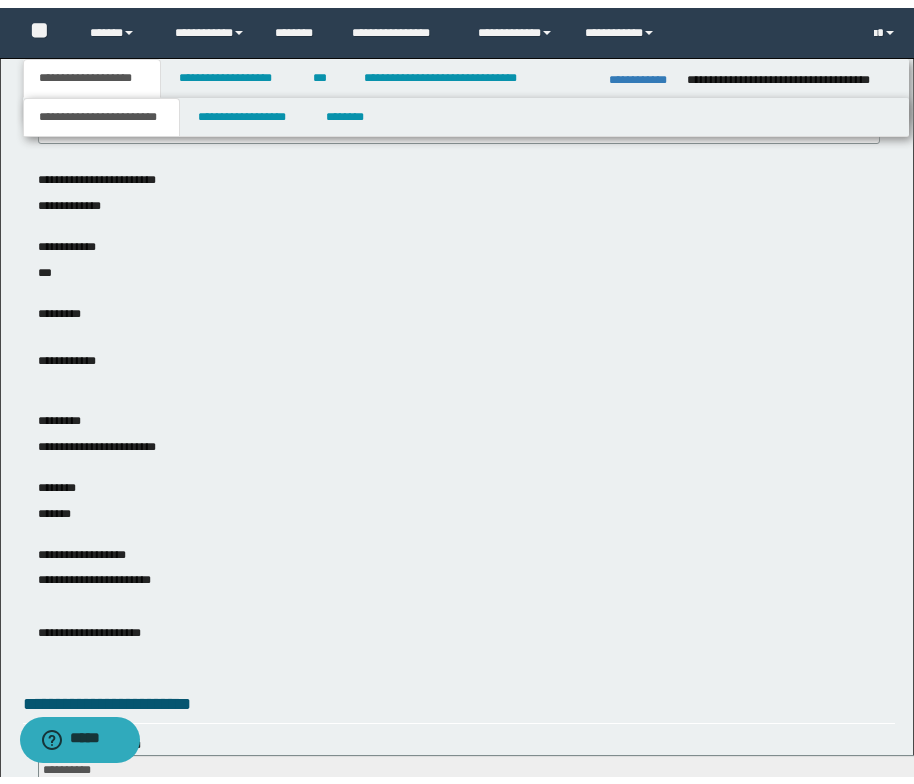 scroll, scrollTop: 0, scrollLeft: 0, axis: both 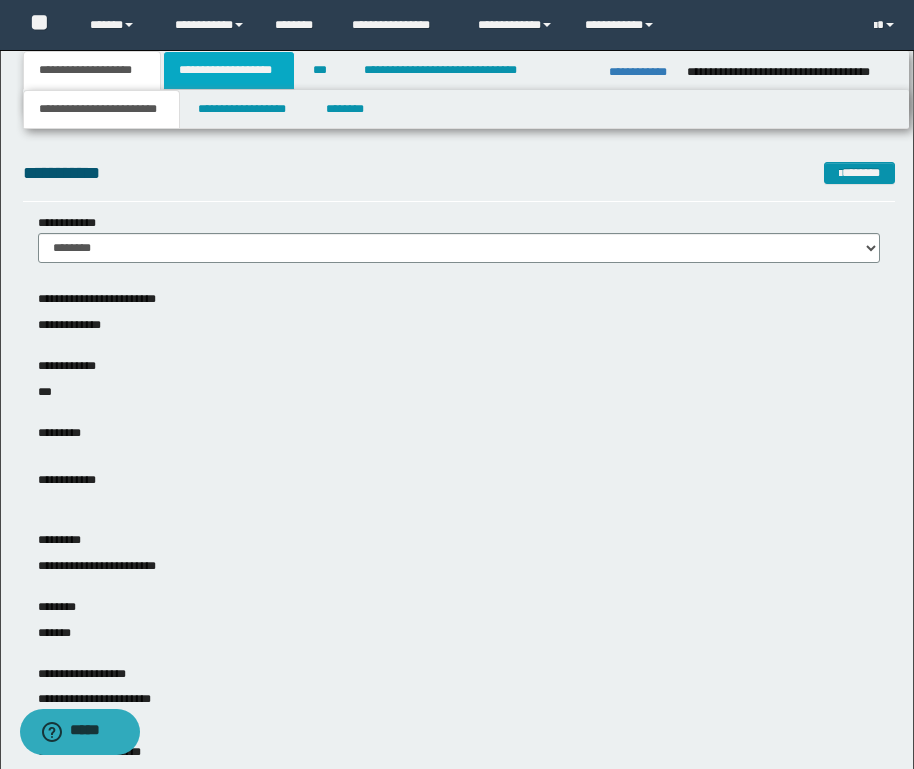 click on "**********" at bounding box center (229, 70) 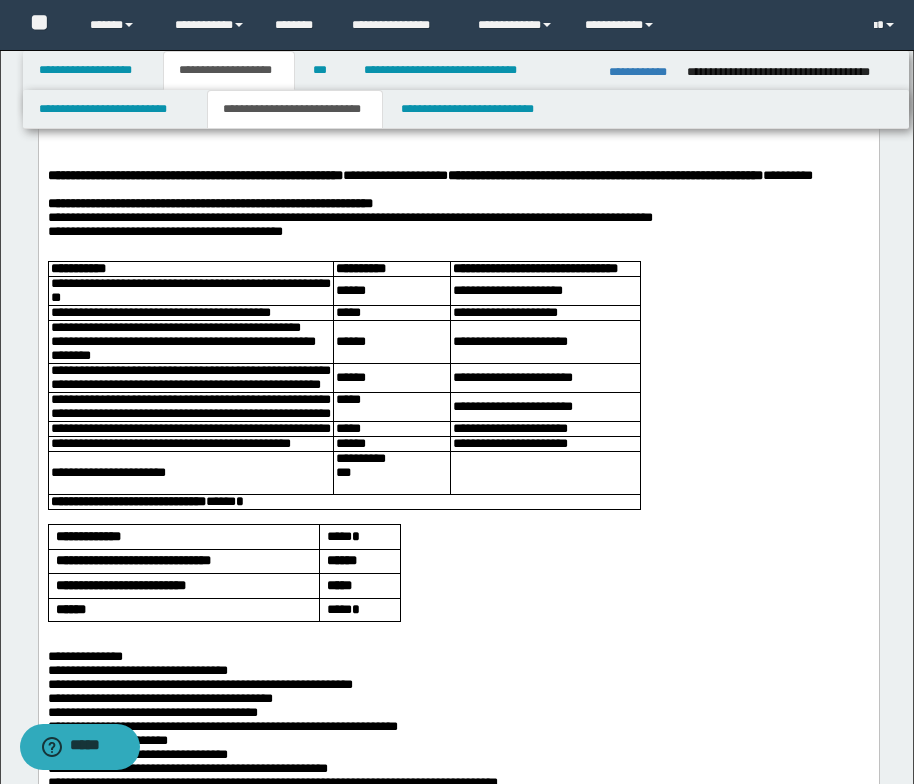 scroll, scrollTop: 200, scrollLeft: 0, axis: vertical 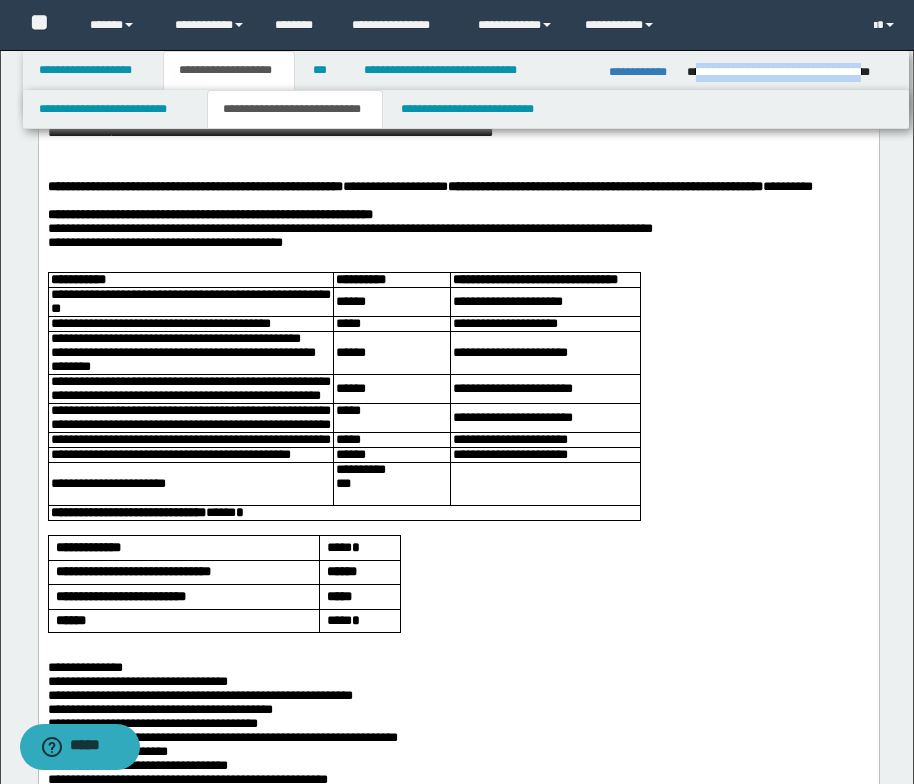 drag, startPoint x: 696, startPoint y: 71, endPoint x: 891, endPoint y: 74, distance: 195.02307 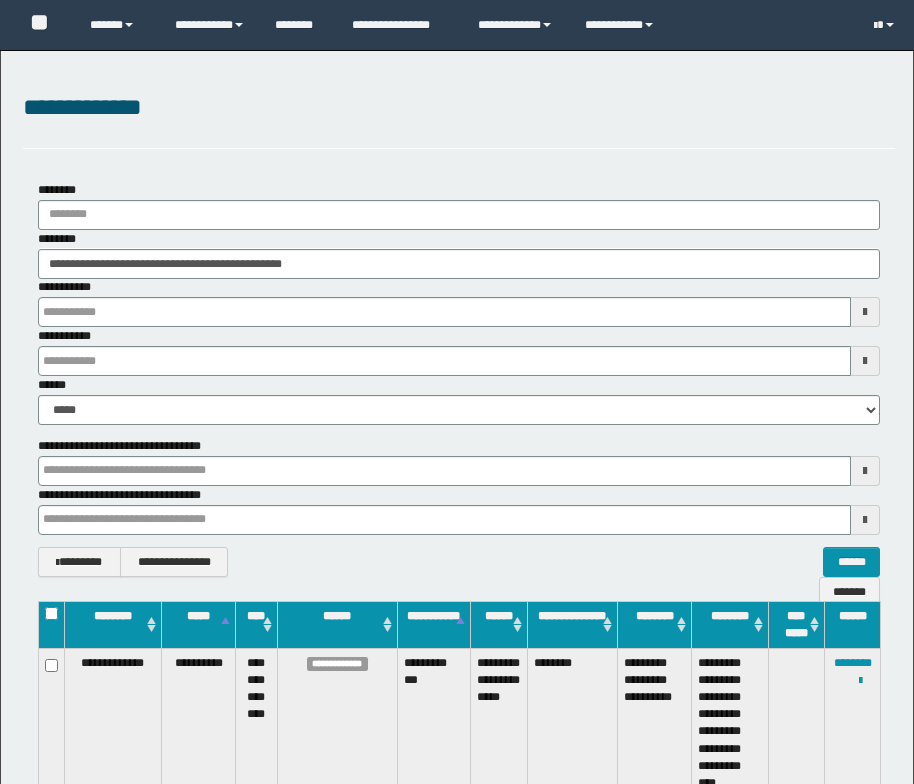 scroll, scrollTop: 0, scrollLeft: 0, axis: both 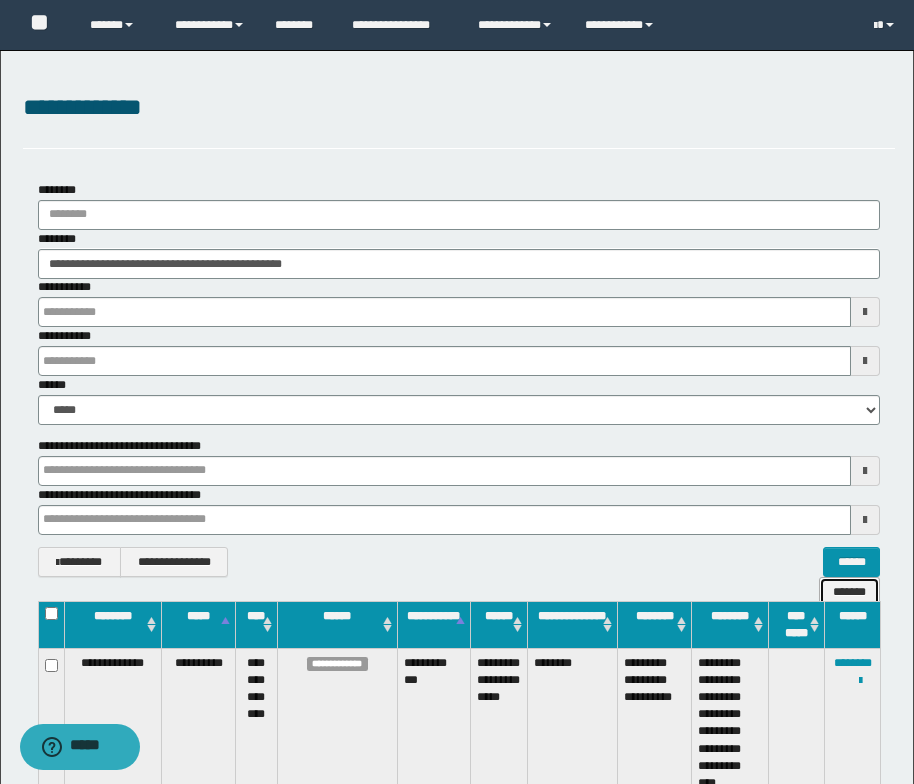 click on "*******" at bounding box center (849, 592) 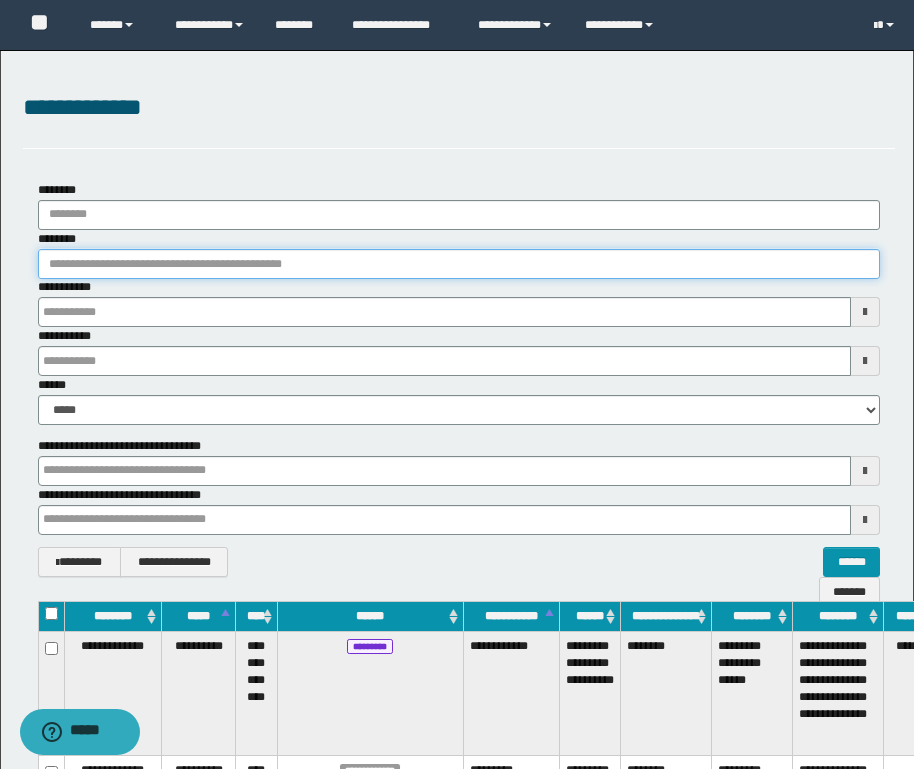 click on "********" at bounding box center [459, 264] 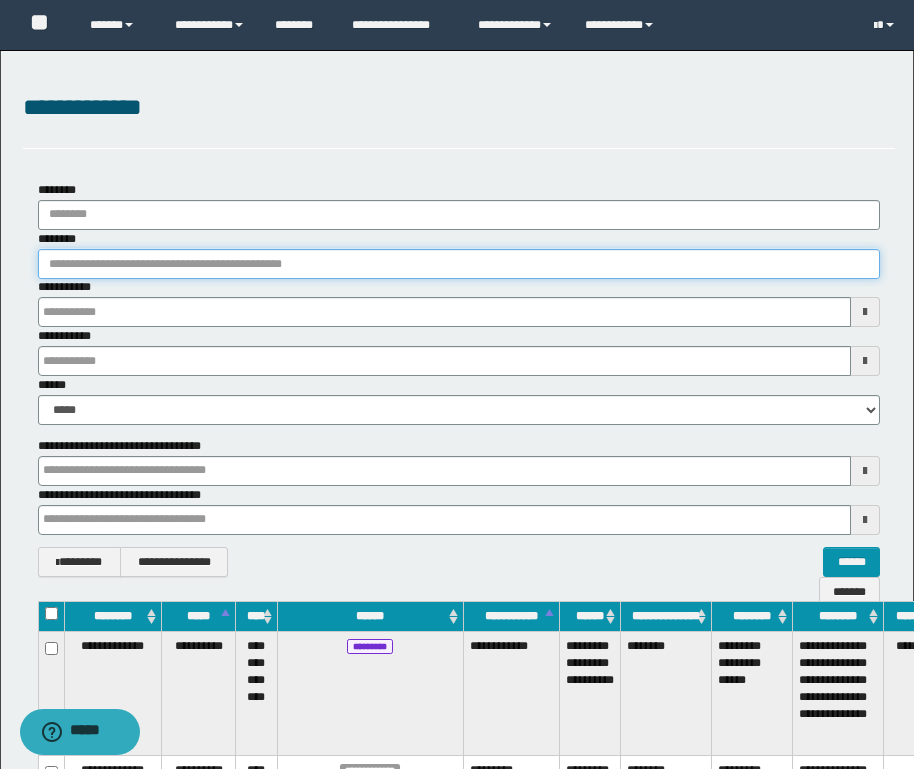 paste on "**********" 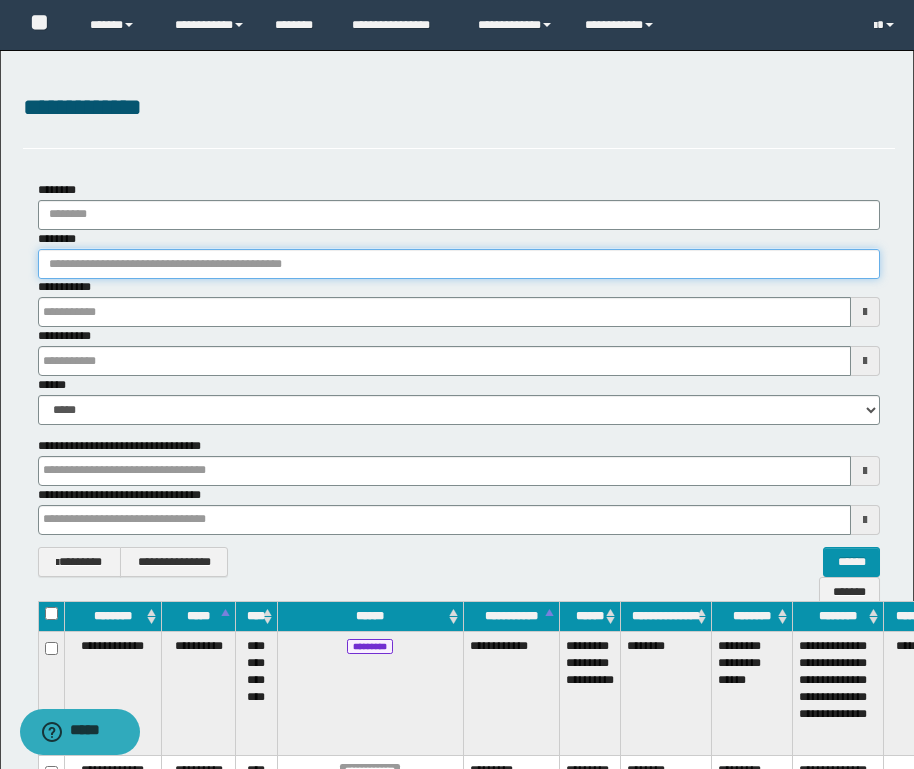 type on "**********" 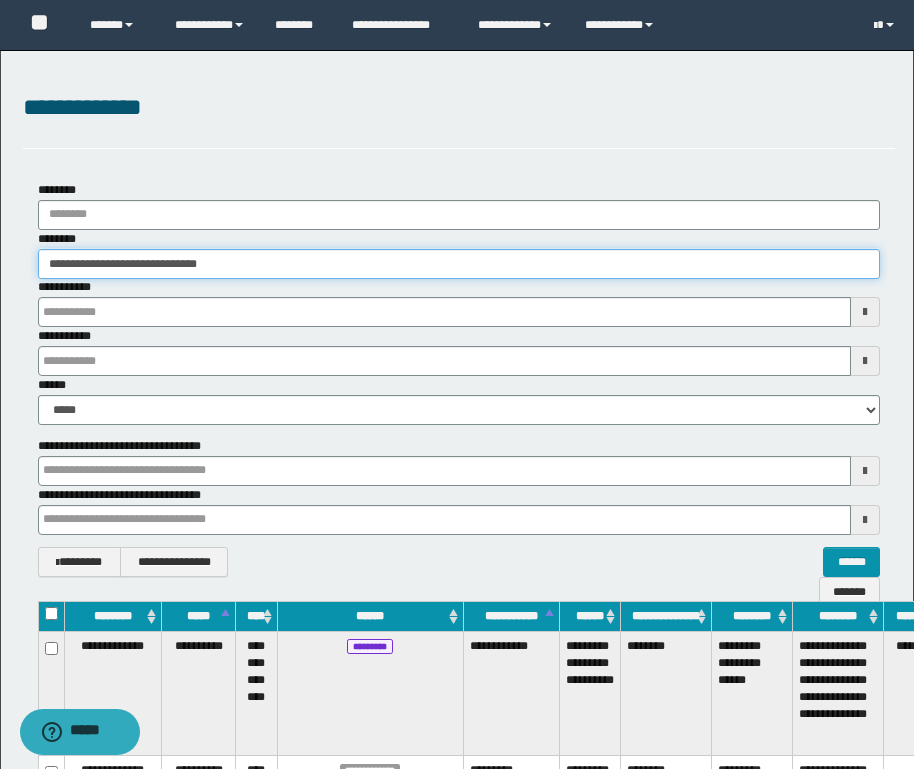type on "**********" 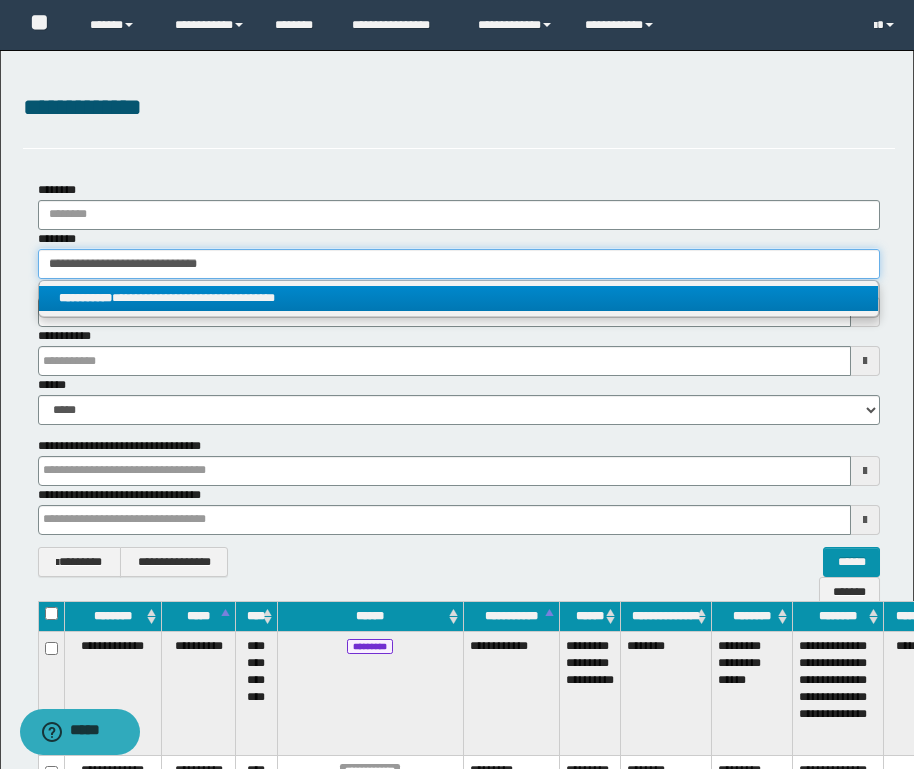 type on "**********" 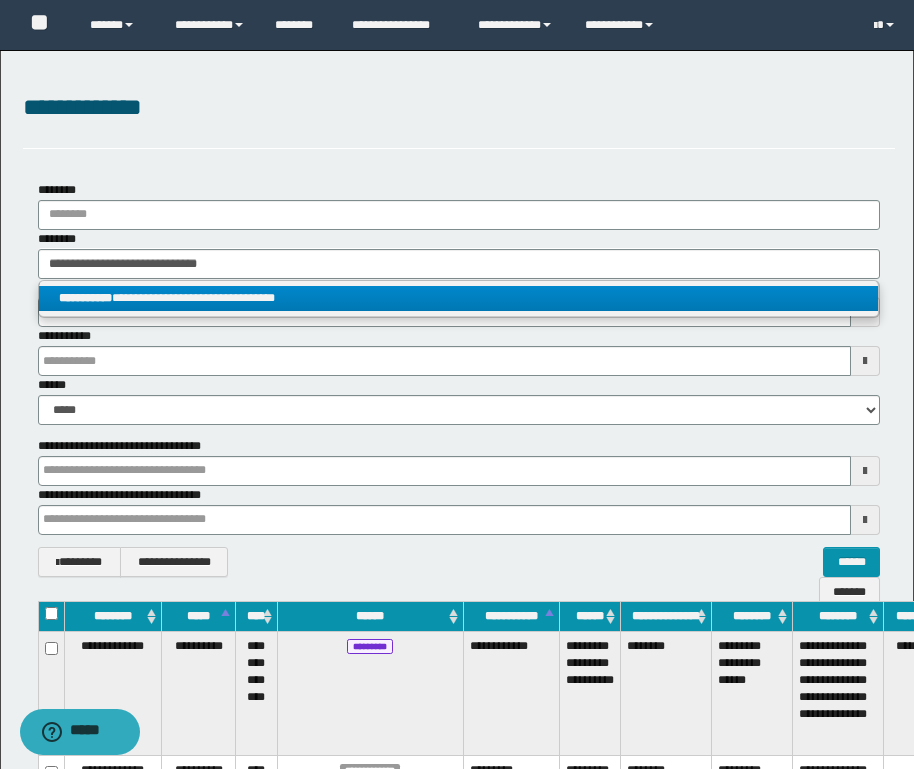 click on "**********" at bounding box center (458, 298) 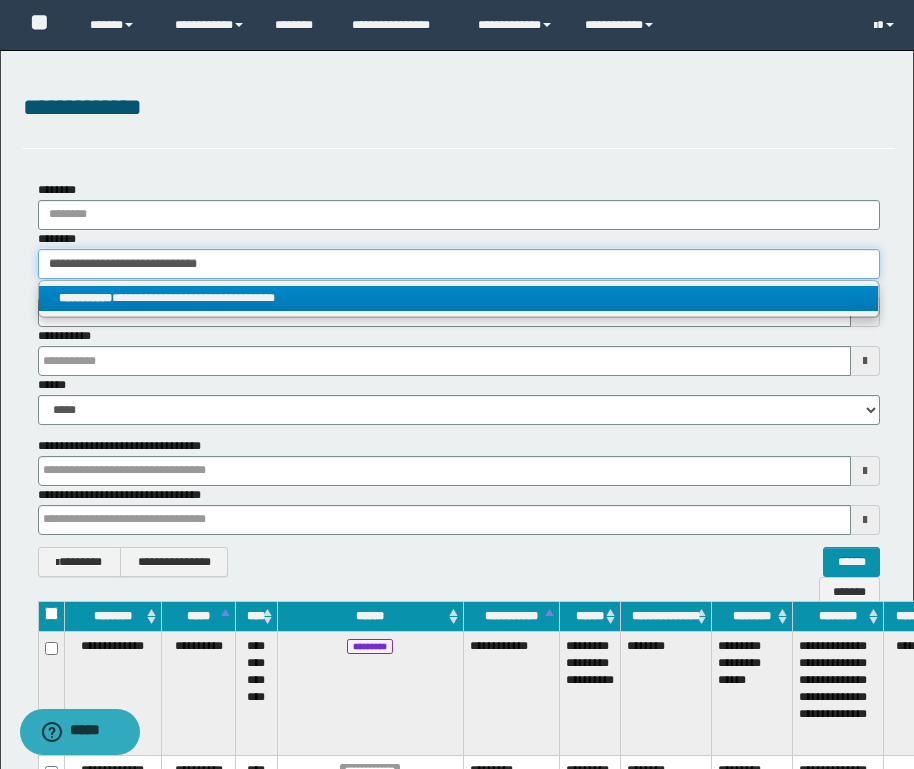 type 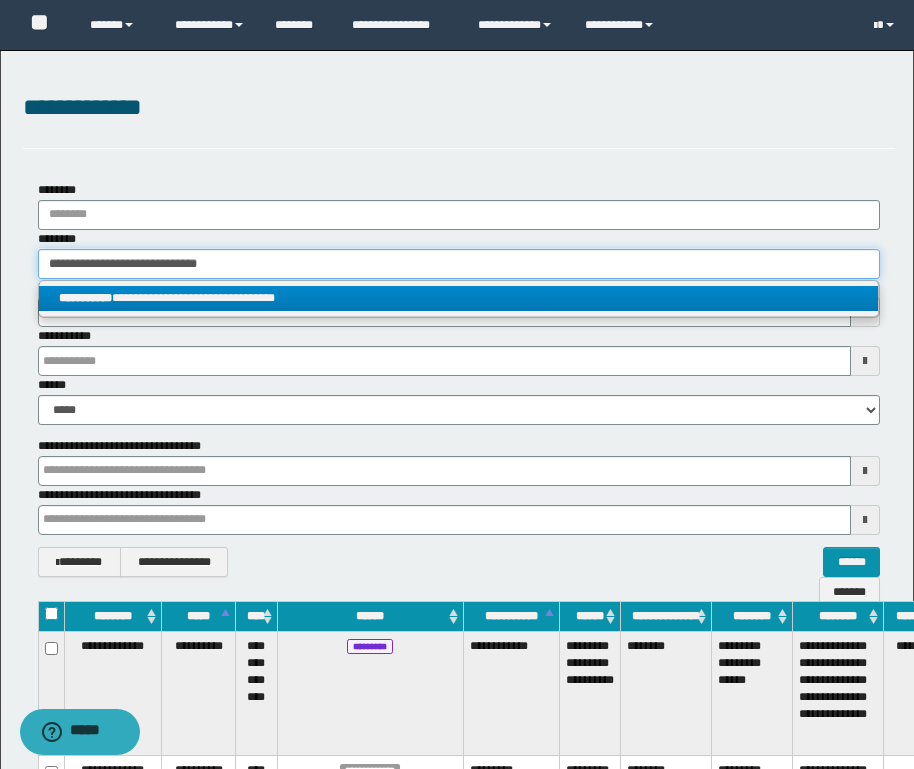 type on "**********" 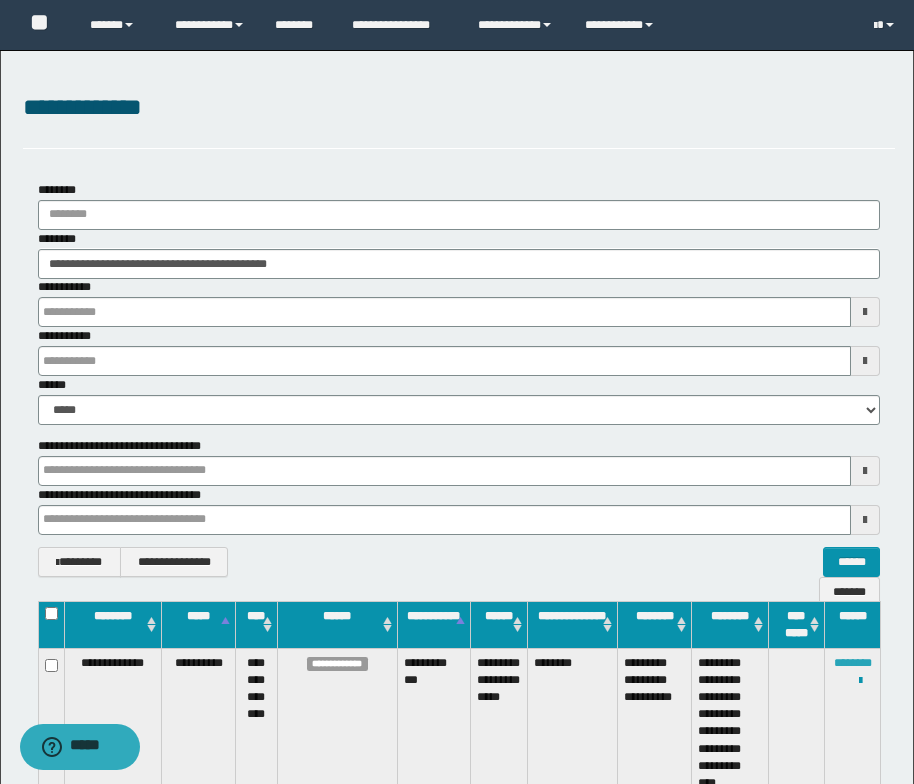 click on "********" at bounding box center (853, 663) 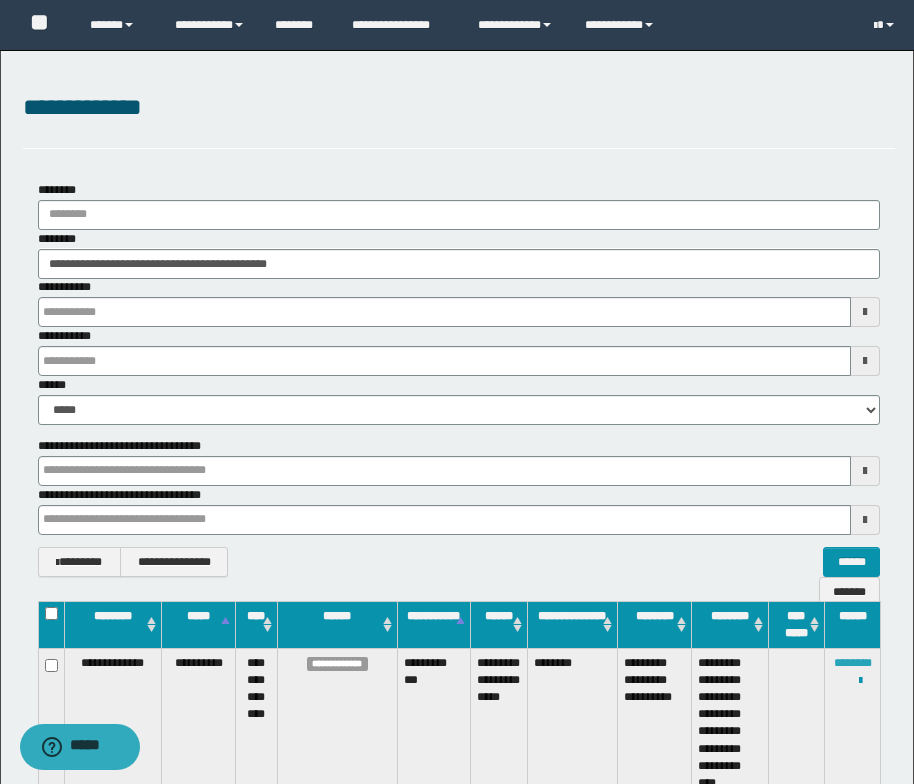 click on "********" at bounding box center (853, 663) 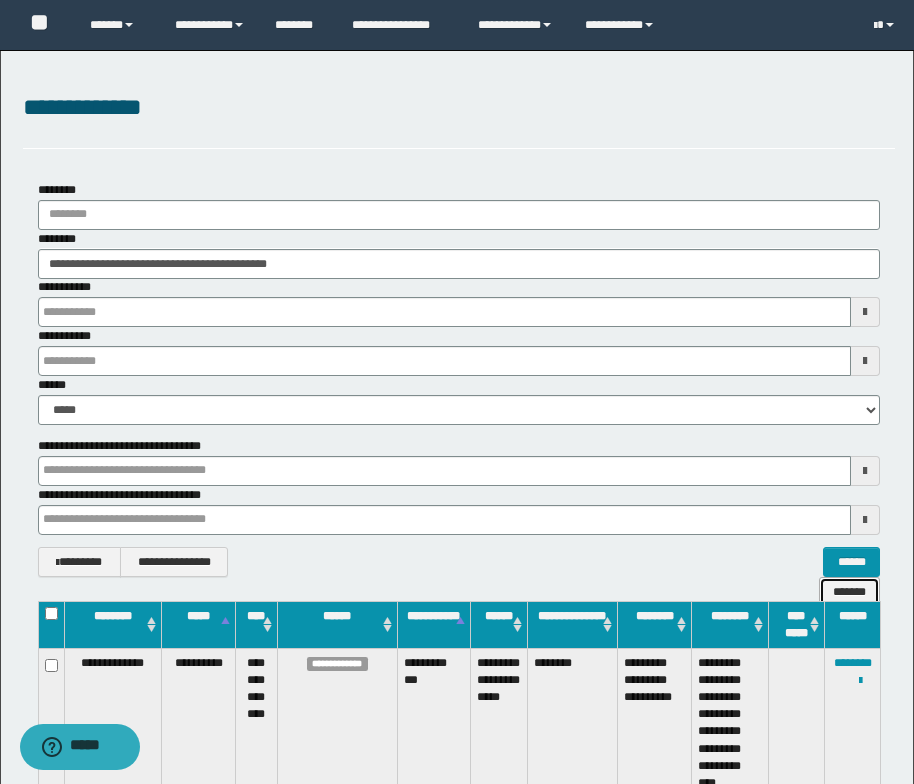 click on "*******" at bounding box center (849, 592) 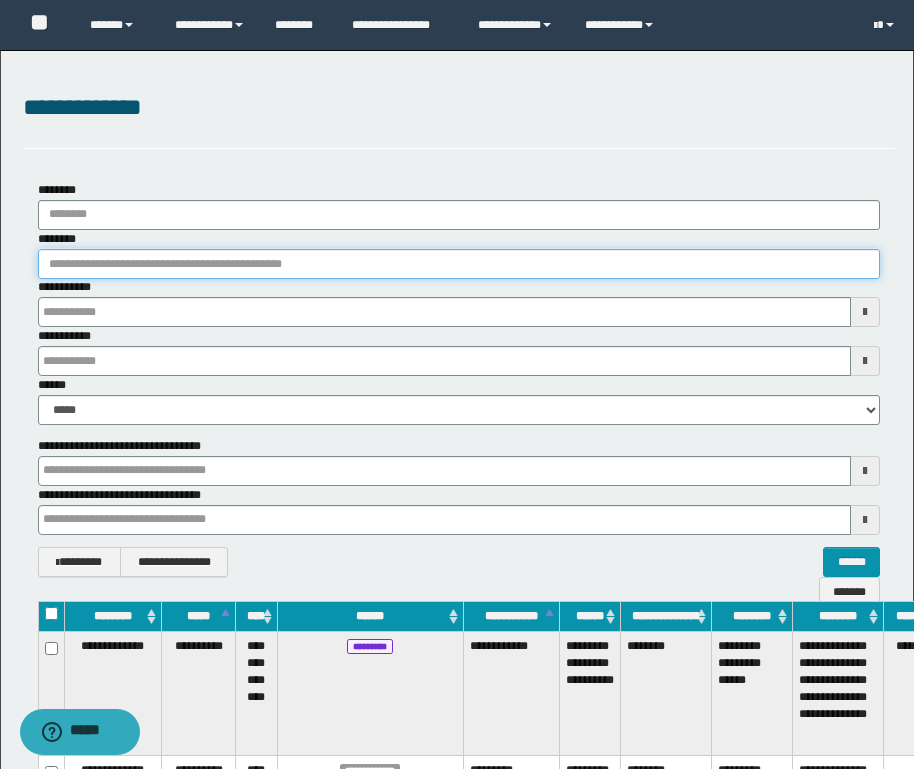 click on "********" at bounding box center [459, 264] 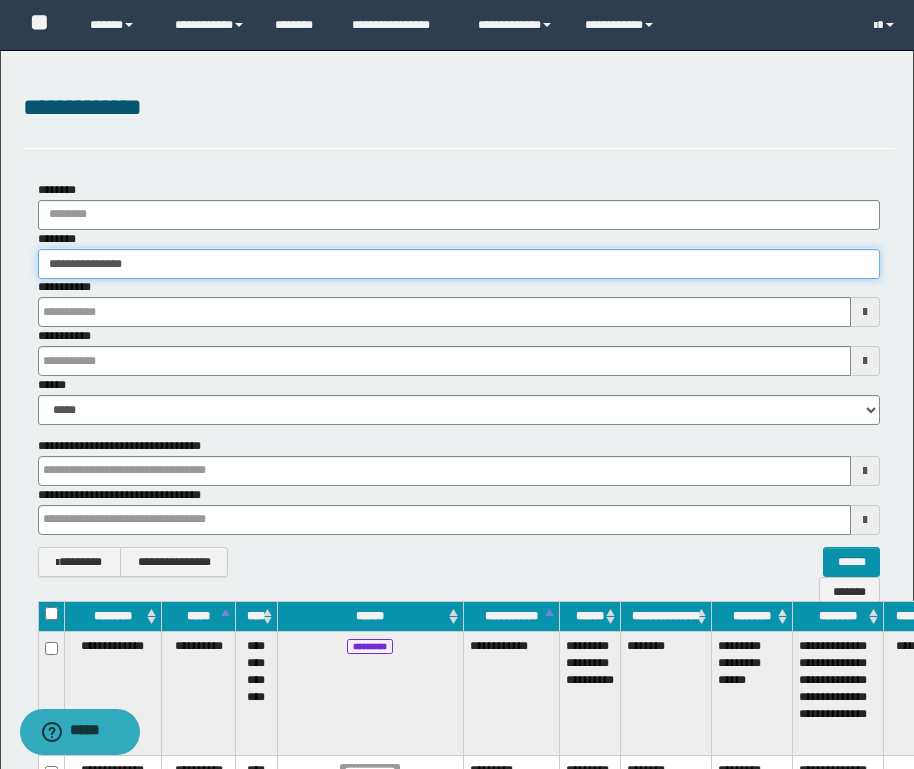type on "**********" 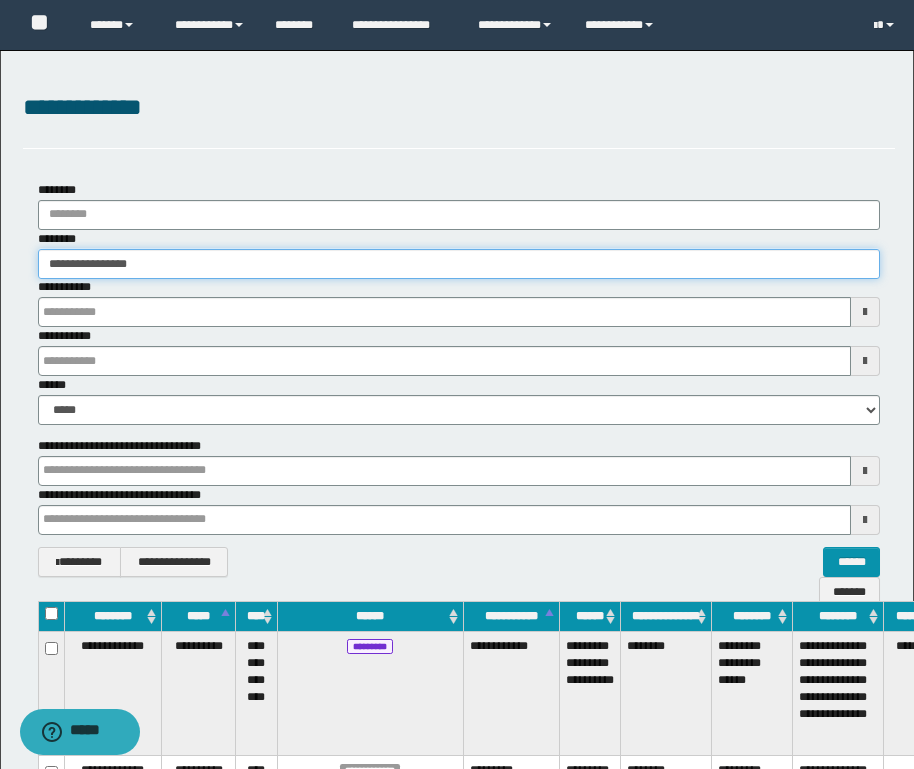 type on "**********" 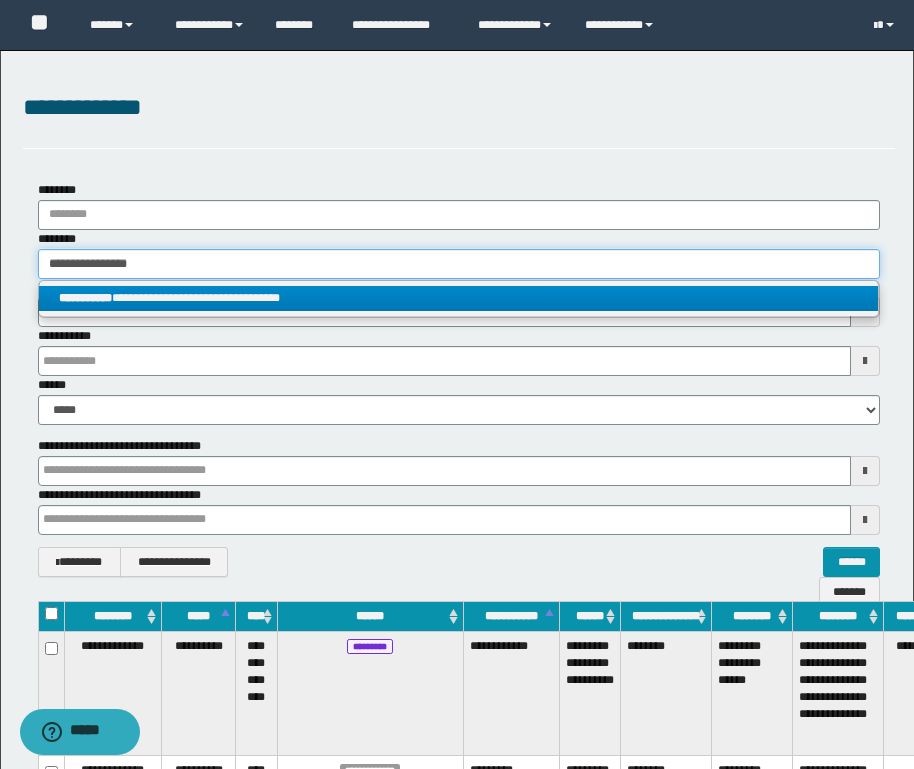 type on "**********" 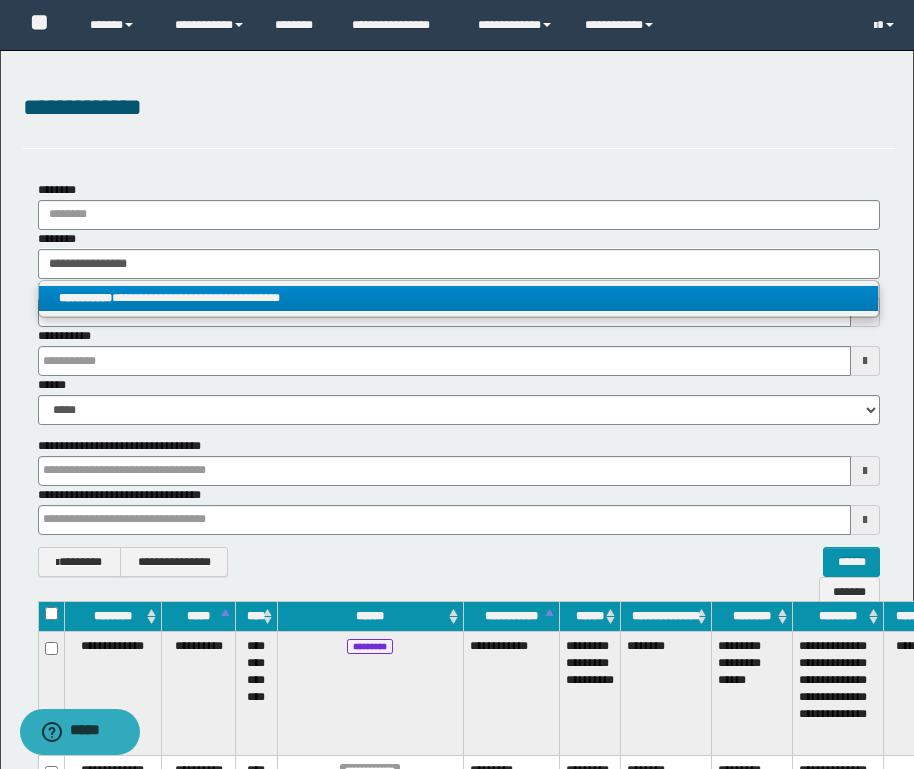 click on "**********" at bounding box center [458, 298] 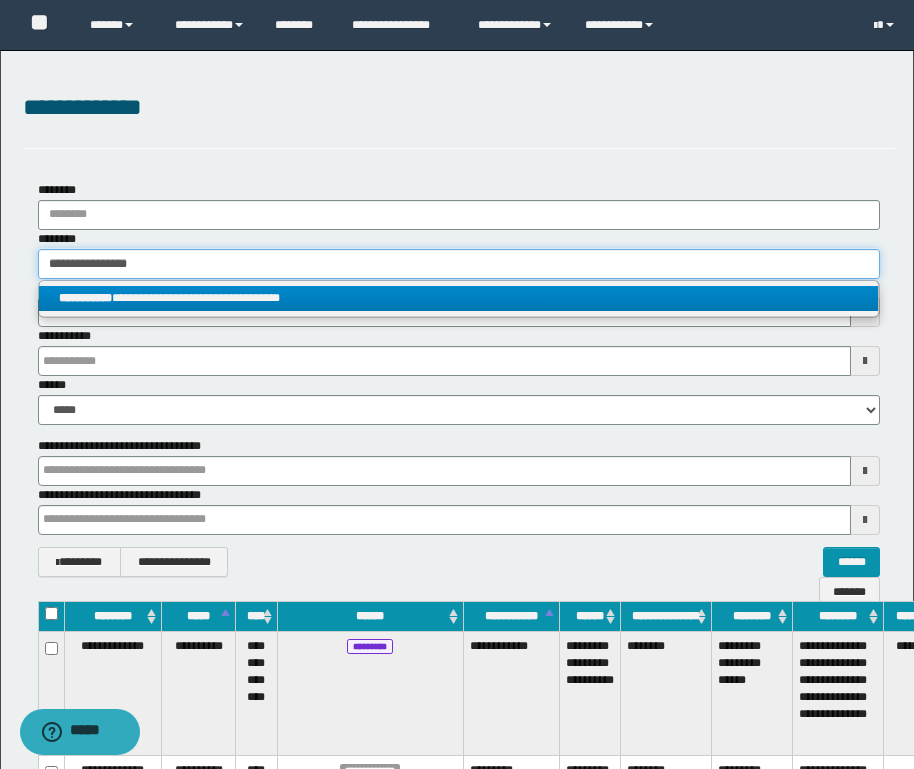 type 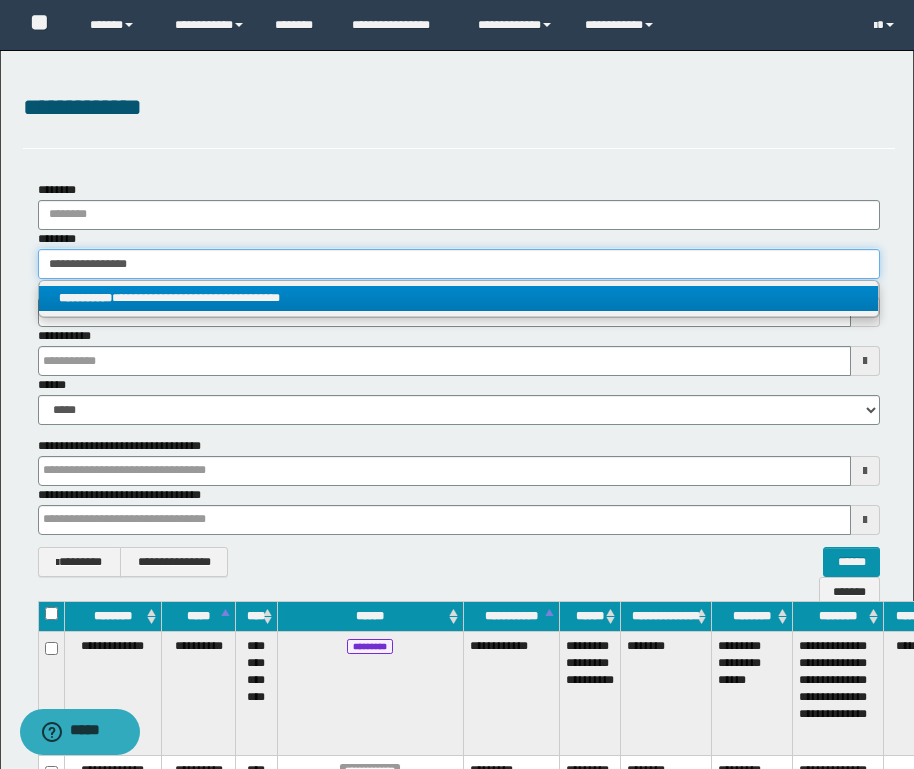 type on "**********" 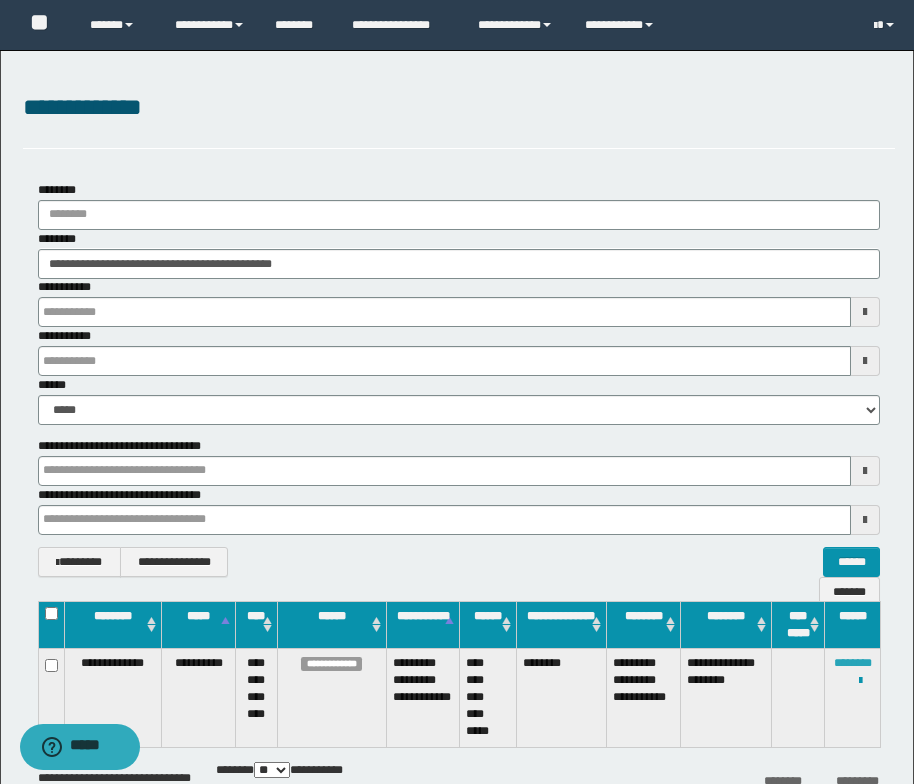 click on "********" at bounding box center (853, 663) 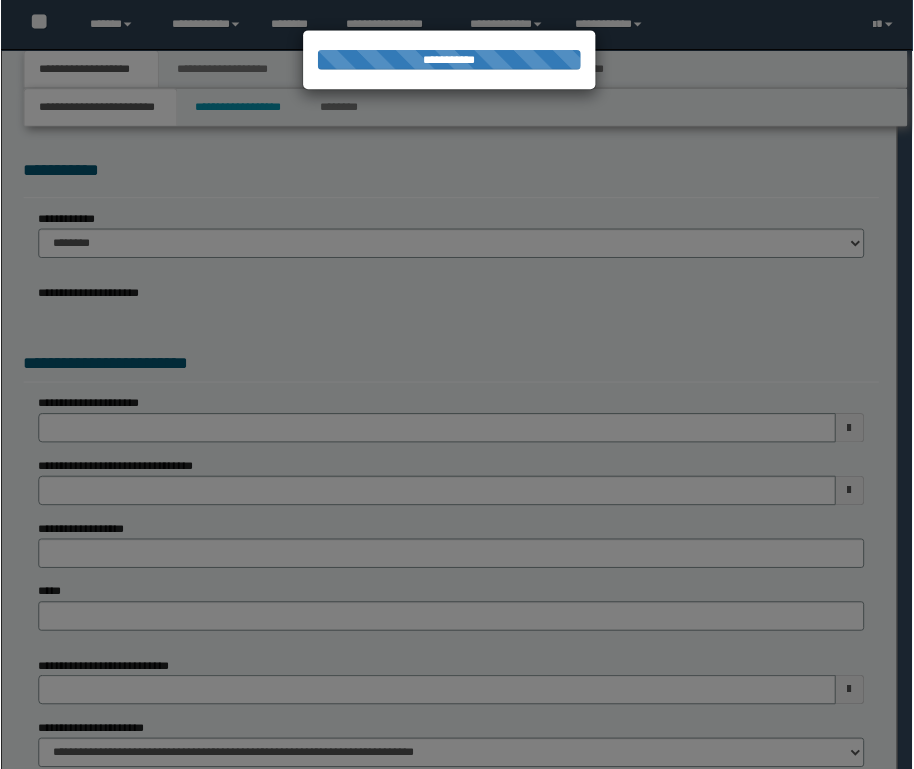 scroll, scrollTop: 0, scrollLeft: 0, axis: both 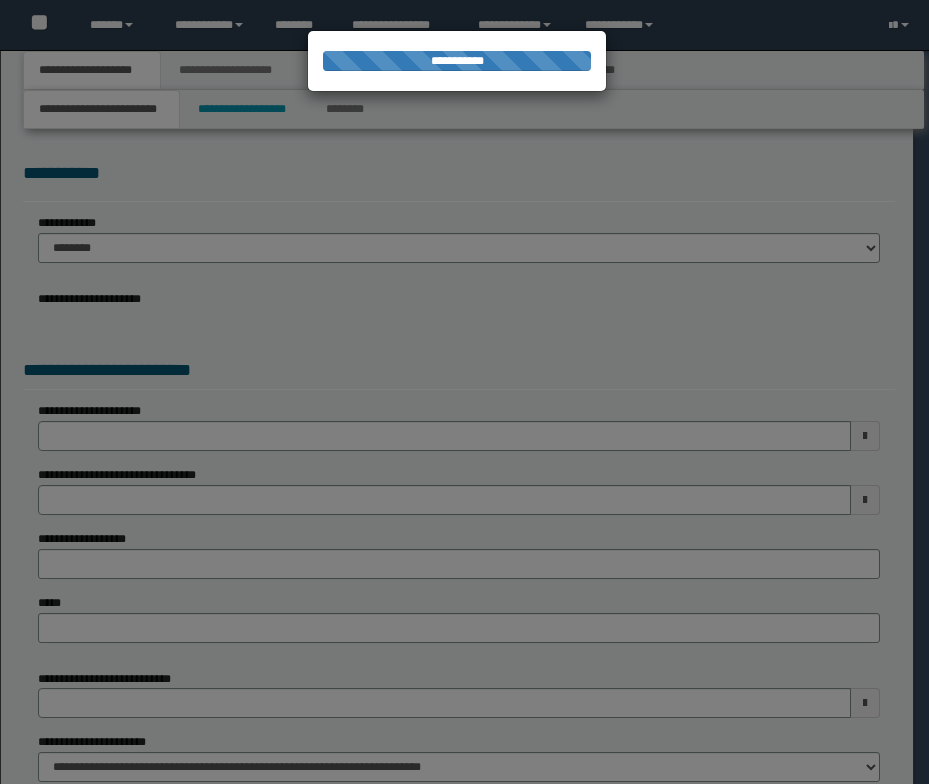 select on "*" 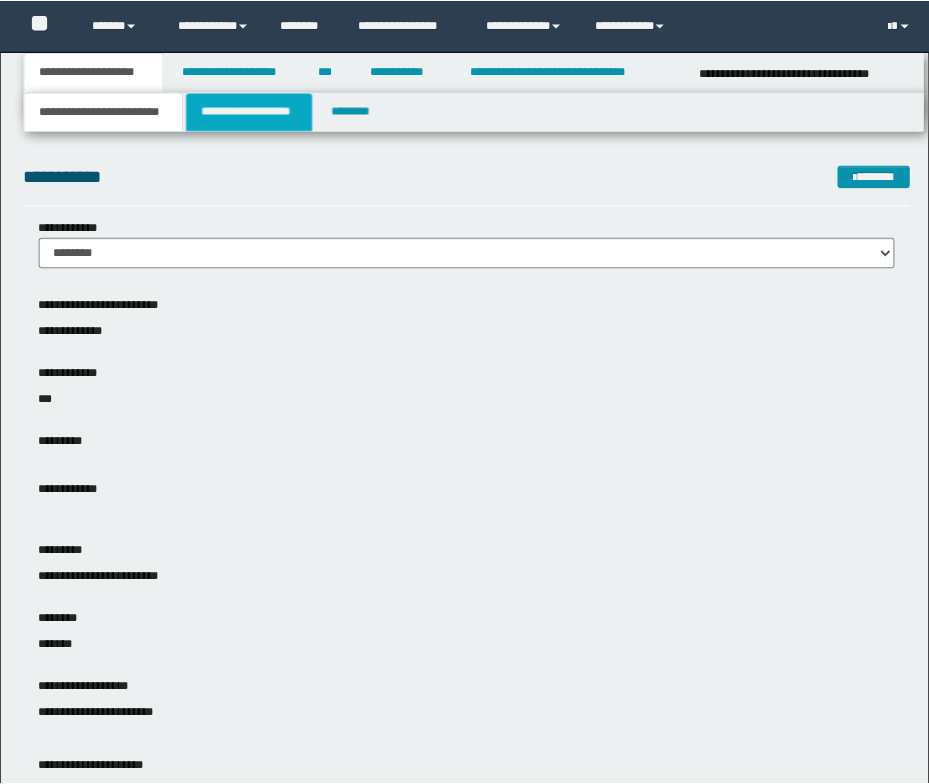 scroll, scrollTop: 0, scrollLeft: 0, axis: both 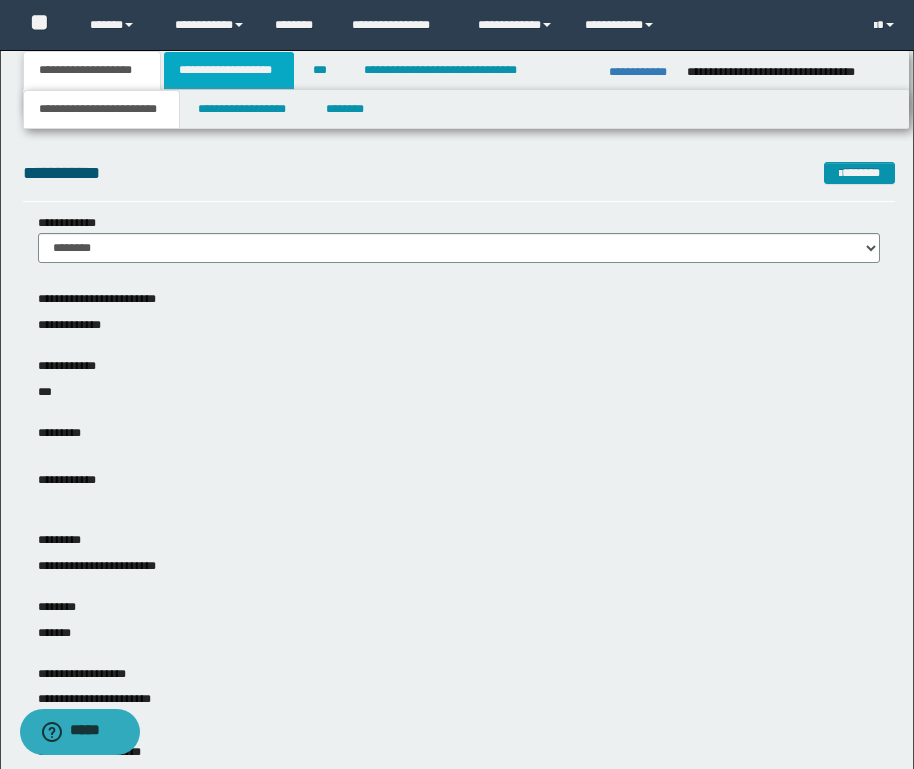 click on "**********" at bounding box center (229, 70) 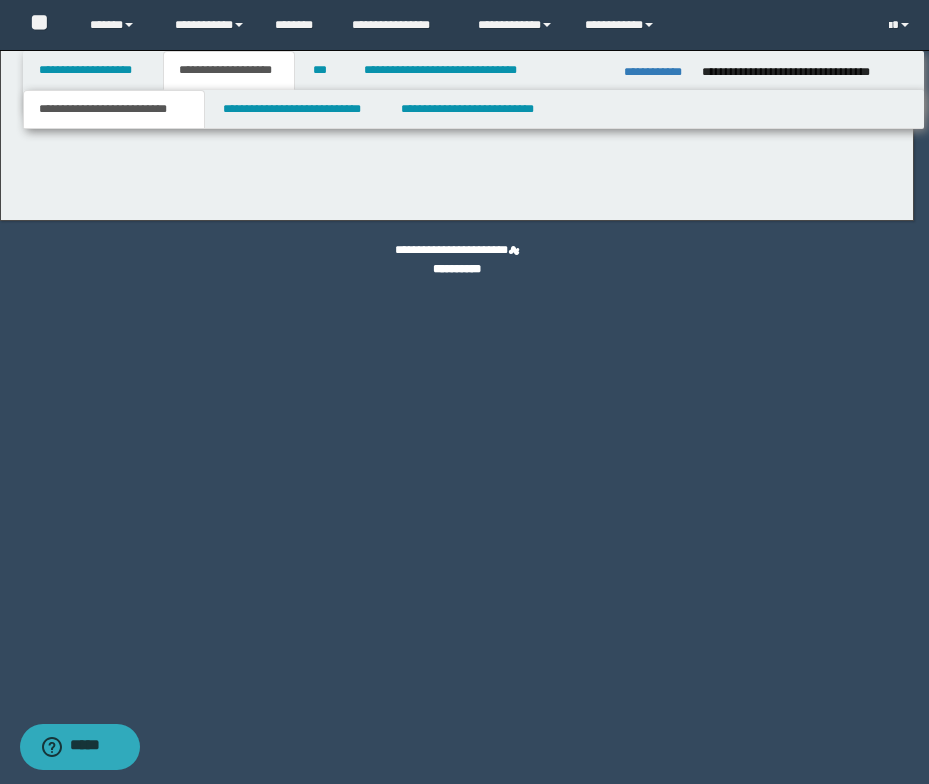scroll, scrollTop: 0, scrollLeft: 0, axis: both 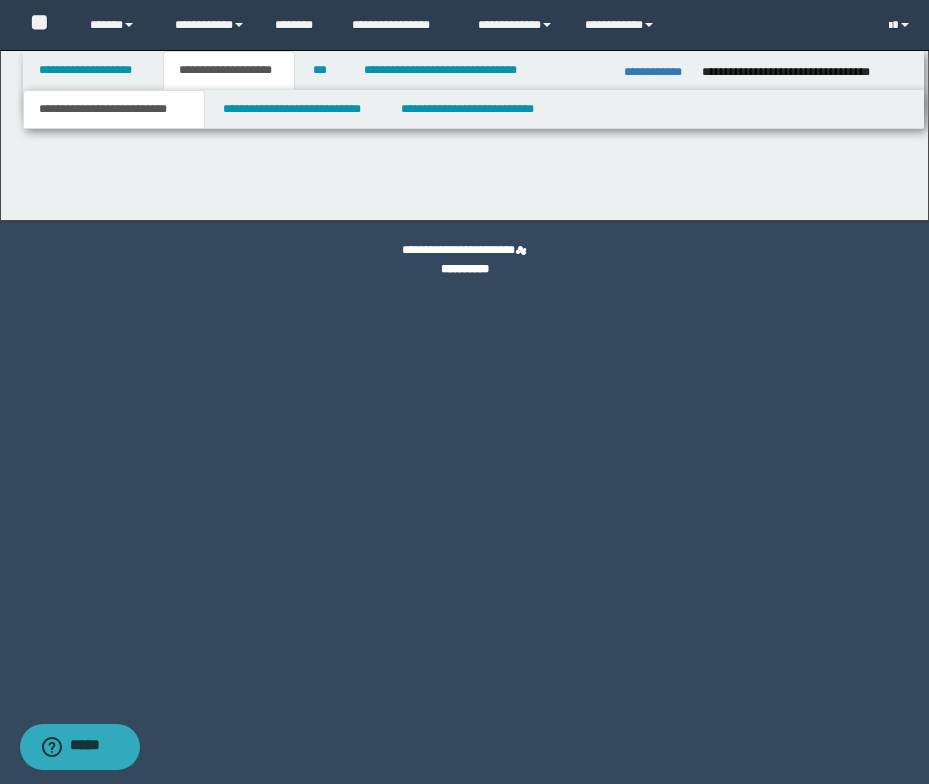 click on "**********" at bounding box center (114, 109) 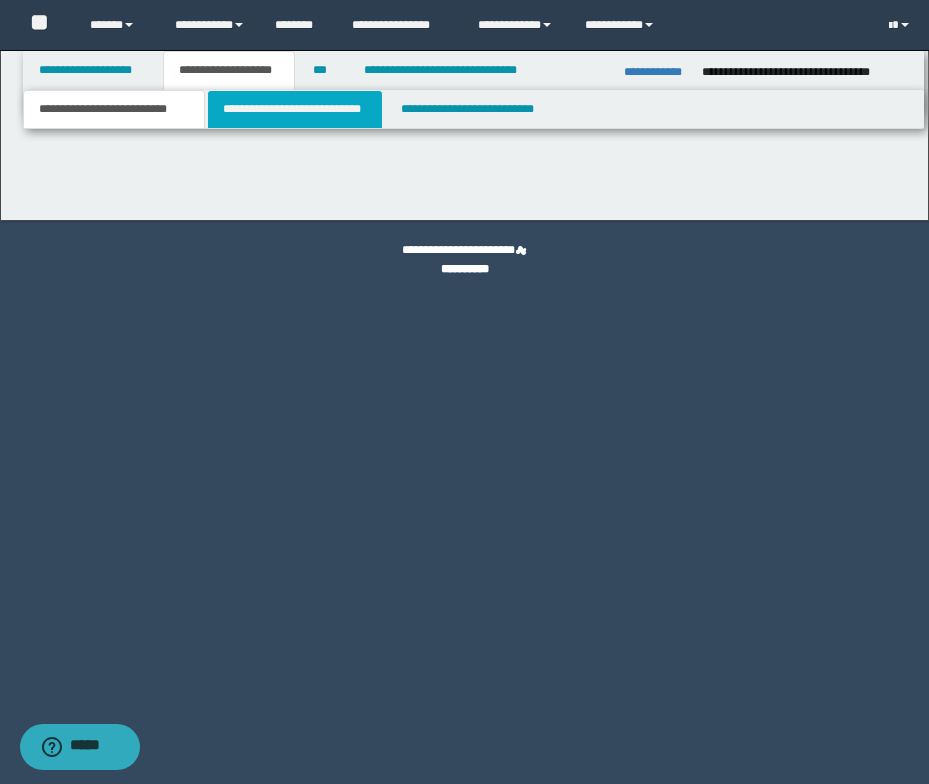 click on "**********" at bounding box center [295, 109] 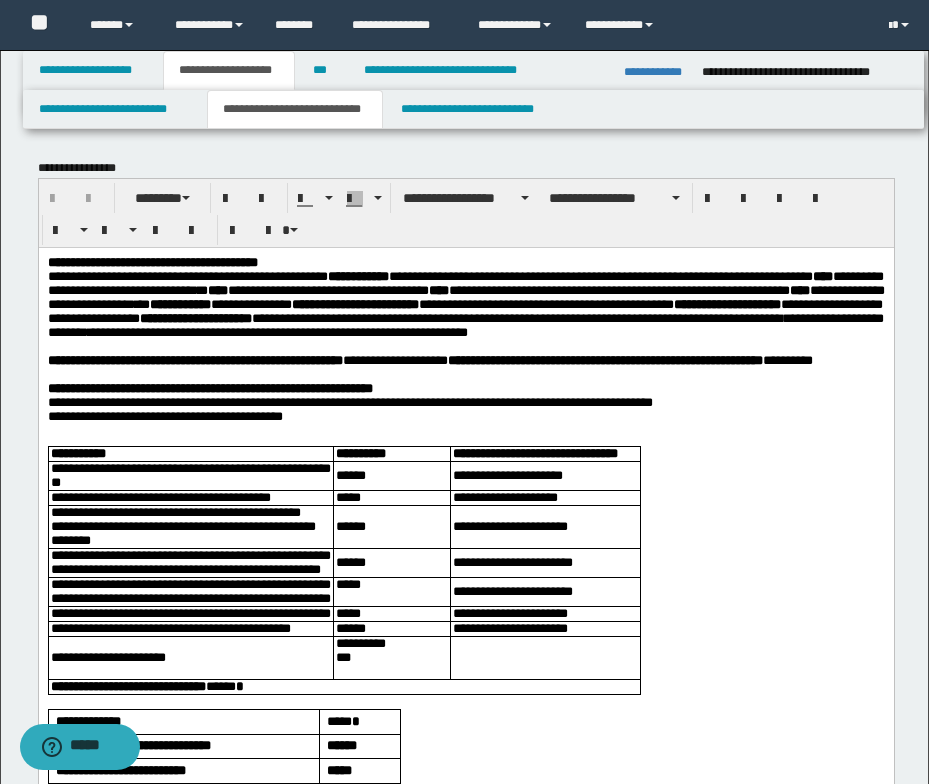 scroll, scrollTop: 0, scrollLeft: 0, axis: both 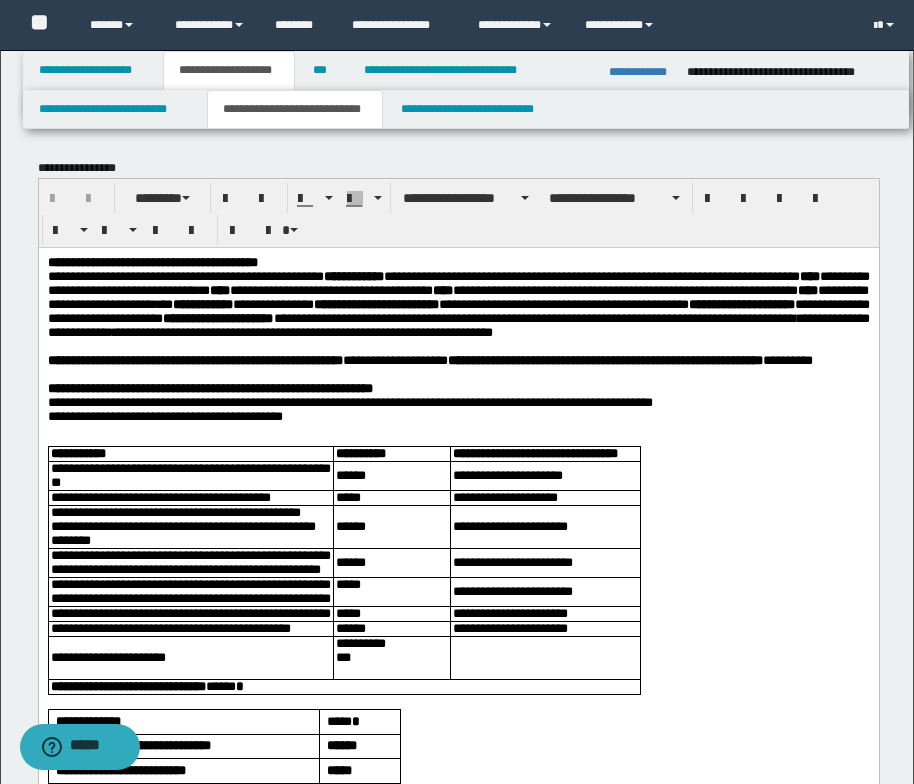 click on "**********" at bounding box center [229, 70] 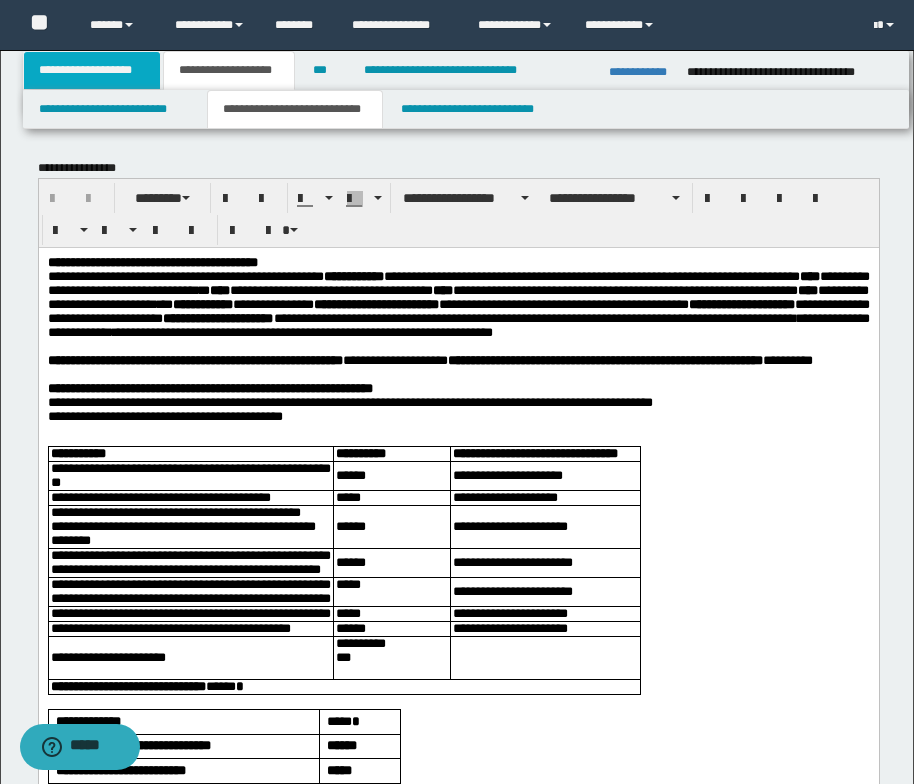 click on "**********" at bounding box center [92, 70] 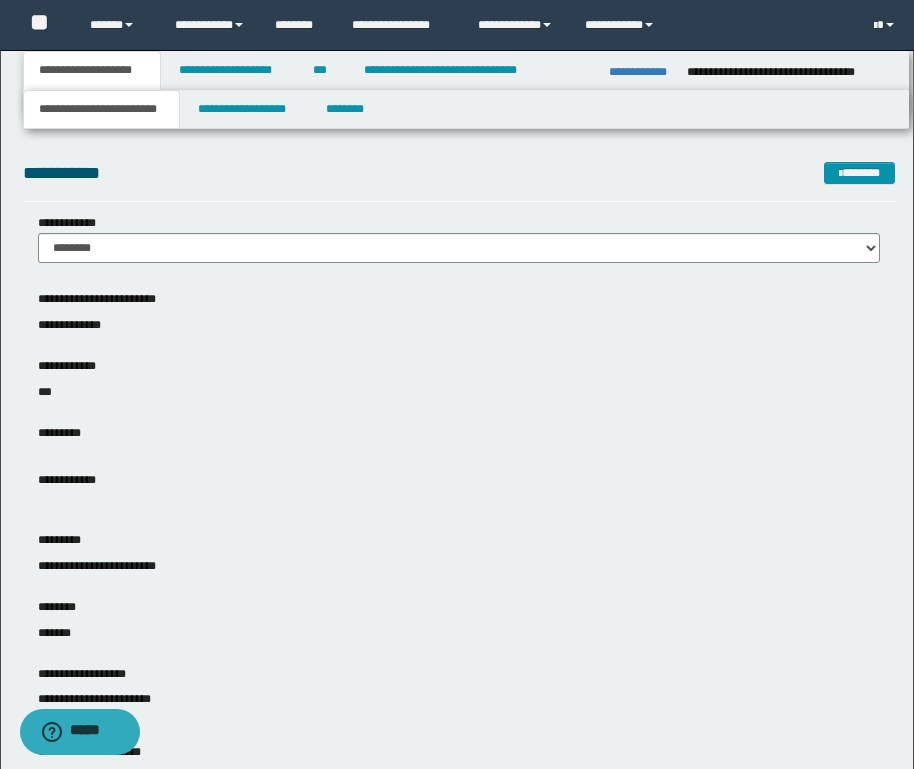 click on "**********" at bounding box center (101, 109) 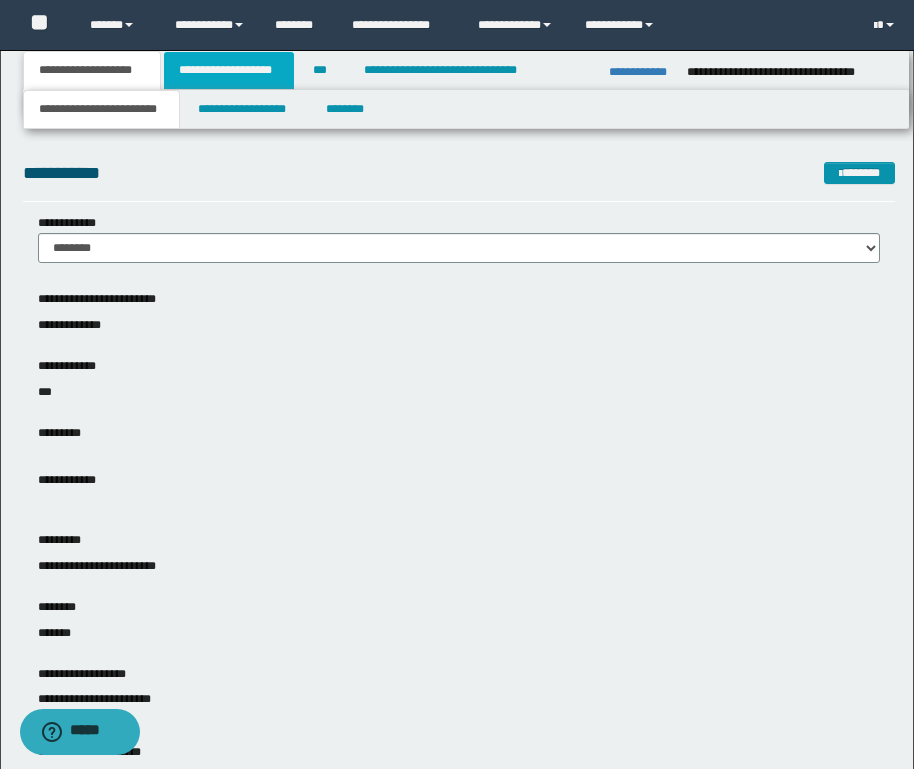 click on "**********" at bounding box center (229, 70) 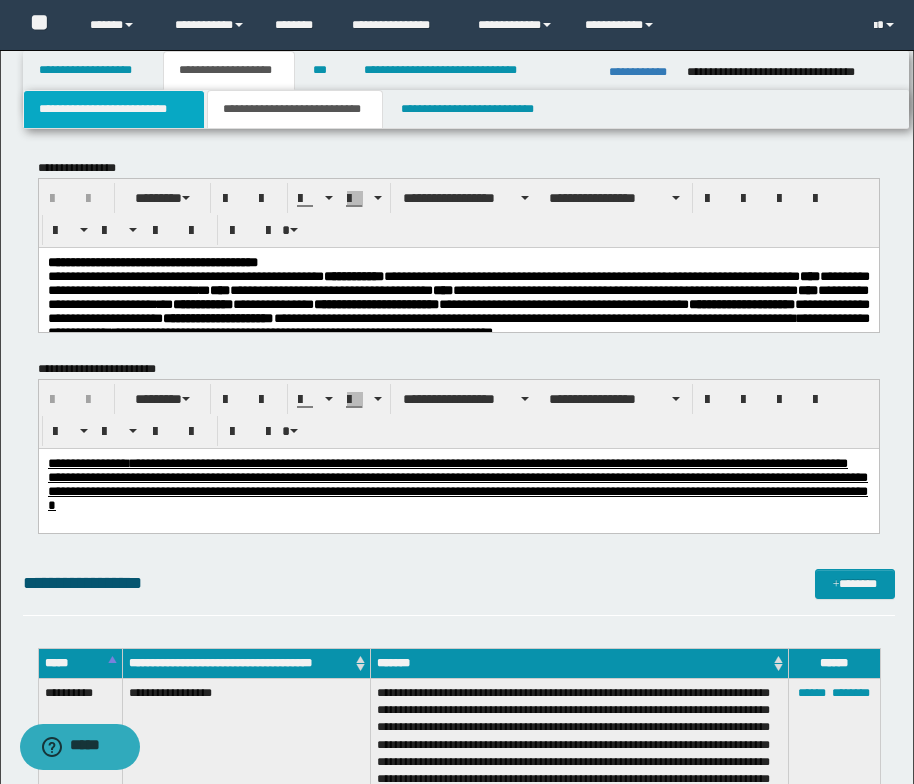 click on "**********" at bounding box center [114, 109] 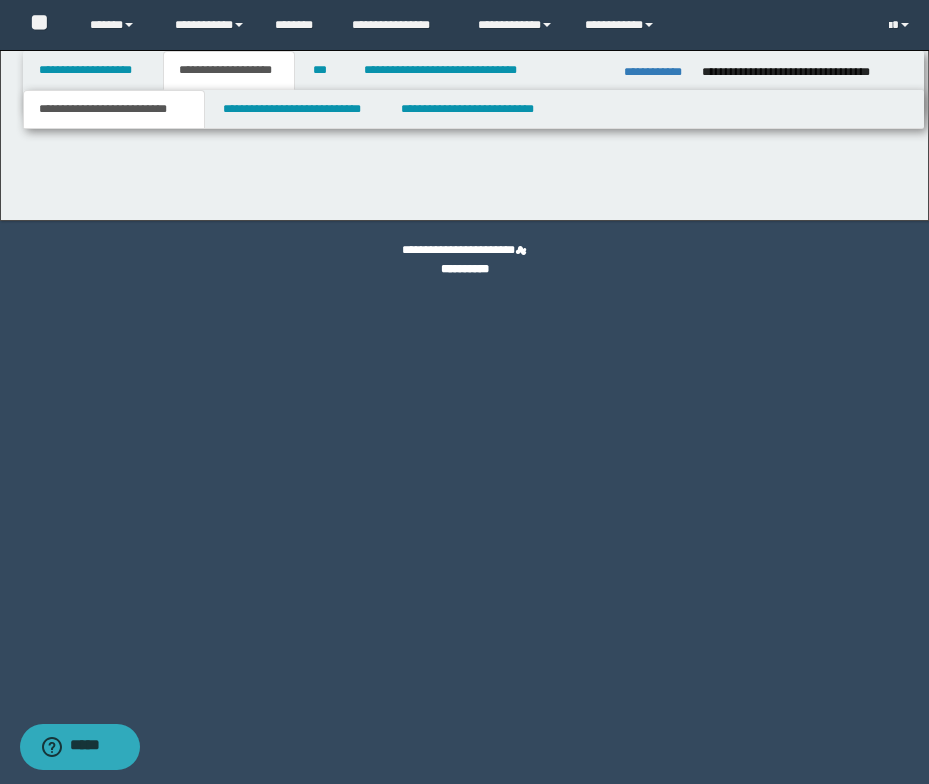 click on "**********" at bounding box center (464, 135) 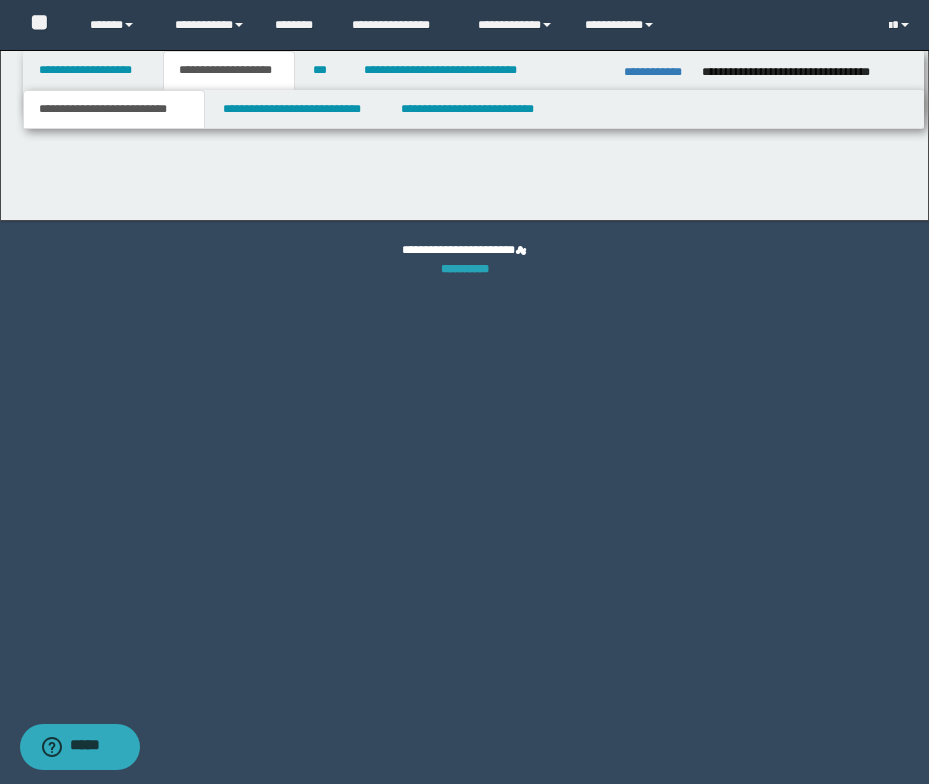 click on "**********" at bounding box center [465, 269] 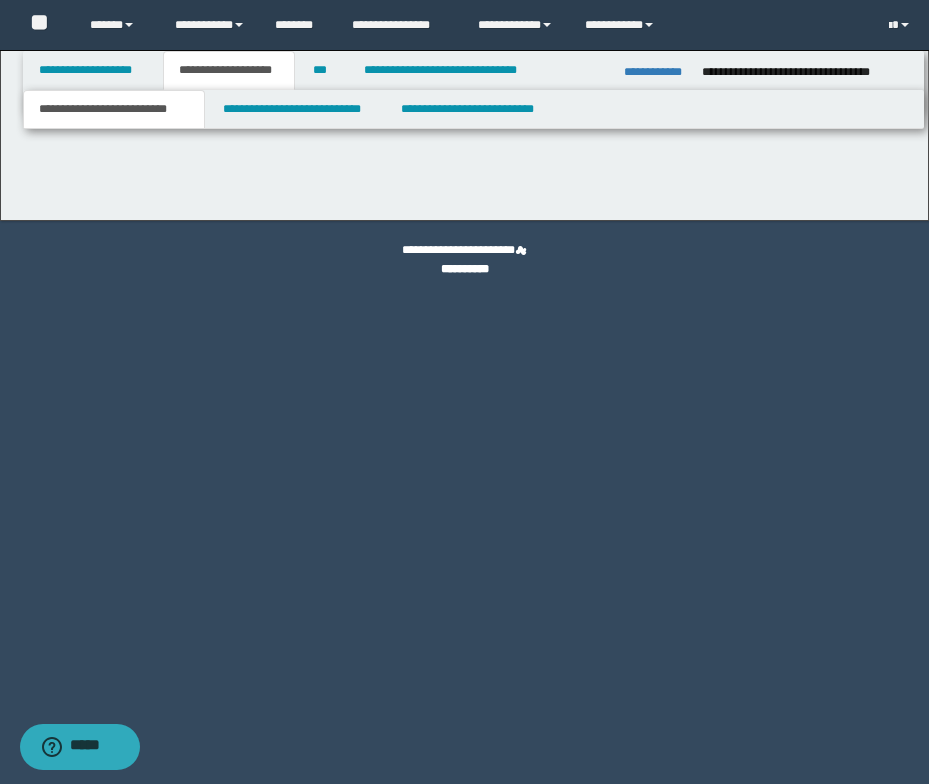 click on "**********" at bounding box center (464, 135) 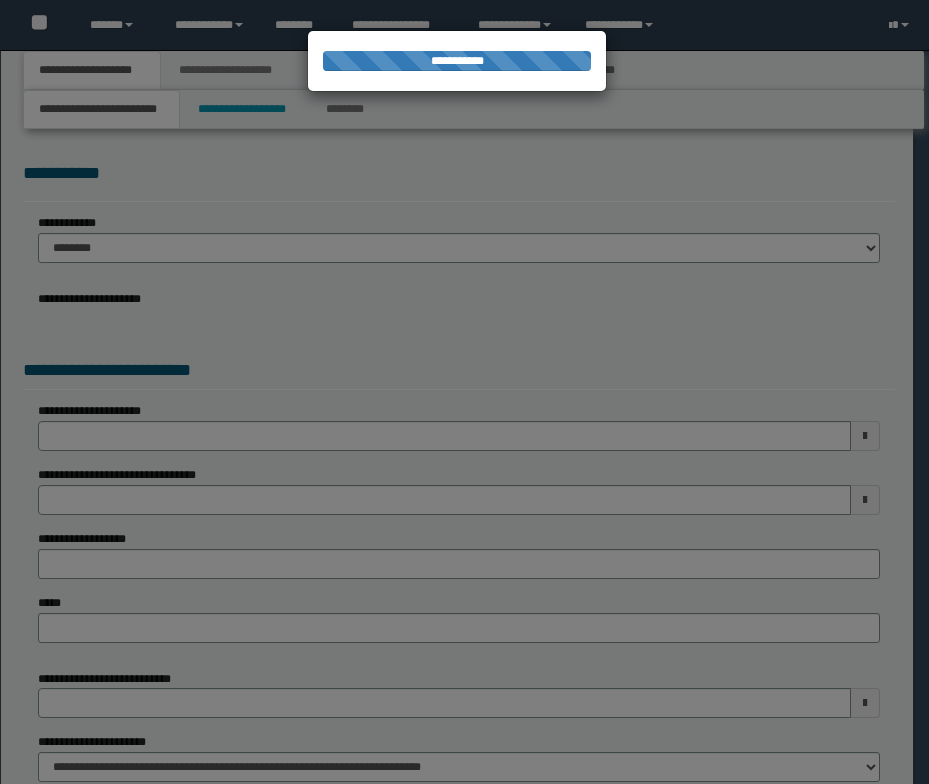 scroll, scrollTop: 0, scrollLeft: 0, axis: both 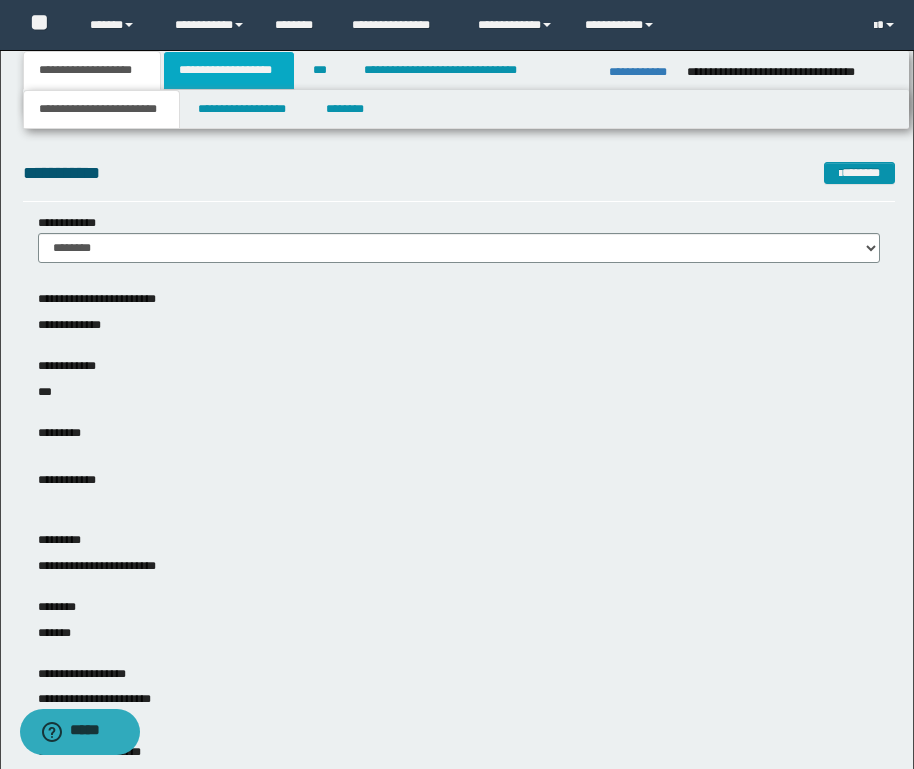 click on "**********" at bounding box center [229, 70] 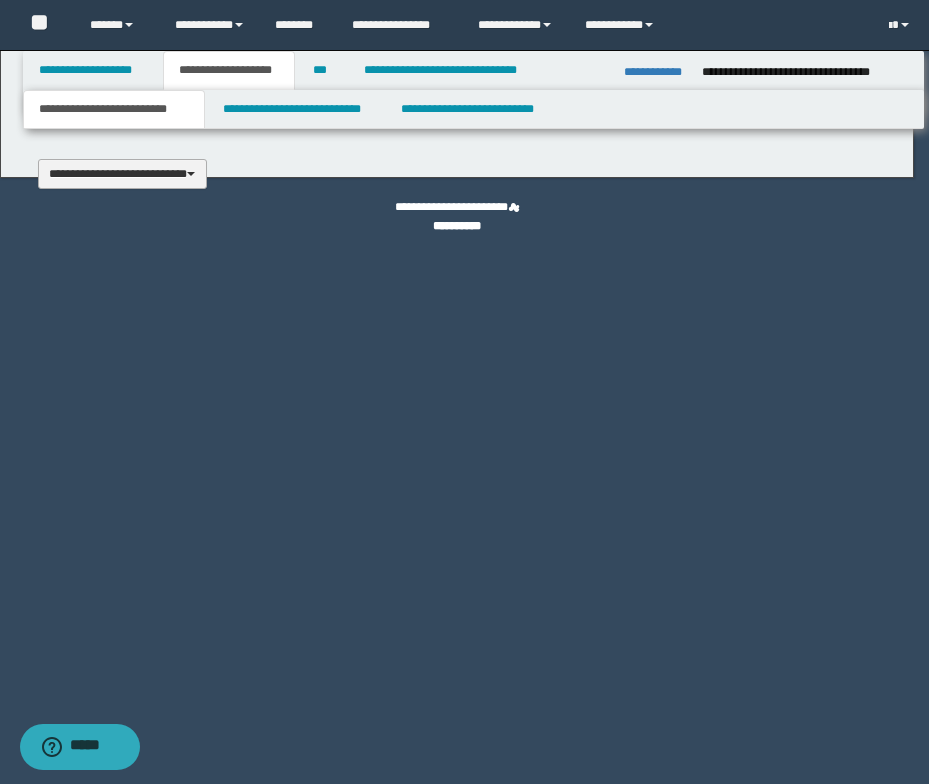 scroll, scrollTop: 0, scrollLeft: 0, axis: both 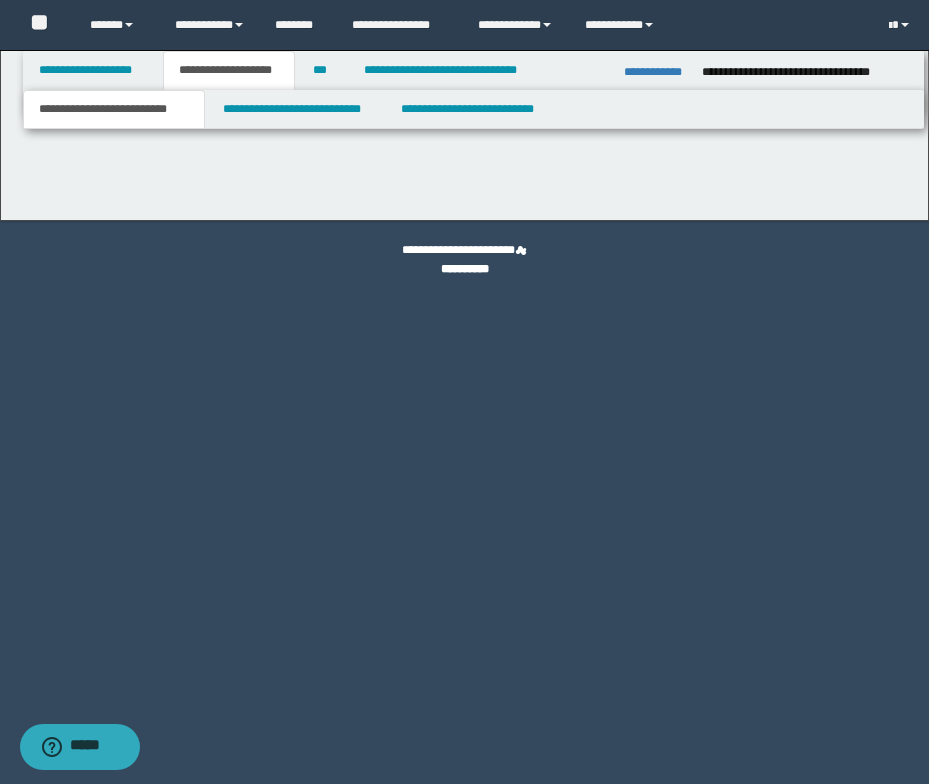 drag, startPoint x: 138, startPoint y: 175, endPoint x: 129, endPoint y: 180, distance: 10.29563 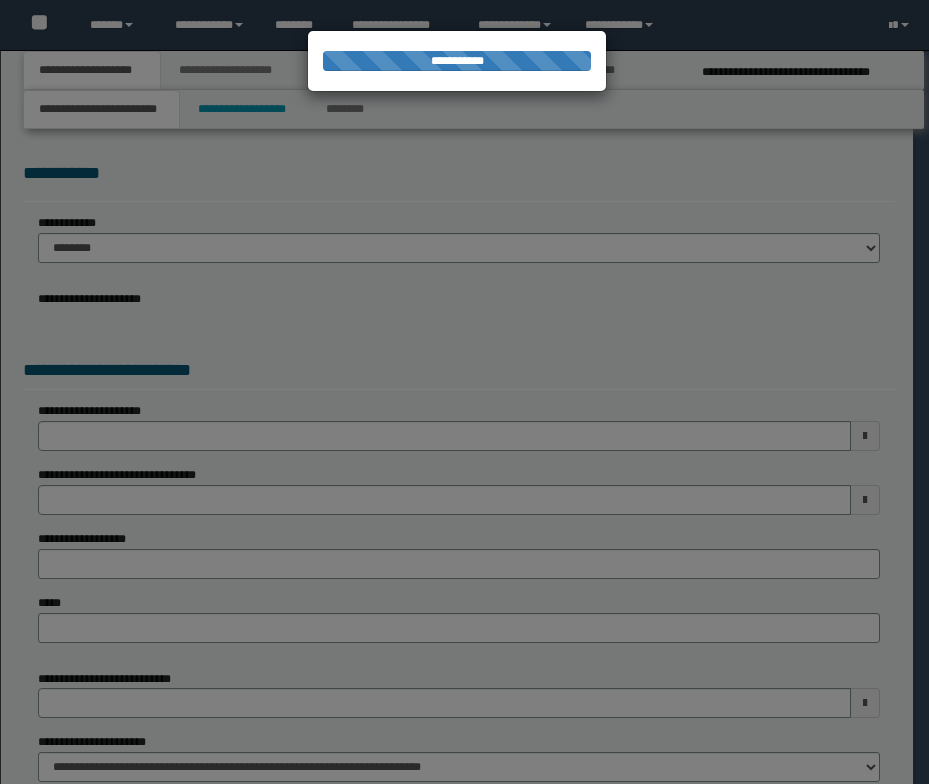 scroll, scrollTop: 0, scrollLeft: 0, axis: both 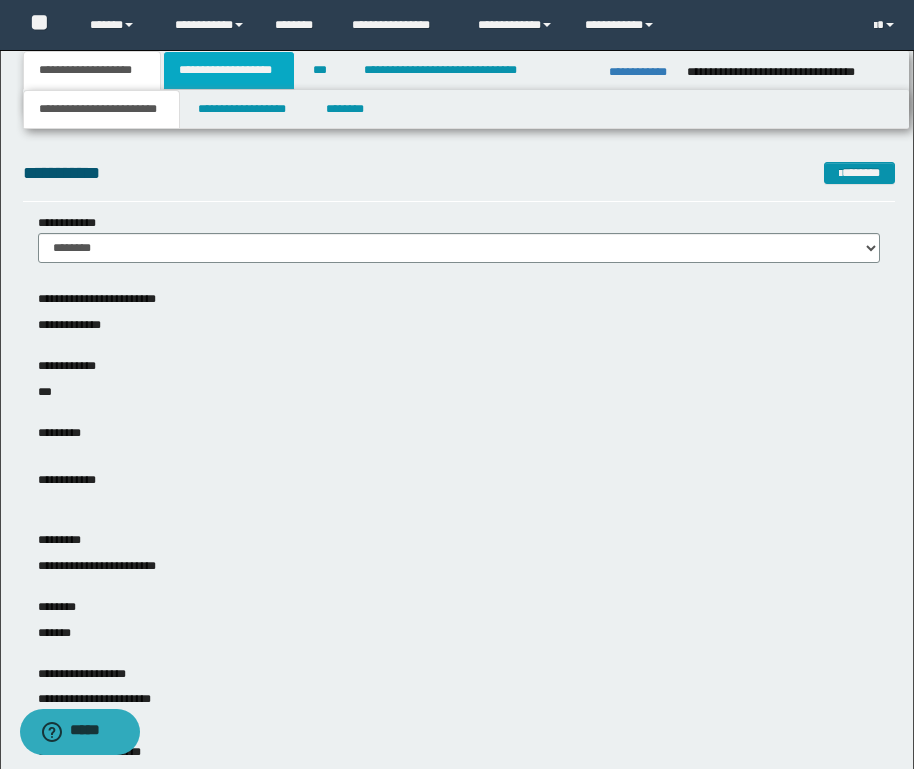 click on "**********" at bounding box center (229, 70) 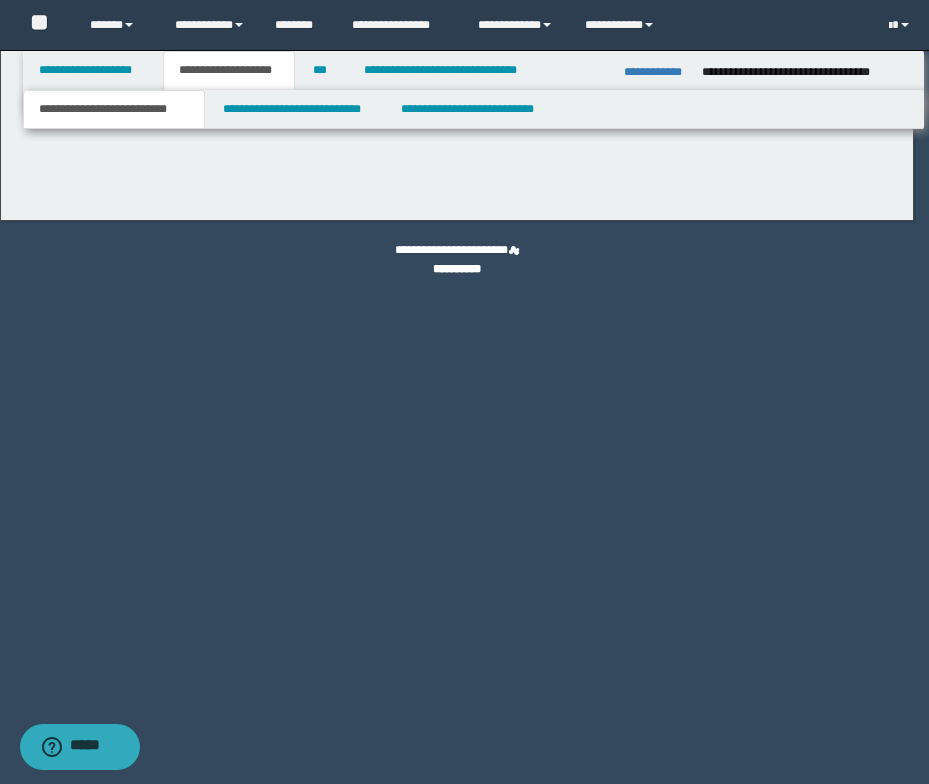 scroll, scrollTop: 0, scrollLeft: 0, axis: both 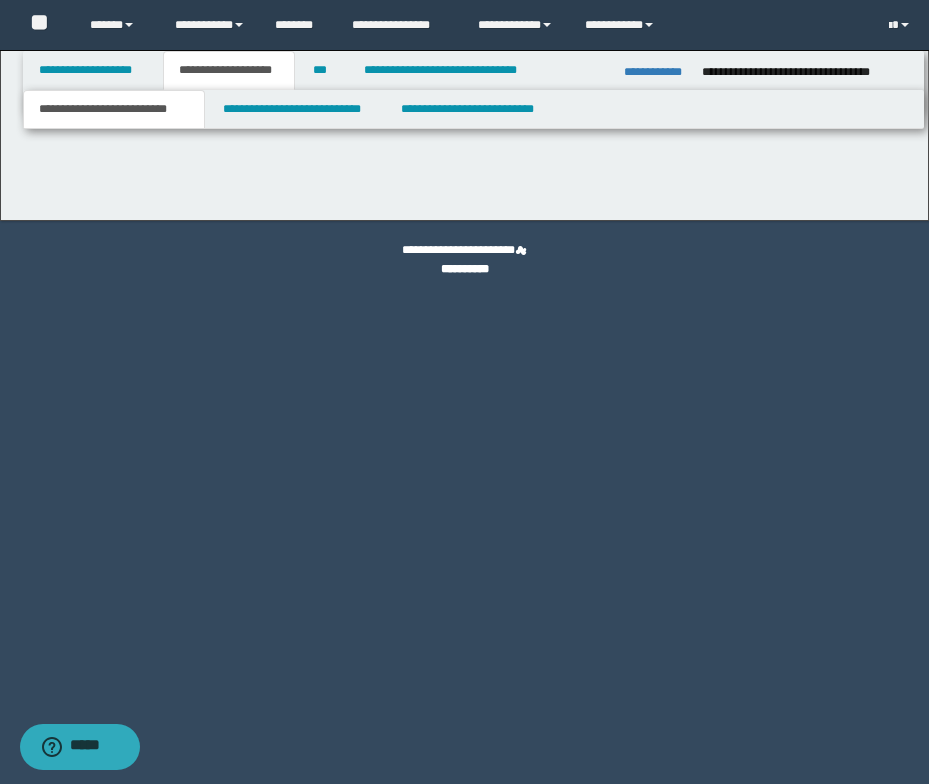 click on "**********" at bounding box center (464, 135) 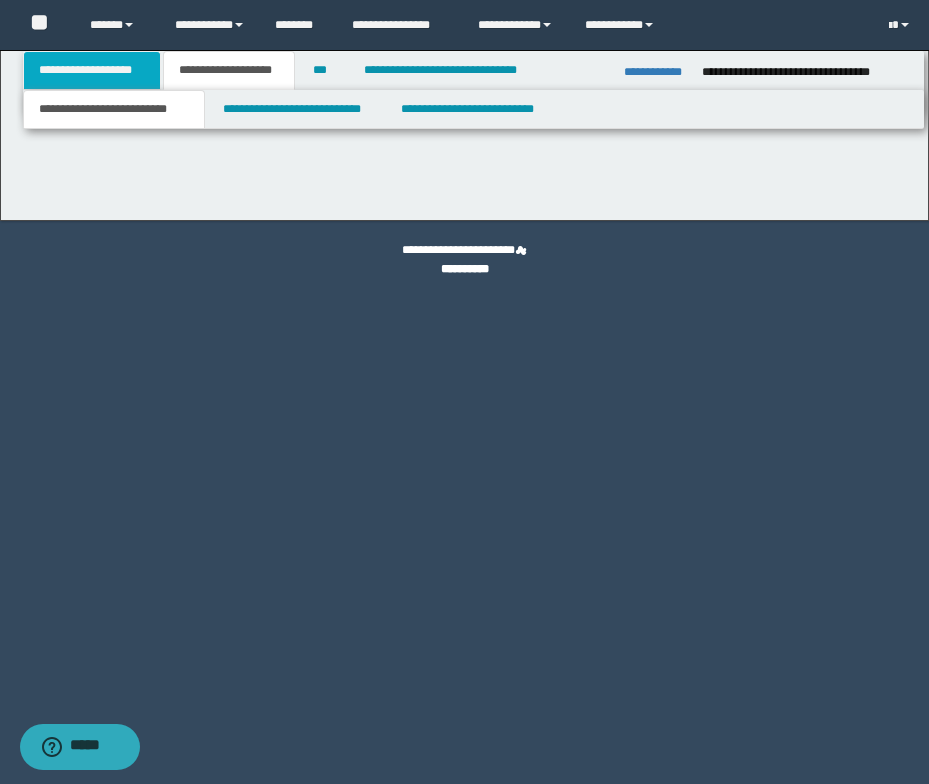 click on "**********" at bounding box center [92, 70] 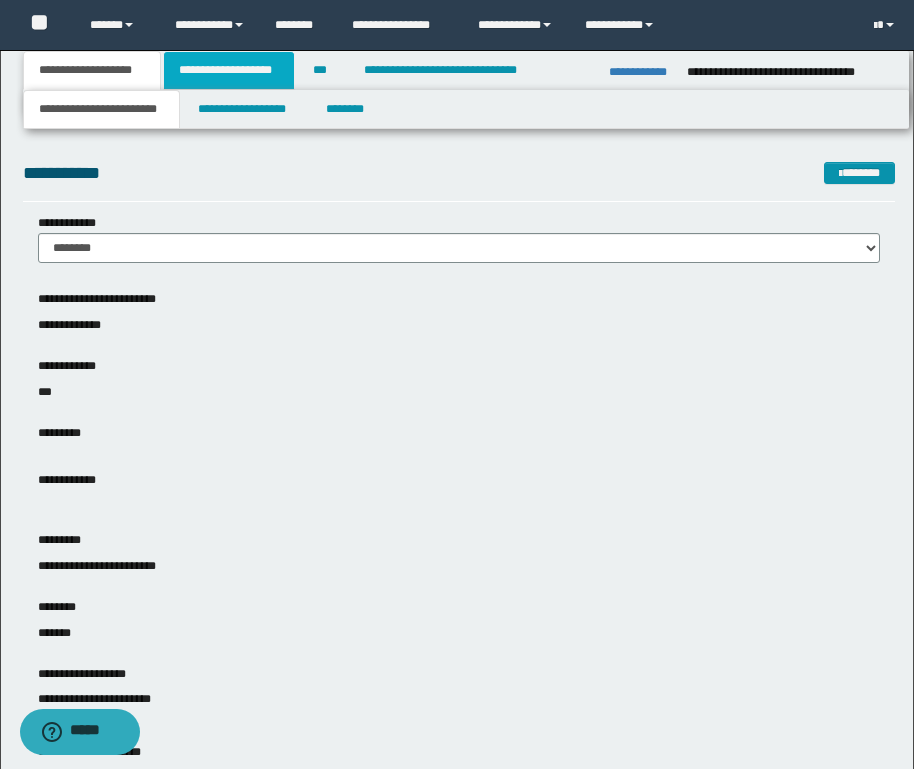 click on "**********" at bounding box center [229, 70] 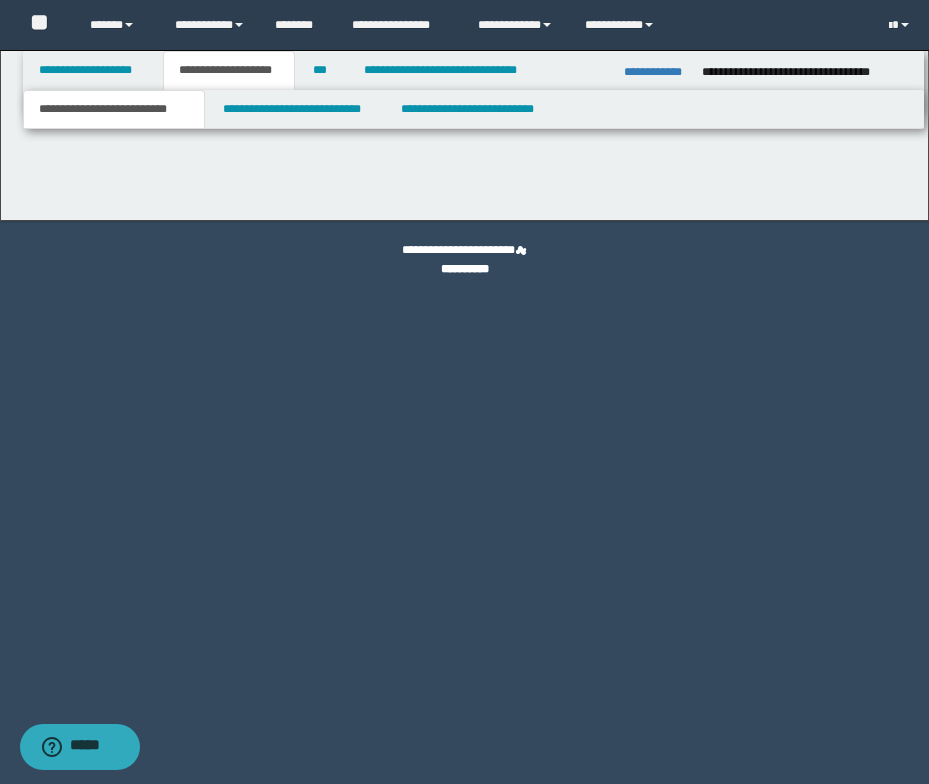 click on "**********" at bounding box center [464, 135] 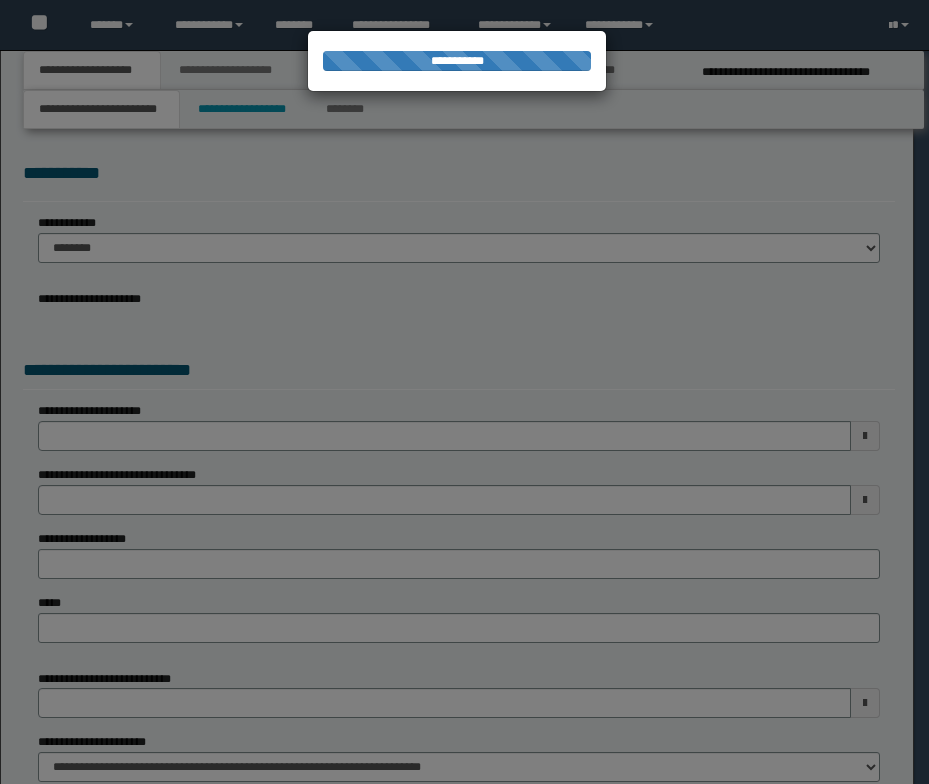 scroll, scrollTop: 0, scrollLeft: 0, axis: both 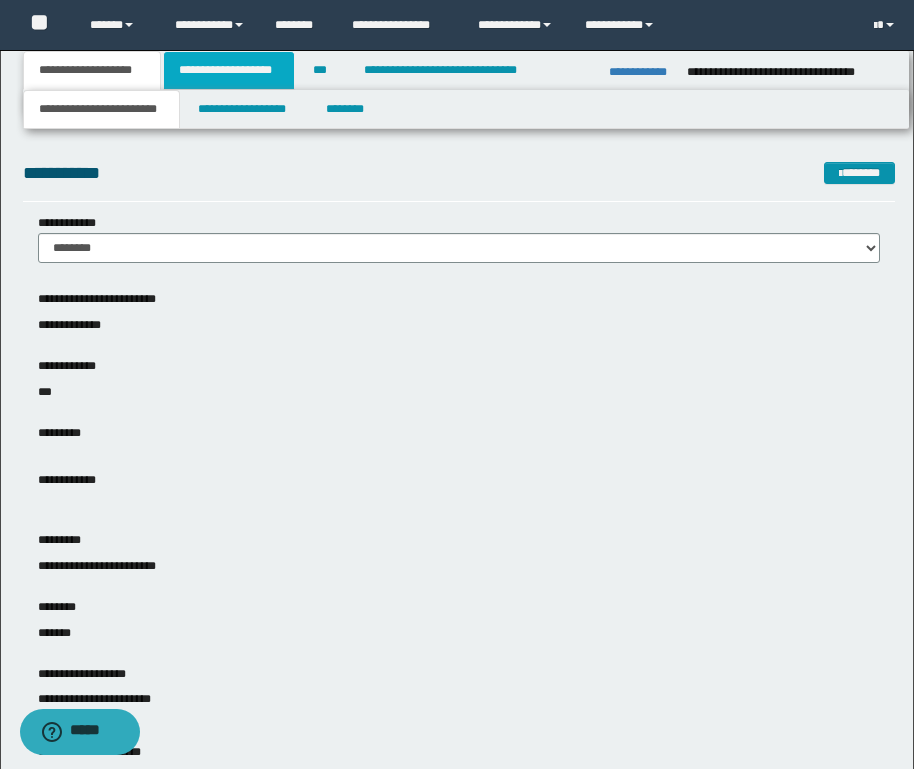 click on "**********" at bounding box center [229, 70] 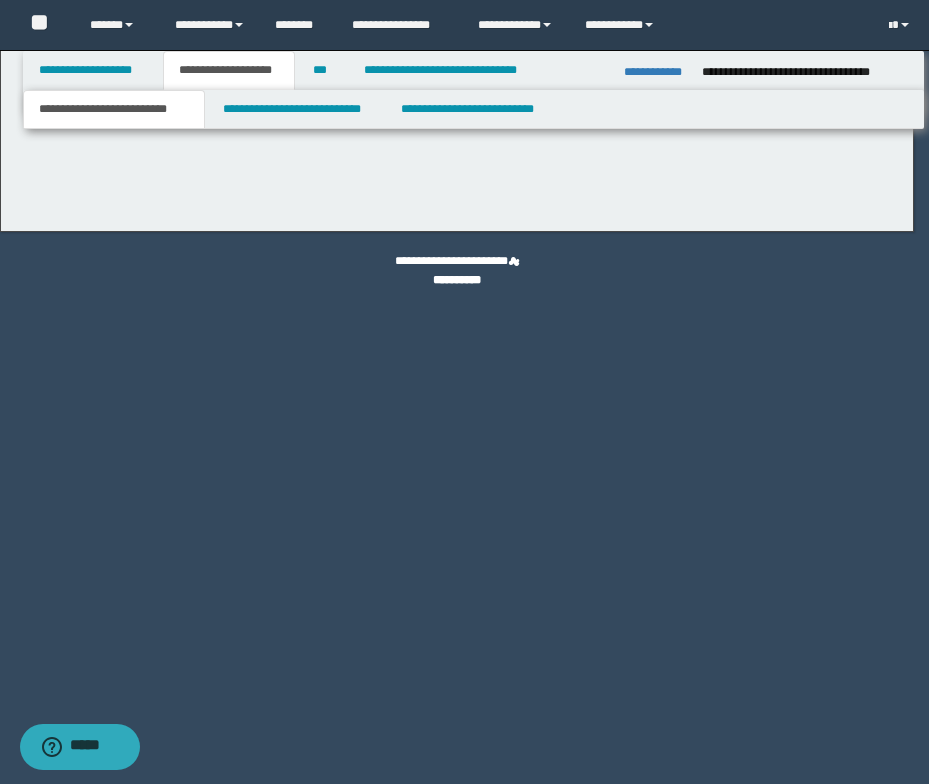 scroll, scrollTop: 0, scrollLeft: 0, axis: both 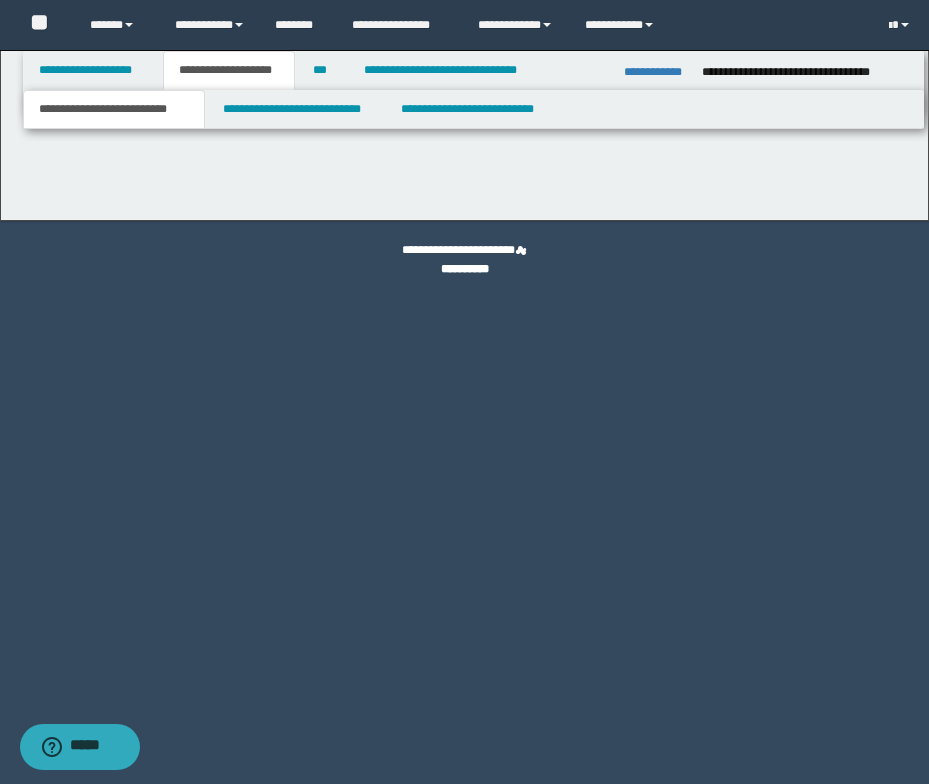 click on "**********" at bounding box center [466, 168] 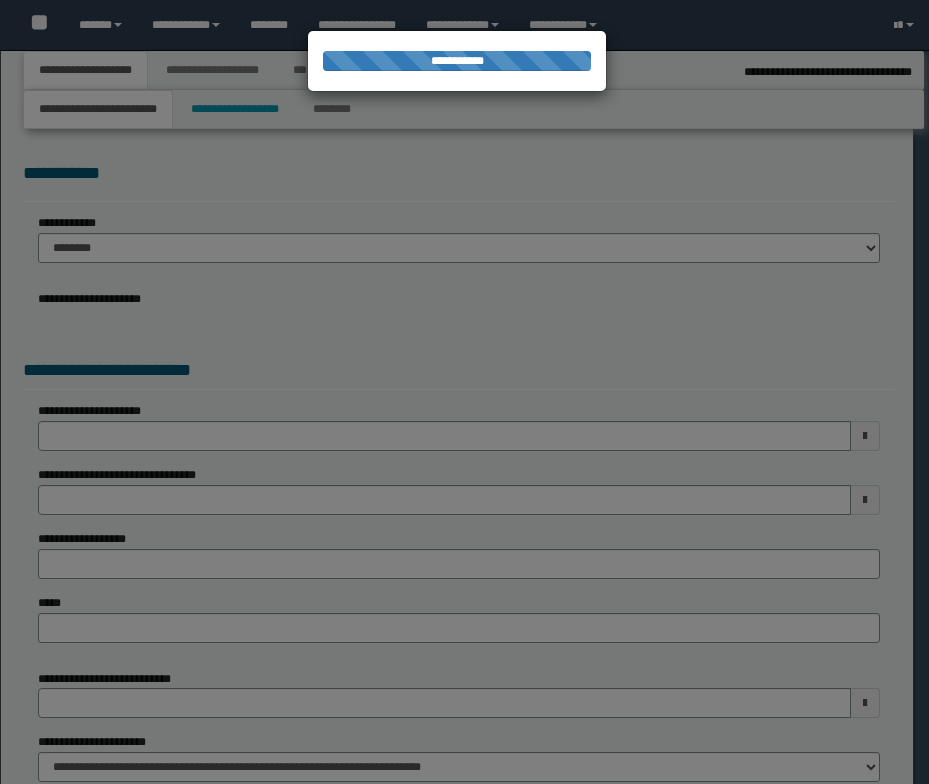 scroll, scrollTop: 0, scrollLeft: 0, axis: both 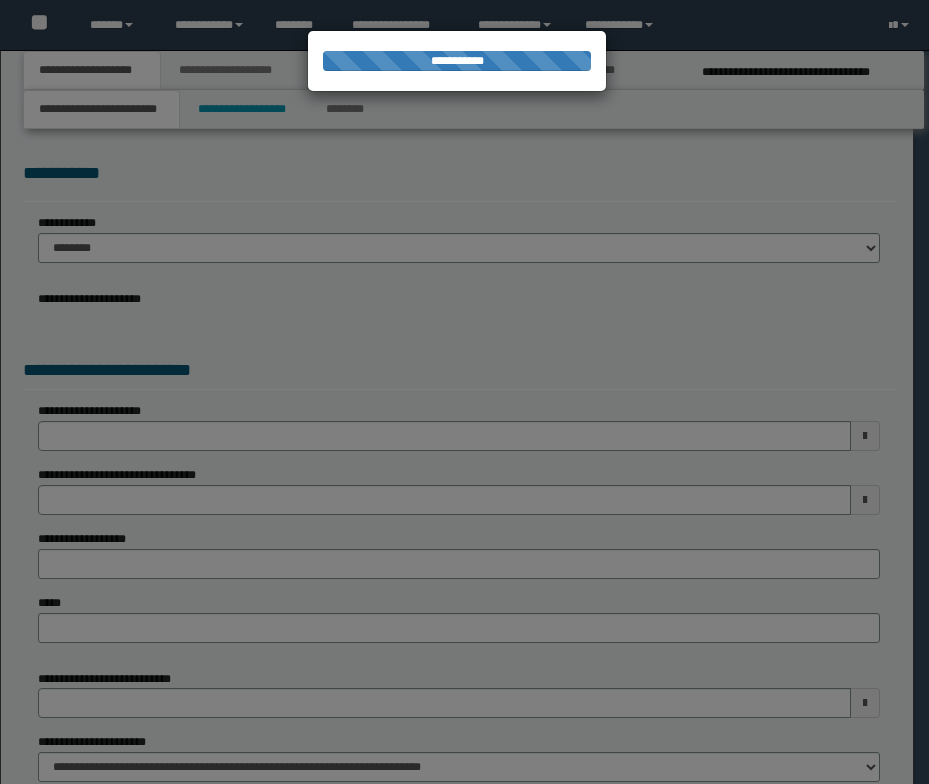 select on "*" 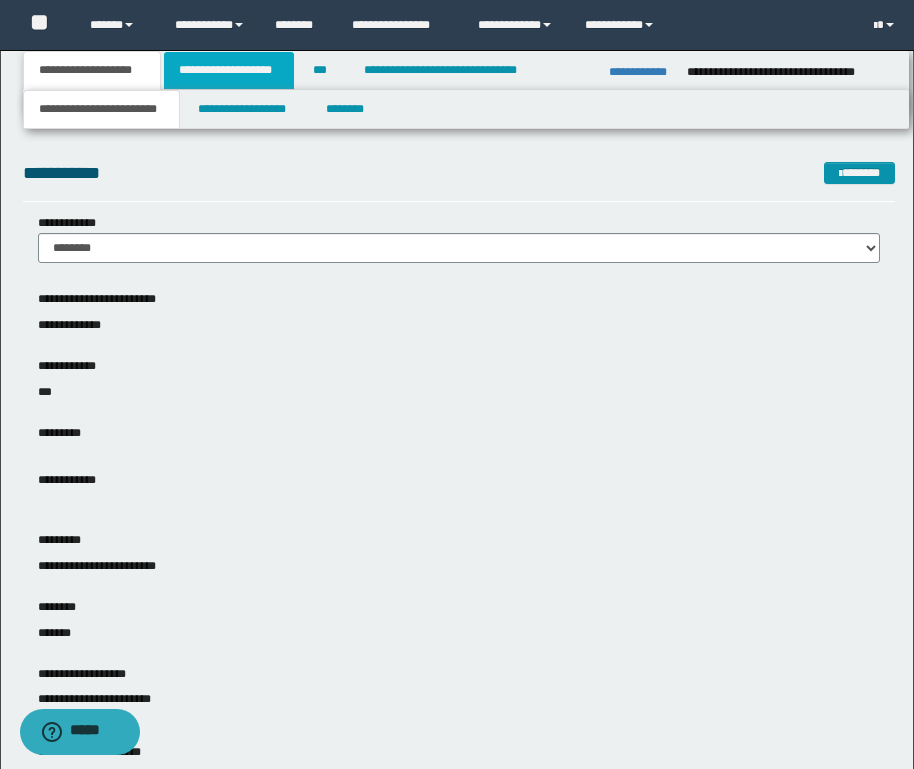 click on "**********" at bounding box center [229, 70] 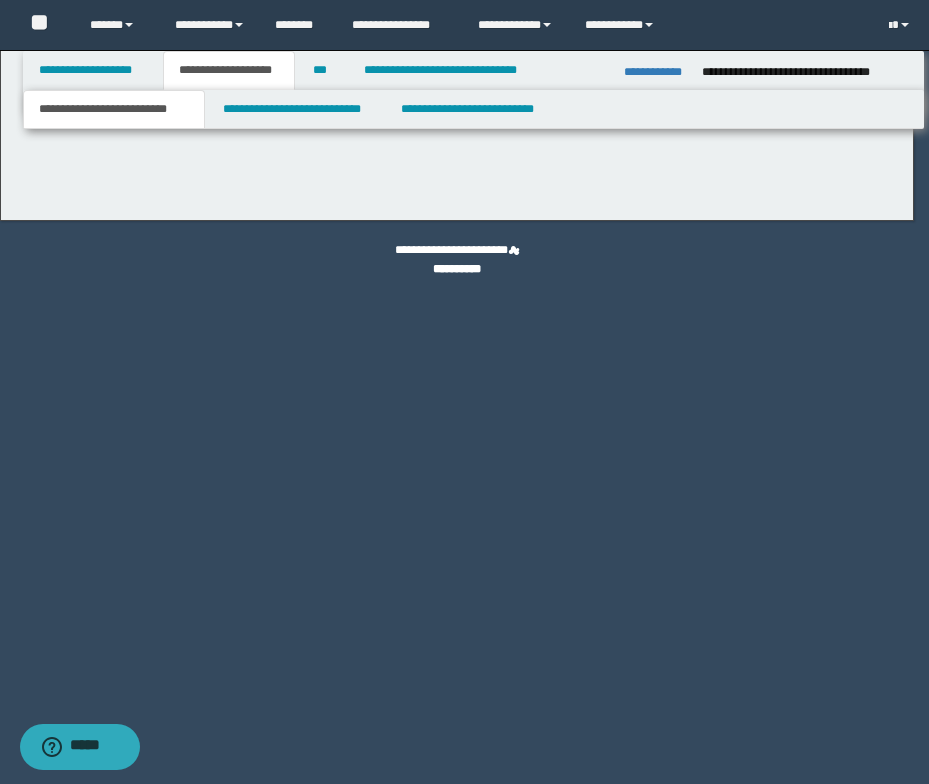 scroll, scrollTop: 0, scrollLeft: 0, axis: both 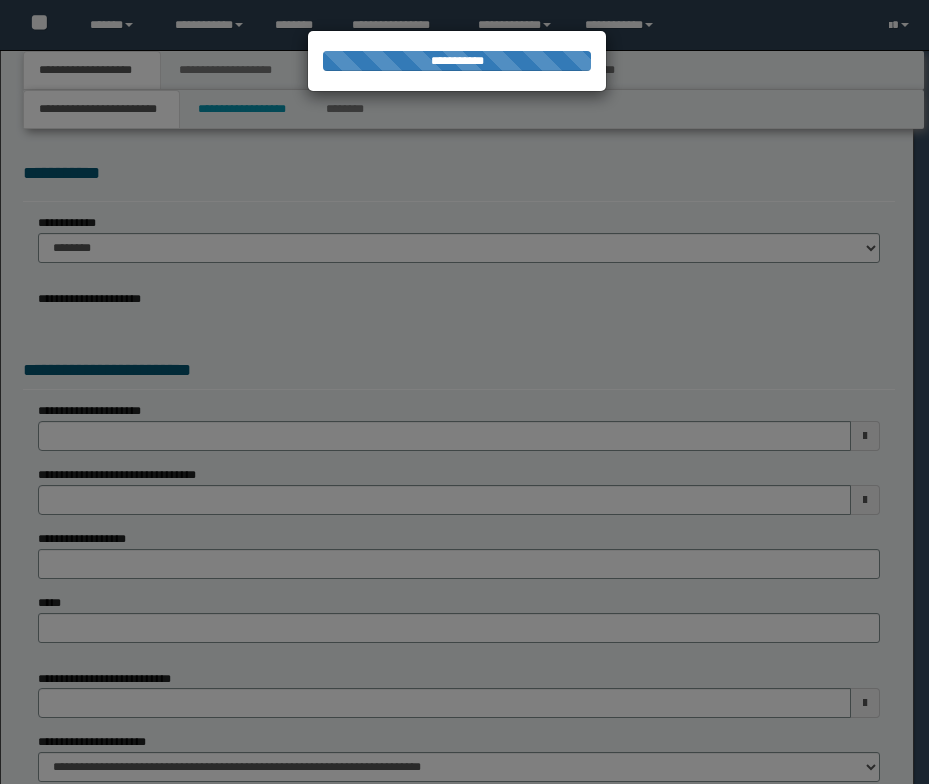select on "*" 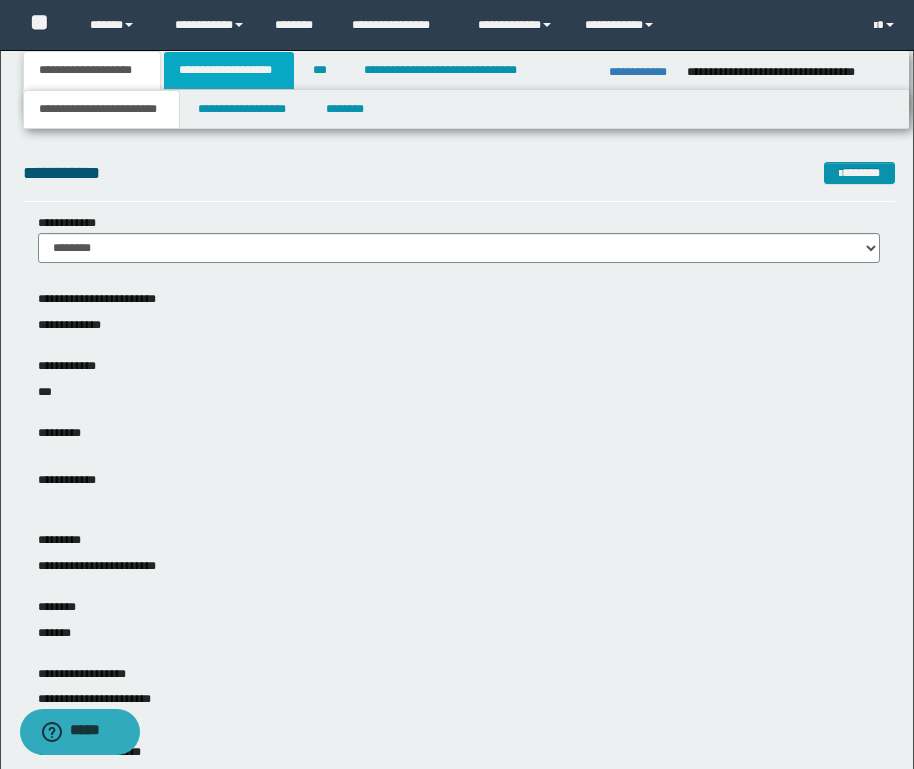 click on "**********" at bounding box center [229, 70] 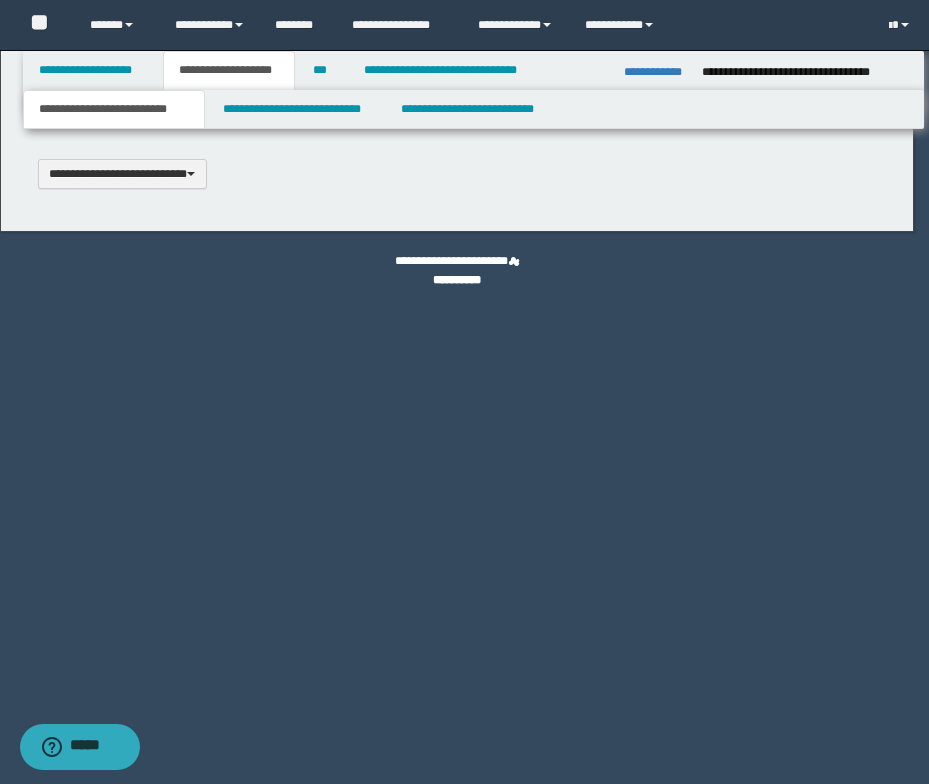 scroll, scrollTop: 0, scrollLeft: 0, axis: both 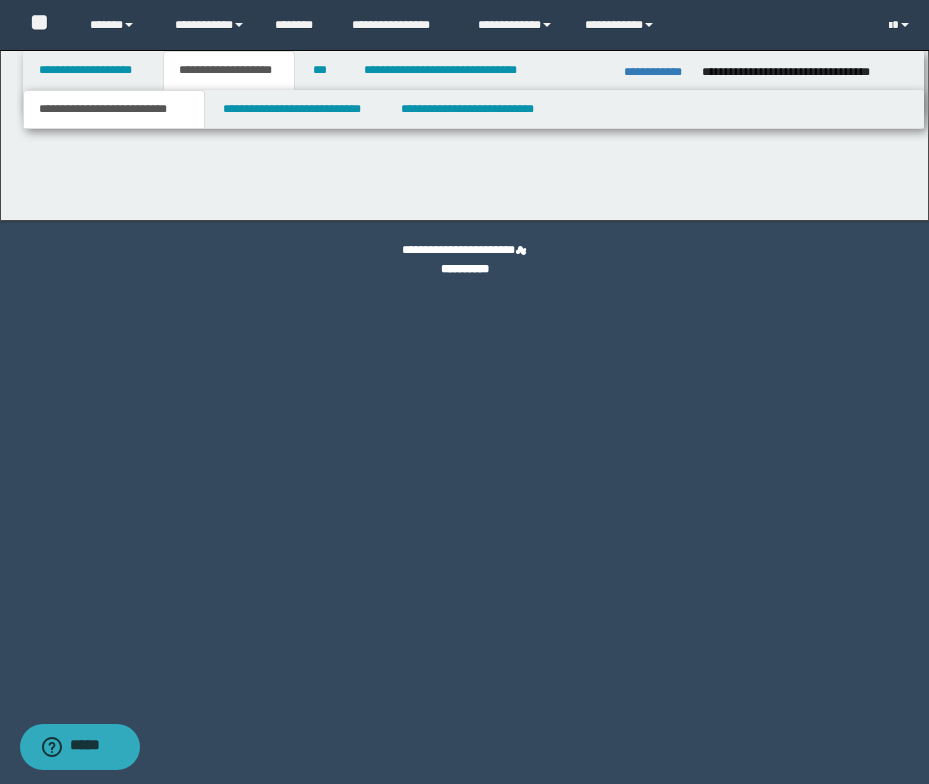 click on "**********" at bounding box center [464, 135] 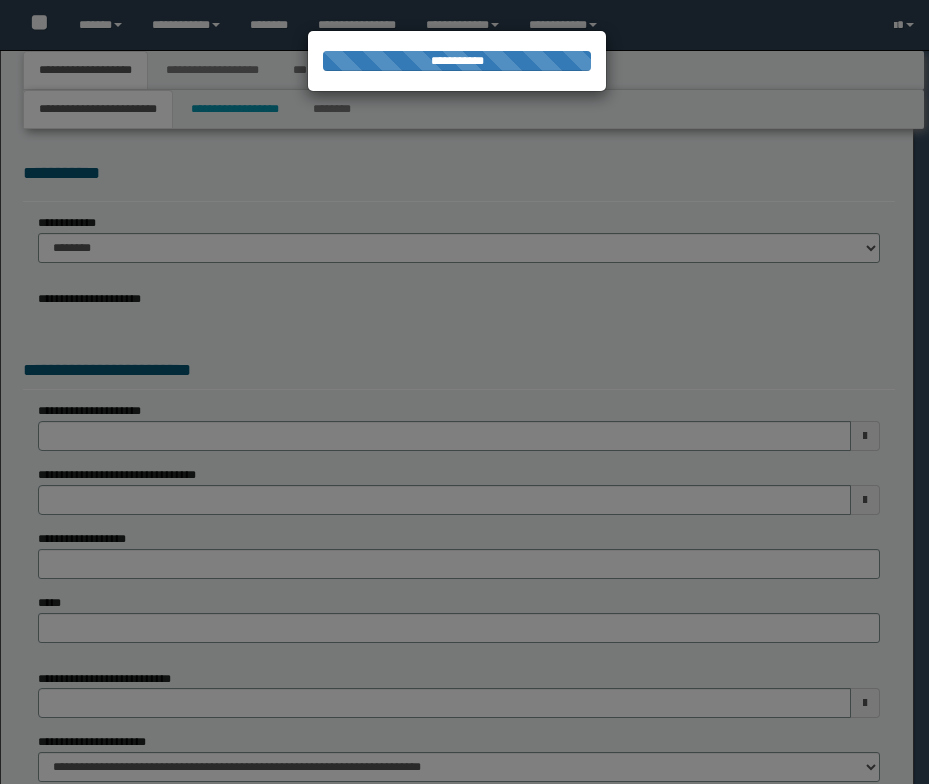 scroll, scrollTop: 0, scrollLeft: 0, axis: both 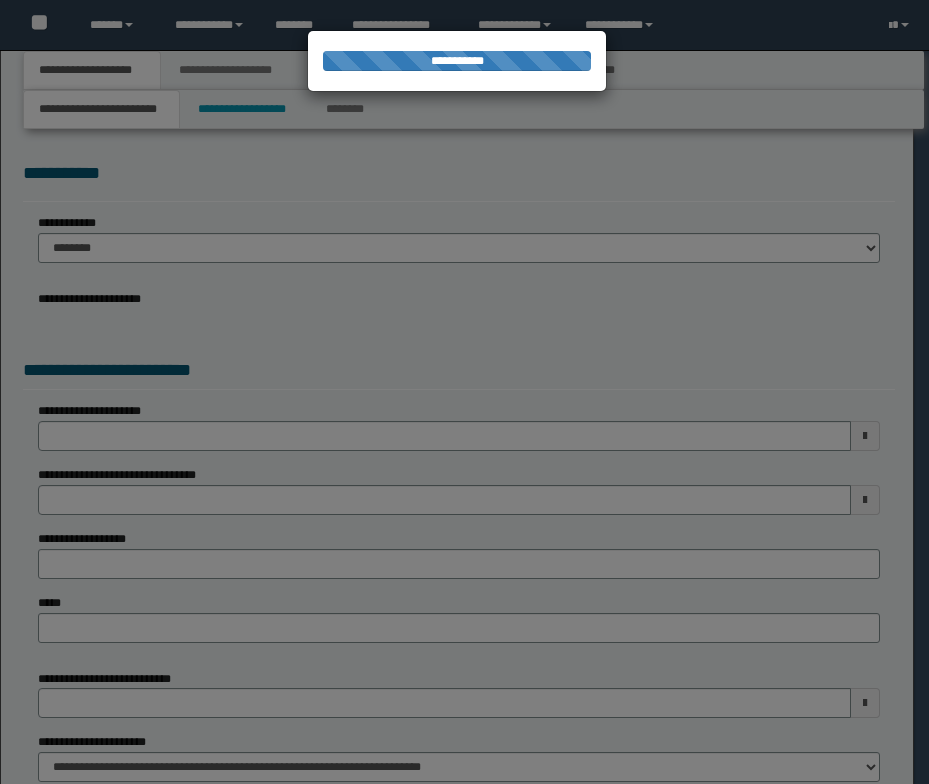 select on "*" 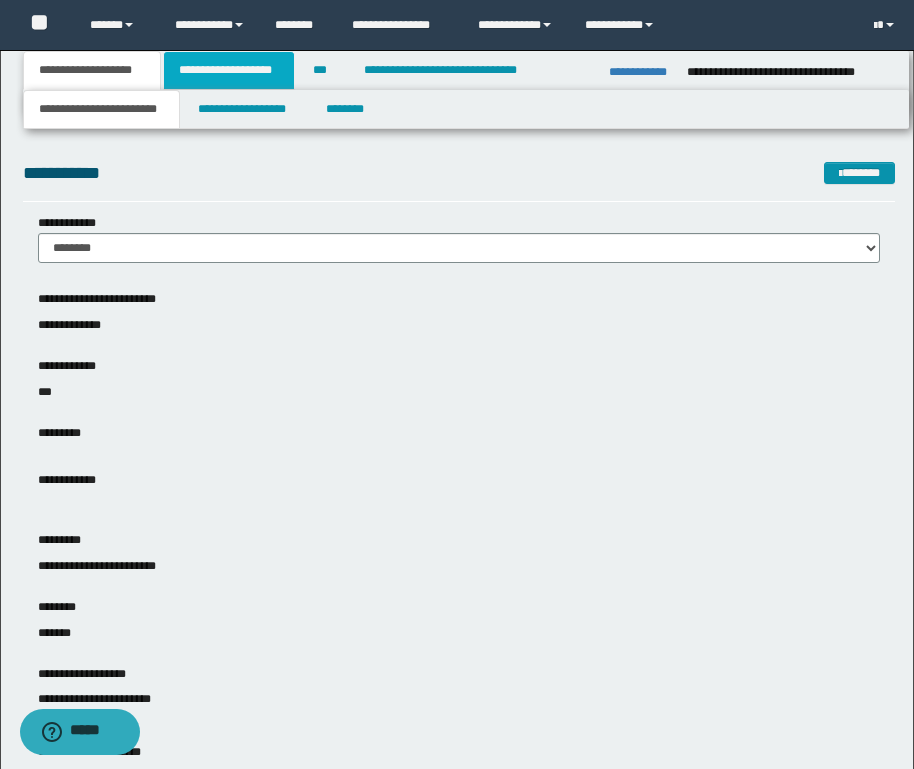 click on "**********" at bounding box center [229, 70] 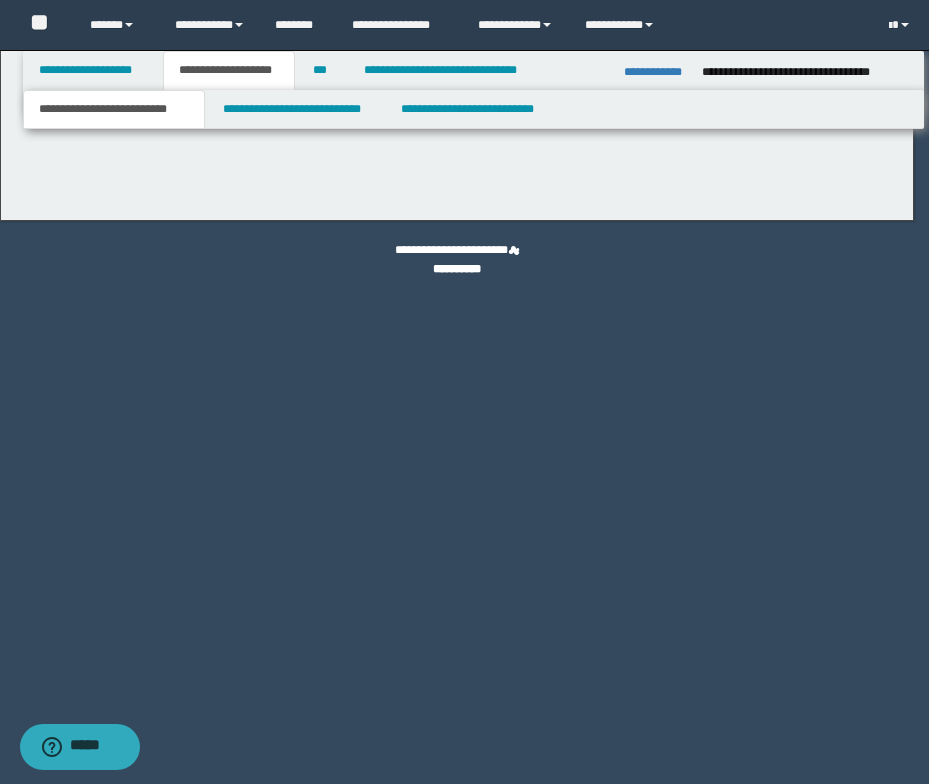 scroll, scrollTop: 0, scrollLeft: 0, axis: both 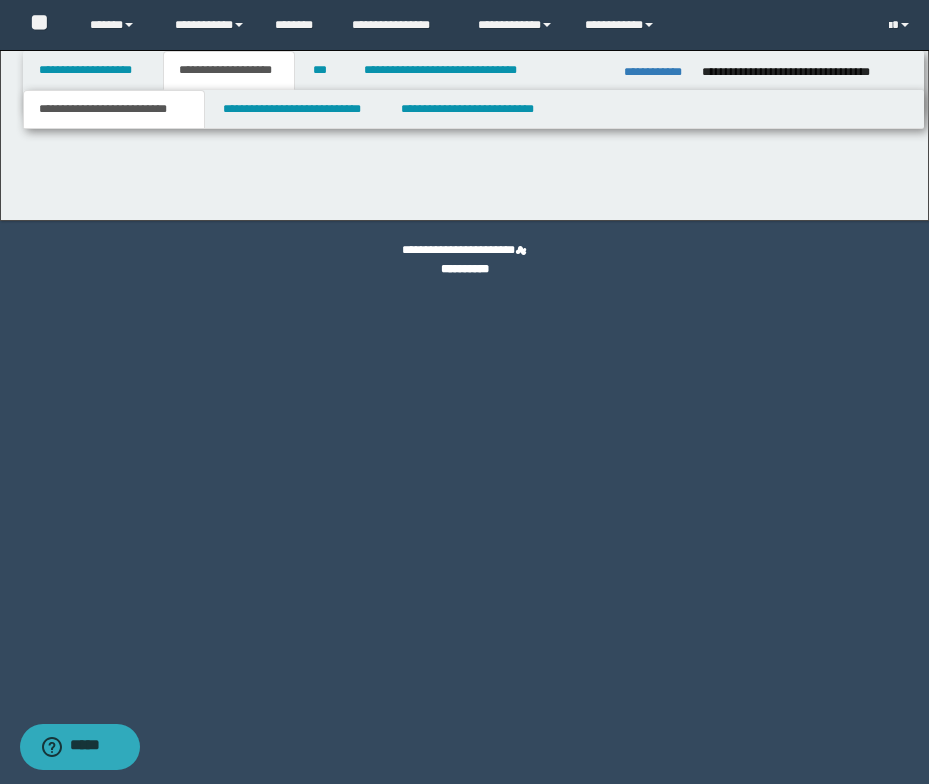 click on "**********" at bounding box center [464, 135] 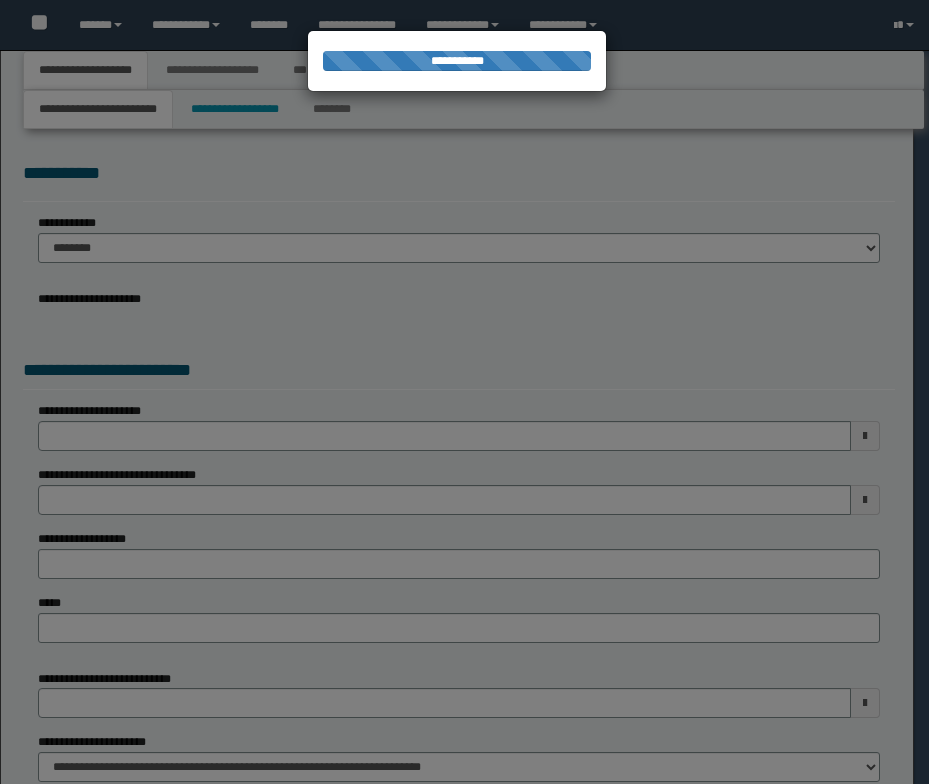 scroll, scrollTop: 0, scrollLeft: 0, axis: both 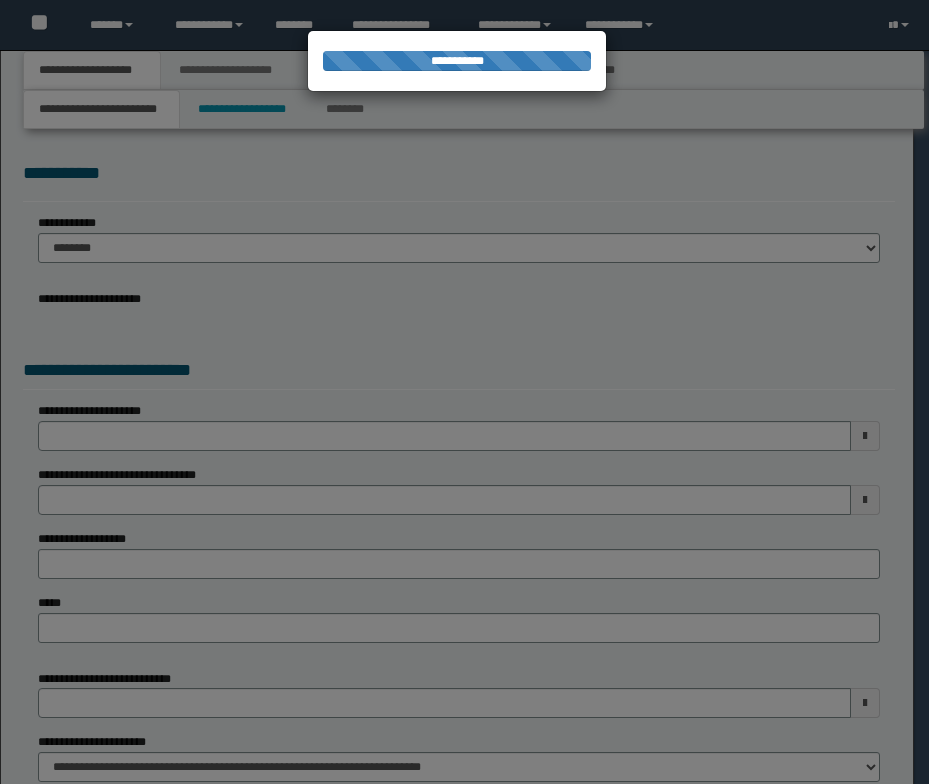 select on "*" 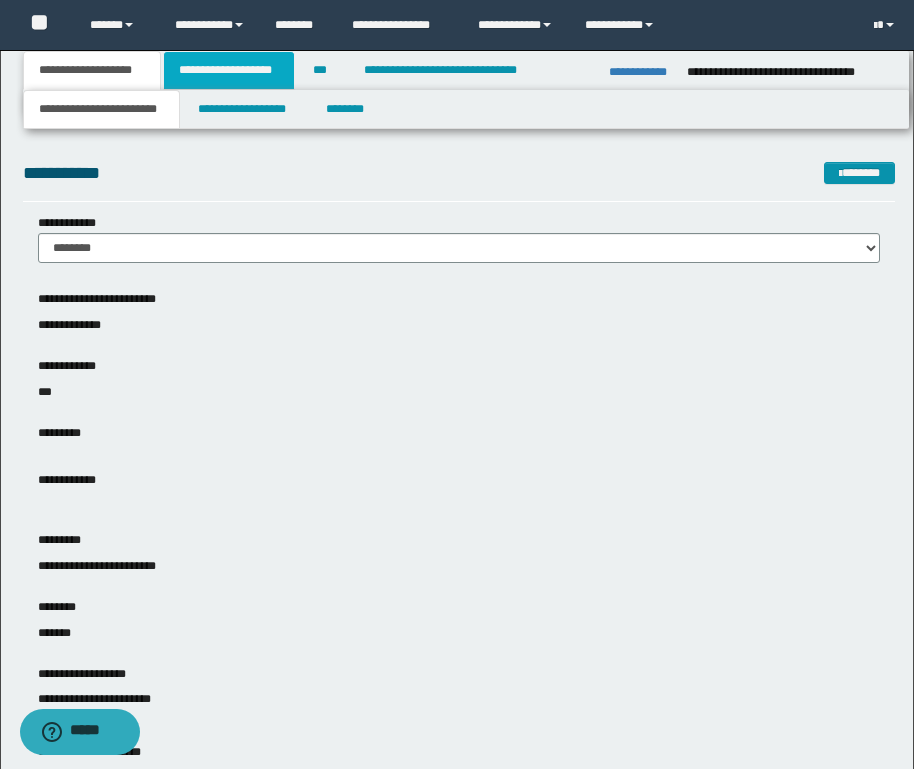 click on "**********" at bounding box center [229, 70] 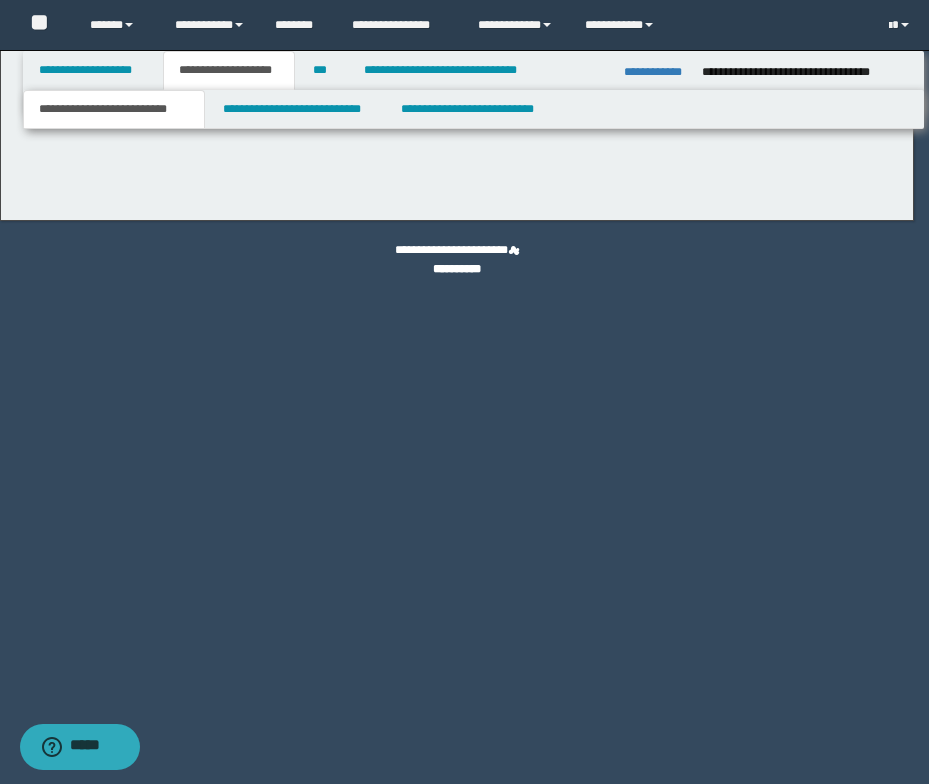 scroll, scrollTop: 0, scrollLeft: 0, axis: both 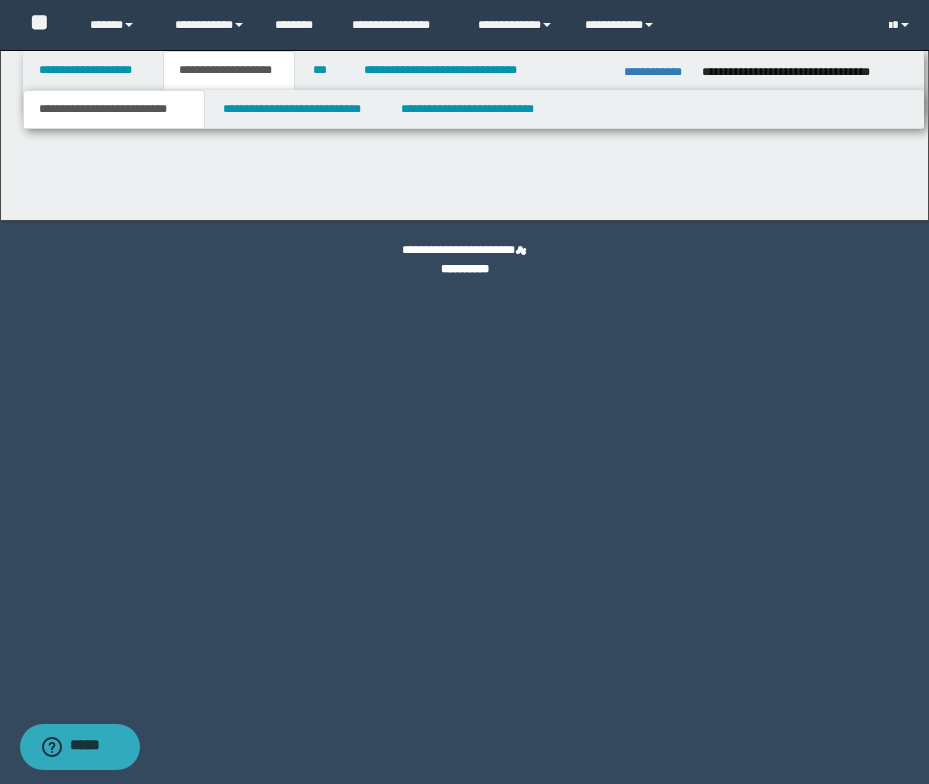 click on "**********" at bounding box center (466, 168) 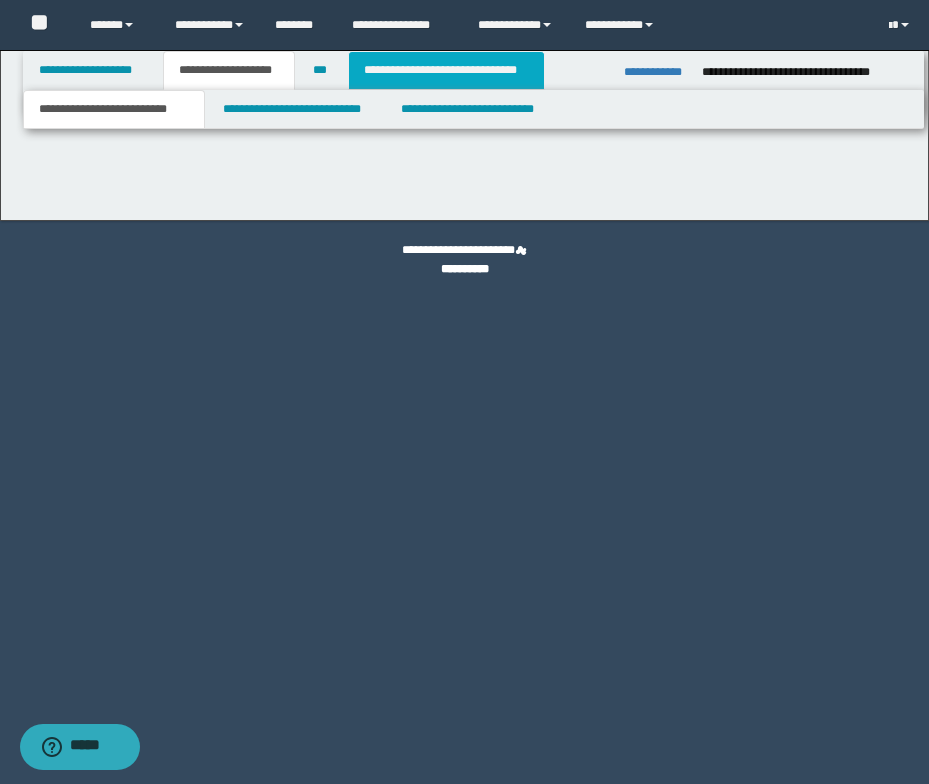 click on "**********" at bounding box center (446, 70) 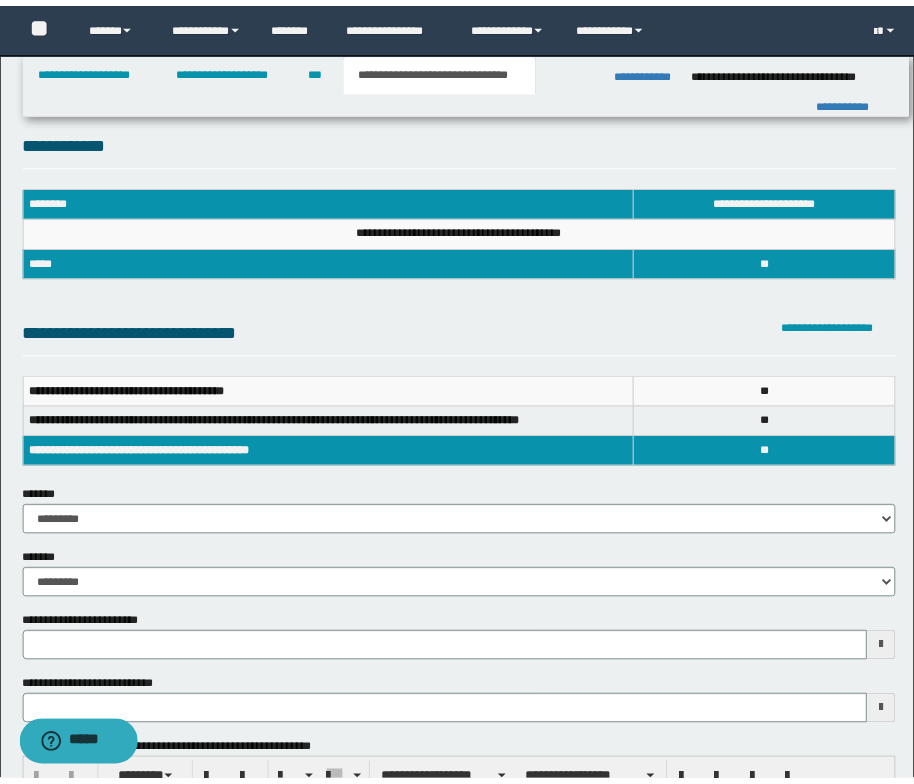 scroll, scrollTop: 0, scrollLeft: 0, axis: both 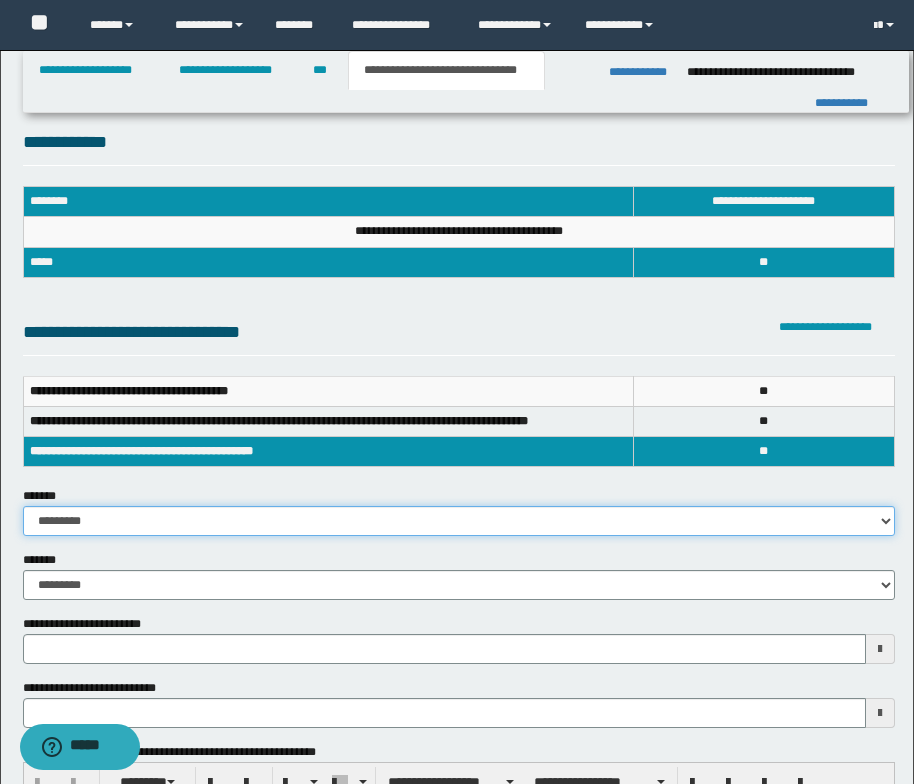 click on "**********" at bounding box center (459, 521) 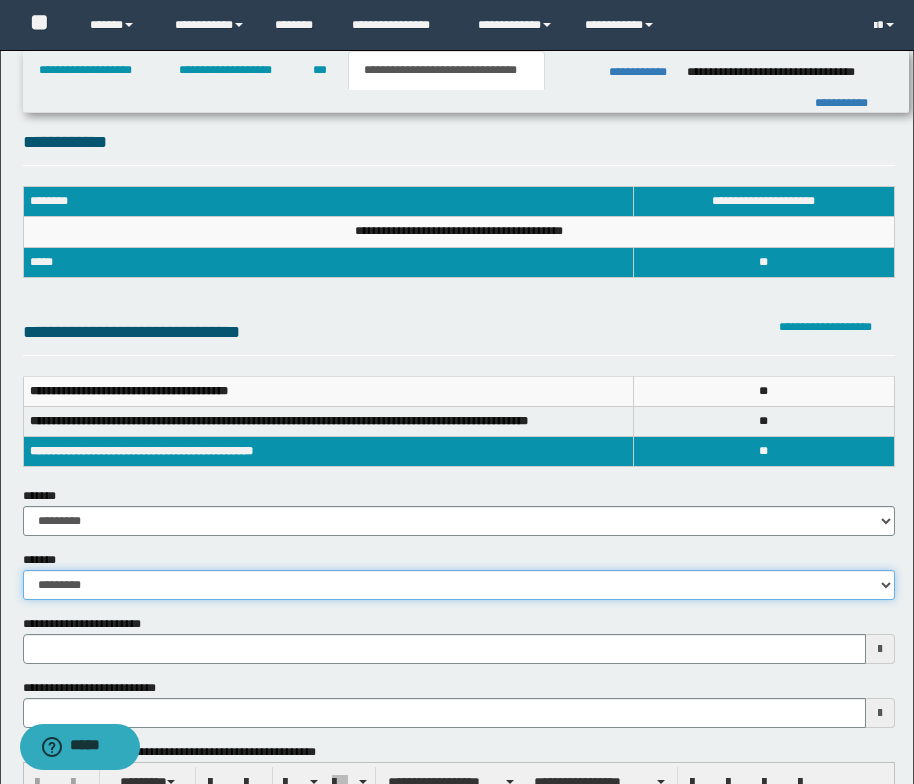 click on "**********" at bounding box center (459, 585) 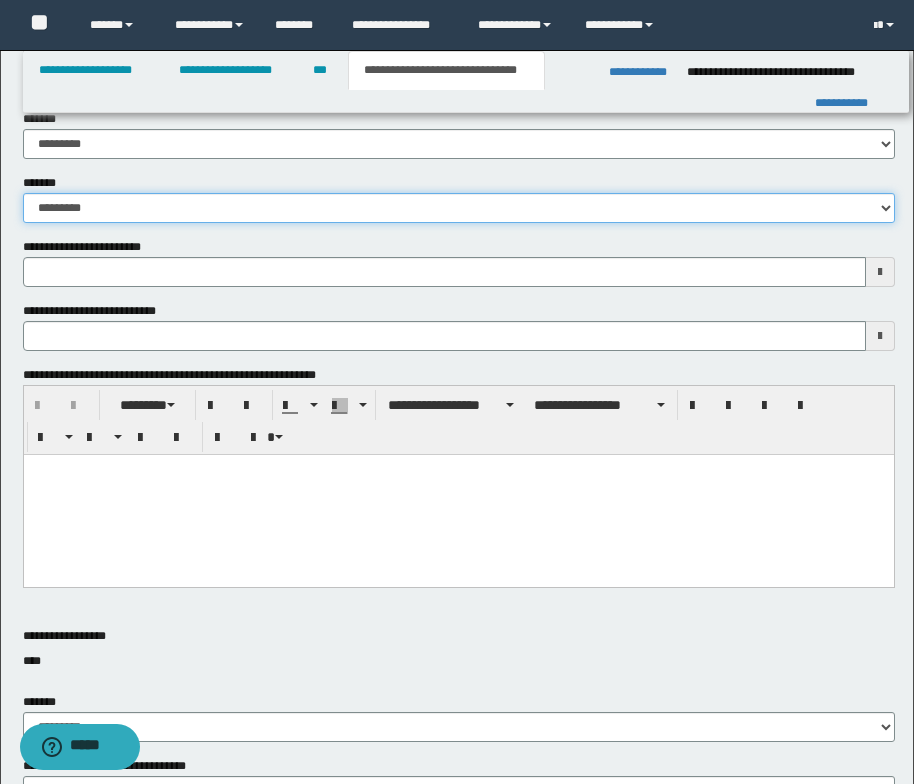 scroll, scrollTop: 400, scrollLeft: 0, axis: vertical 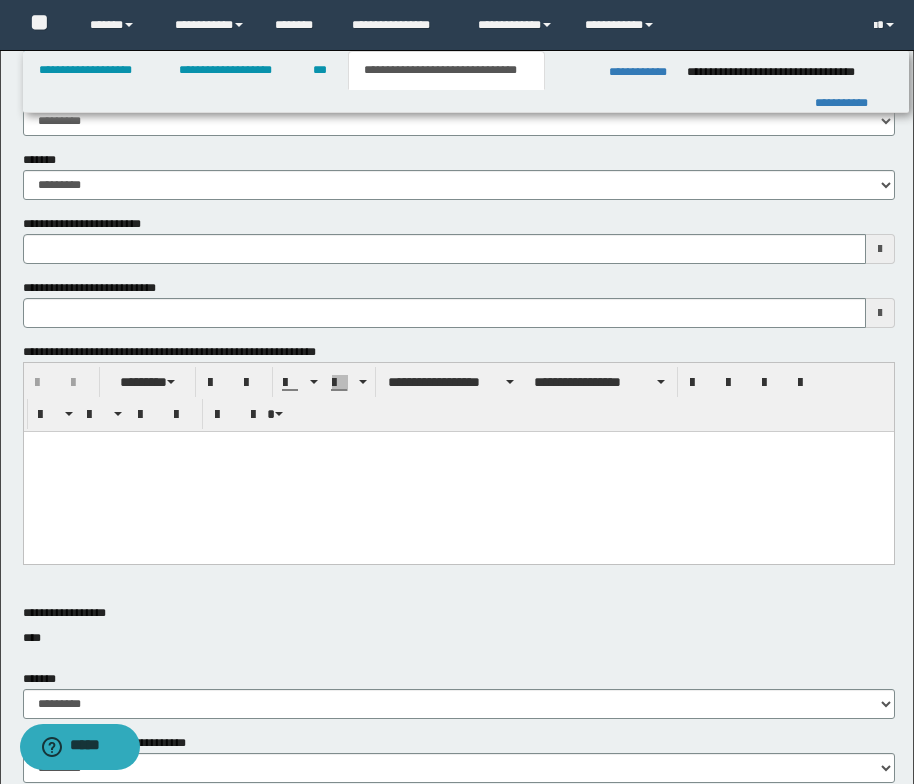 type 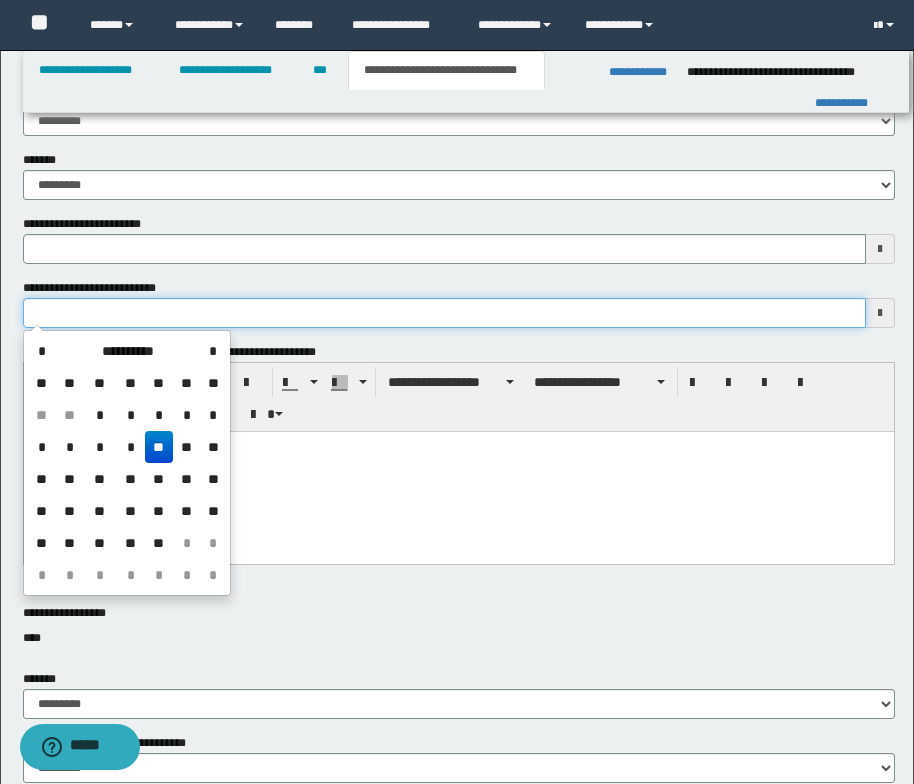 click on "**********" at bounding box center [444, 313] 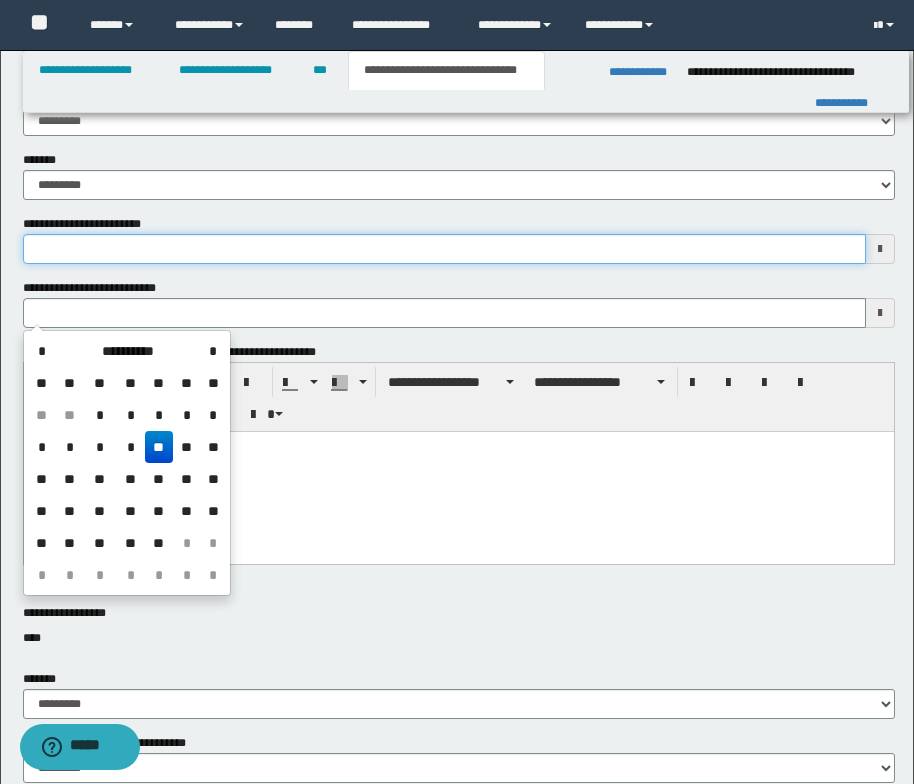 type 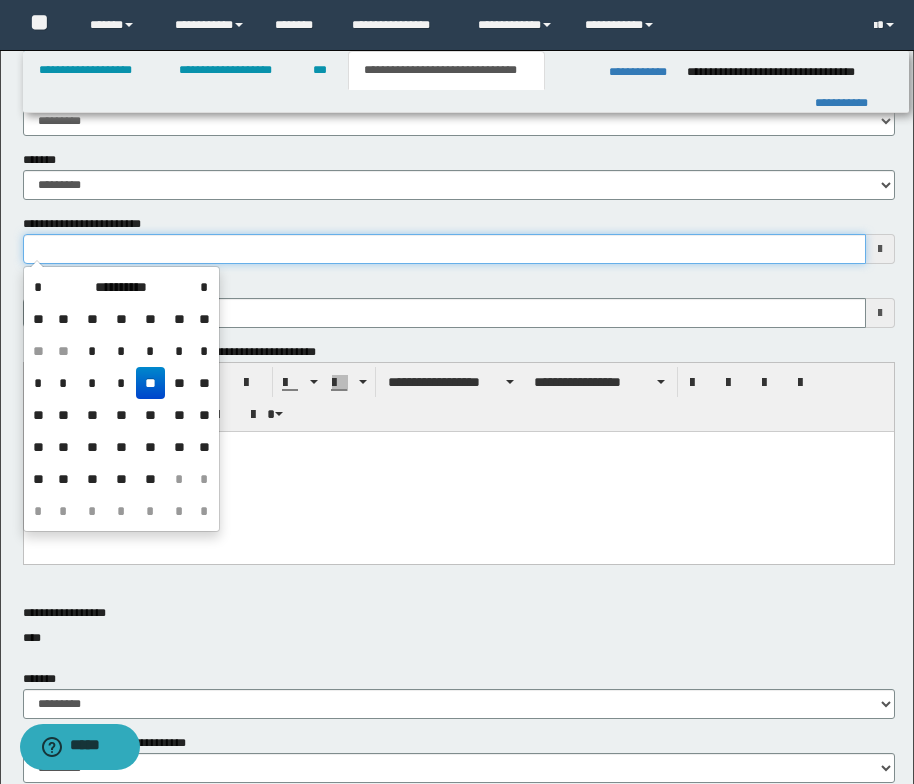 drag, startPoint x: 56, startPoint y: 303, endPoint x: 52, endPoint y: 238, distance: 65.12296 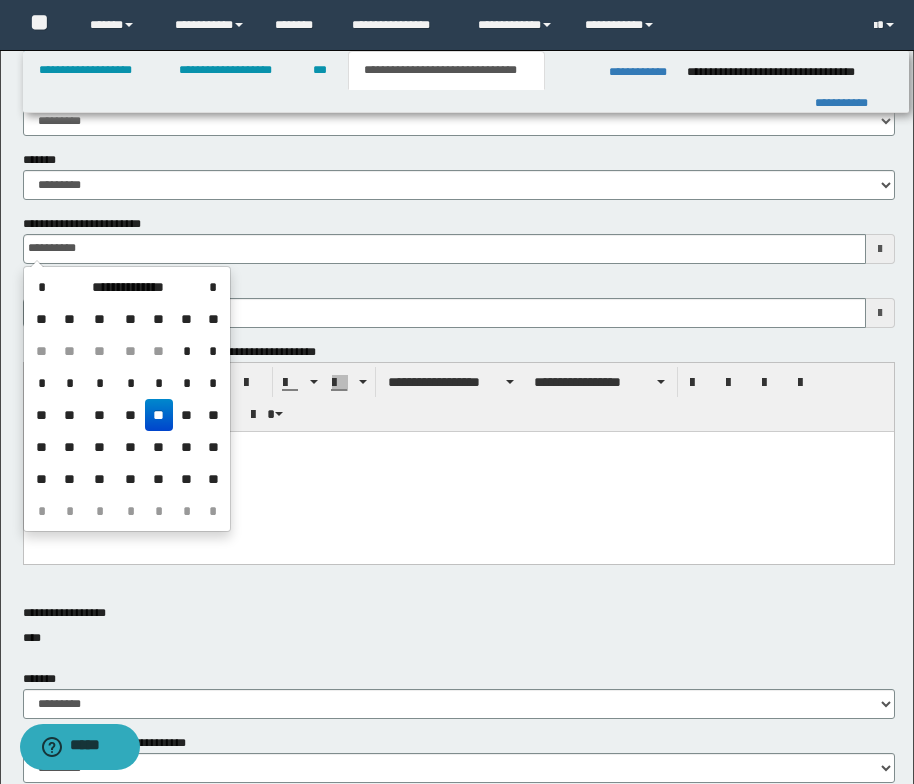 click on "**" at bounding box center [159, 415] 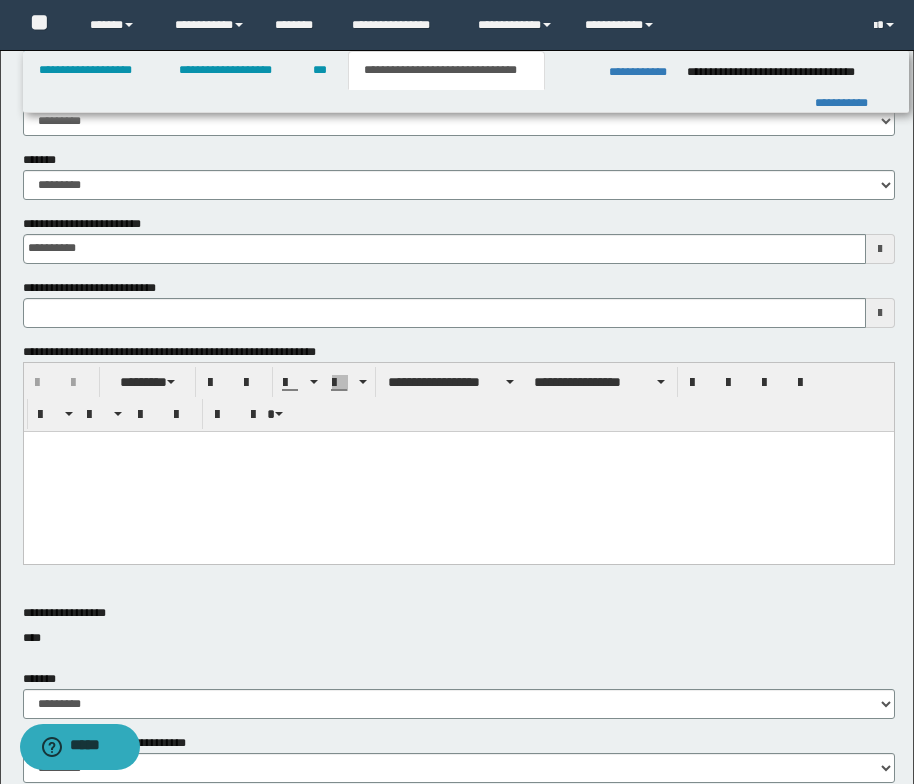 click at bounding box center (458, 446) 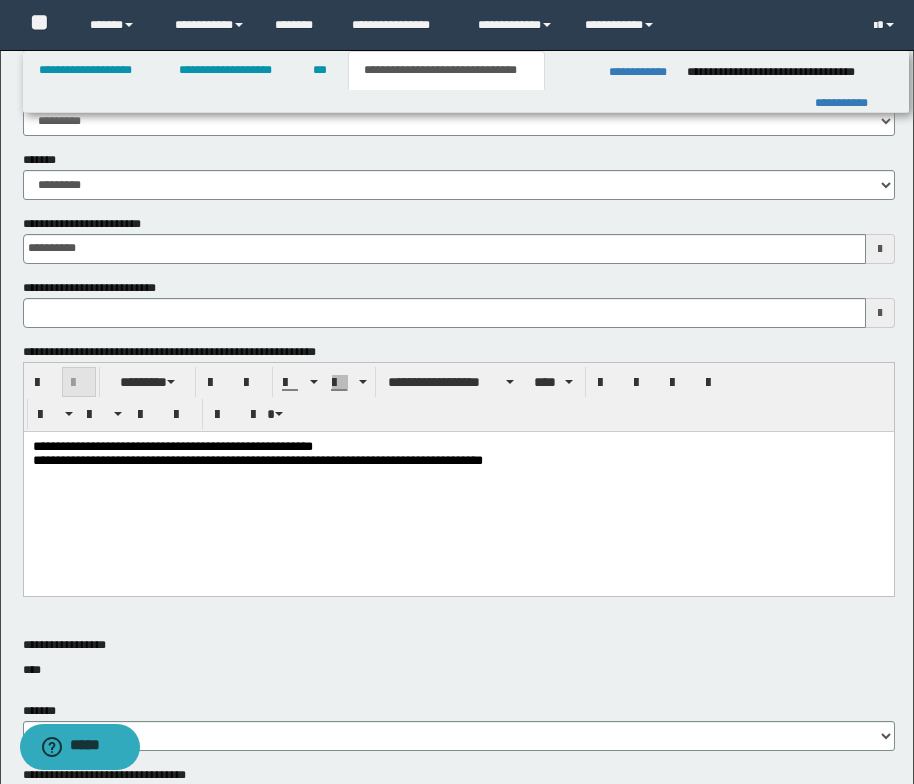 type 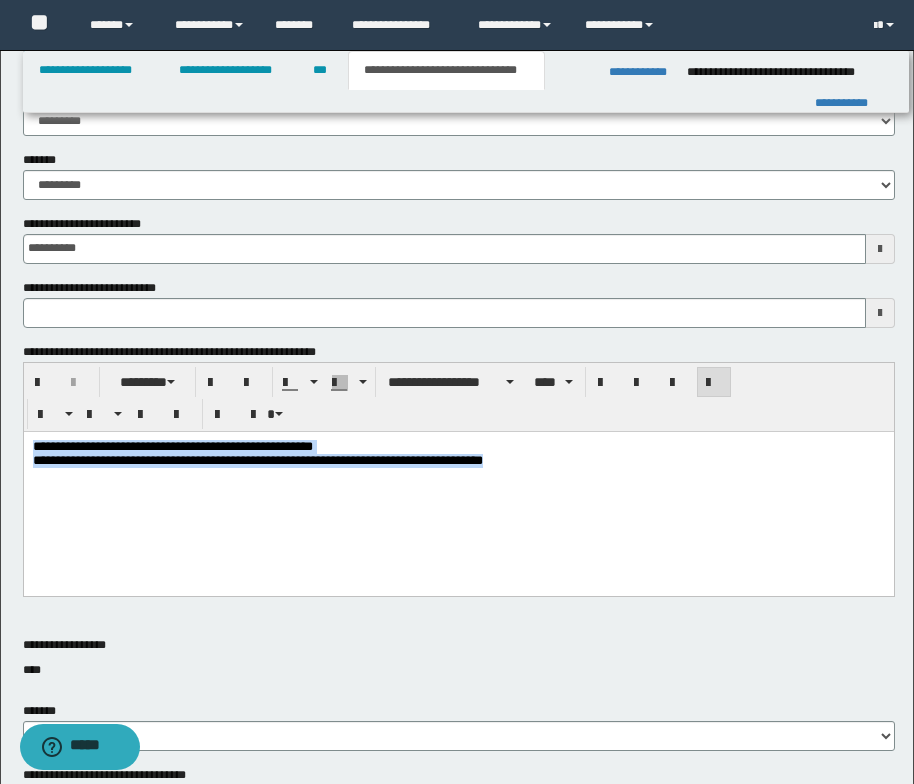 drag, startPoint x: 528, startPoint y: 463, endPoint x: 24, endPoint y: 434, distance: 504.83365 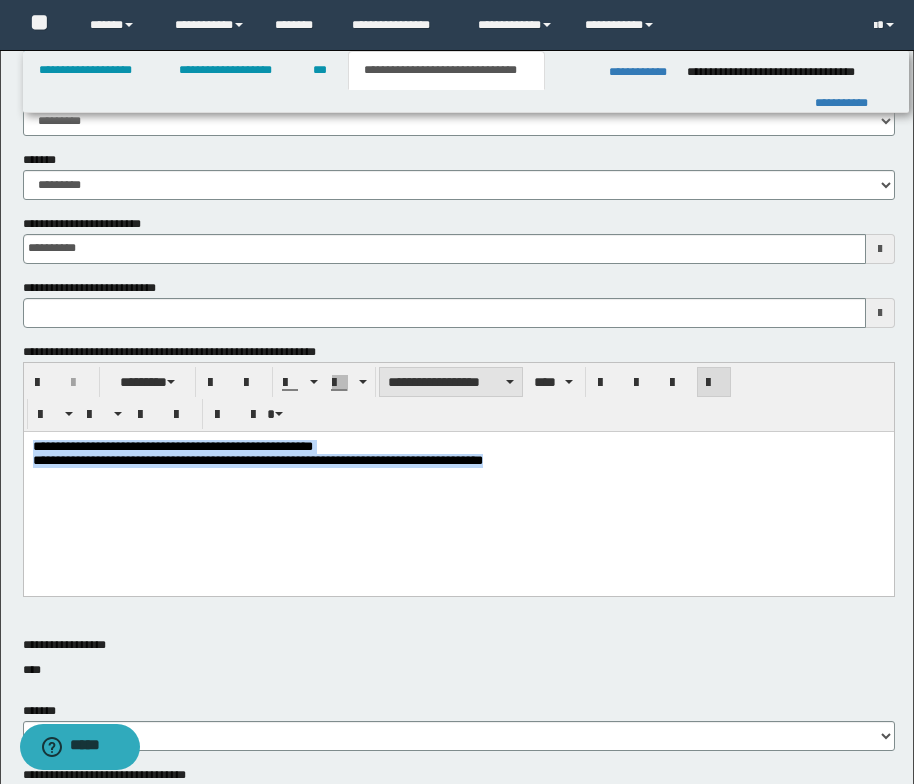 click on "**********" at bounding box center [451, 382] 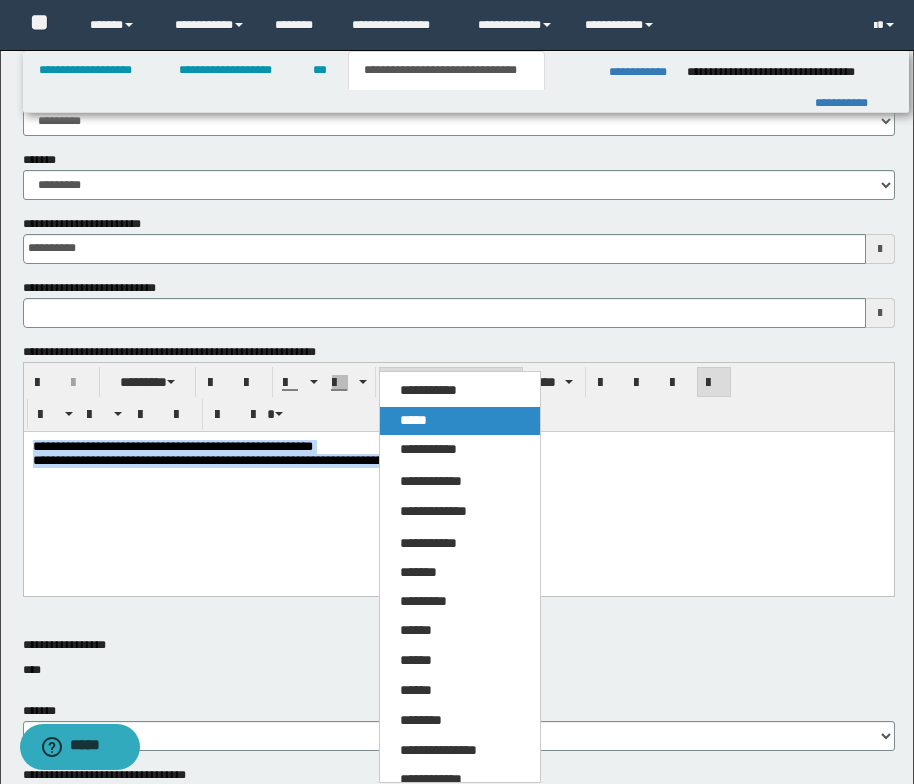 click on "*****" at bounding box center (460, 421) 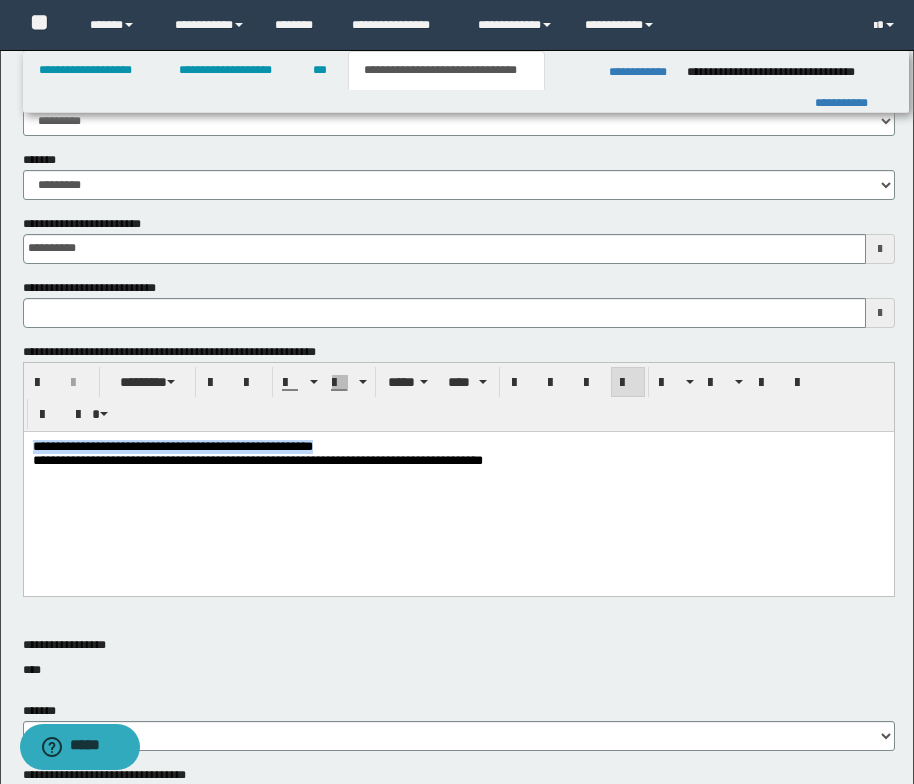 click on "**********" at bounding box center [458, 460] 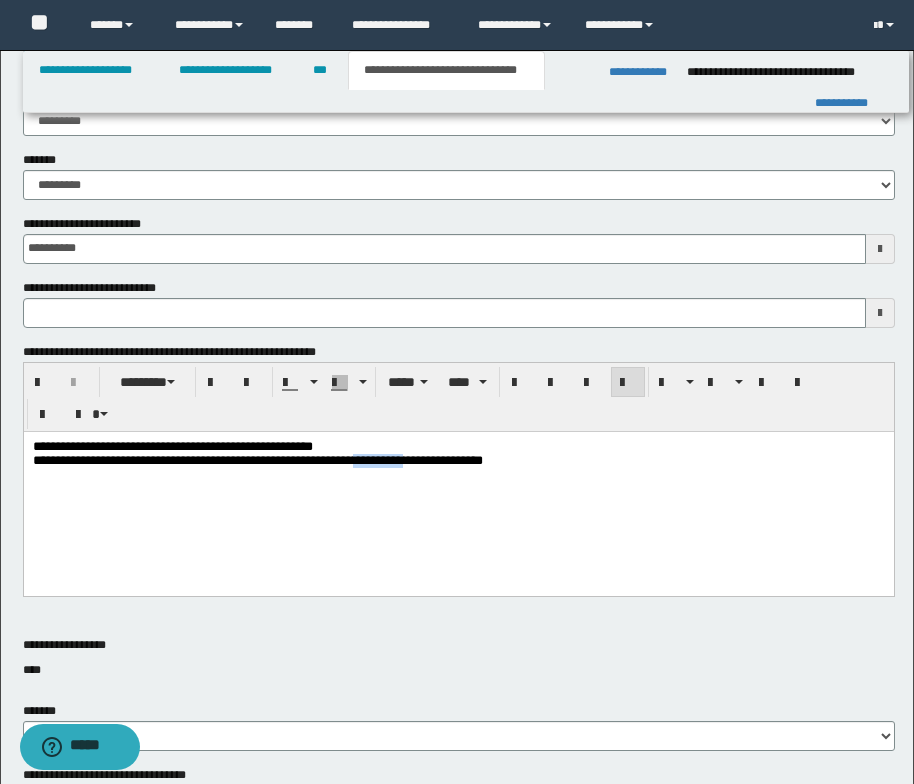 type 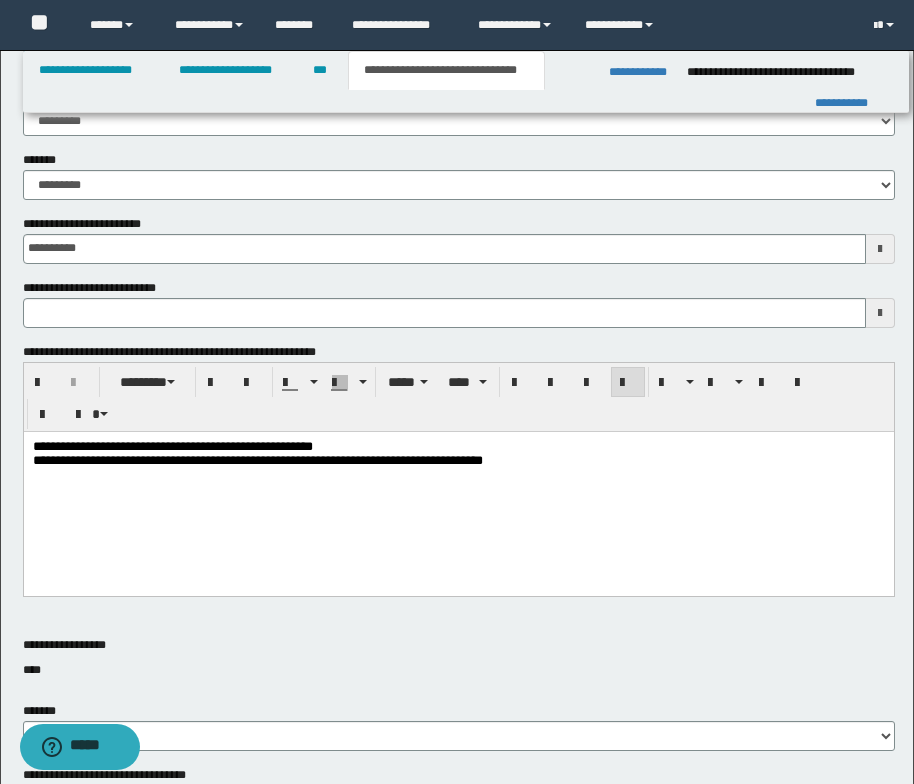 type 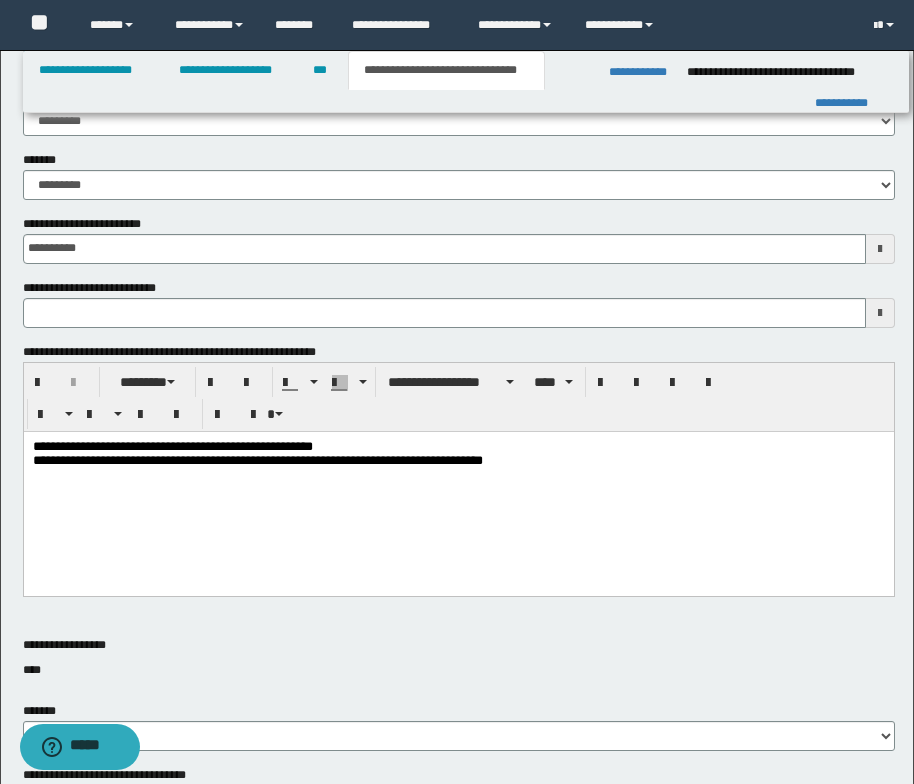 click on "**********" at bounding box center (458, 485) 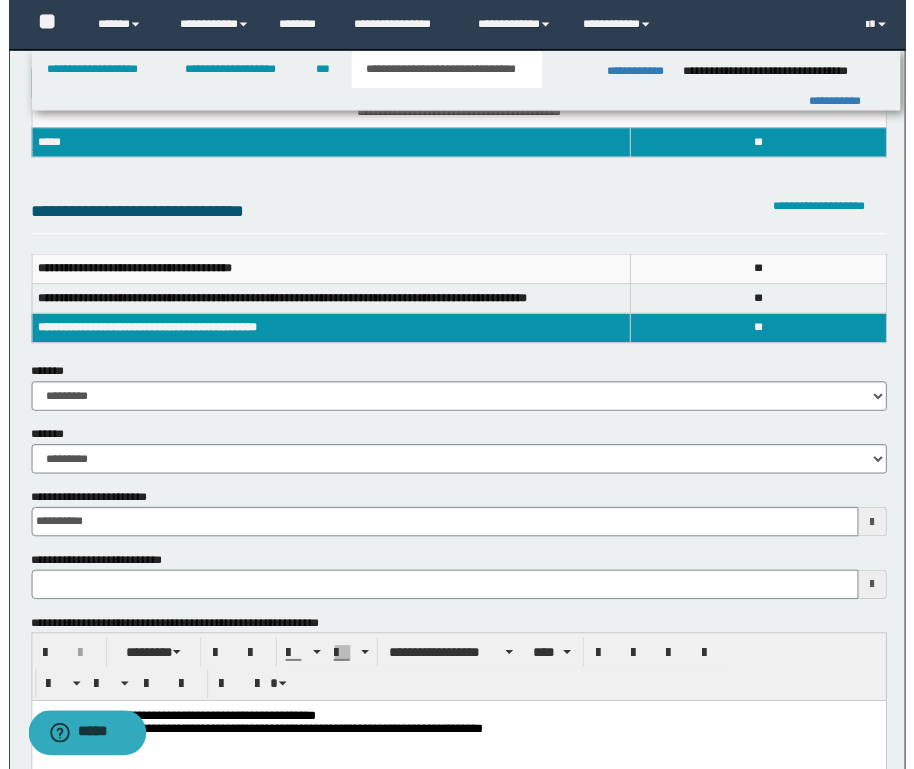 scroll, scrollTop: 0, scrollLeft: 0, axis: both 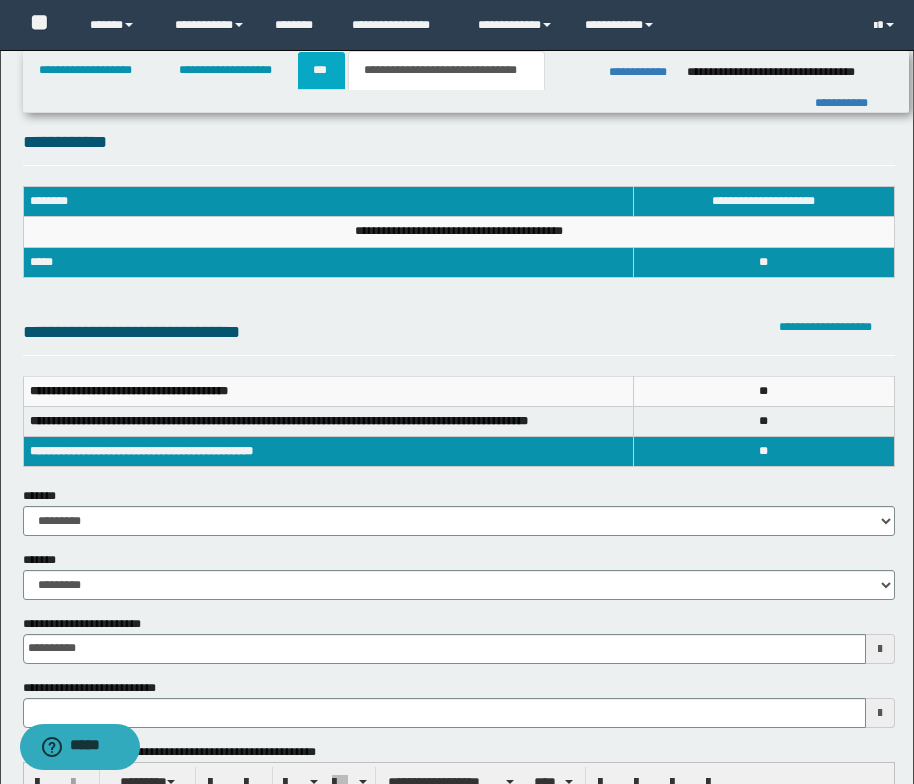 click on "***" at bounding box center [321, 70] 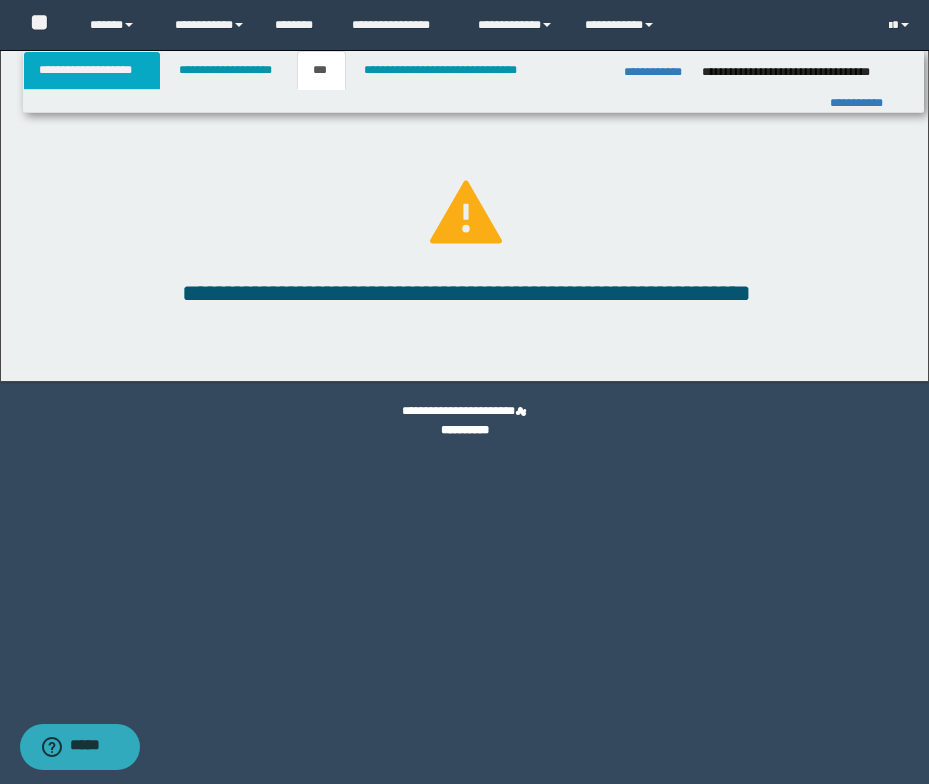 click on "**********" at bounding box center (92, 70) 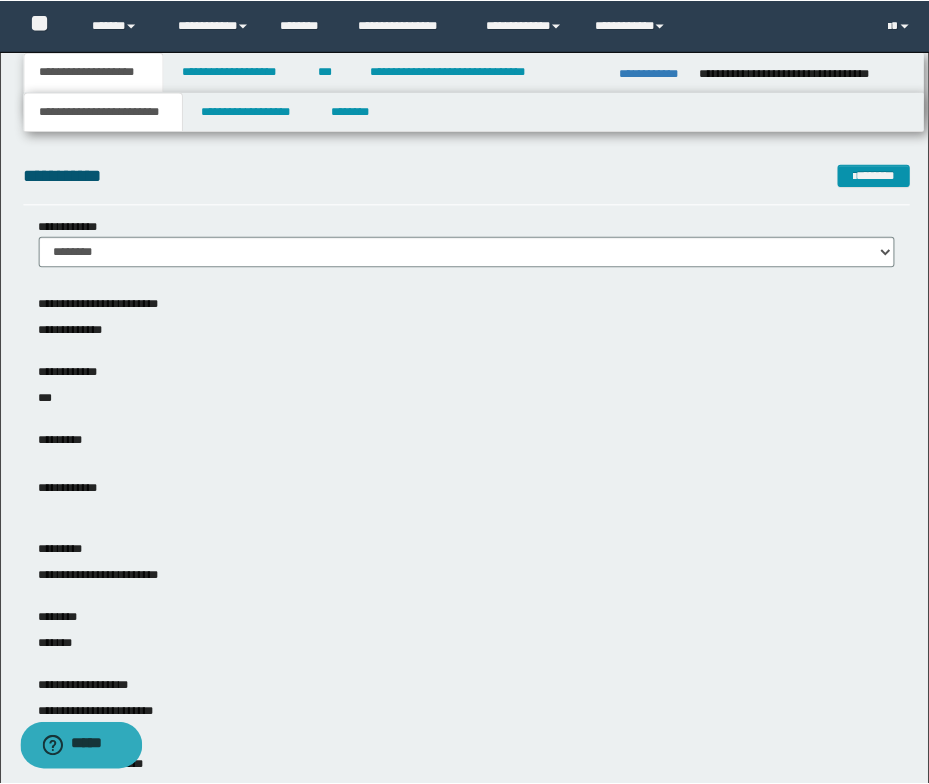 scroll, scrollTop: 0, scrollLeft: 0, axis: both 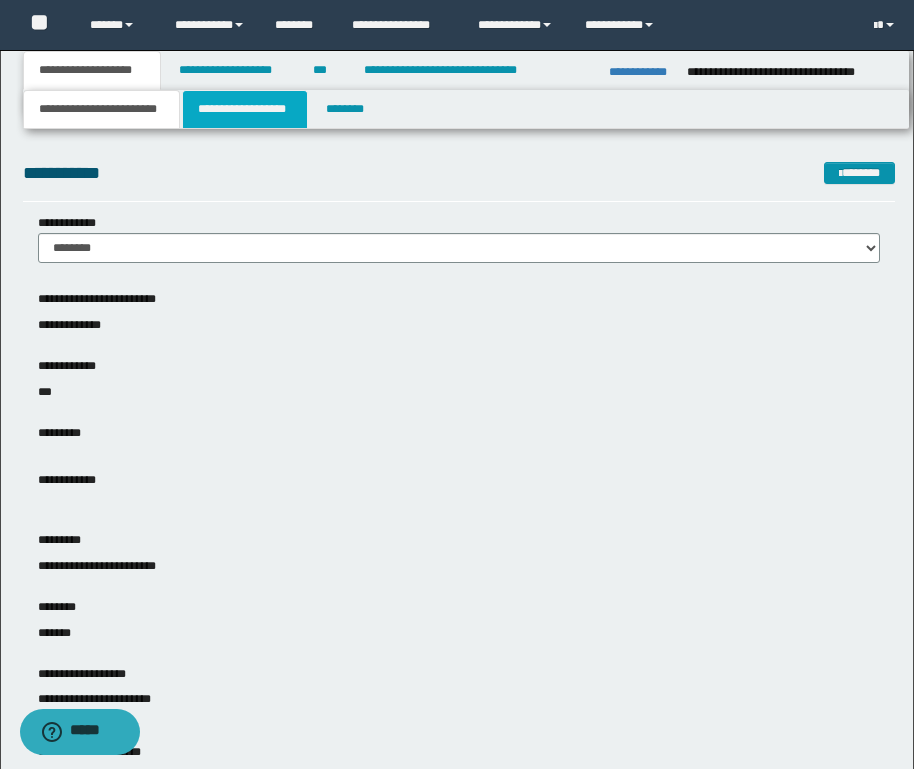click on "**********" at bounding box center (245, 109) 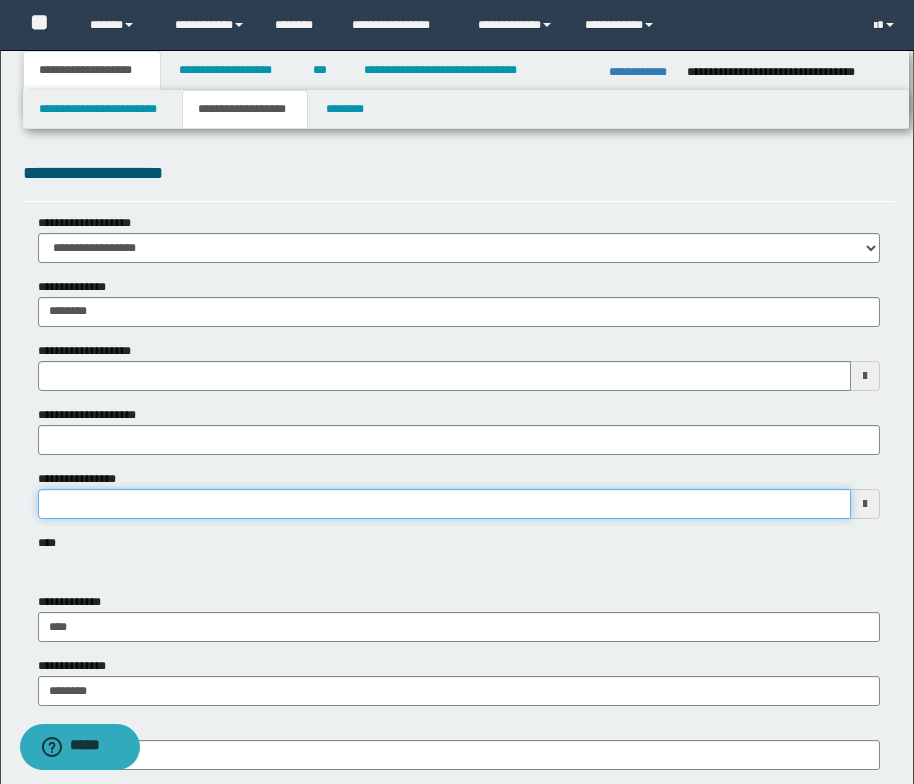 click on "**********" at bounding box center (444, 504) 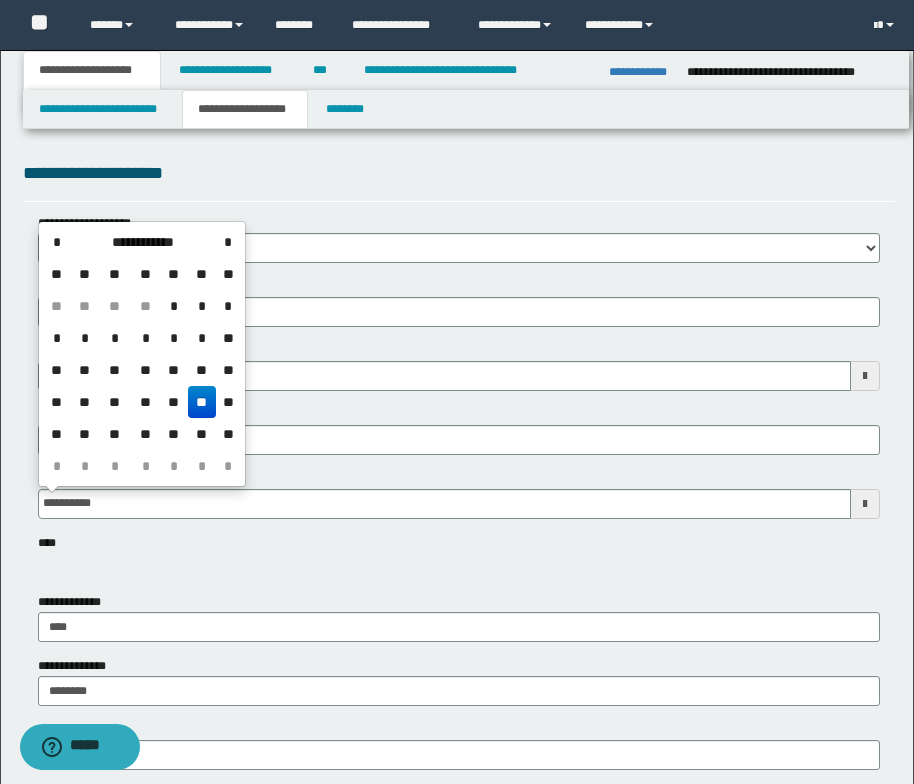 click on "**" at bounding box center [202, 402] 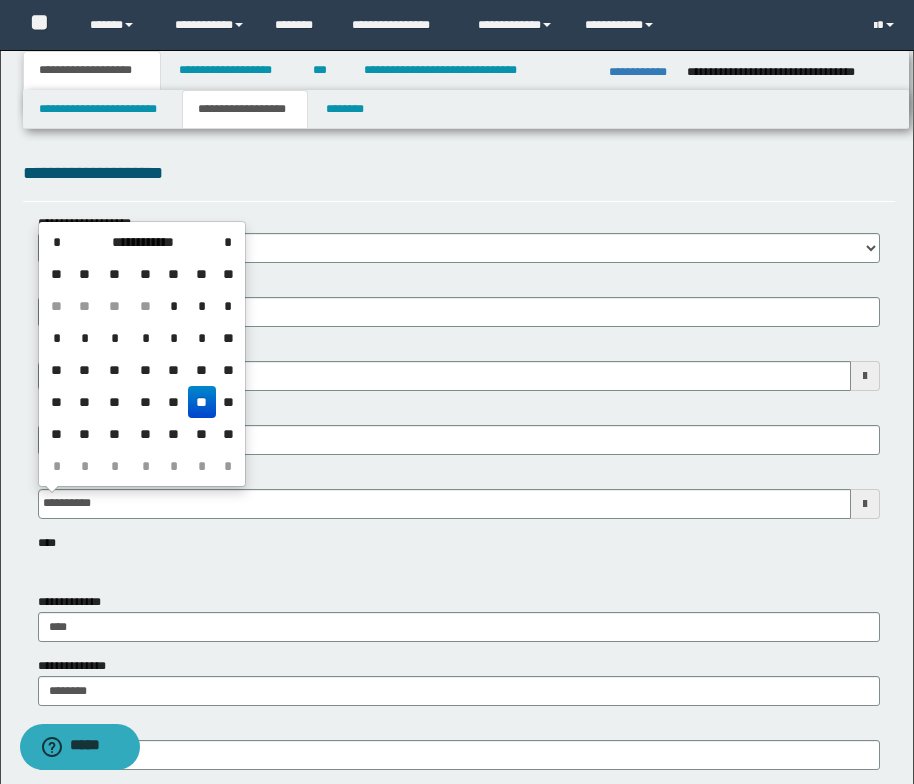 type on "**********" 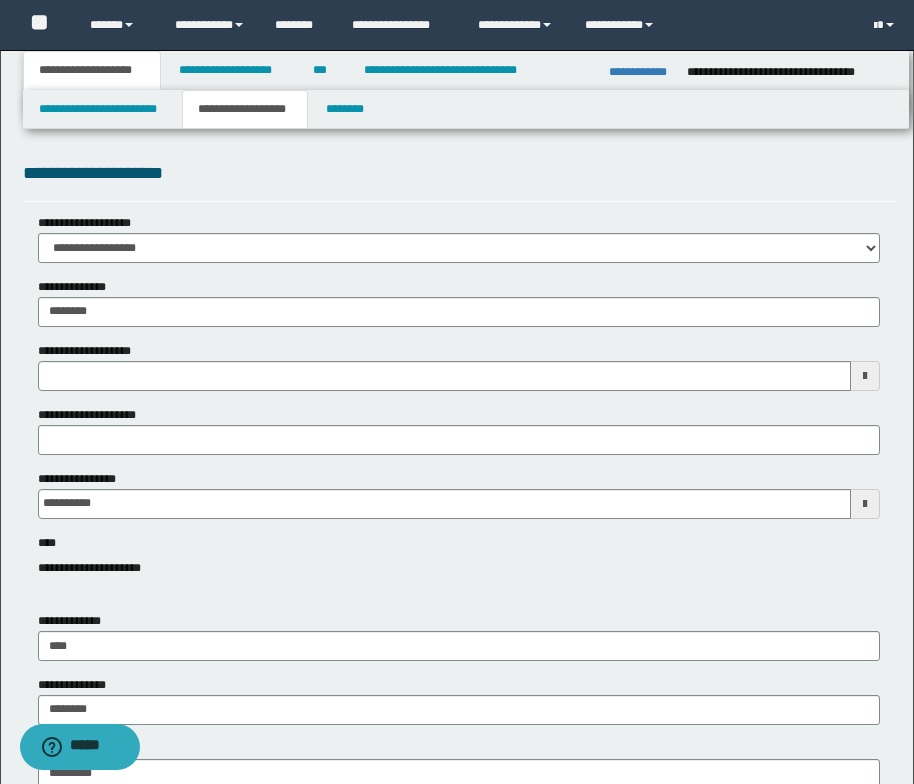 type 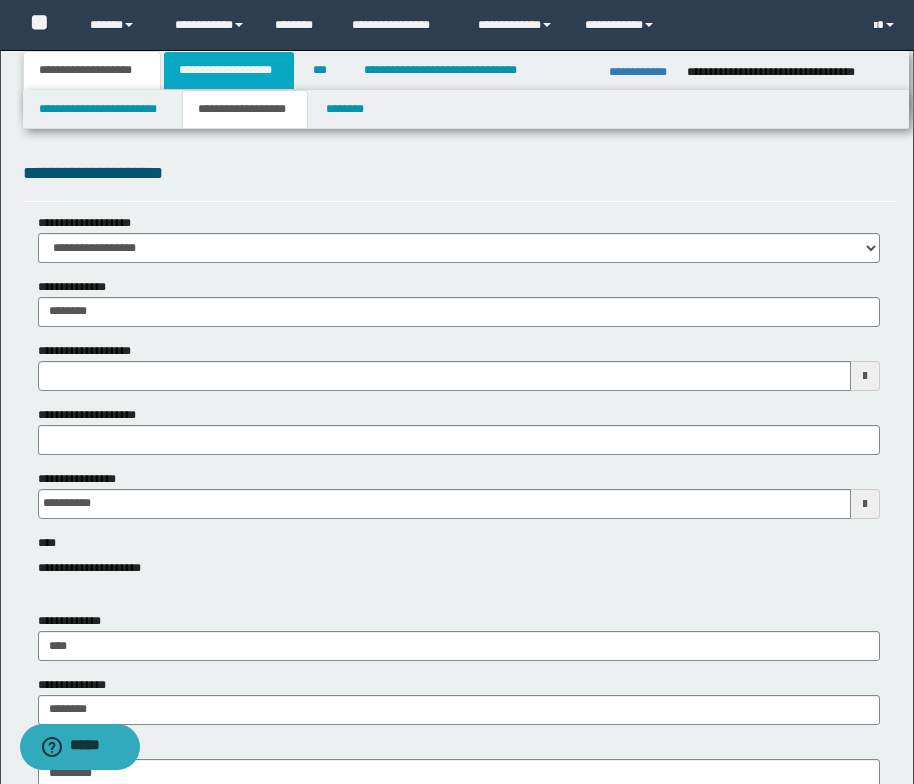 click on "**********" at bounding box center (229, 70) 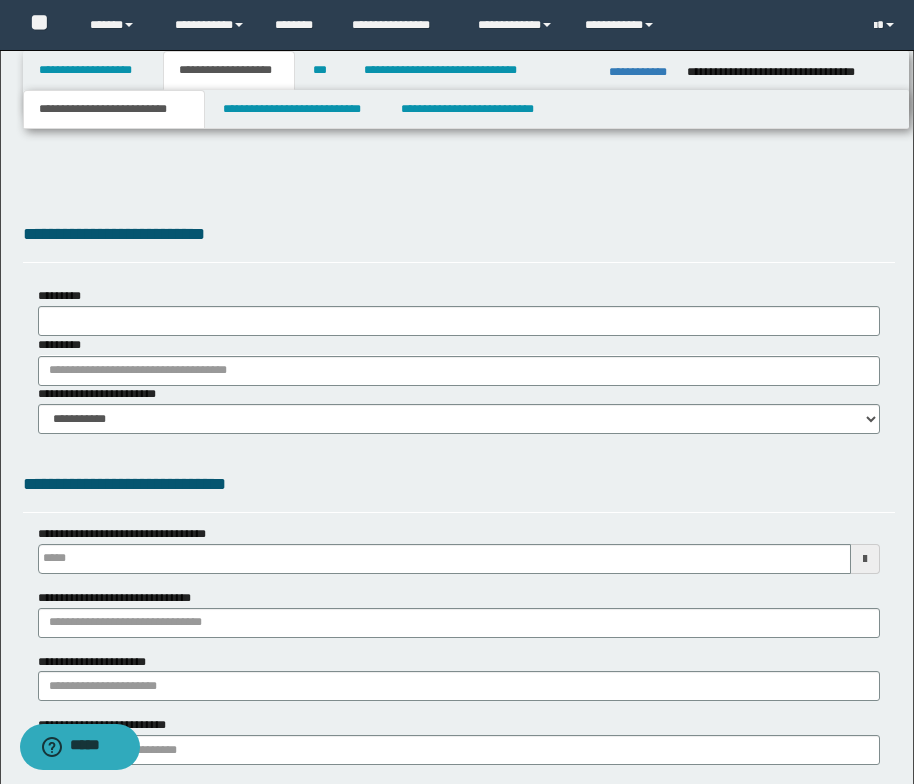 click on "**********" at bounding box center [114, 109] 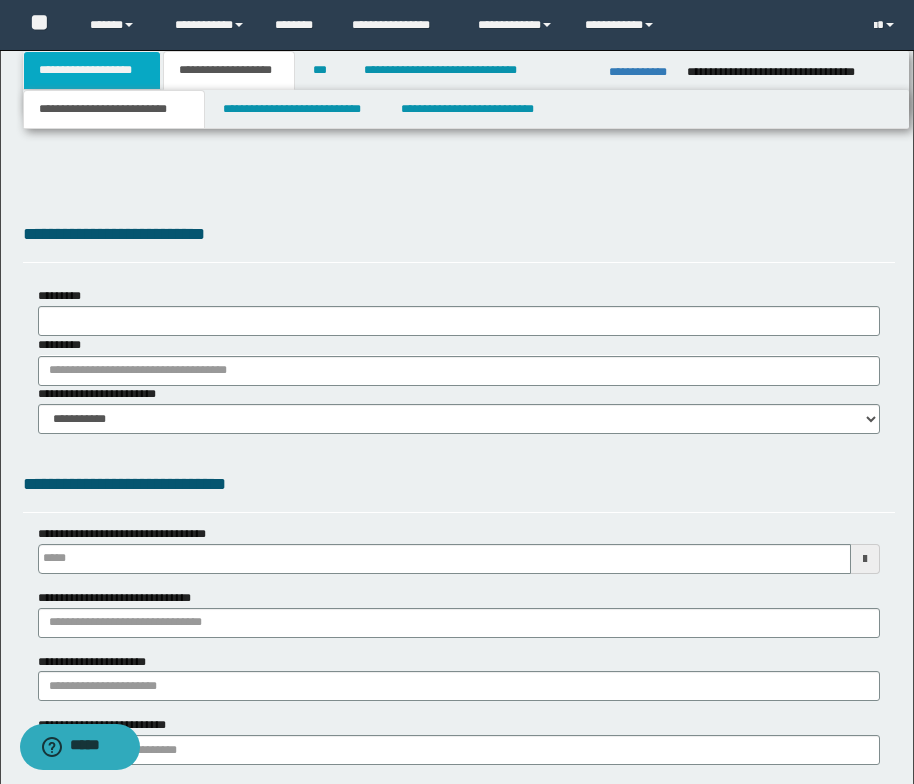 click on "**********" at bounding box center [92, 70] 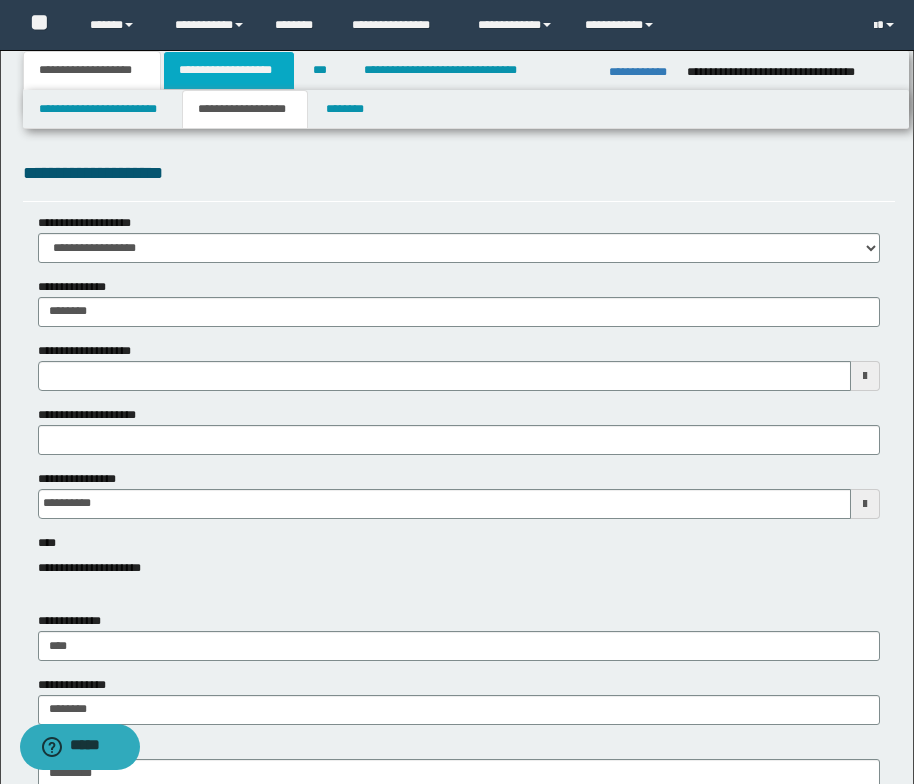 click on "**********" at bounding box center [229, 70] 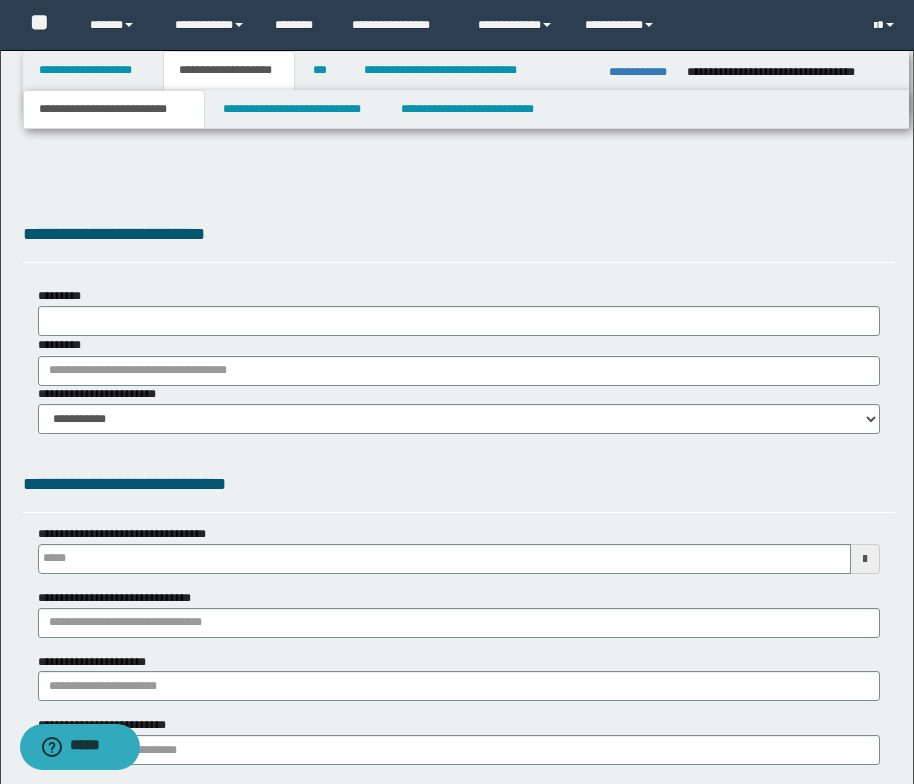 click on "**********" at bounding box center (114, 109) 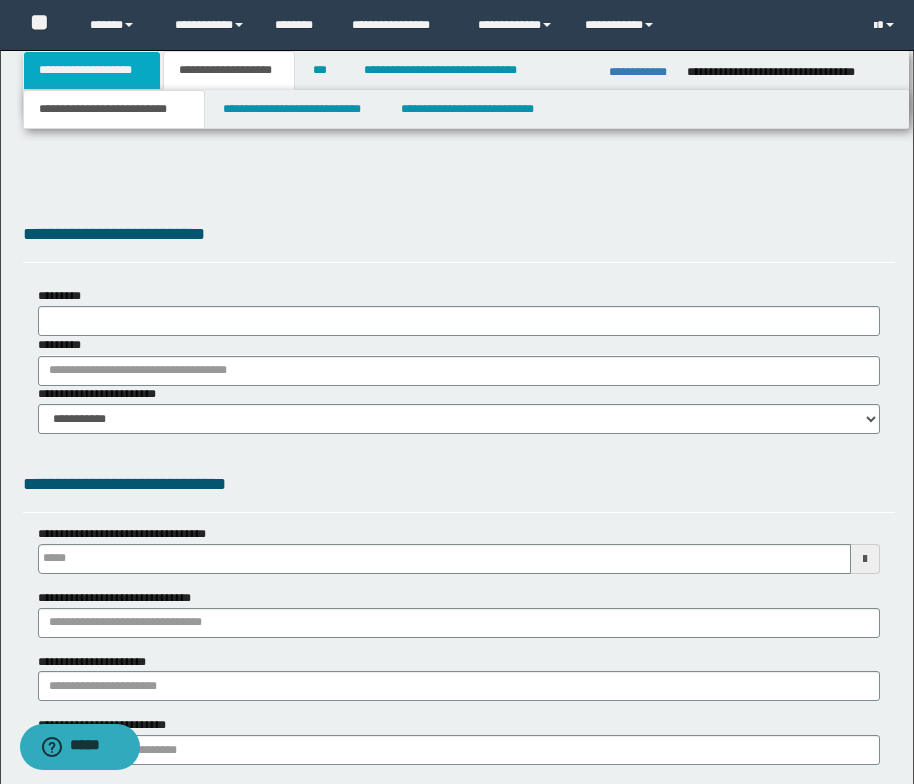 click on "**********" at bounding box center (92, 70) 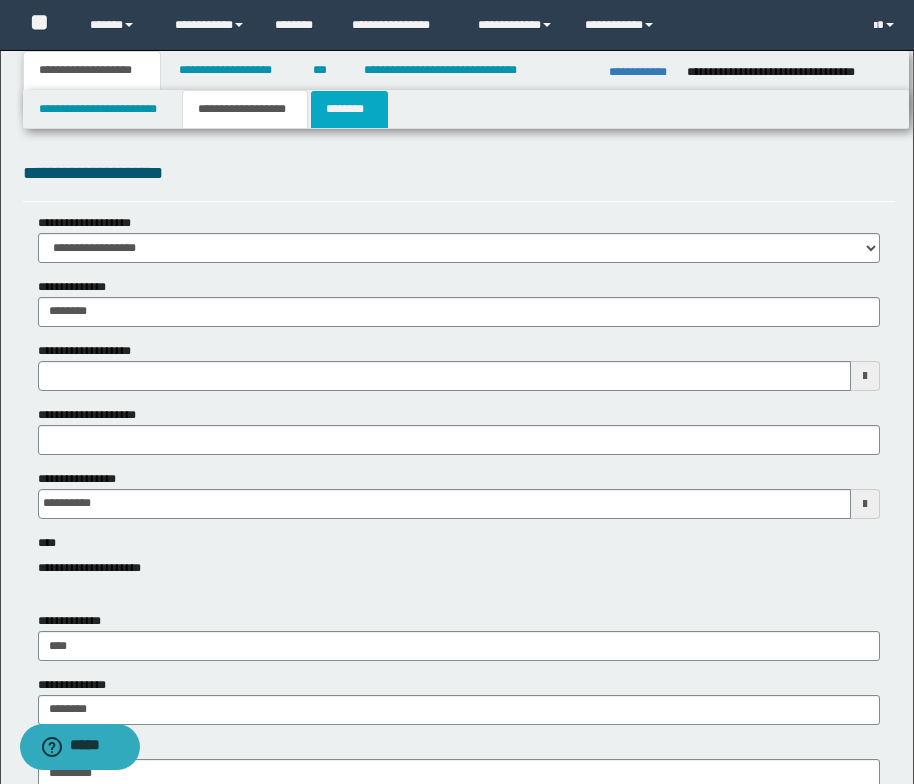 click on "********" at bounding box center (349, 109) 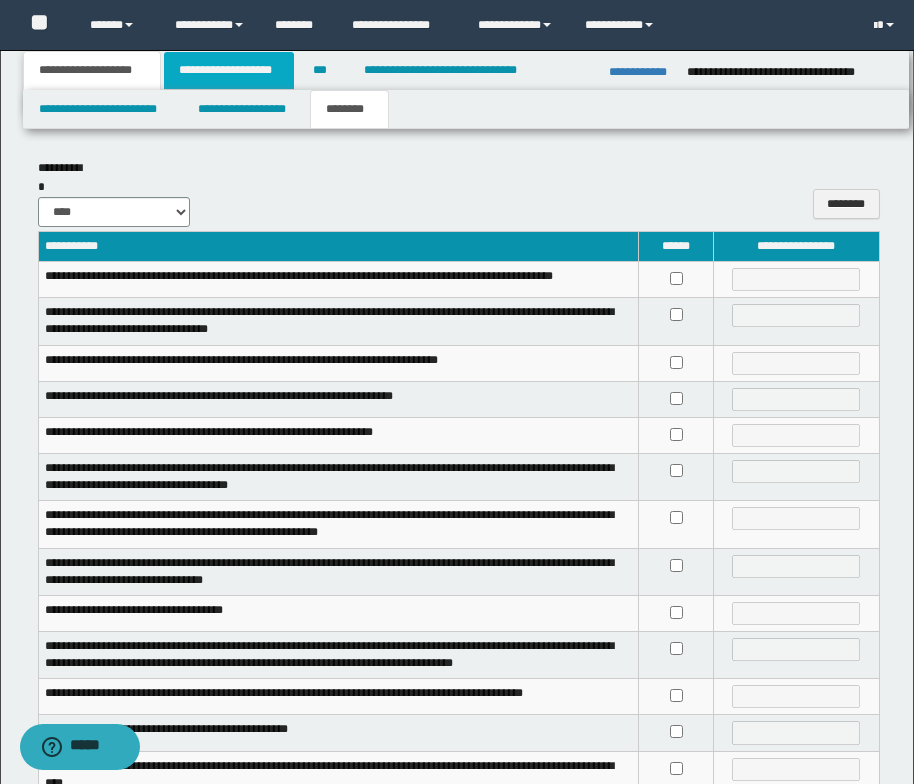 click on "**********" at bounding box center [229, 70] 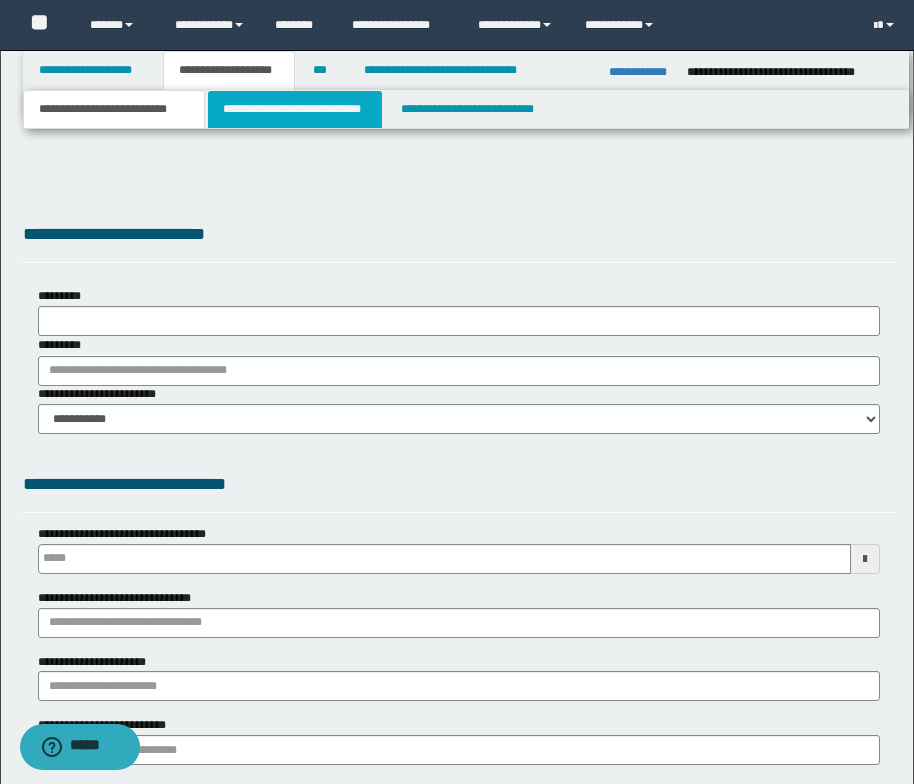 click on "**********" at bounding box center (295, 109) 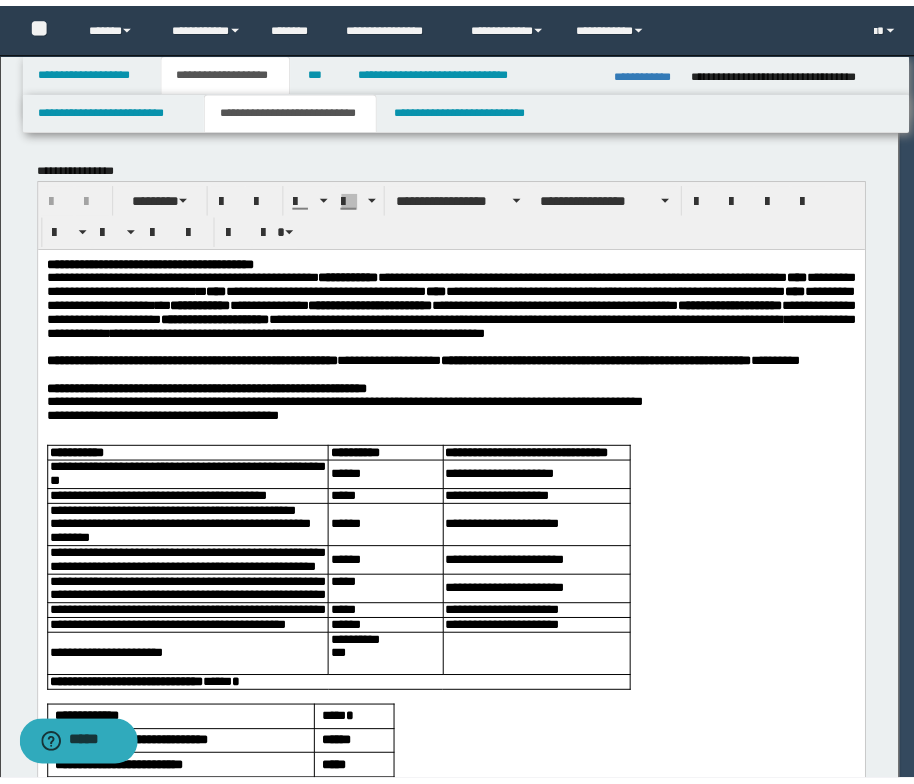 scroll, scrollTop: 0, scrollLeft: 0, axis: both 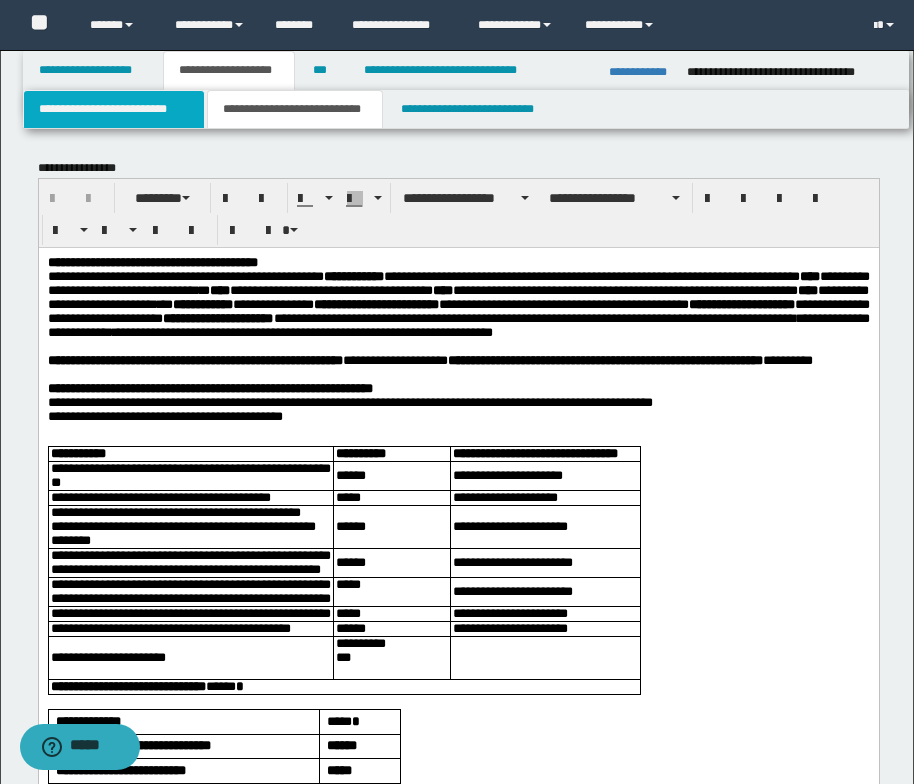 click on "**********" at bounding box center (114, 109) 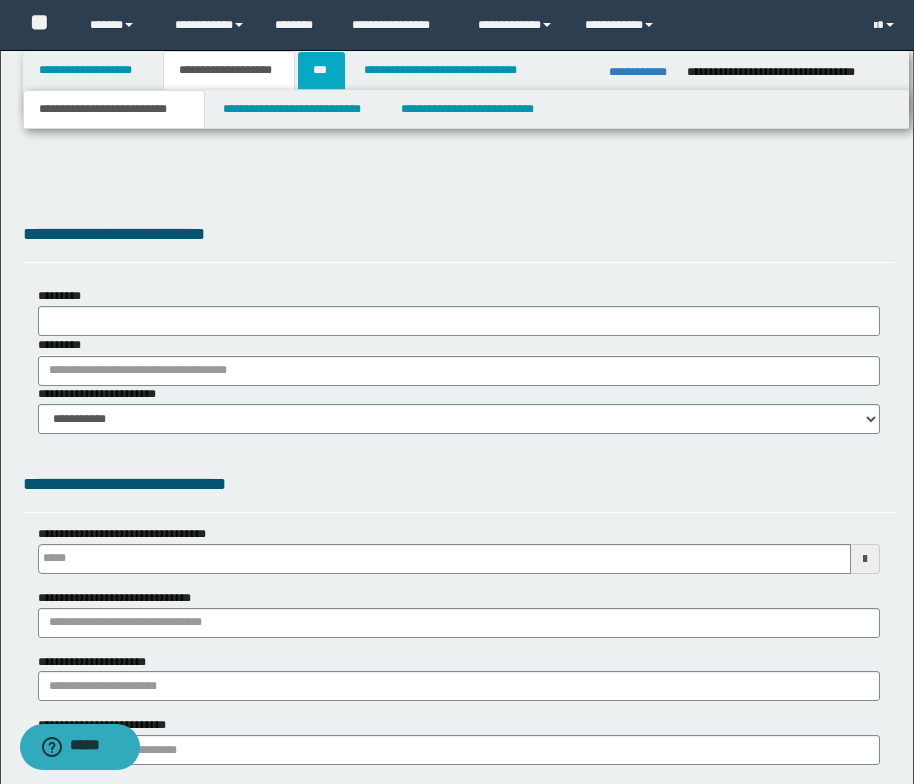 click on "***" at bounding box center (321, 70) 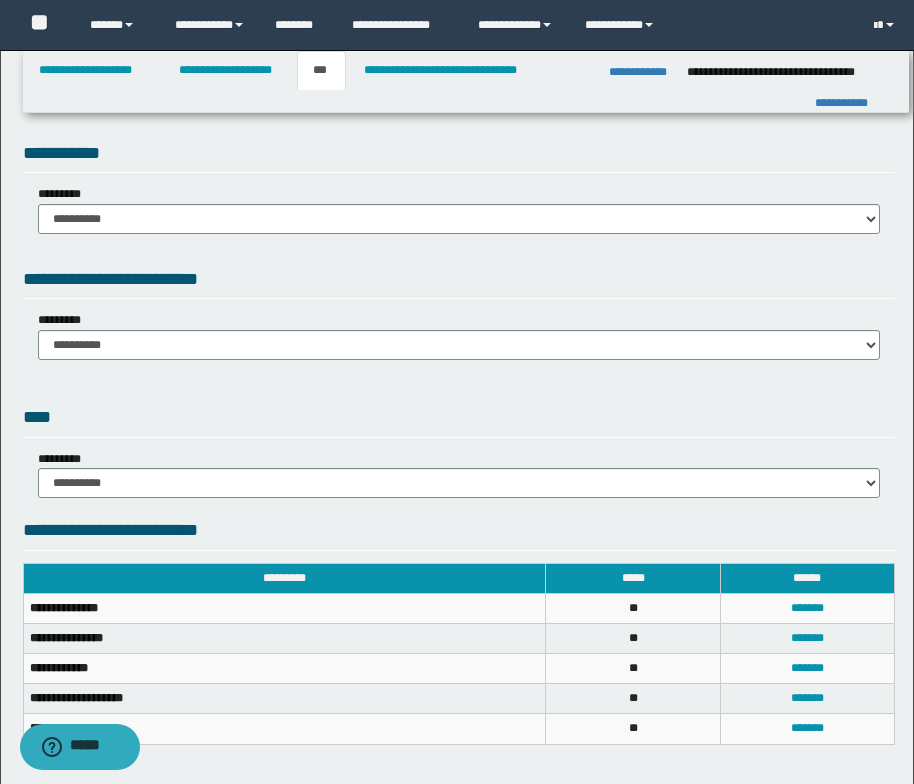 scroll, scrollTop: 0, scrollLeft: 0, axis: both 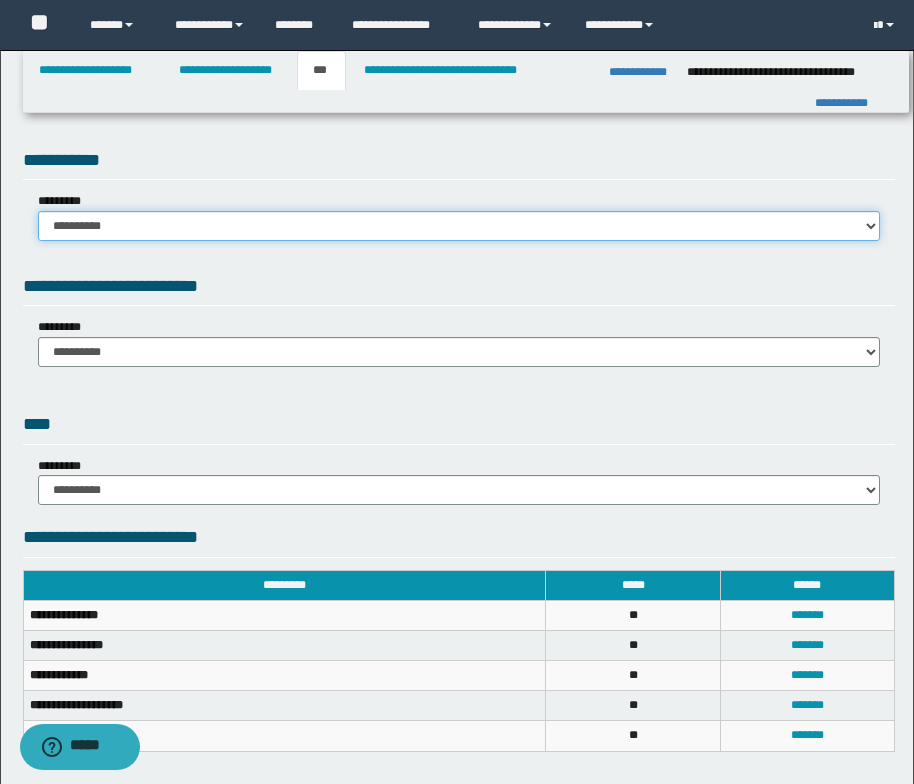 click on "**********" at bounding box center [459, 226] 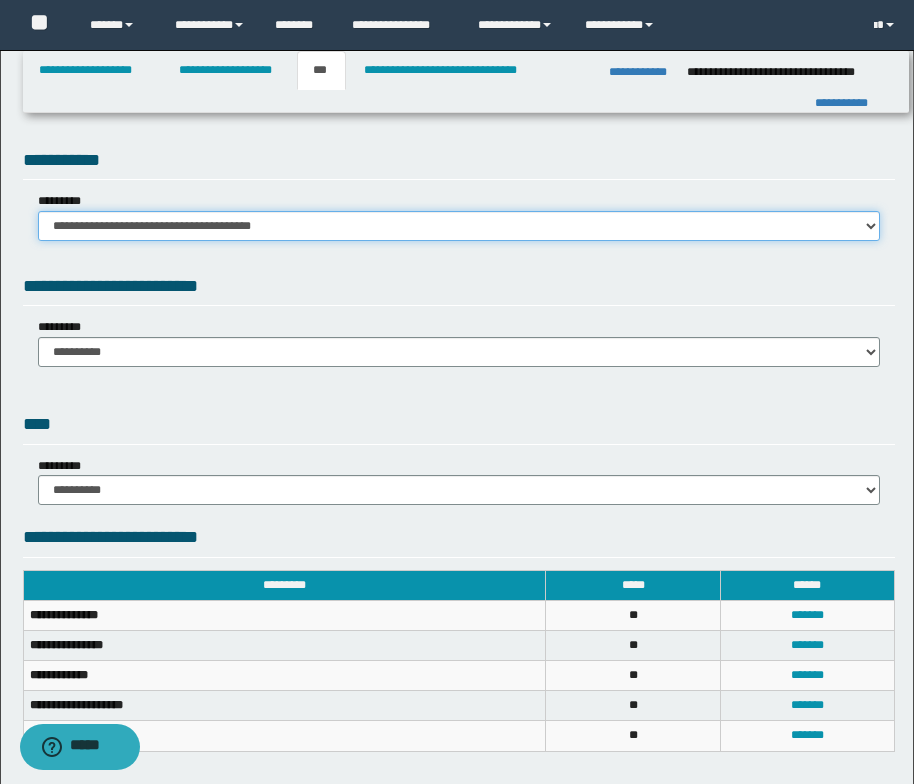 click on "**********" at bounding box center (459, 226) 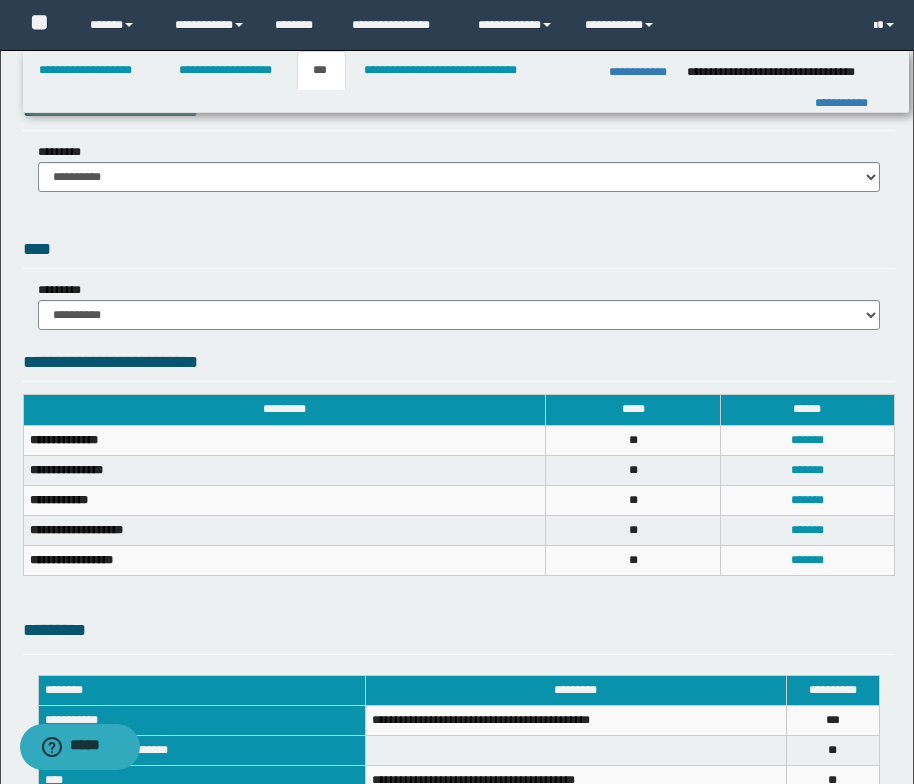 scroll, scrollTop: 400, scrollLeft: 0, axis: vertical 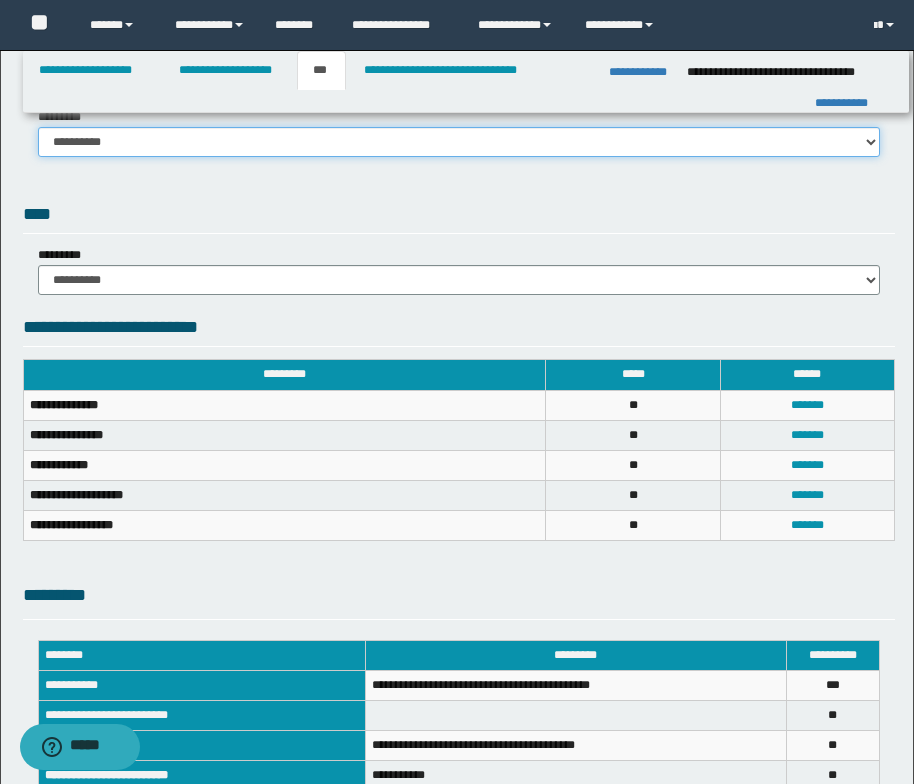 click on "**********" at bounding box center [459, 142] 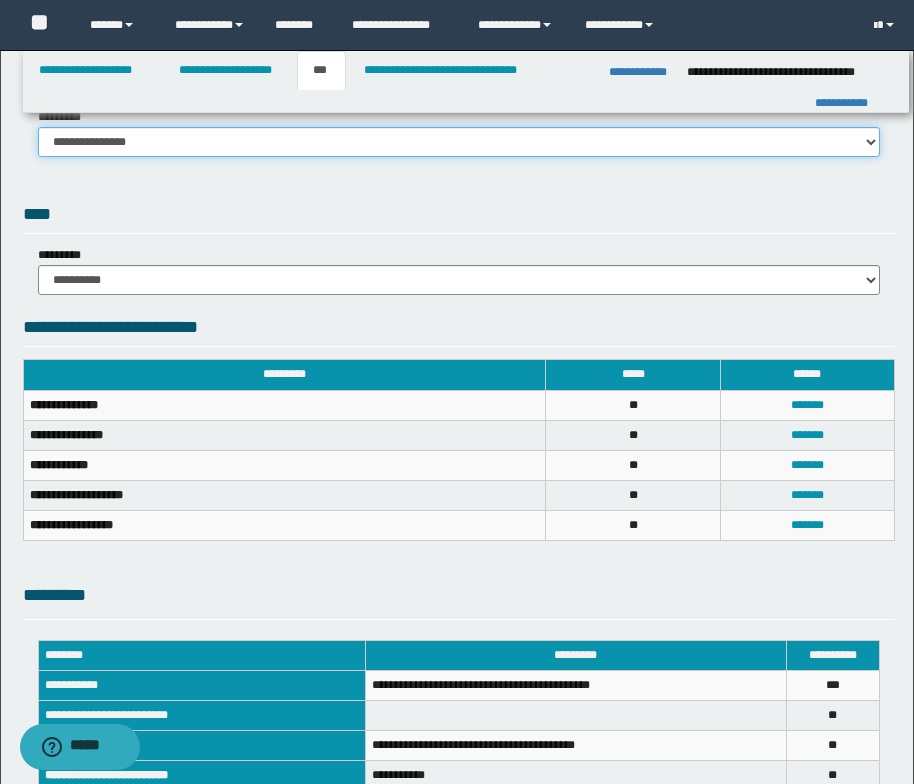 click on "**********" at bounding box center (459, 142) 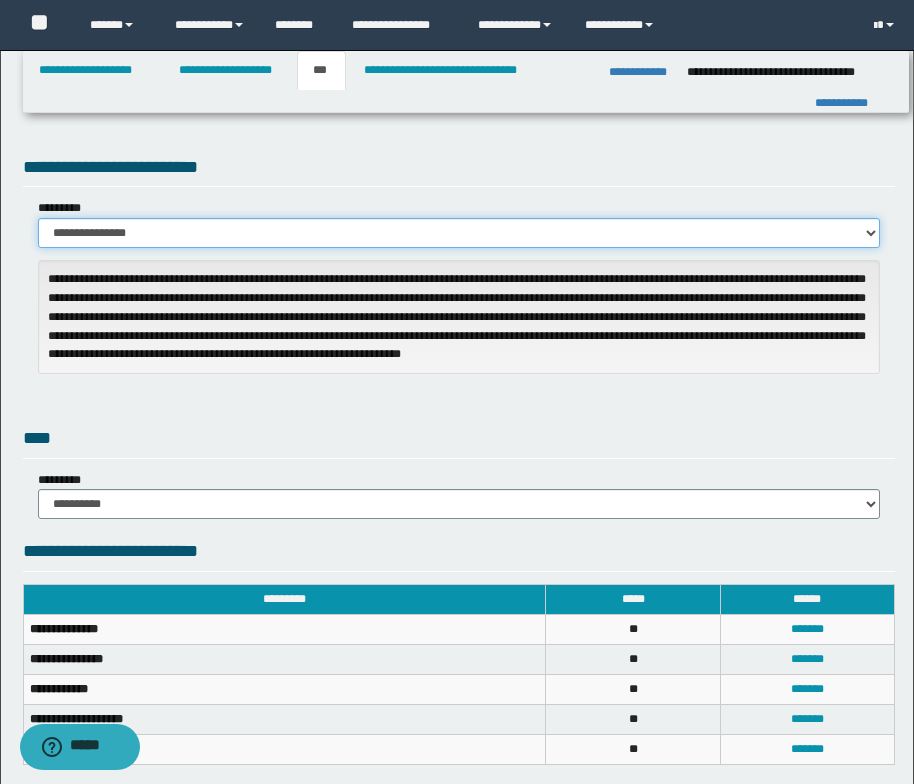scroll, scrollTop: 300, scrollLeft: 0, axis: vertical 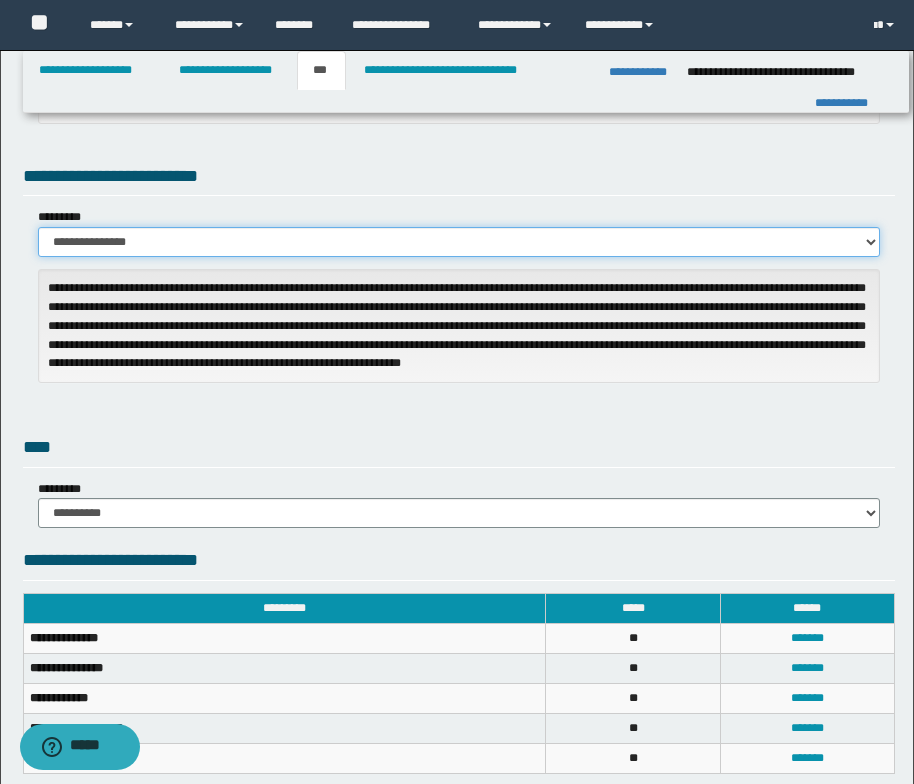 click on "**********" at bounding box center (459, 242) 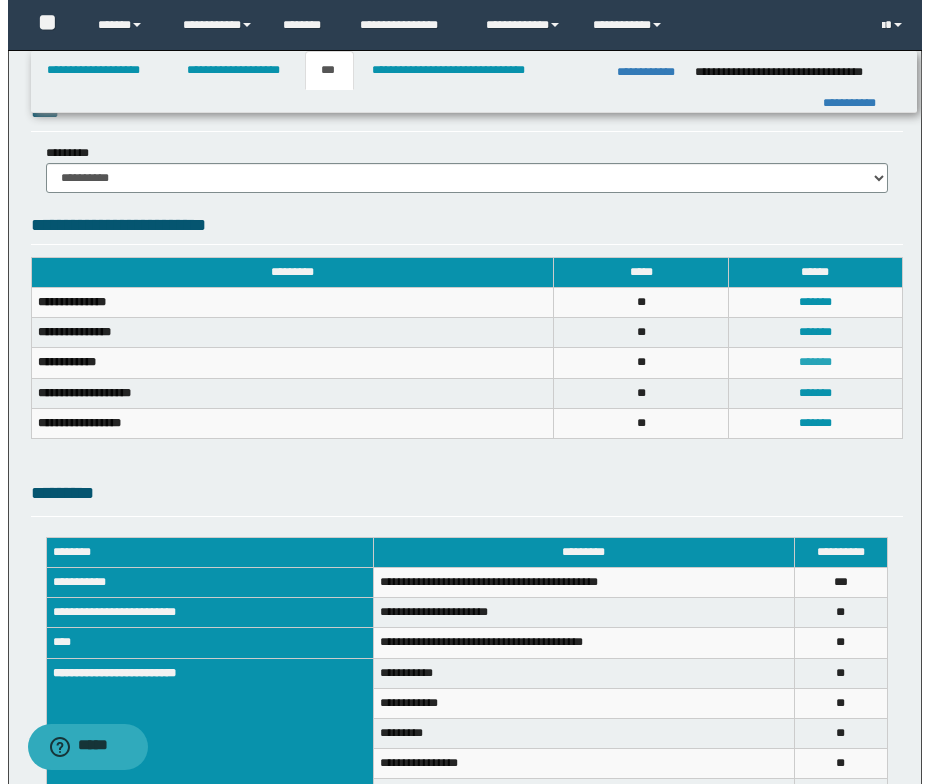 scroll, scrollTop: 582, scrollLeft: 0, axis: vertical 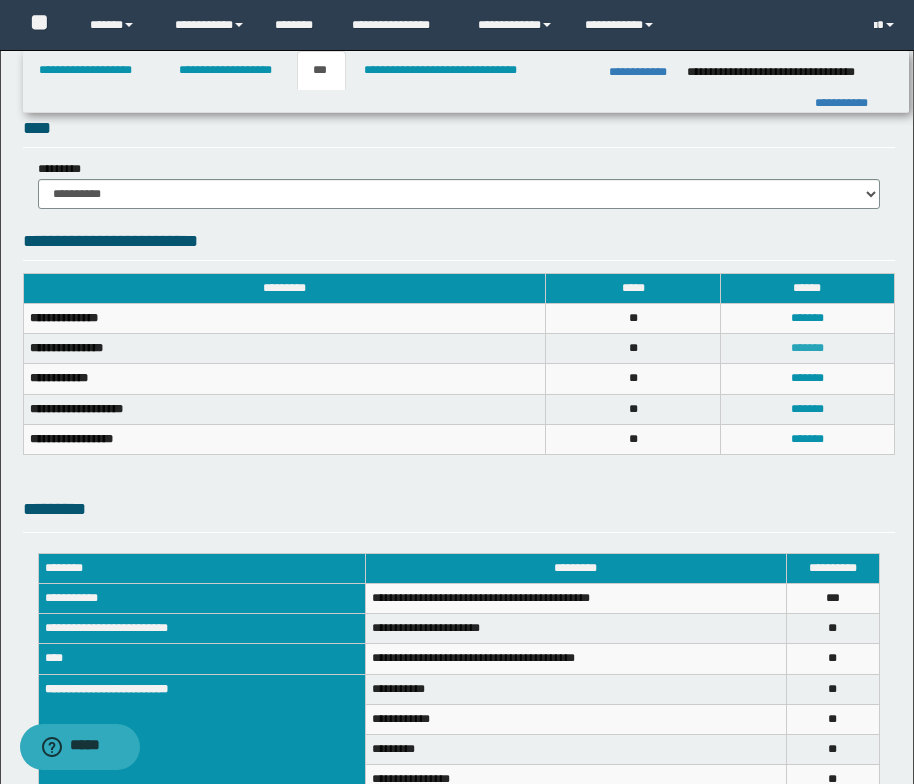 click on "*******" at bounding box center [807, 348] 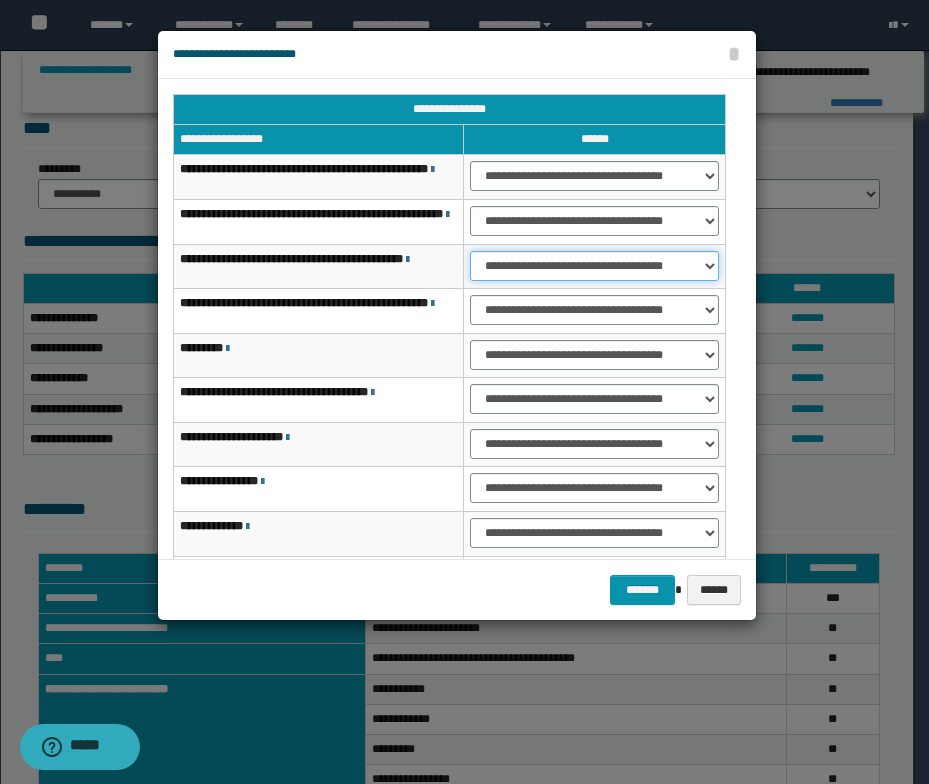drag, startPoint x: 701, startPoint y: 265, endPoint x: 690, endPoint y: 268, distance: 11.401754 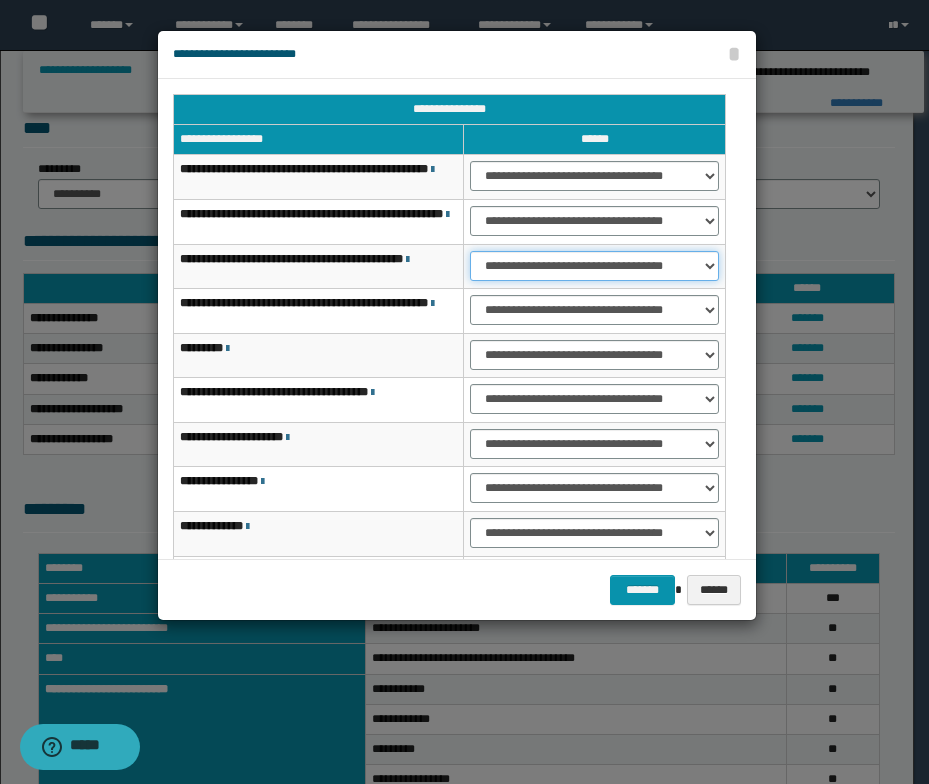 select on "***" 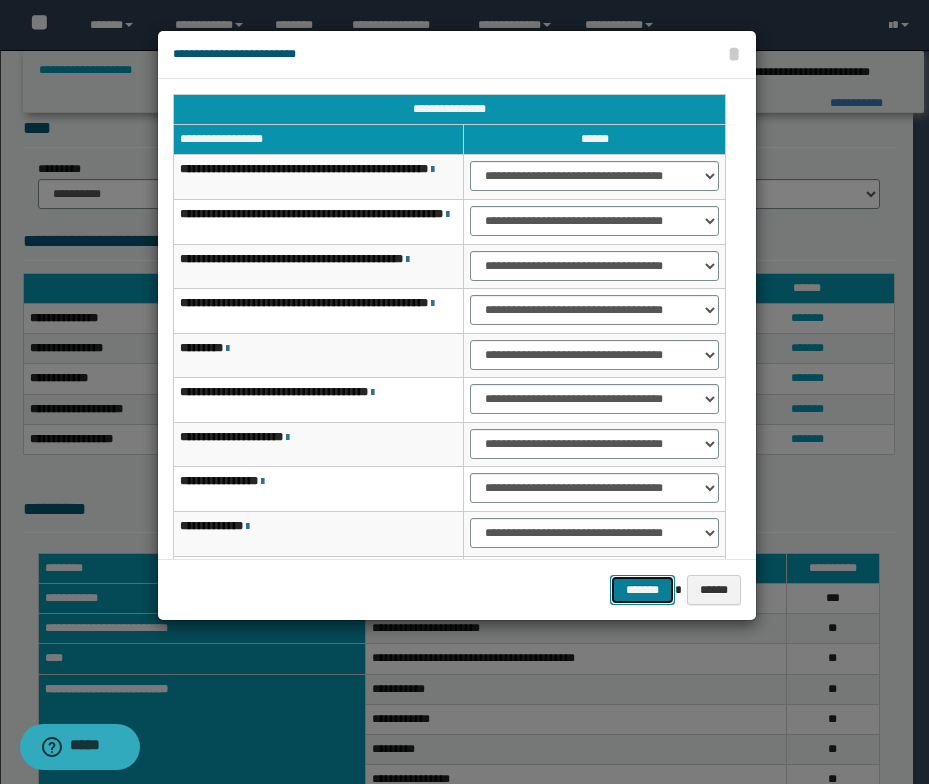 click on "*******" at bounding box center (642, 590) 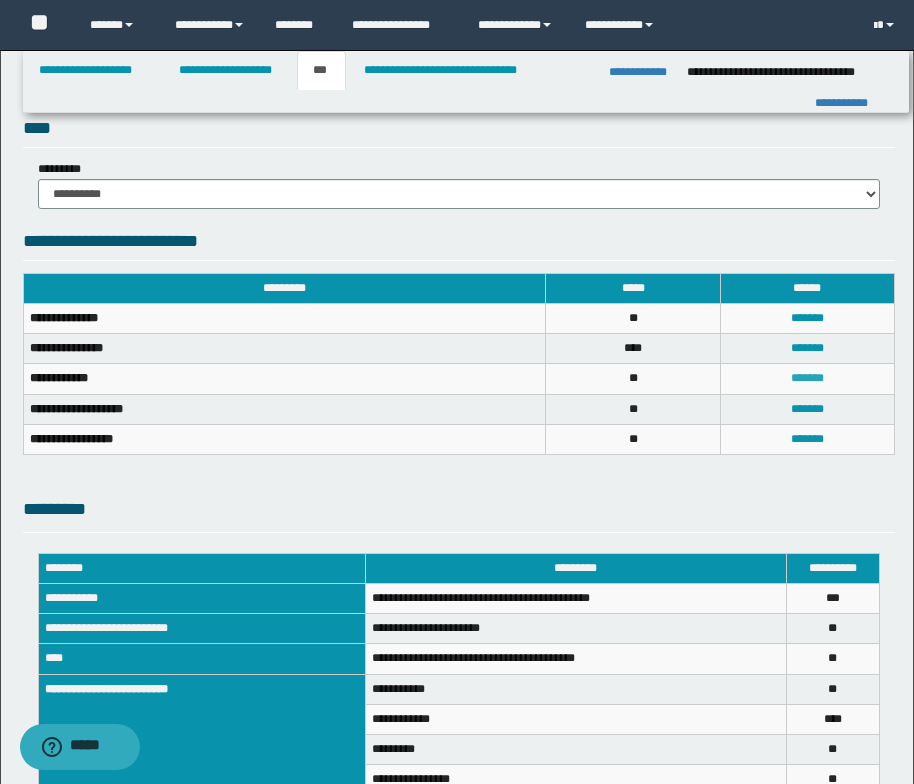 click on "*******" at bounding box center [807, 378] 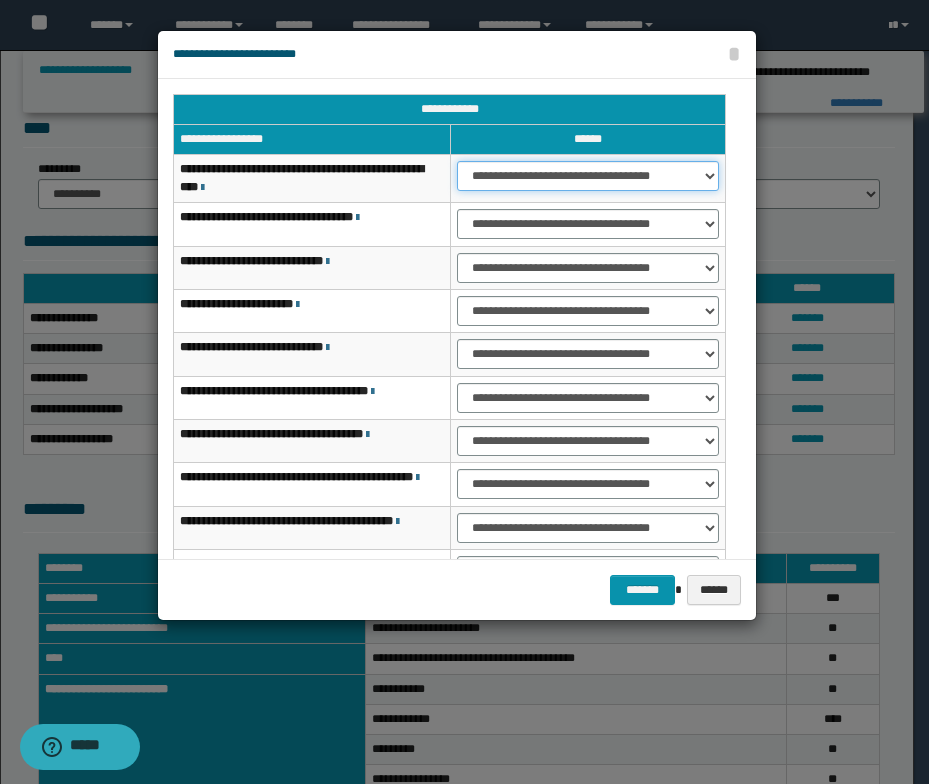 click on "**********" at bounding box center (588, 176) 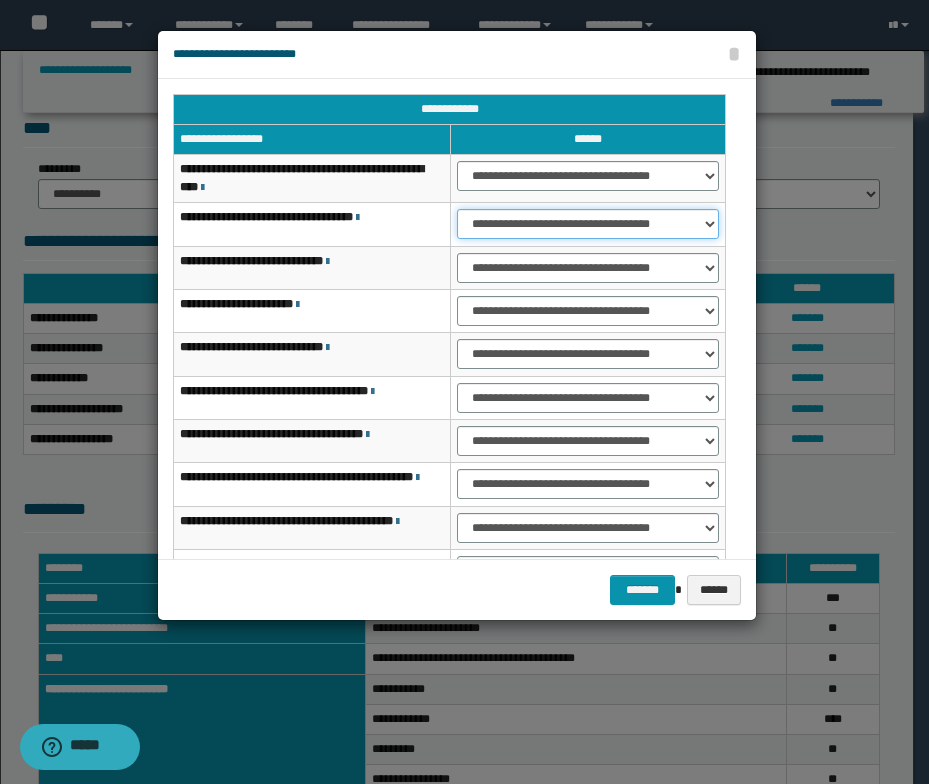 click on "**********" at bounding box center [588, 224] 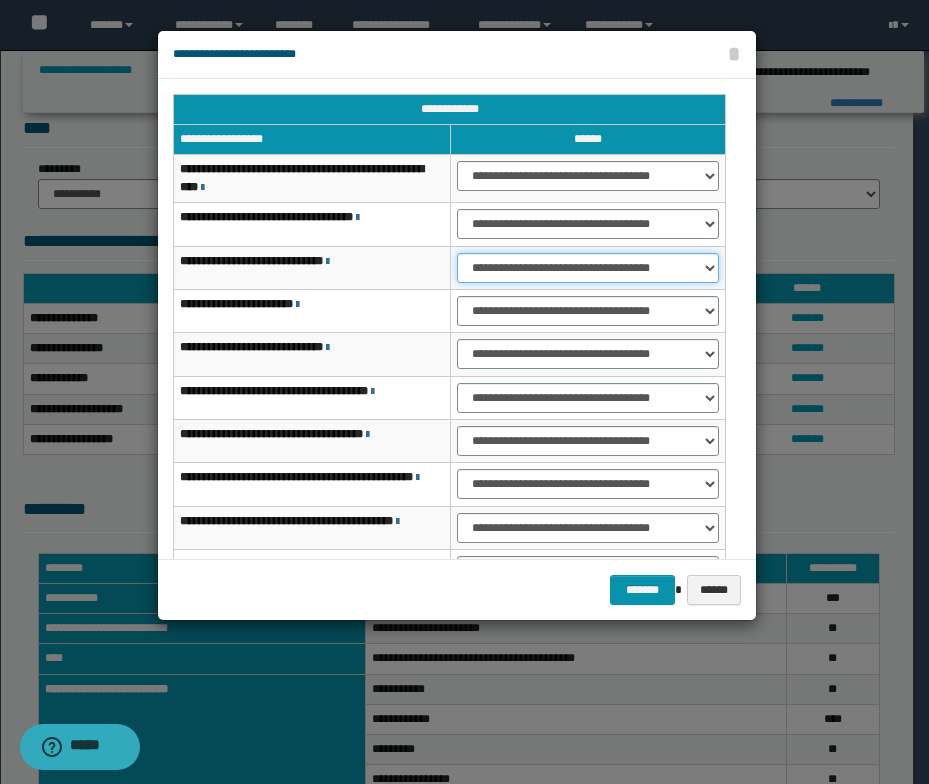click on "**********" at bounding box center (588, 268) 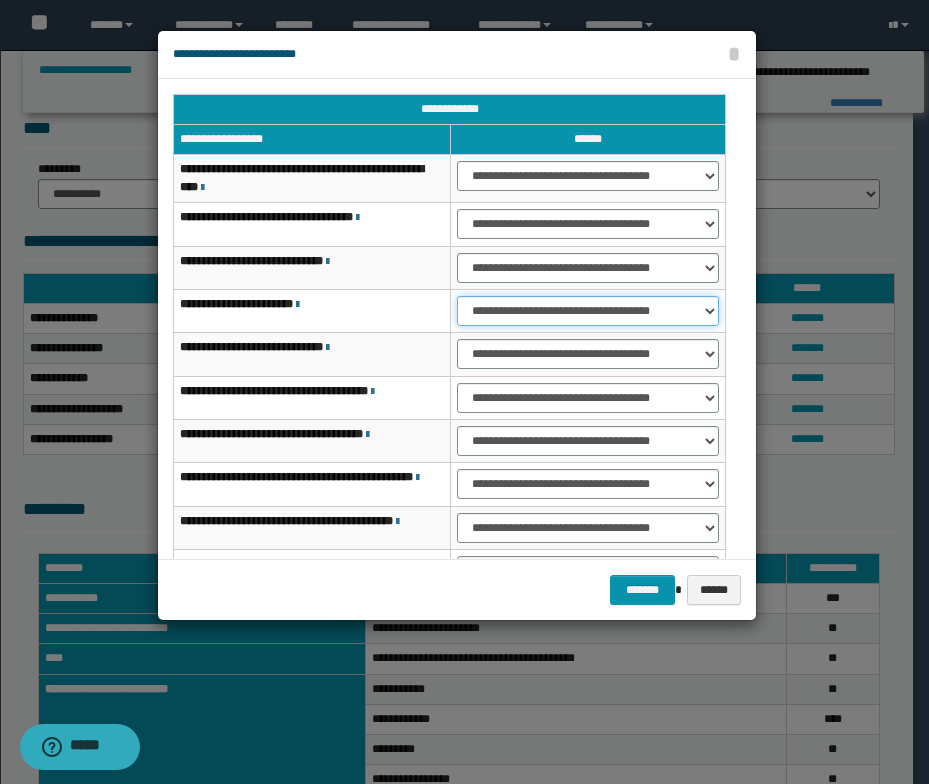 click on "**********" at bounding box center [588, 311] 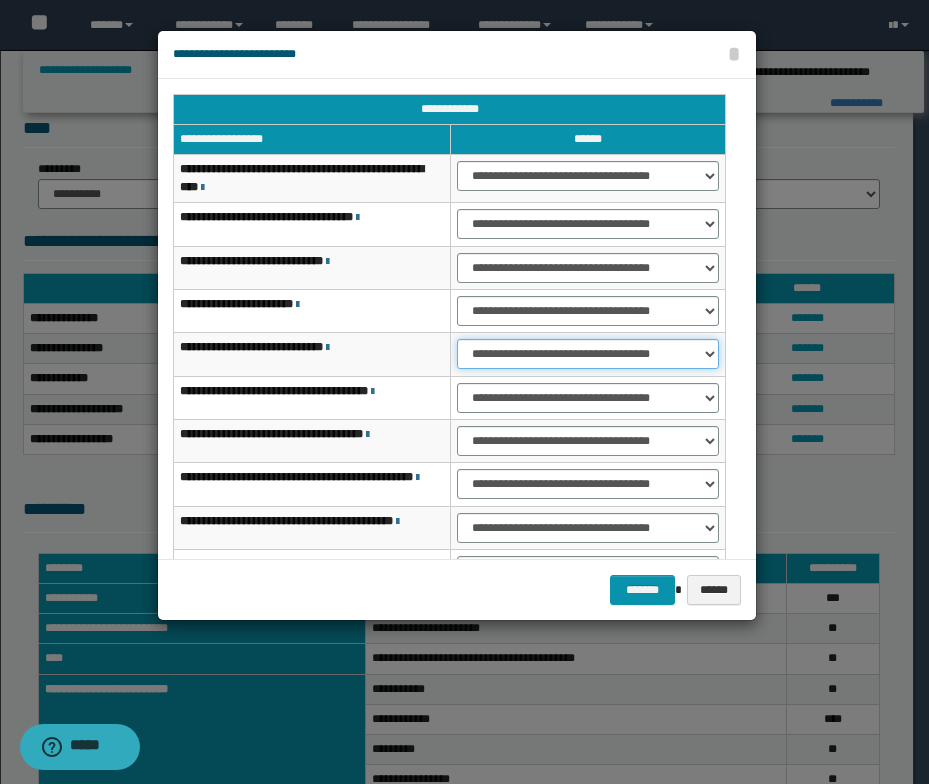 click on "**********" at bounding box center (588, 354) 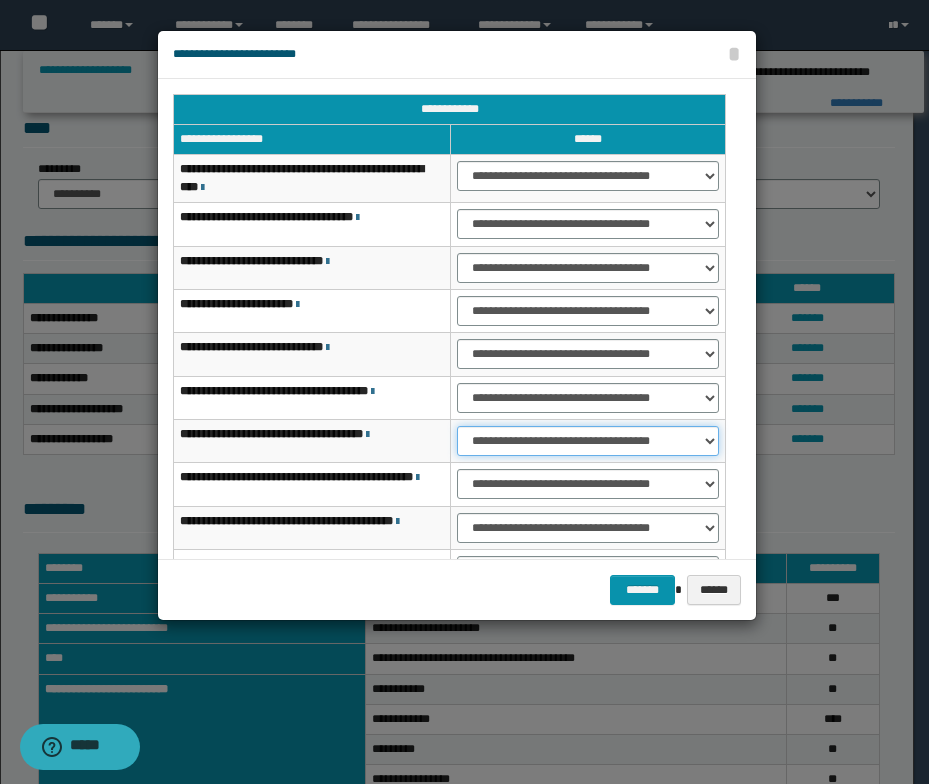 click on "**********" at bounding box center (588, 441) 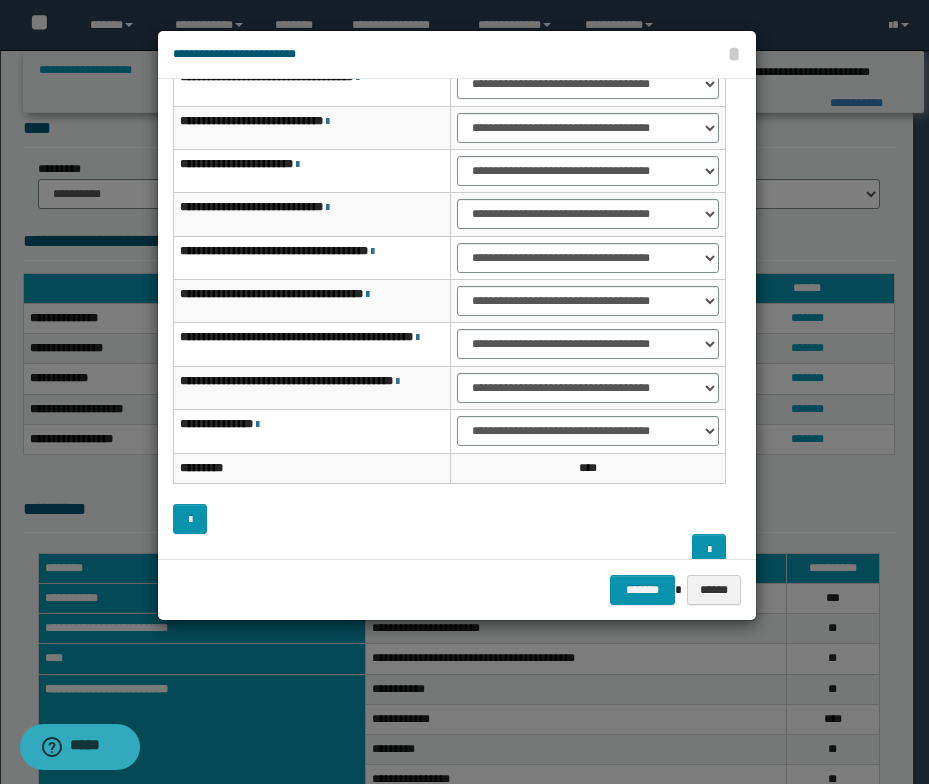 scroll, scrollTop: 160, scrollLeft: 0, axis: vertical 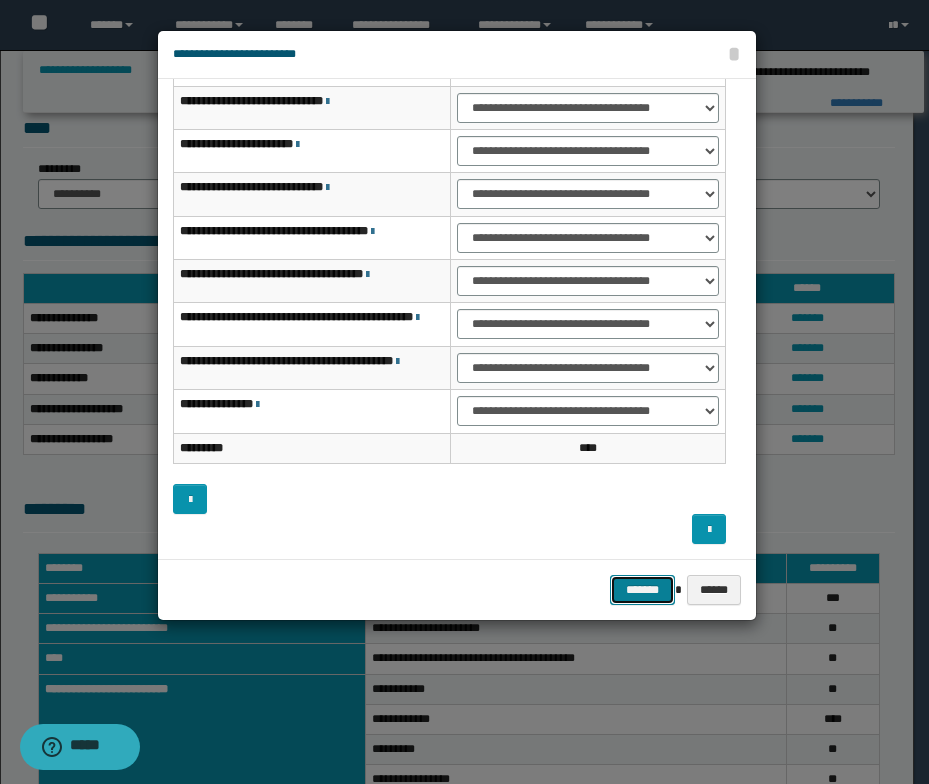 click on "*******" at bounding box center (642, 590) 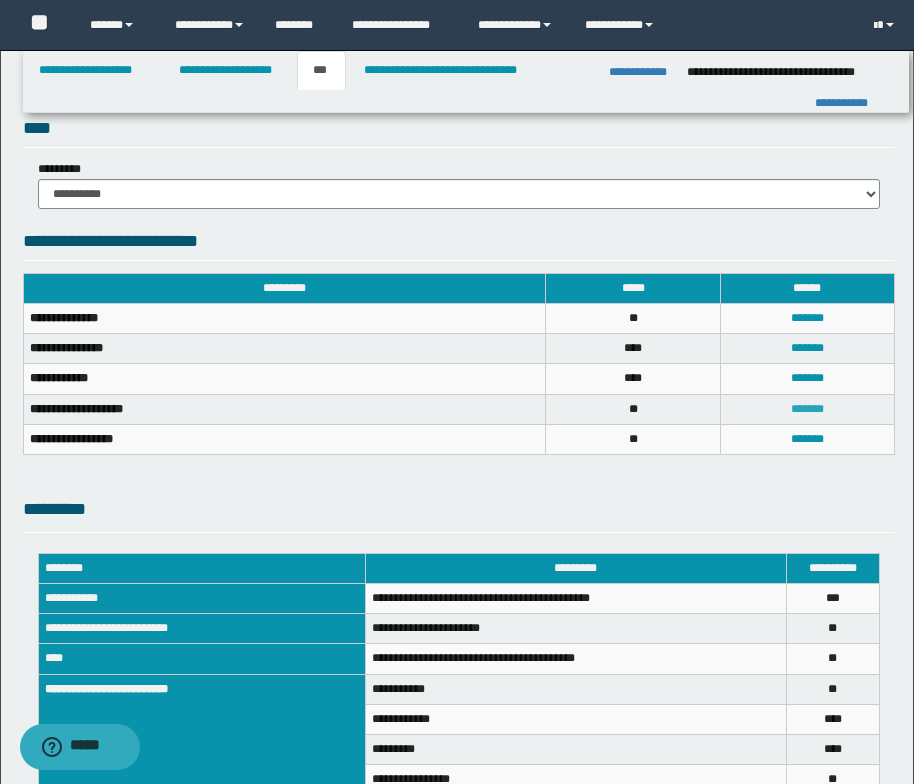 click on "*******" at bounding box center (807, 409) 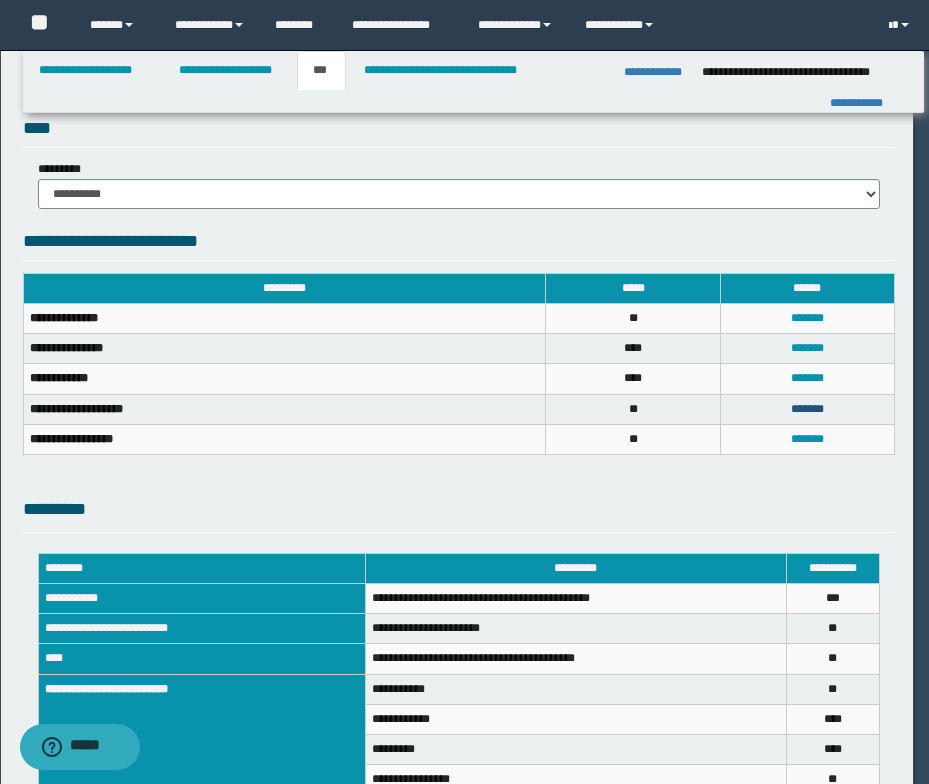 scroll, scrollTop: 156, scrollLeft: 0, axis: vertical 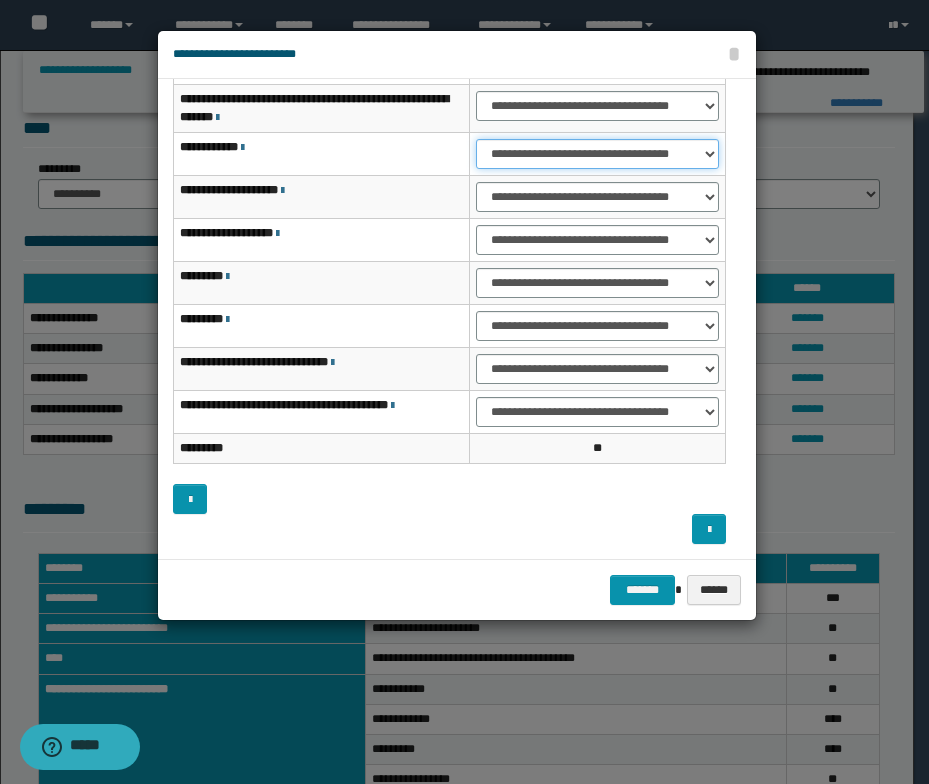 click on "**********" at bounding box center [597, 154] 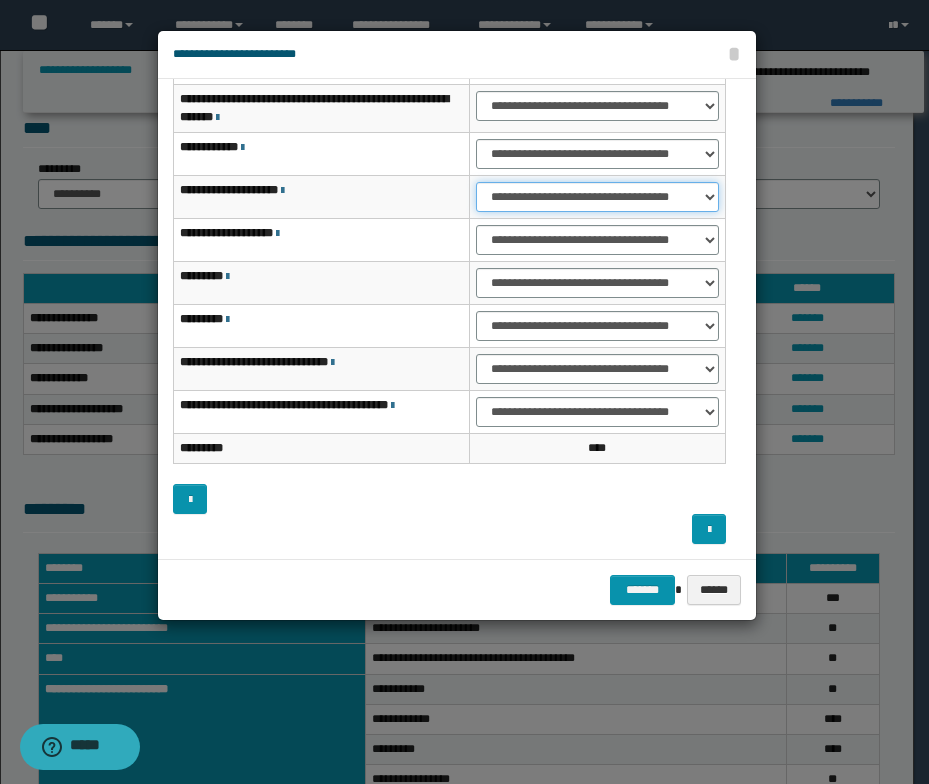 click on "**********" at bounding box center (597, 197) 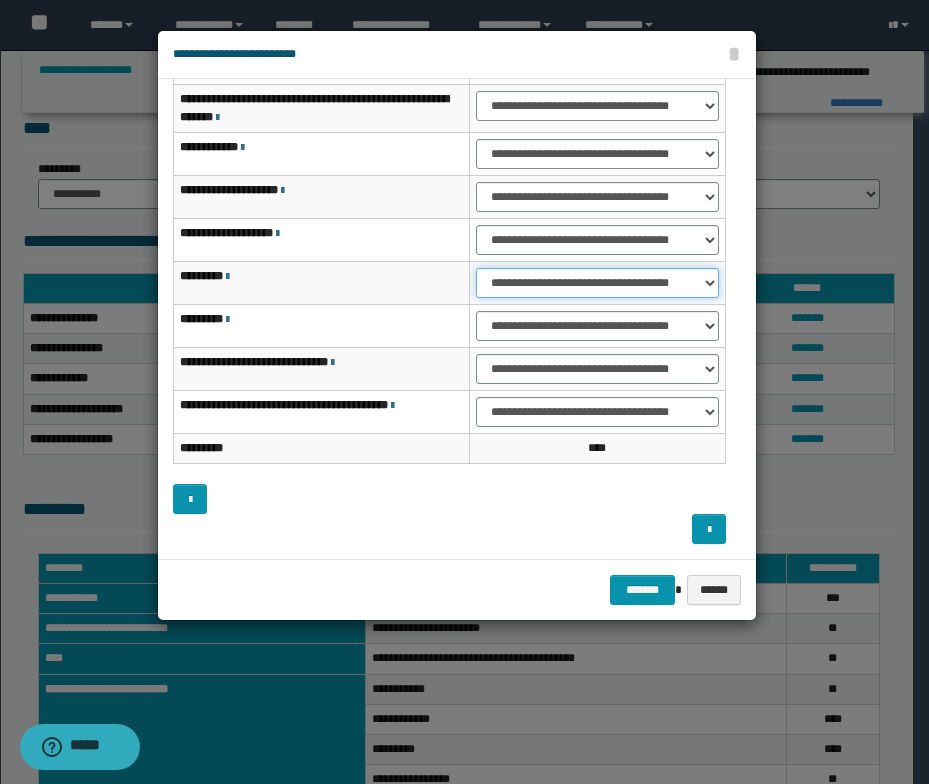 click on "**********" at bounding box center (597, 283) 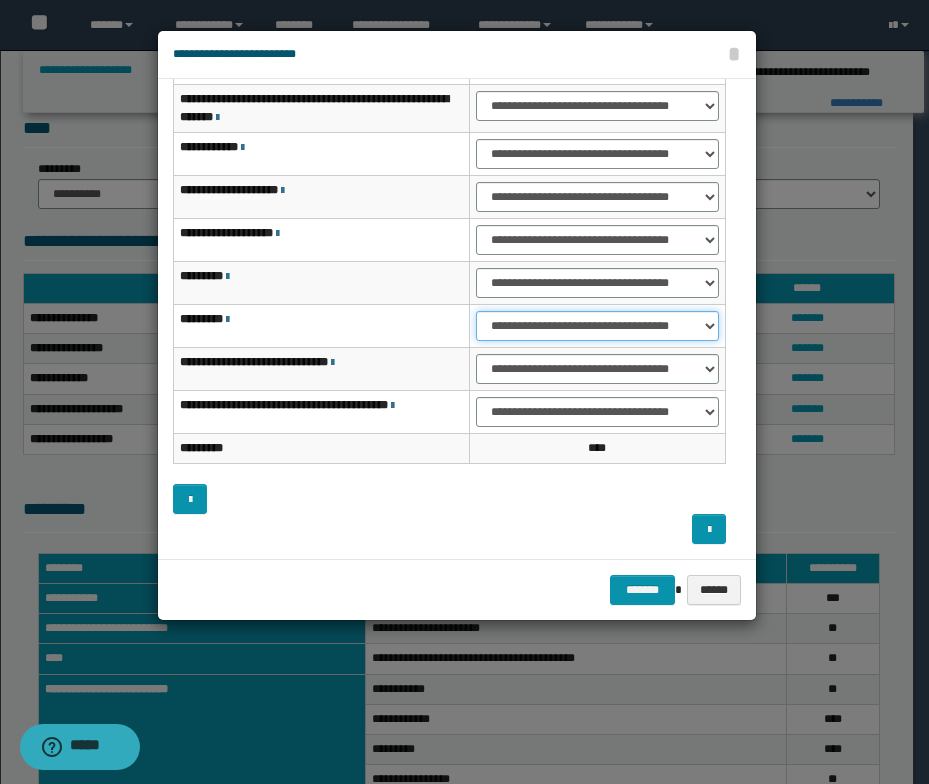 click on "**********" at bounding box center [597, 326] 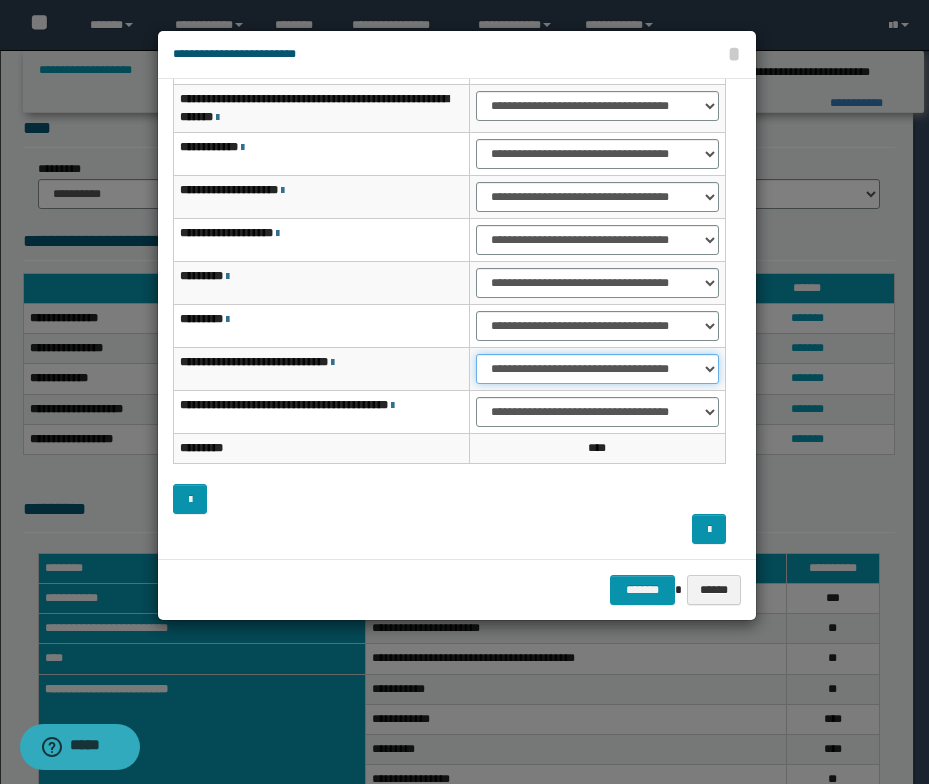 click on "**********" at bounding box center [597, 369] 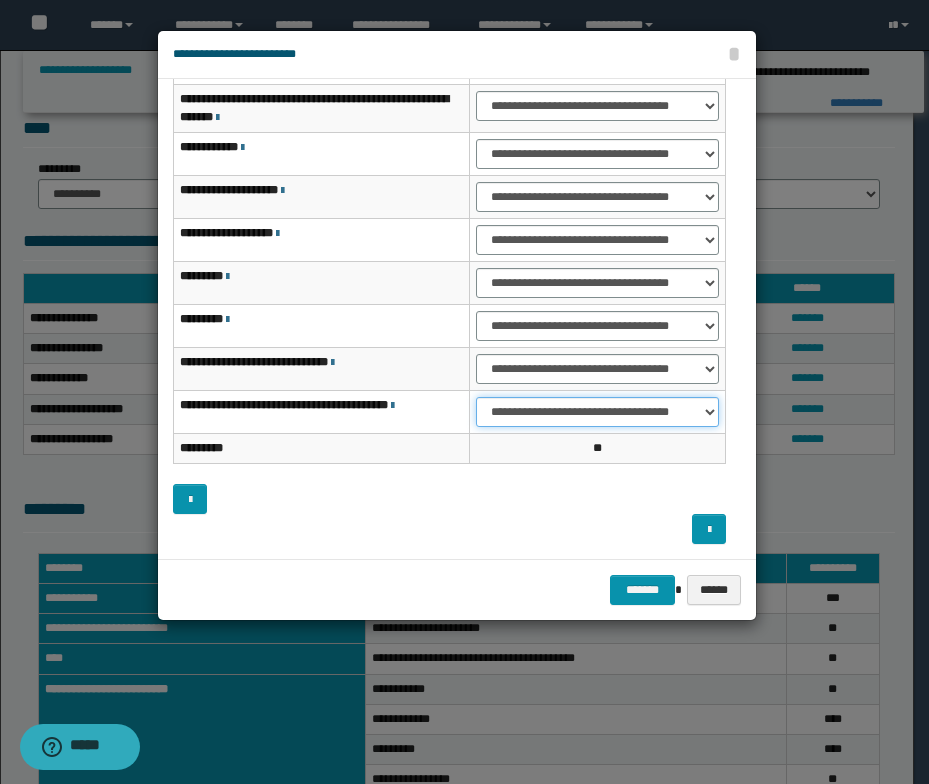 click on "**********" at bounding box center (597, 412) 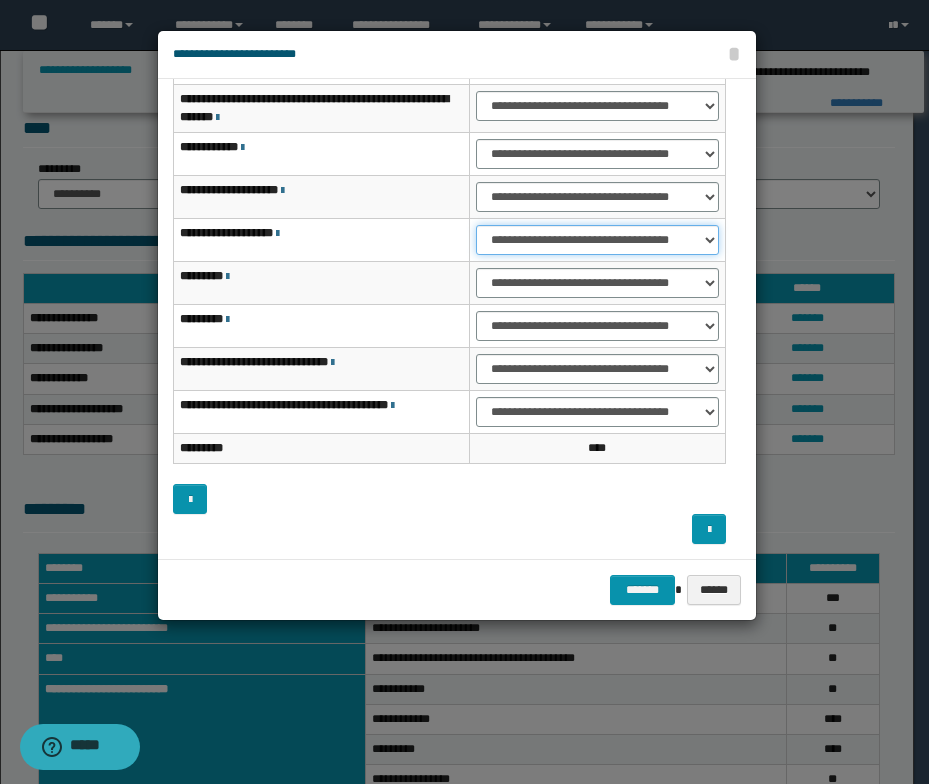 click on "**********" at bounding box center (597, 240) 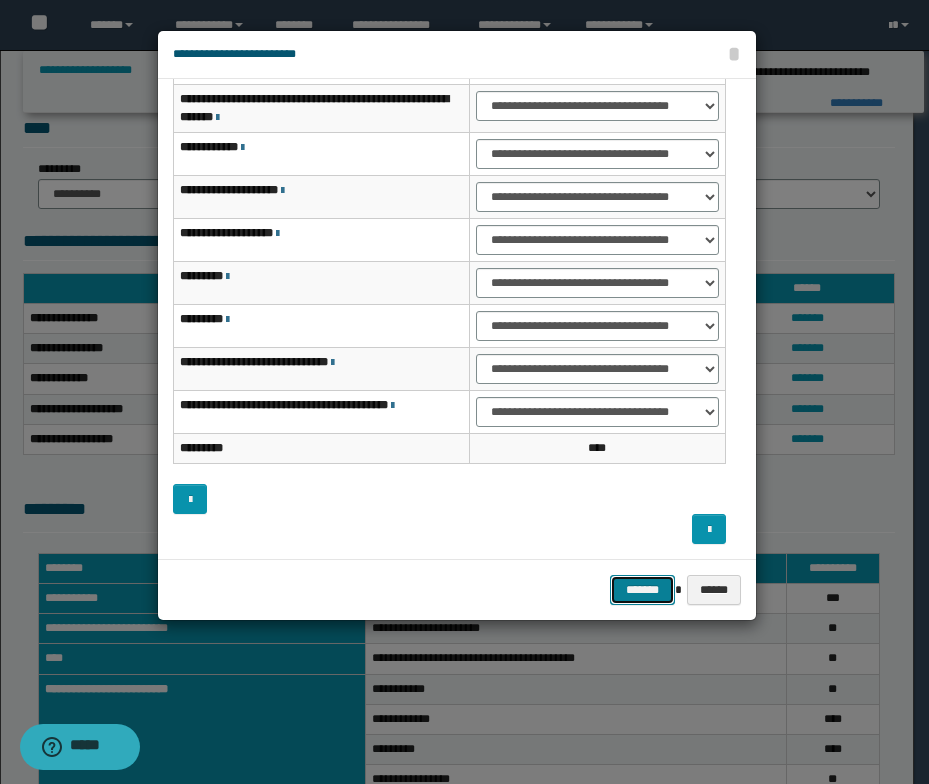 click on "*******" at bounding box center [642, 590] 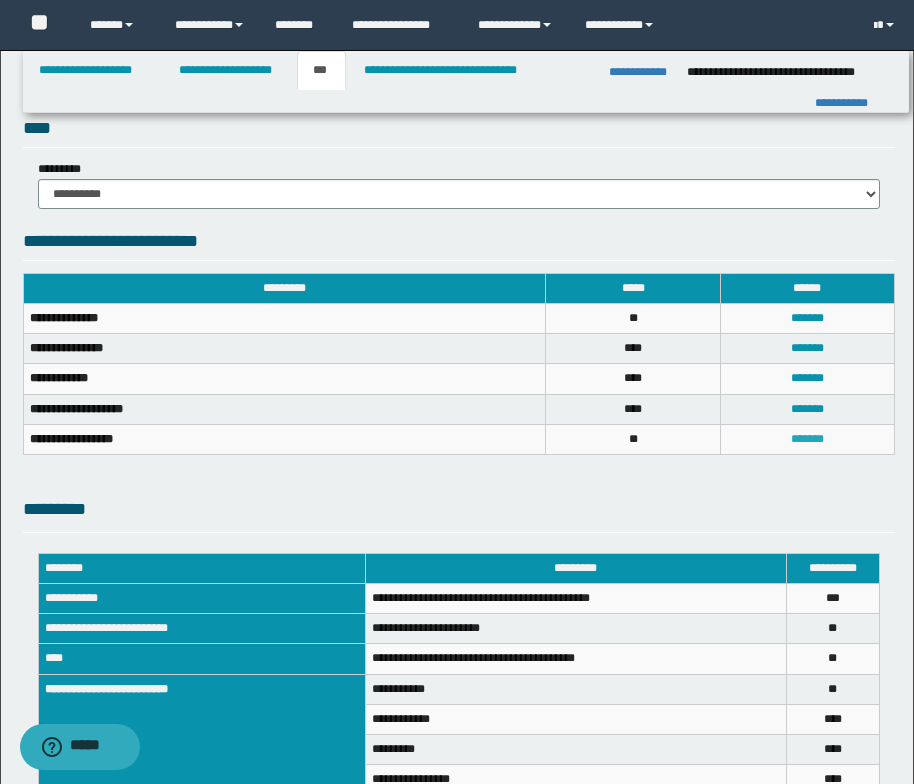 click on "*******" at bounding box center (807, 439) 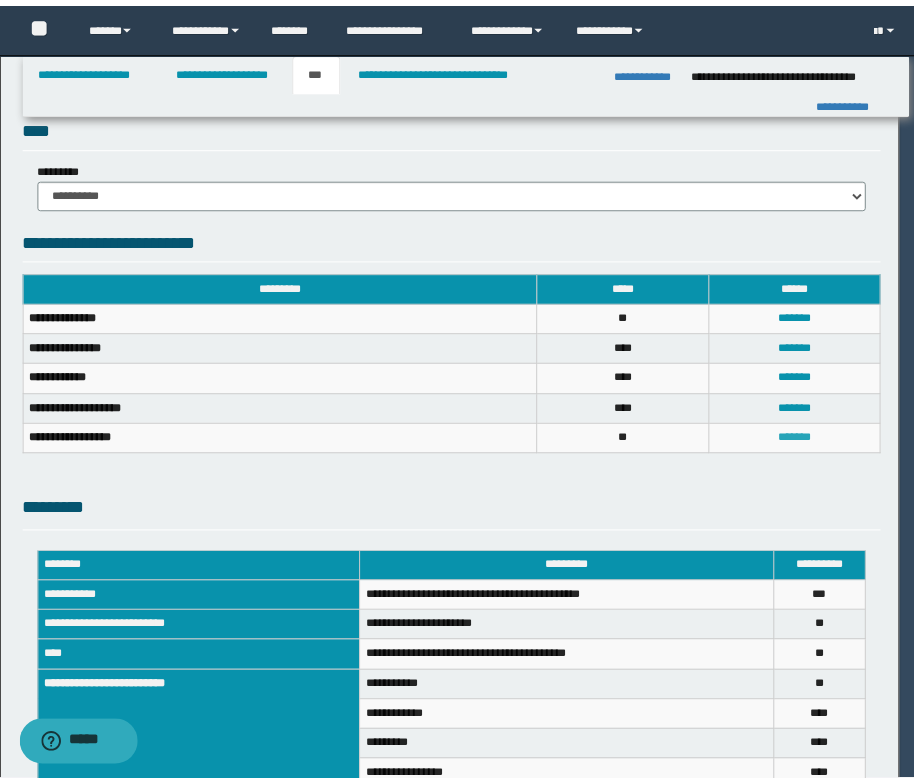 scroll, scrollTop: 127, scrollLeft: 0, axis: vertical 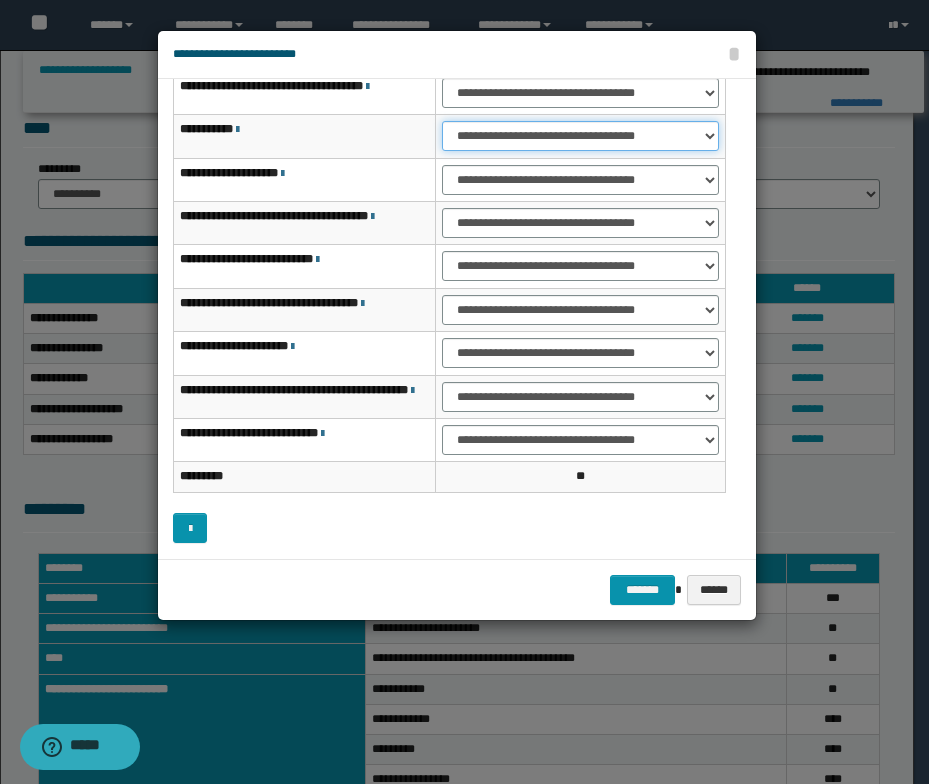 click on "**********" at bounding box center (580, 136) 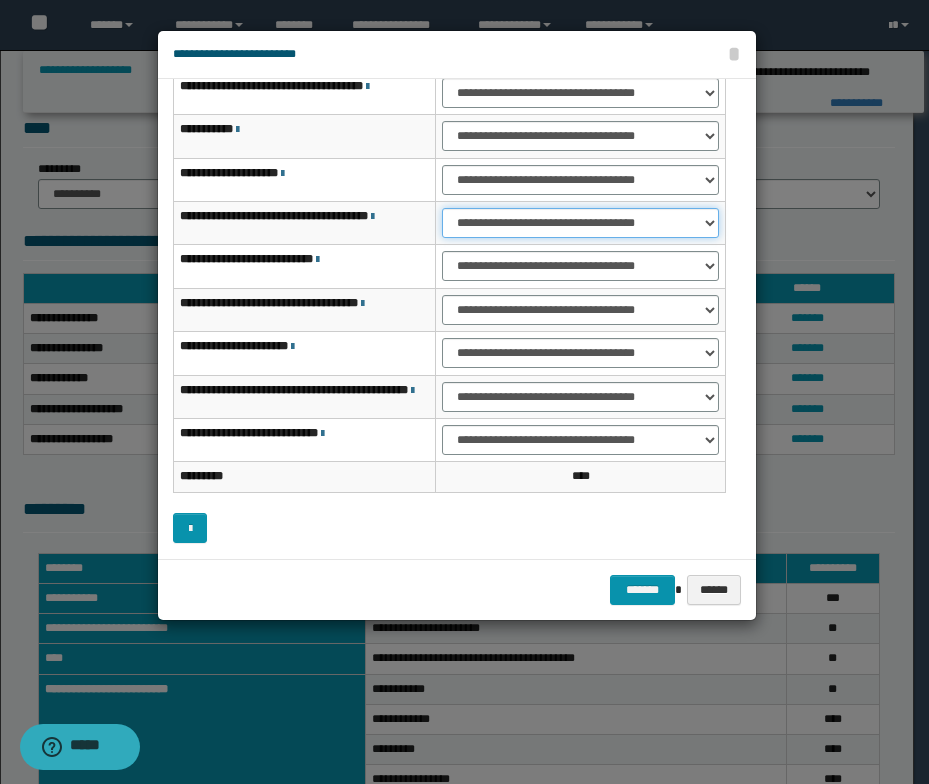 click on "**********" at bounding box center (580, 223) 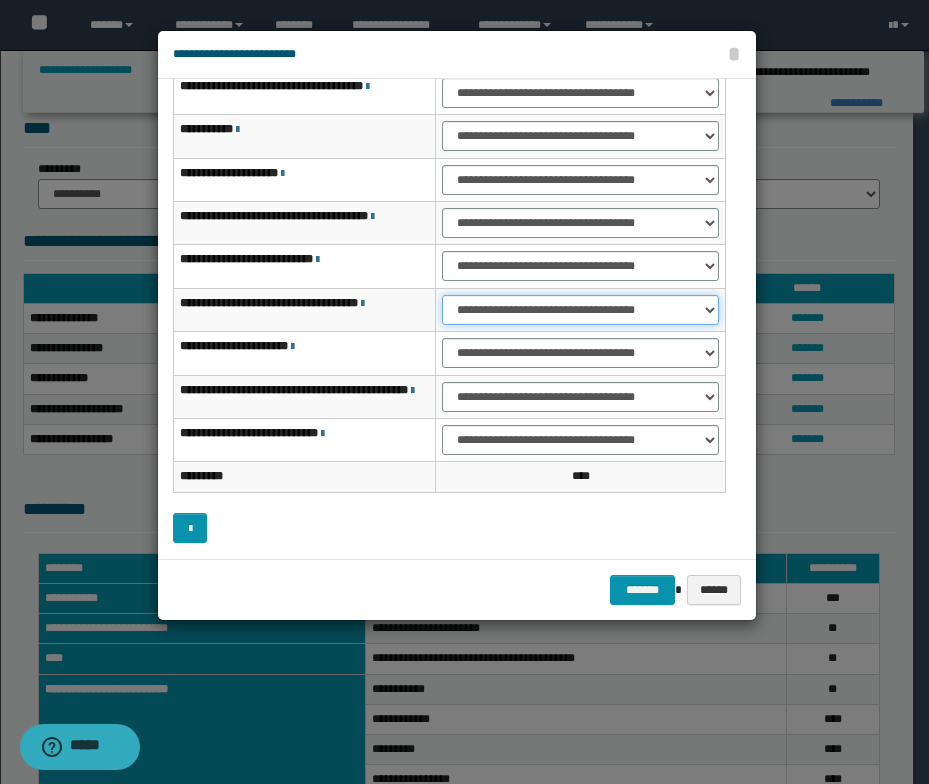 click on "**********" at bounding box center [580, 310] 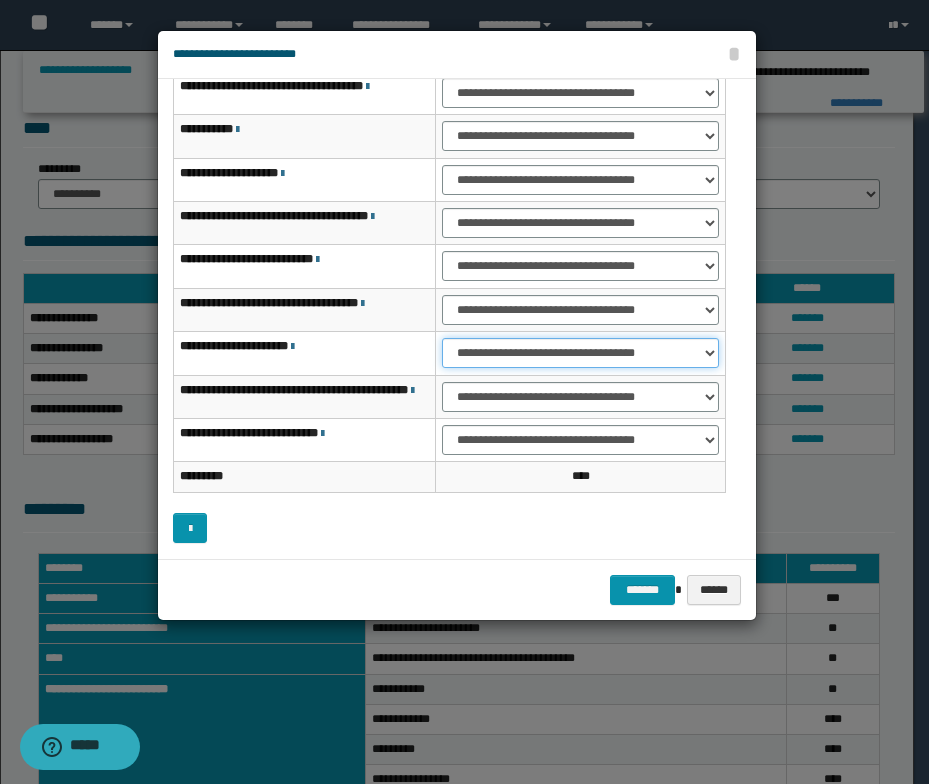 click on "**********" at bounding box center (580, 353) 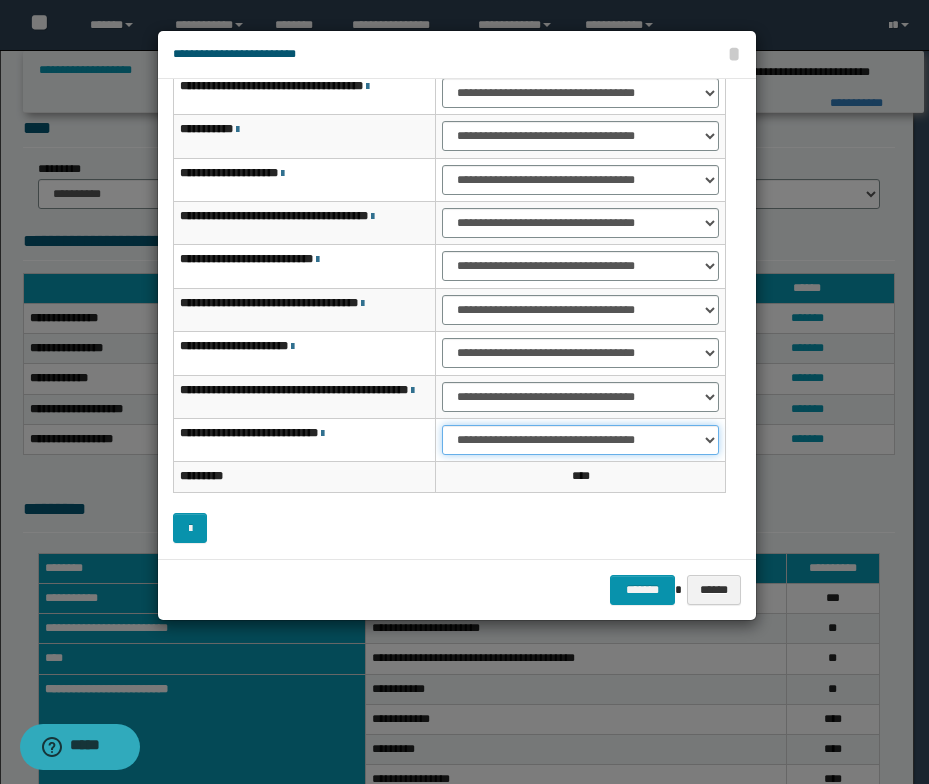 click on "**********" at bounding box center [580, 440] 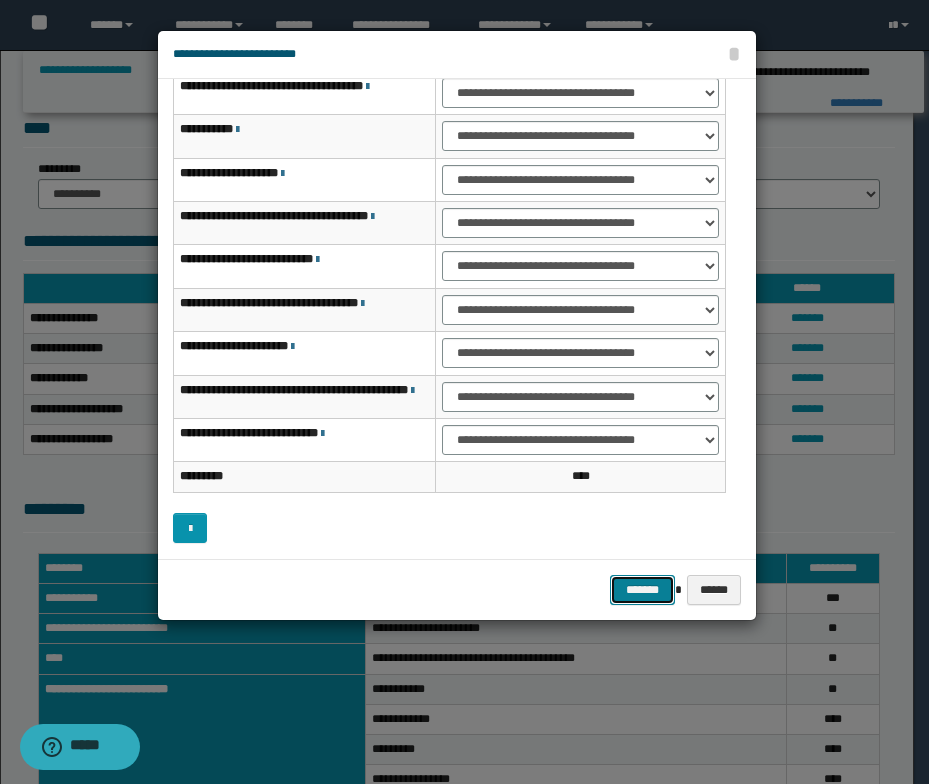 click on "*******" at bounding box center (642, 590) 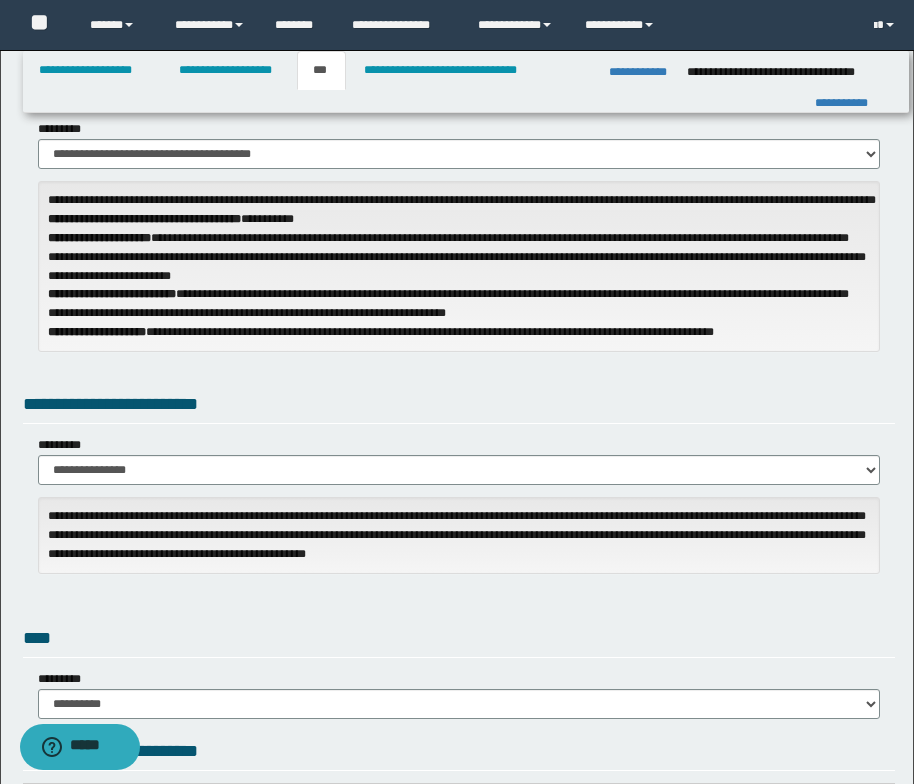 scroll, scrollTop: 0, scrollLeft: 0, axis: both 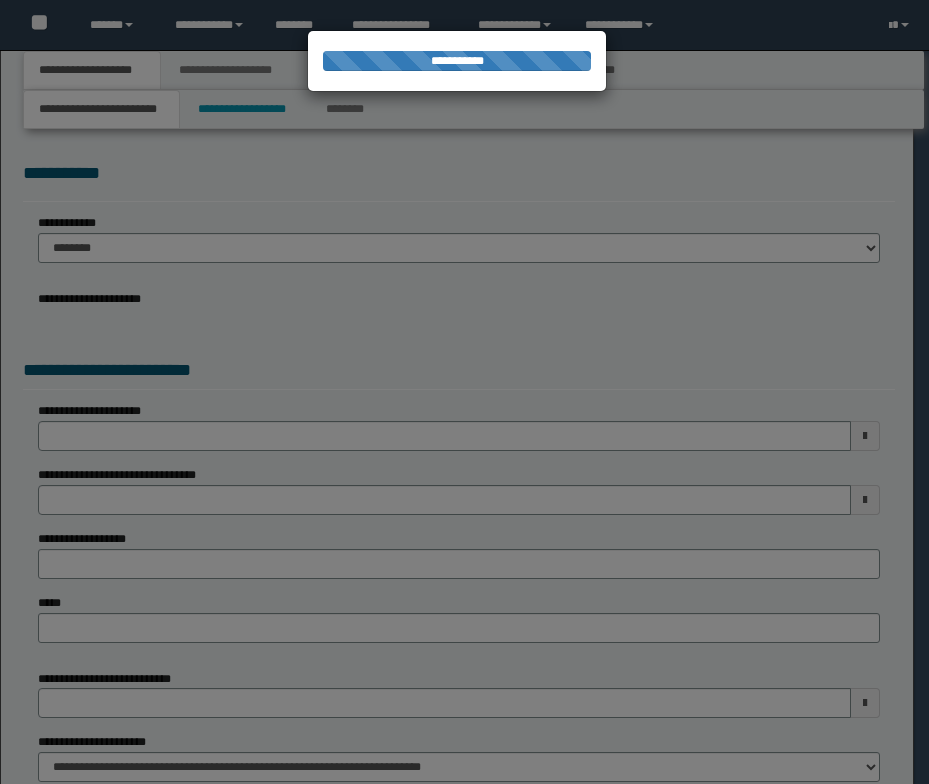 select on "*" 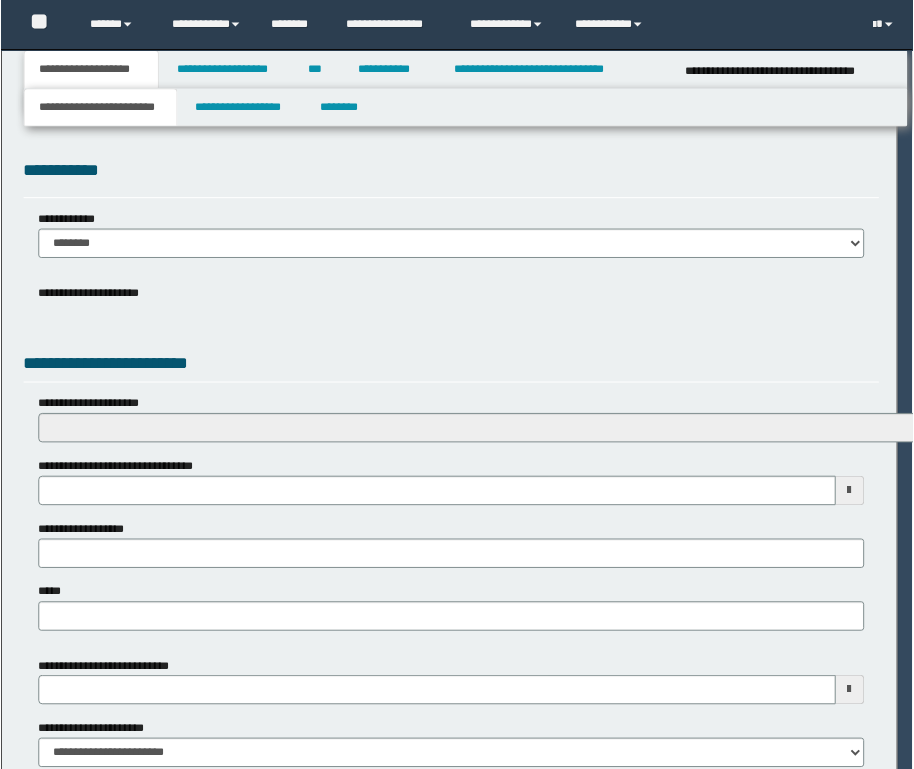 scroll, scrollTop: 0, scrollLeft: 0, axis: both 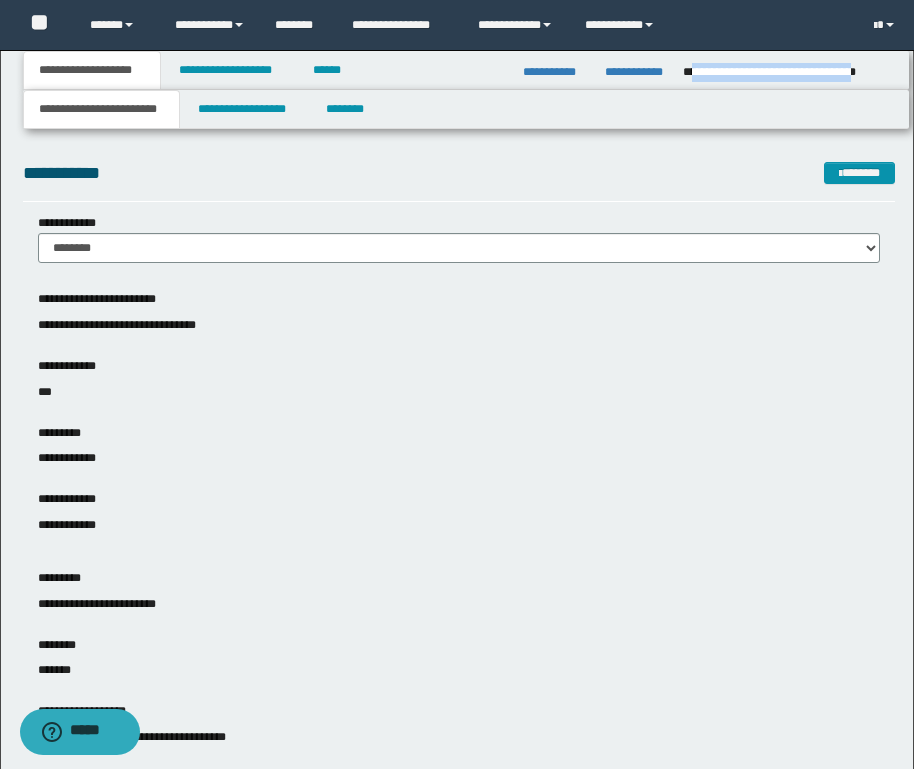 drag, startPoint x: 689, startPoint y: 71, endPoint x: 893, endPoint y: 74, distance: 204.02206 